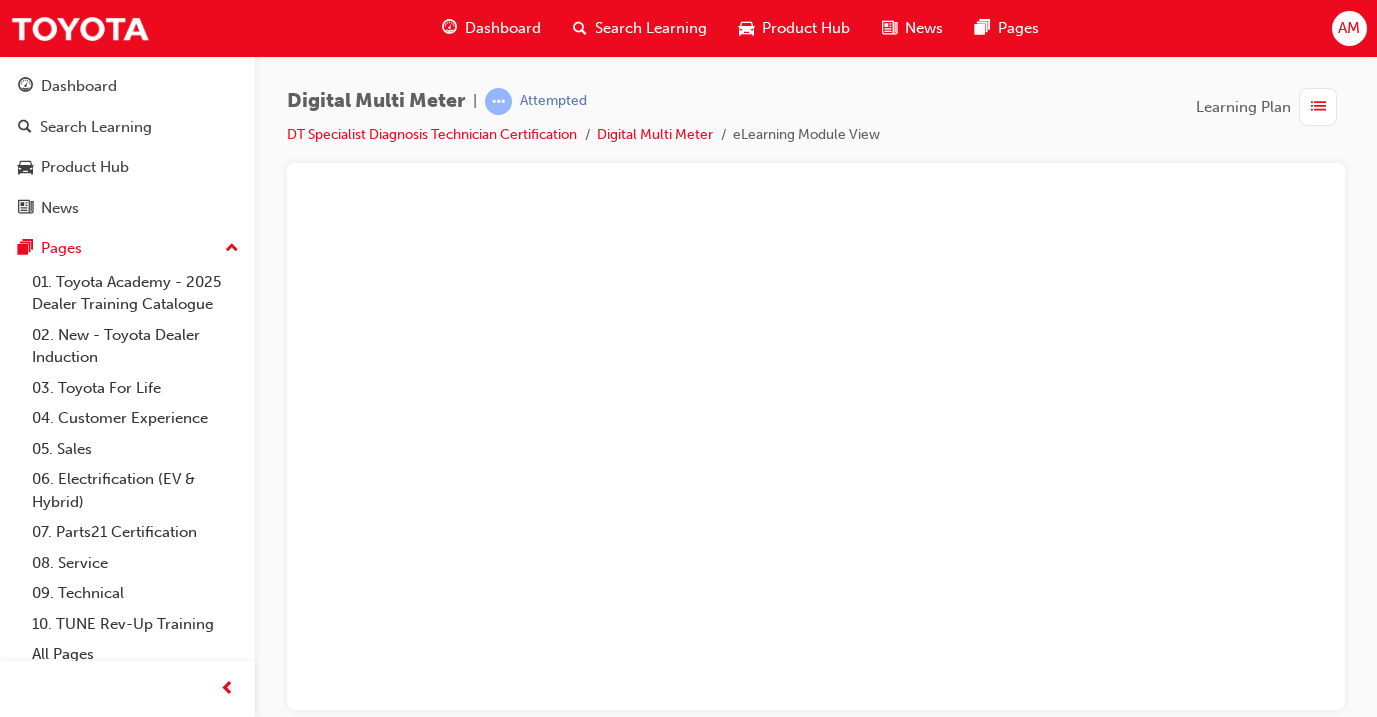 scroll, scrollTop: 0, scrollLeft: 0, axis: both 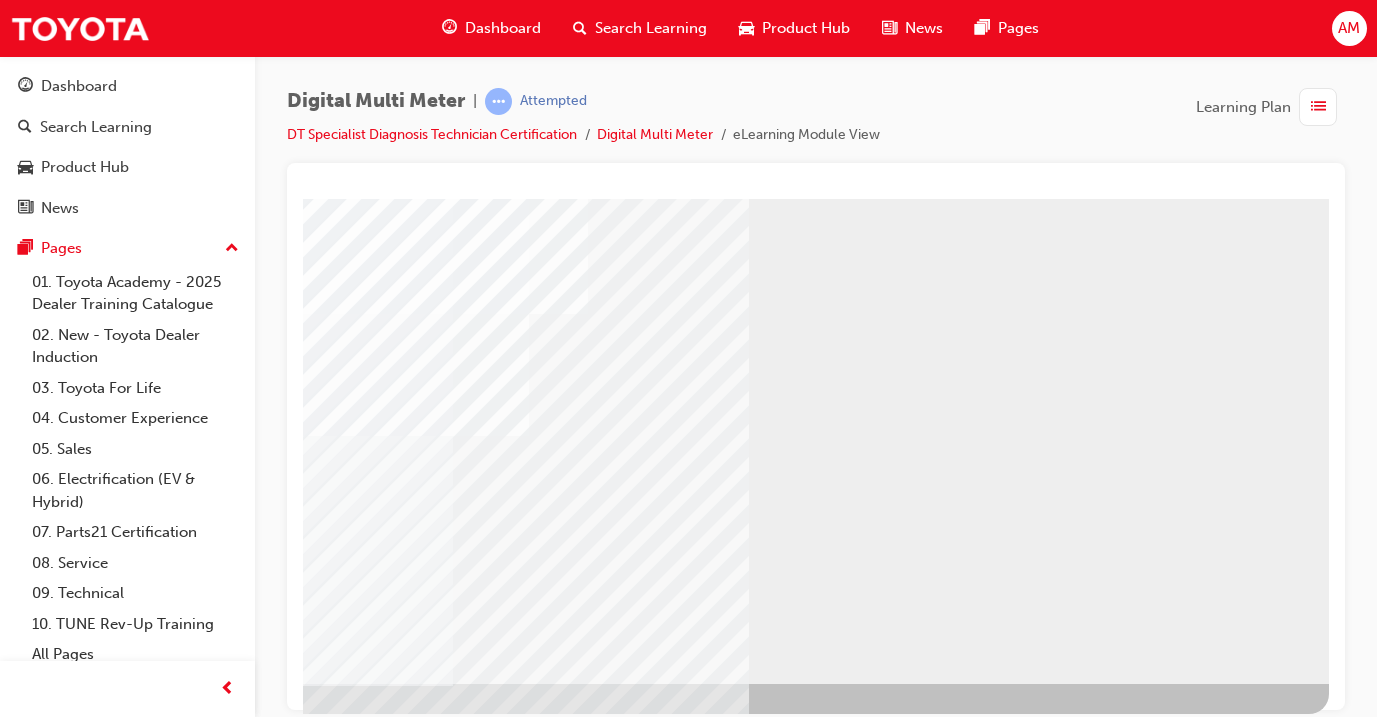 click at bounding box center [32, 737] 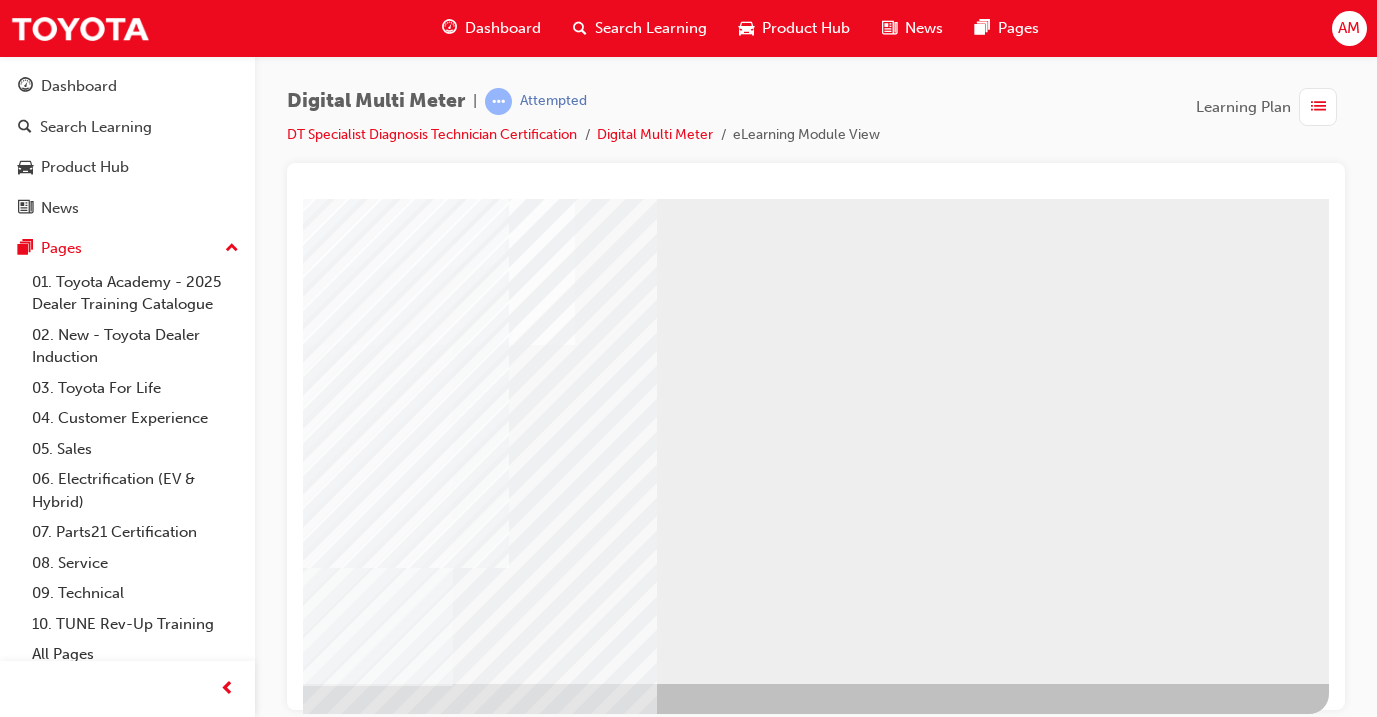 click at bounding box center [32, 737] 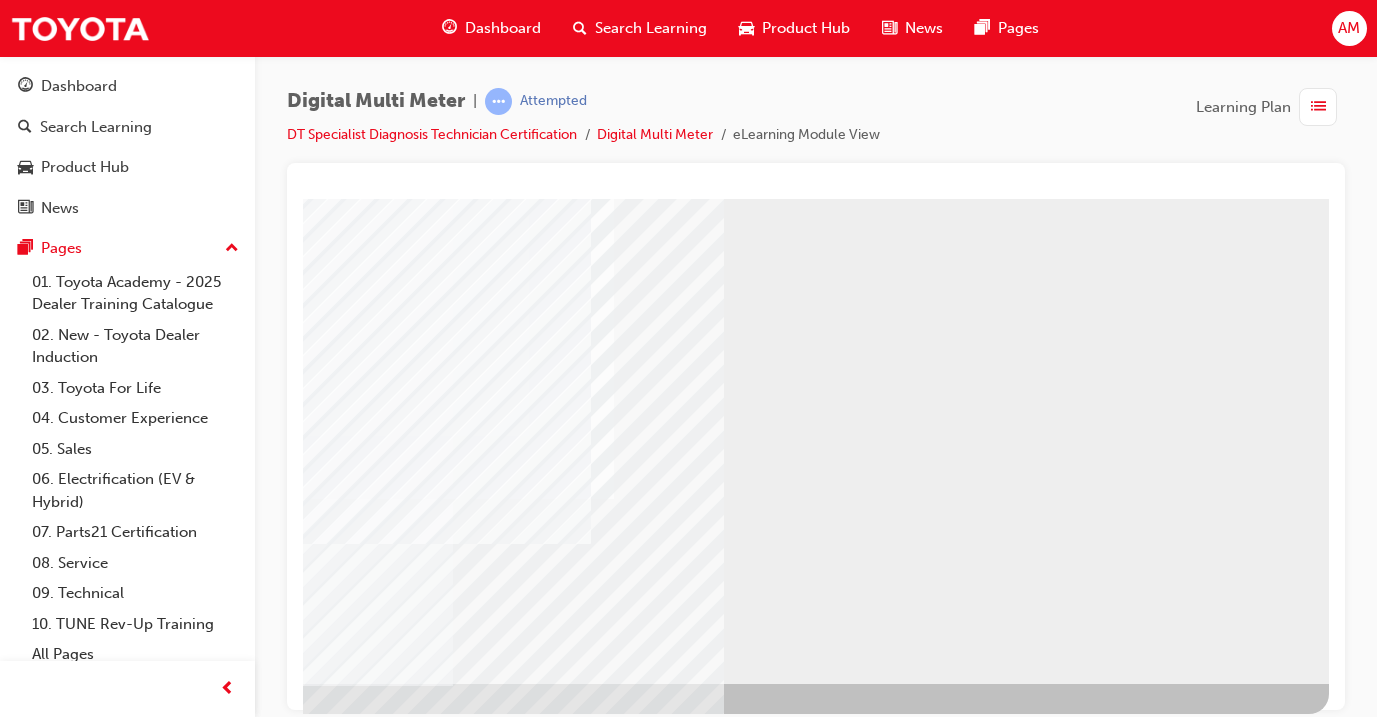 click at bounding box center [32, 737] 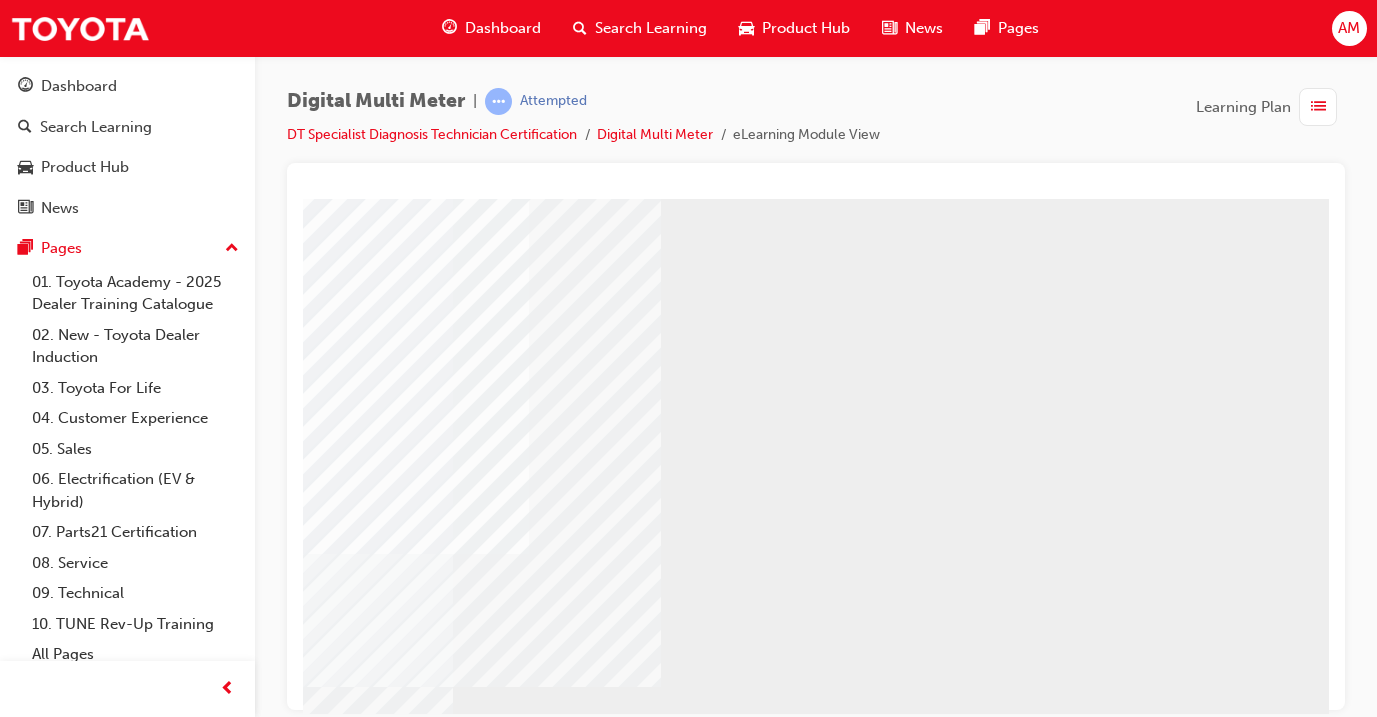 scroll, scrollTop: 117, scrollLeft: 334, axis: both 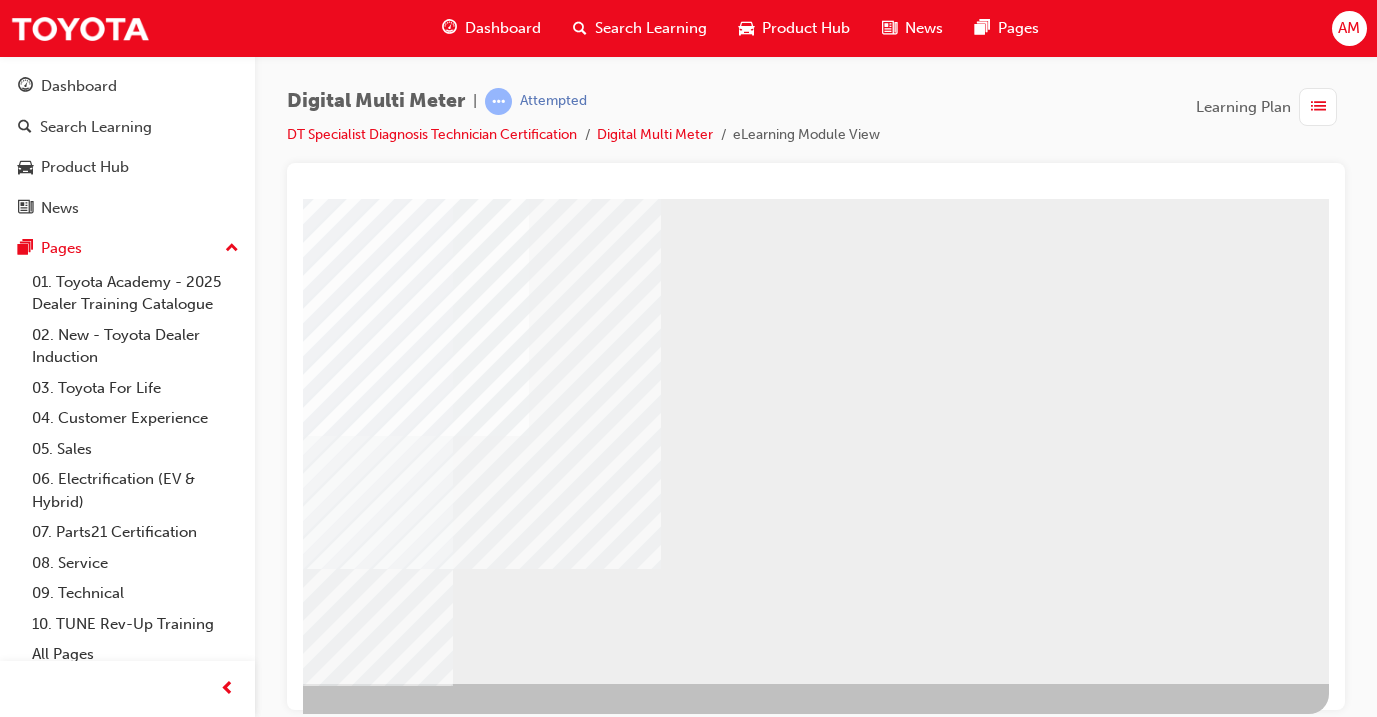 click at bounding box center (32, 737) 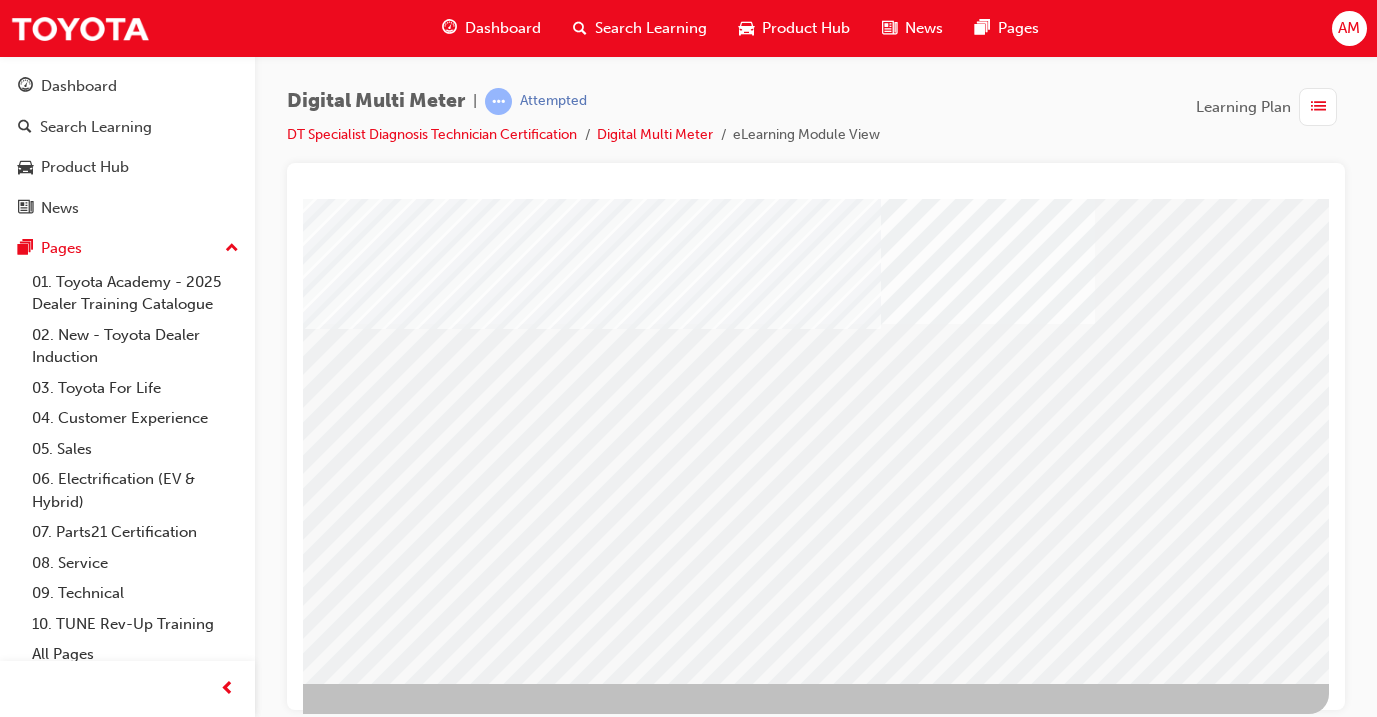 scroll, scrollTop: 235, scrollLeft: 334, axis: both 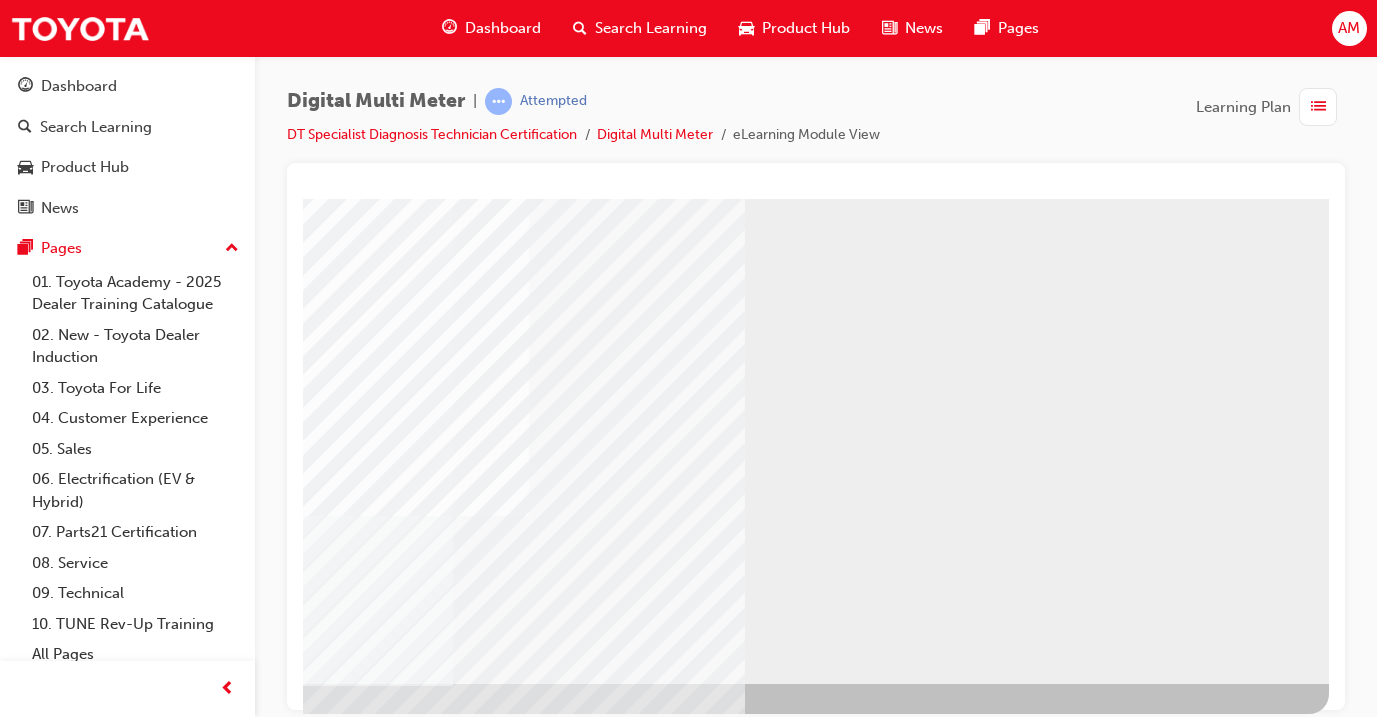 click at bounding box center [32, 1481] 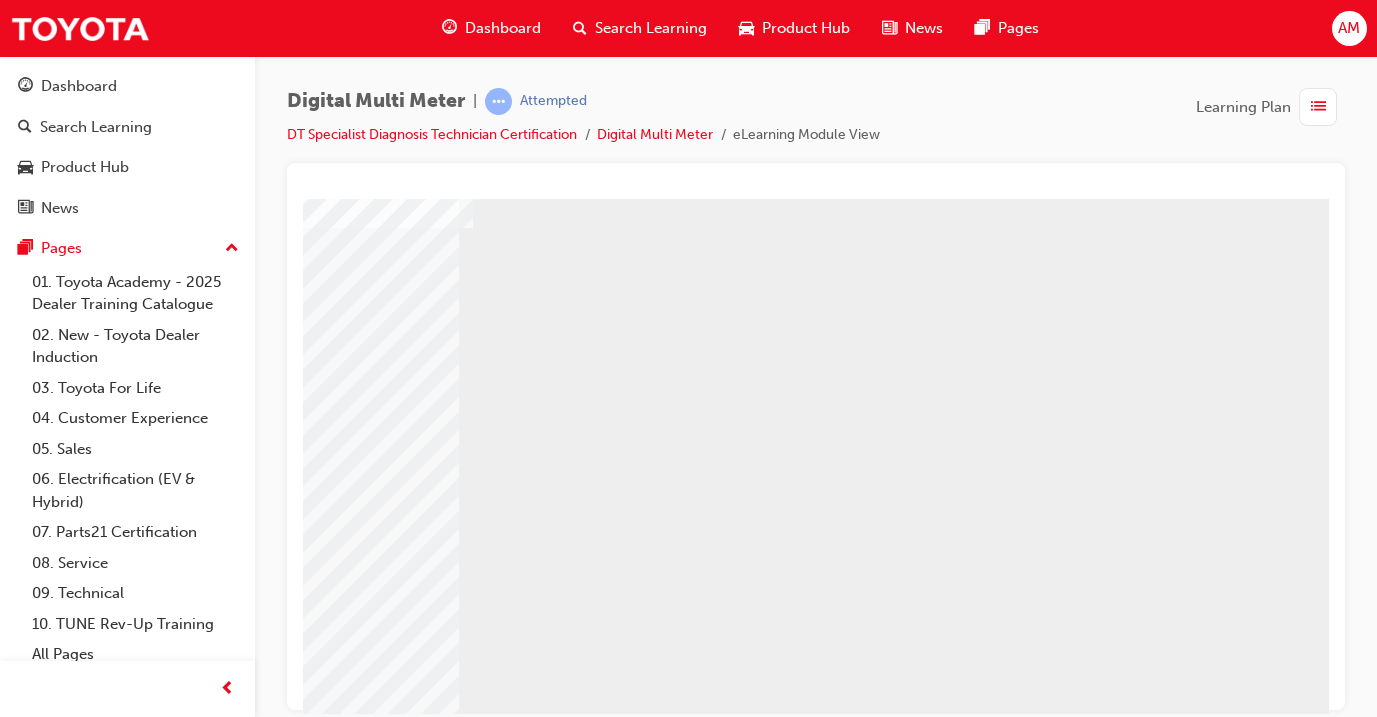scroll, scrollTop: 126, scrollLeft: 331, axis: both 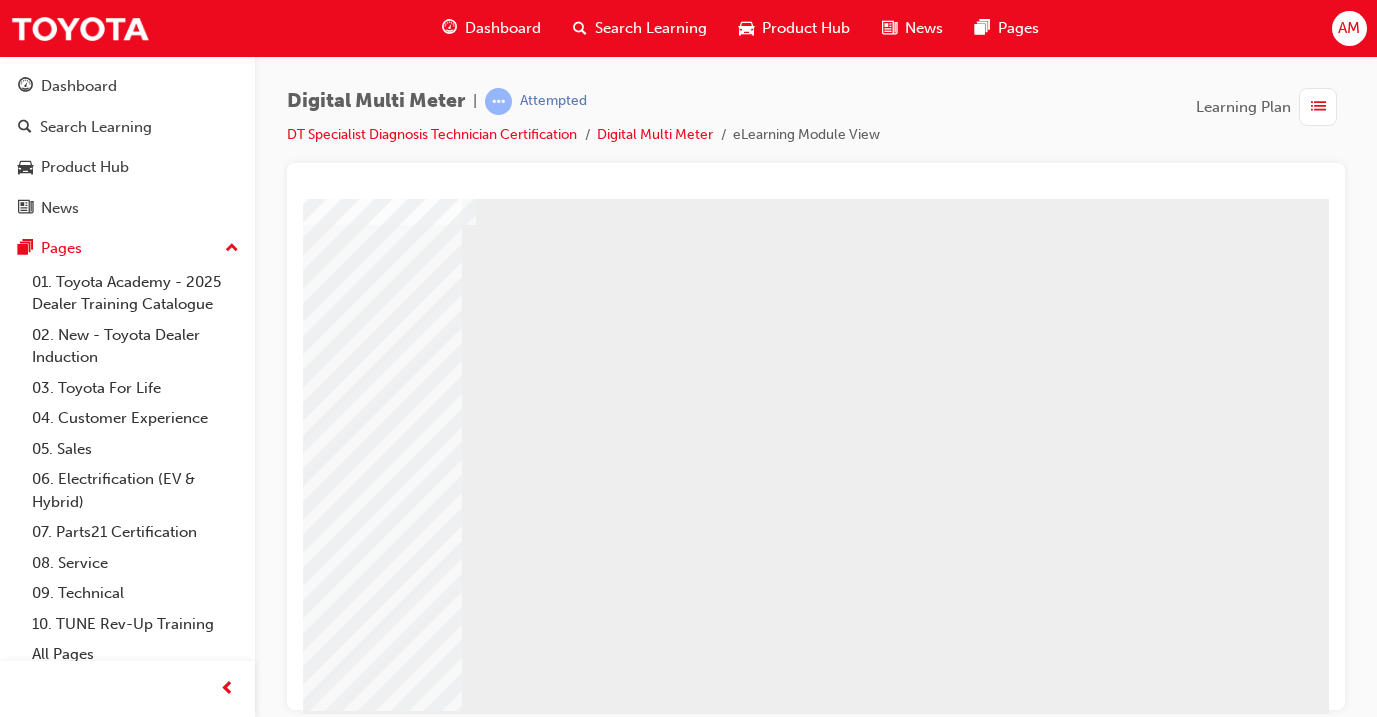 click at bounding box center (-3, 2322) 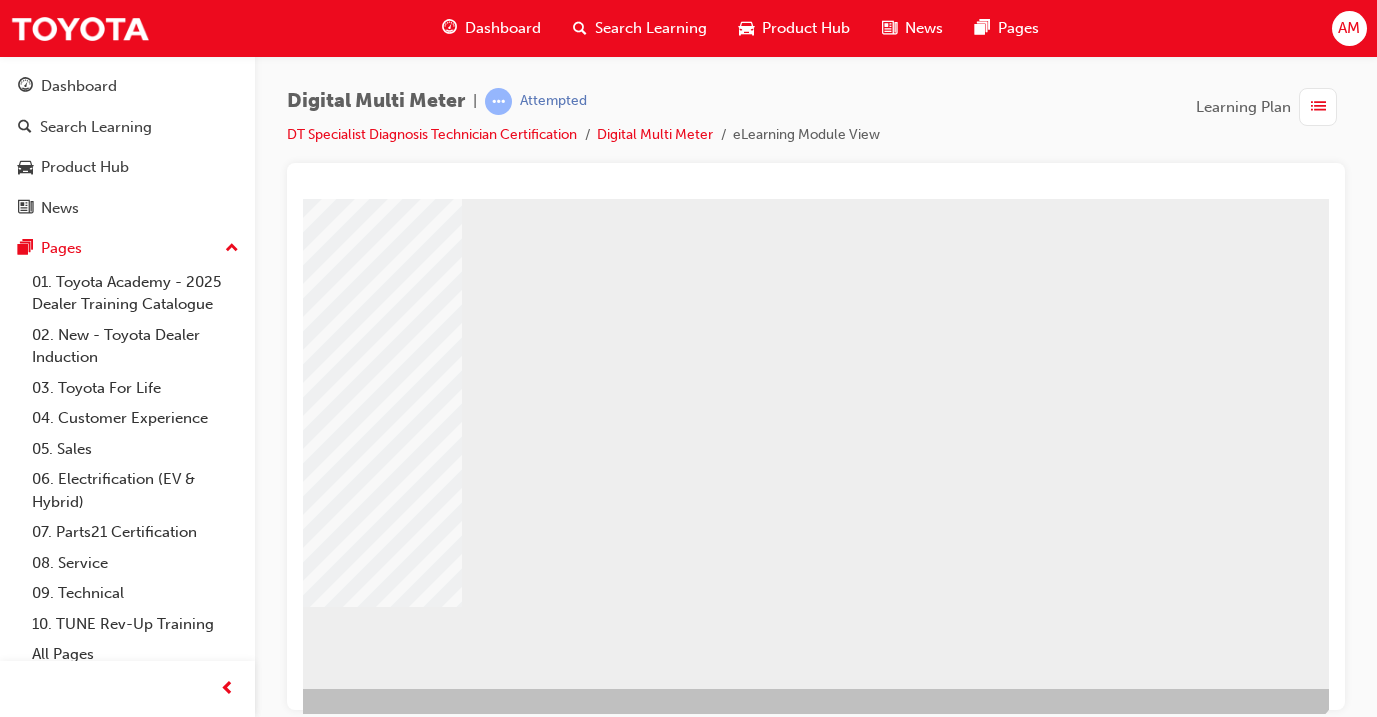 scroll, scrollTop: 234, scrollLeft: 331, axis: both 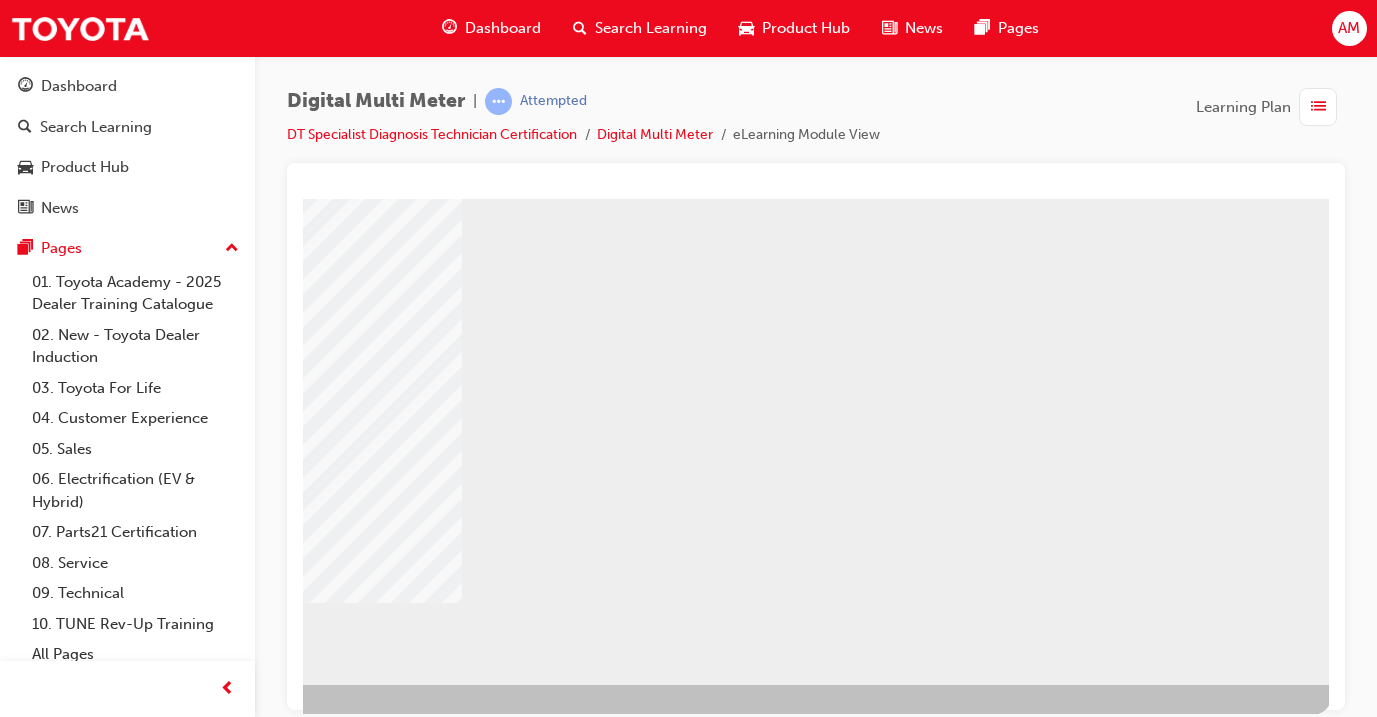 click at bounding box center [-3, 2314] 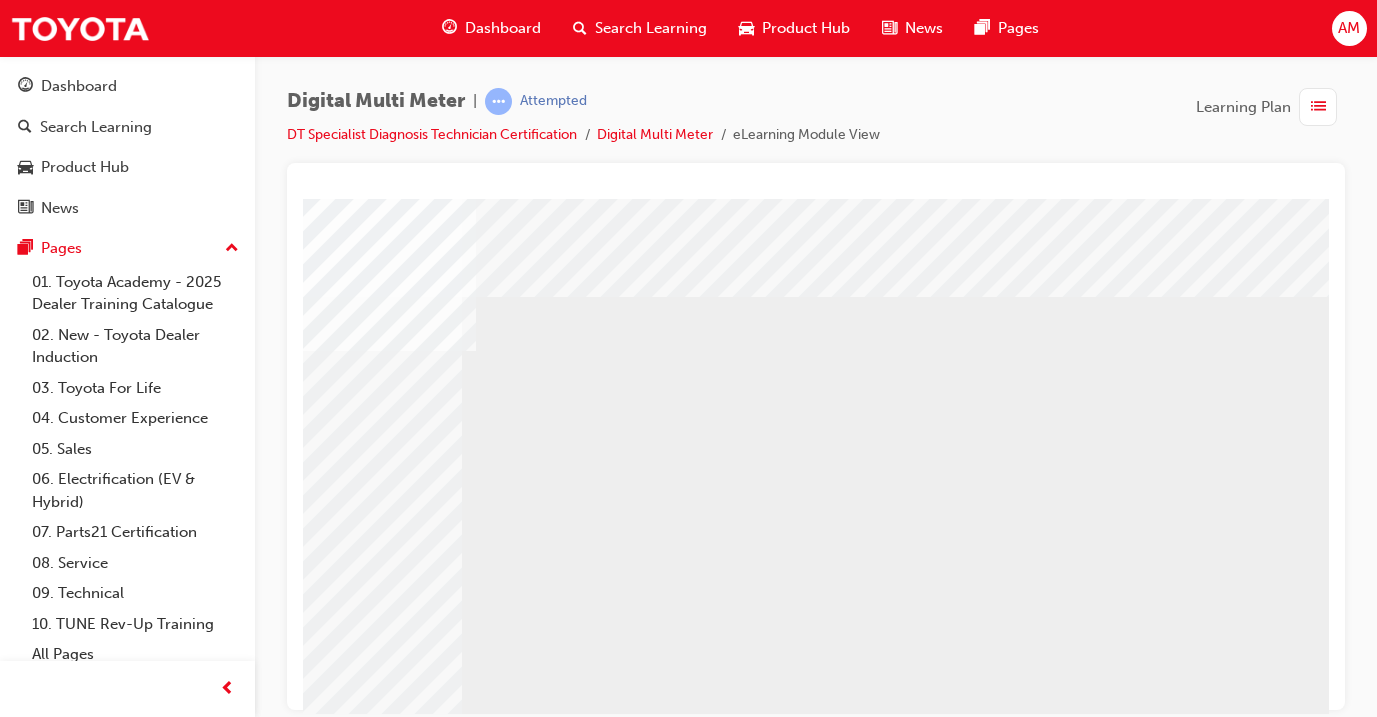 scroll, scrollTop: 0, scrollLeft: 0, axis: both 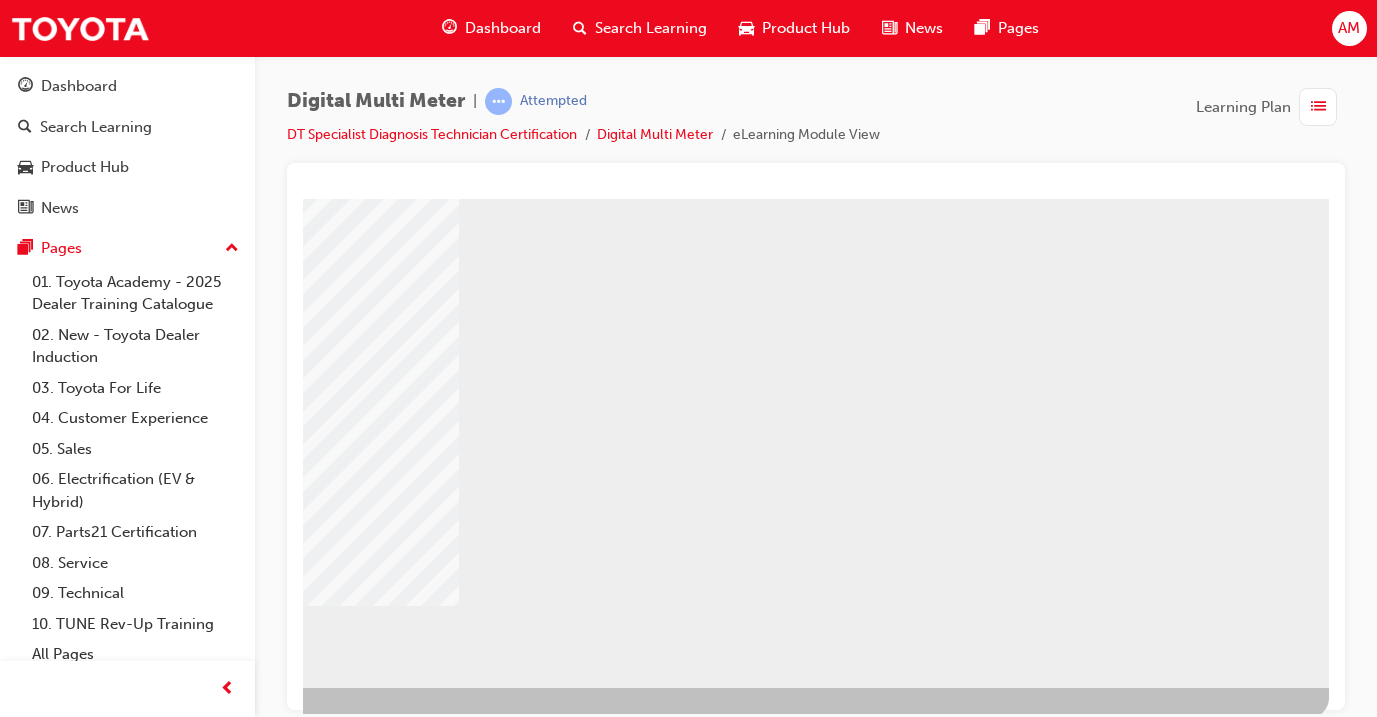 click at bounding box center [32, 3218] 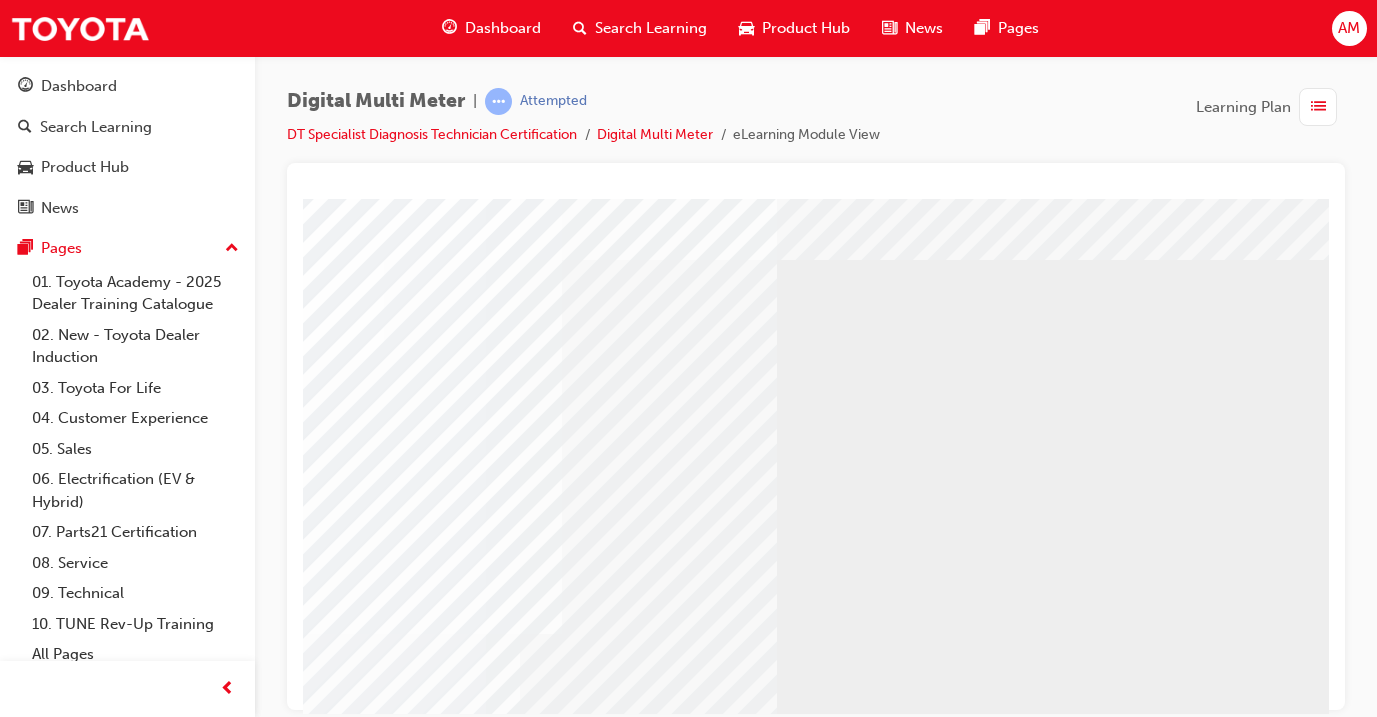 scroll, scrollTop: 0, scrollLeft: 301, axis: horizontal 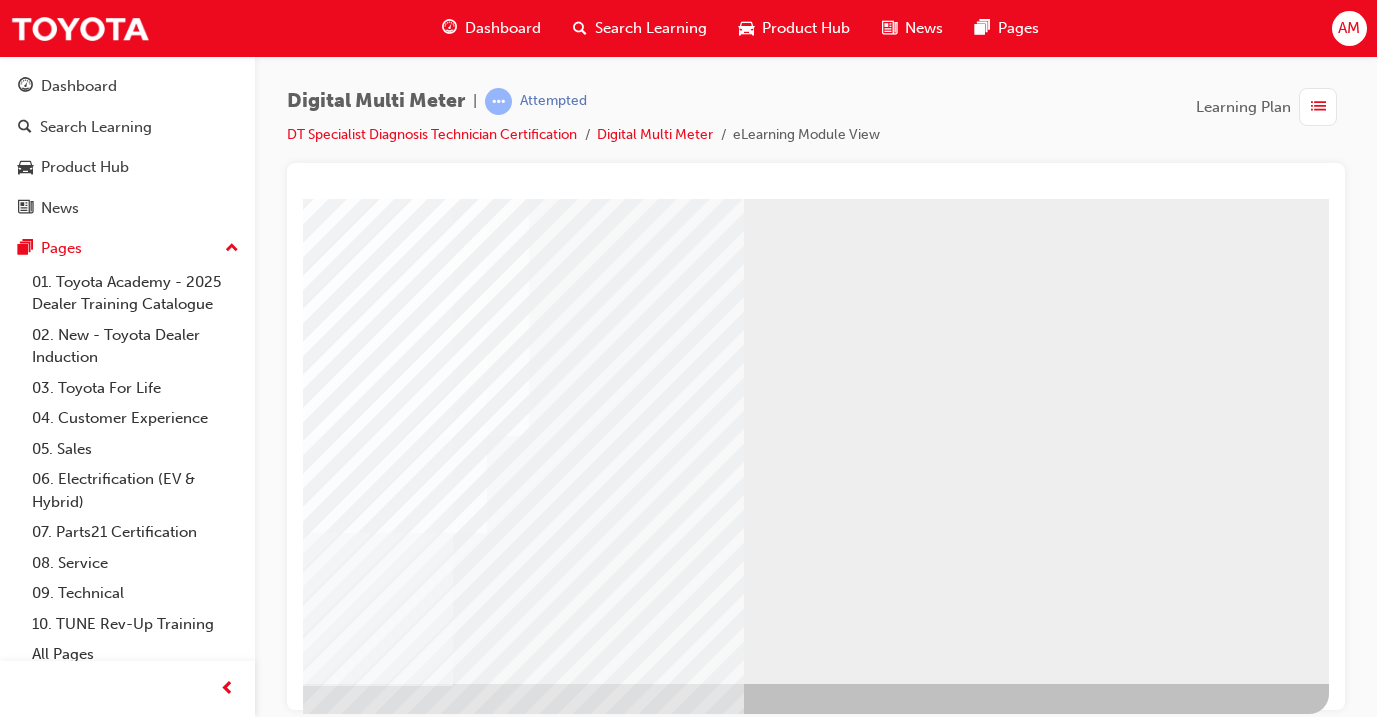 click at bounding box center [32, 737] 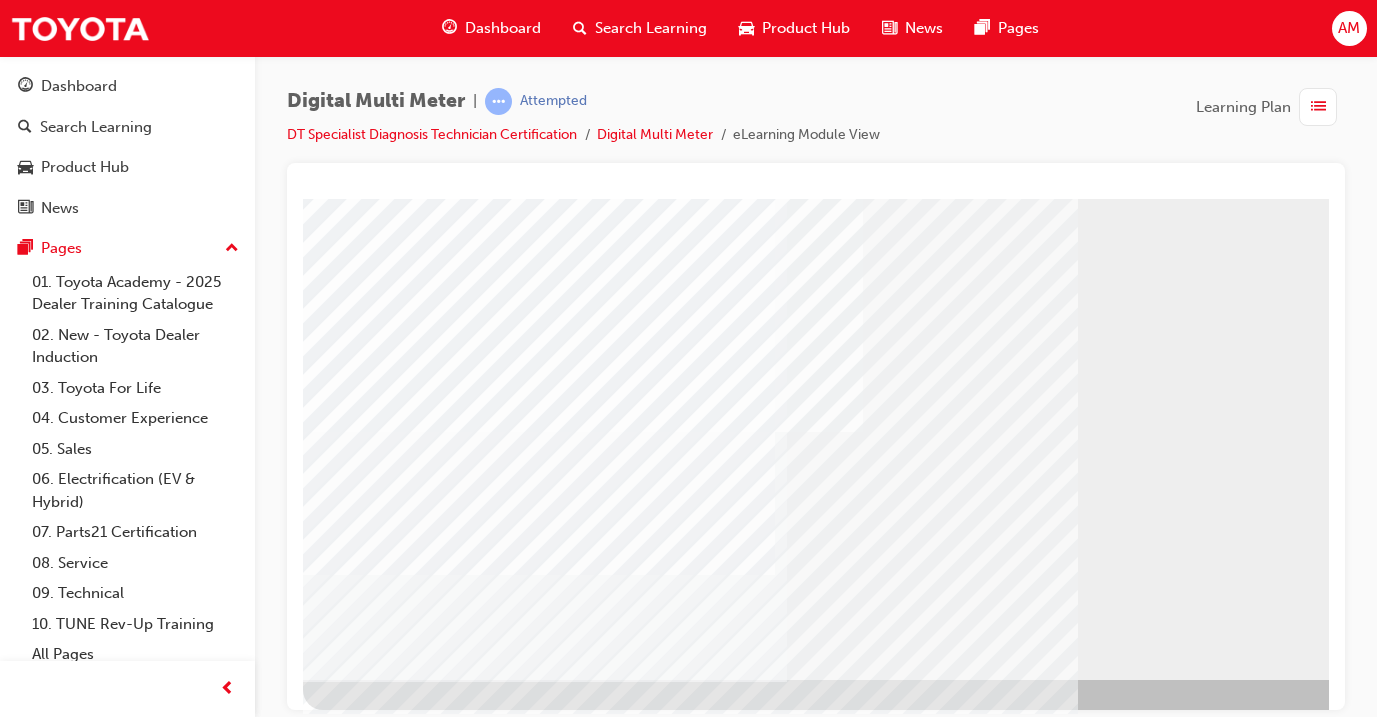scroll, scrollTop: 236, scrollLeft: 0, axis: vertical 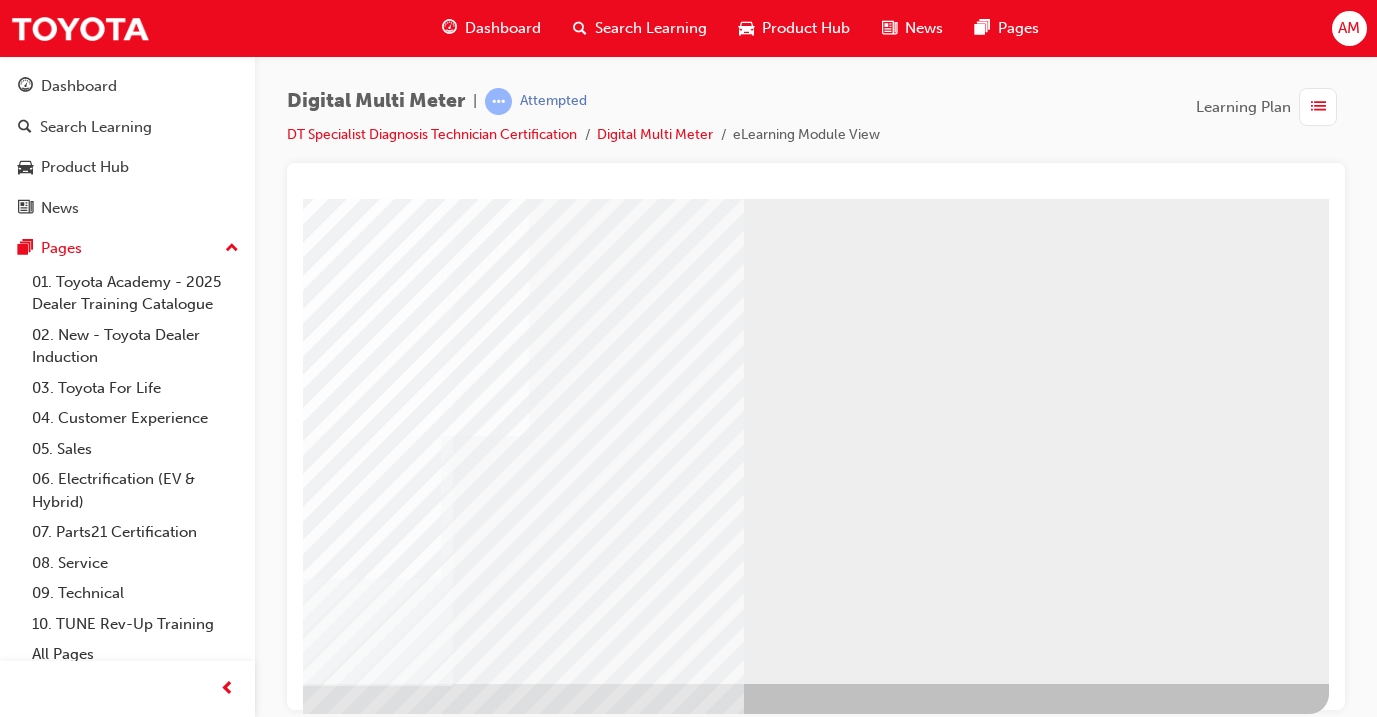 click at bounding box center [32, 737] 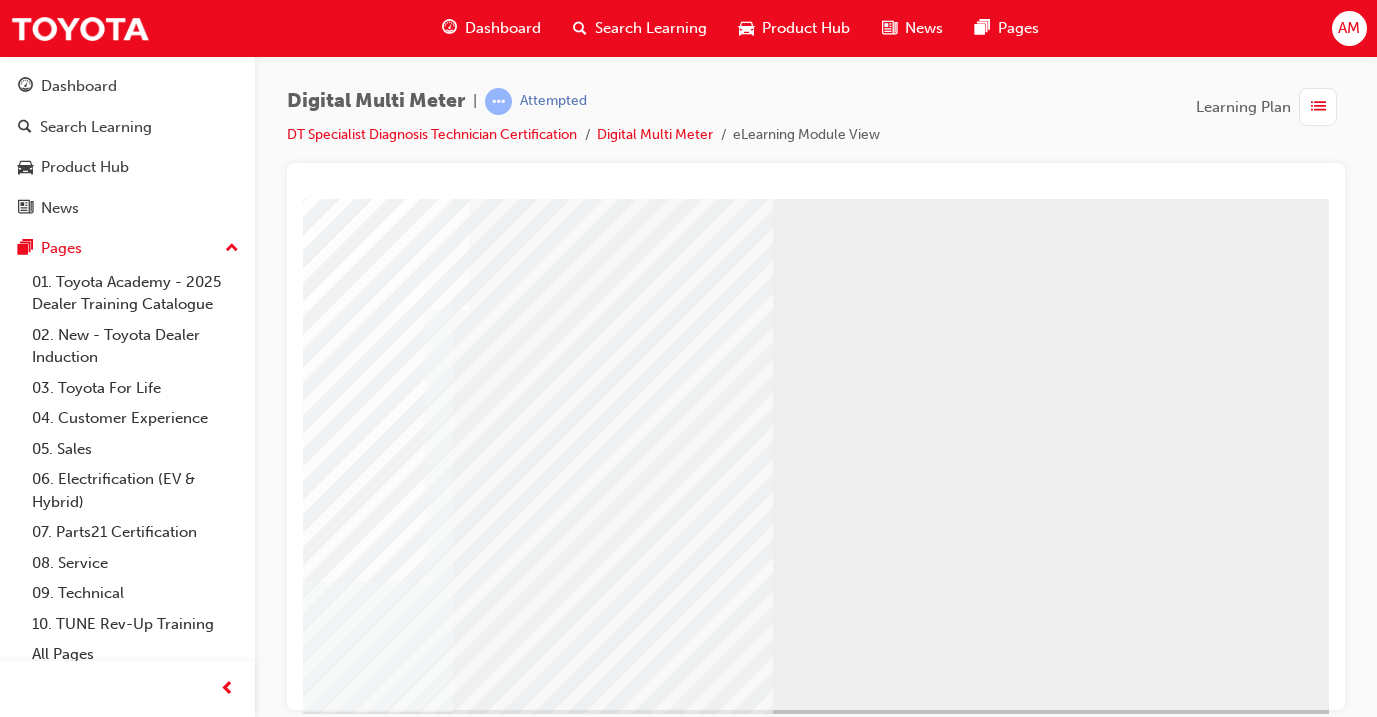 scroll, scrollTop: 209, scrollLeft: 334, axis: both 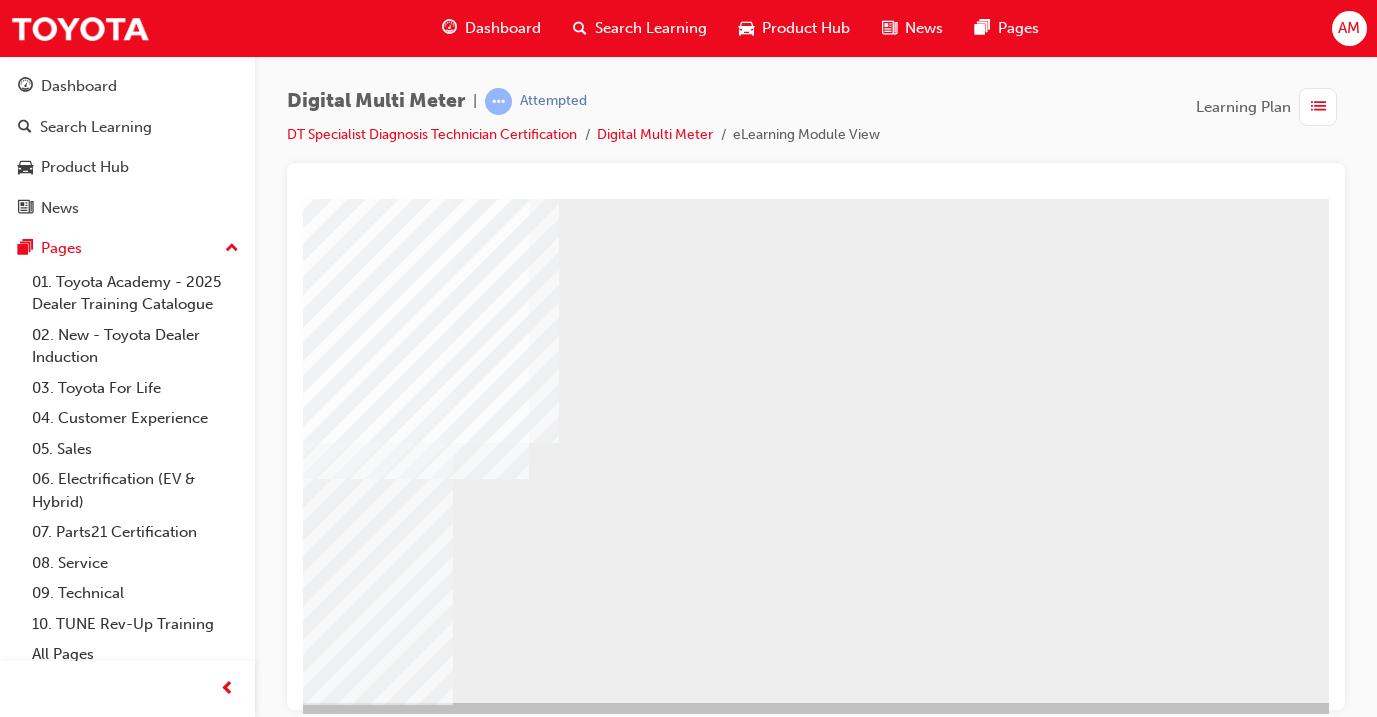 click at bounding box center (32, 756) 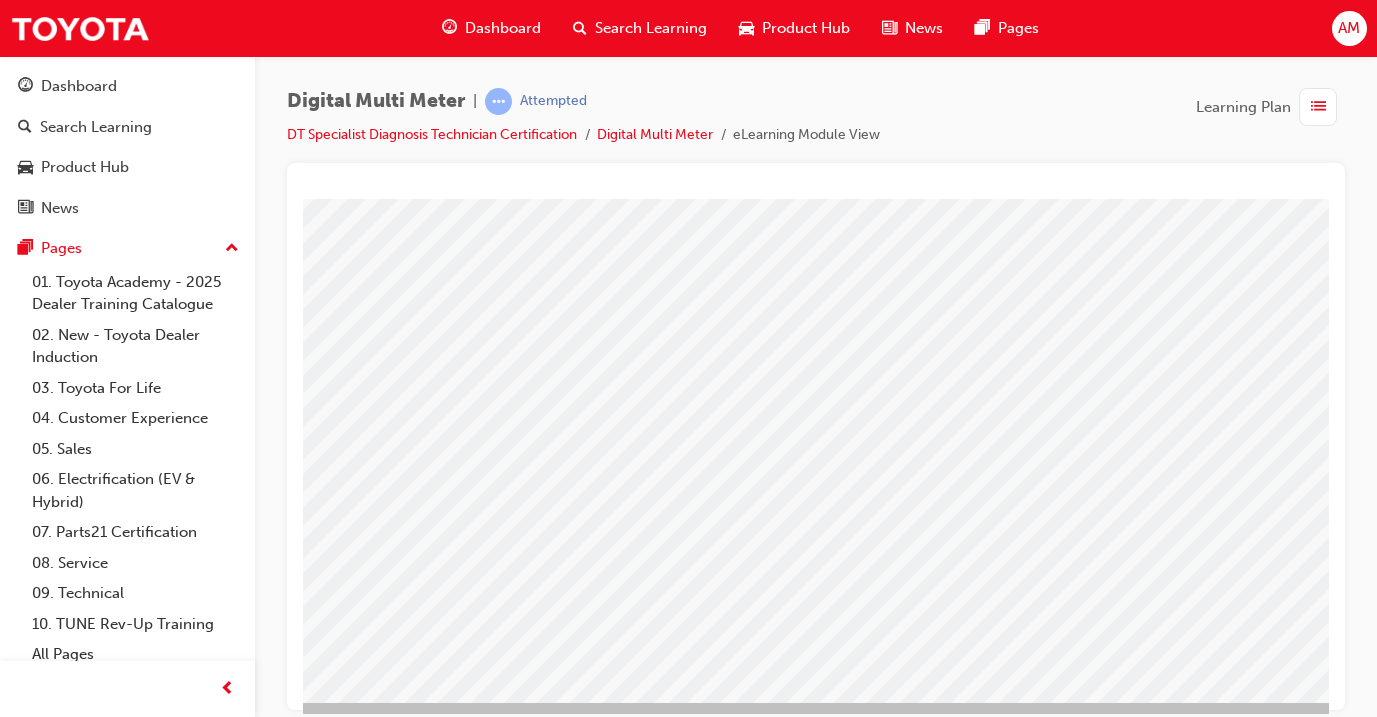 click at bounding box center (649, 1098) 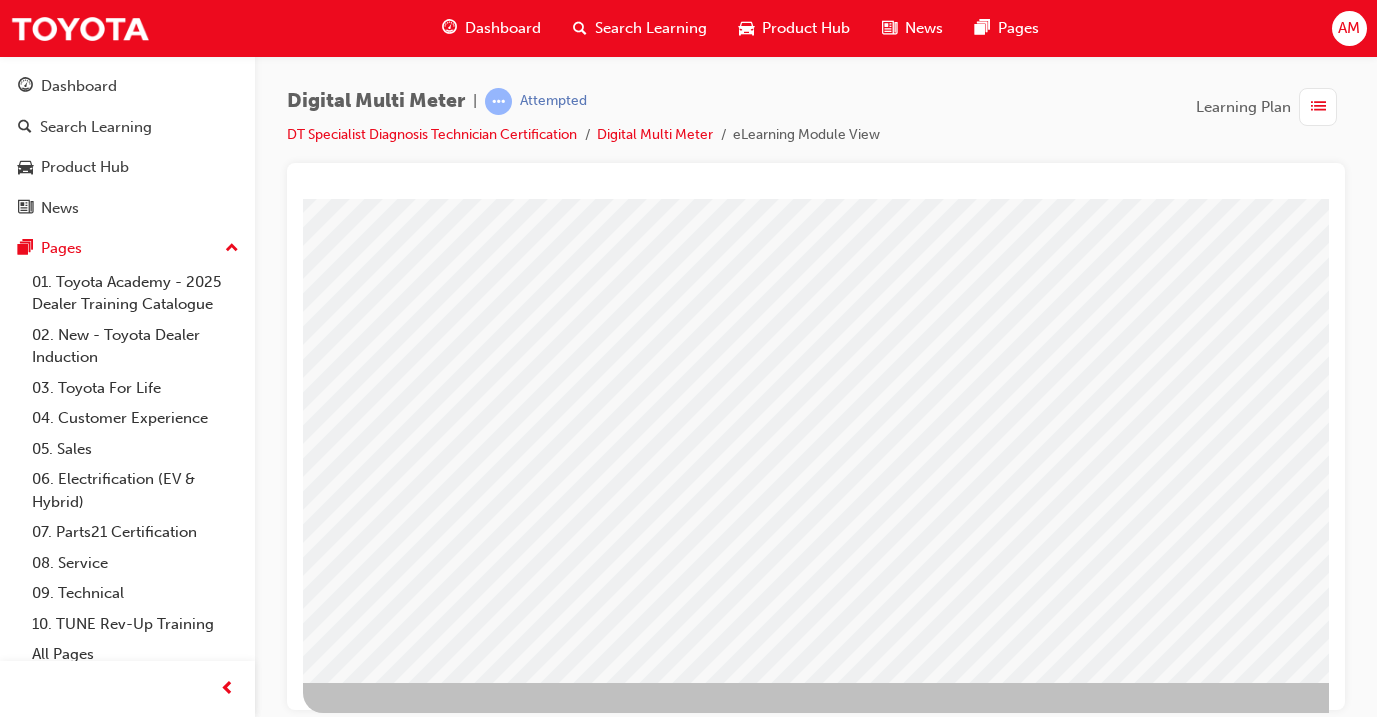 scroll, scrollTop: 235, scrollLeft: 0, axis: vertical 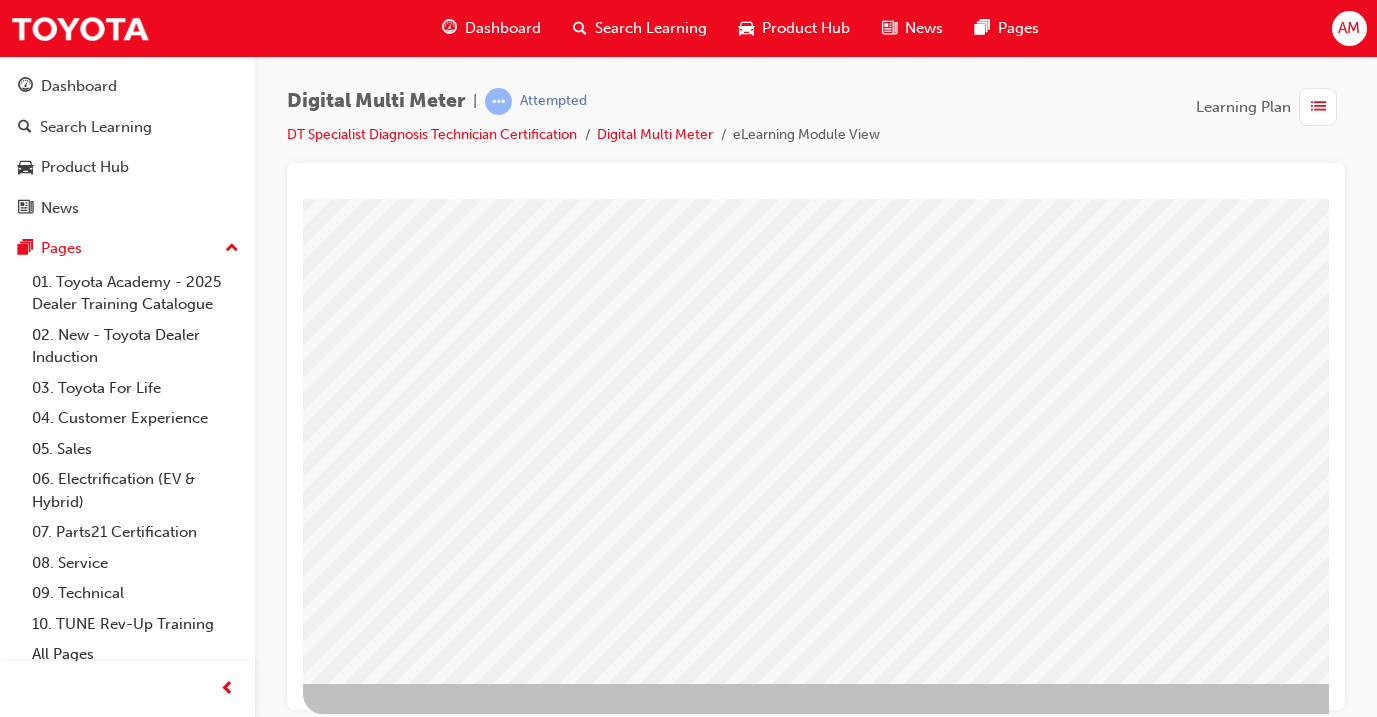 click at bounding box center [447, 1633] 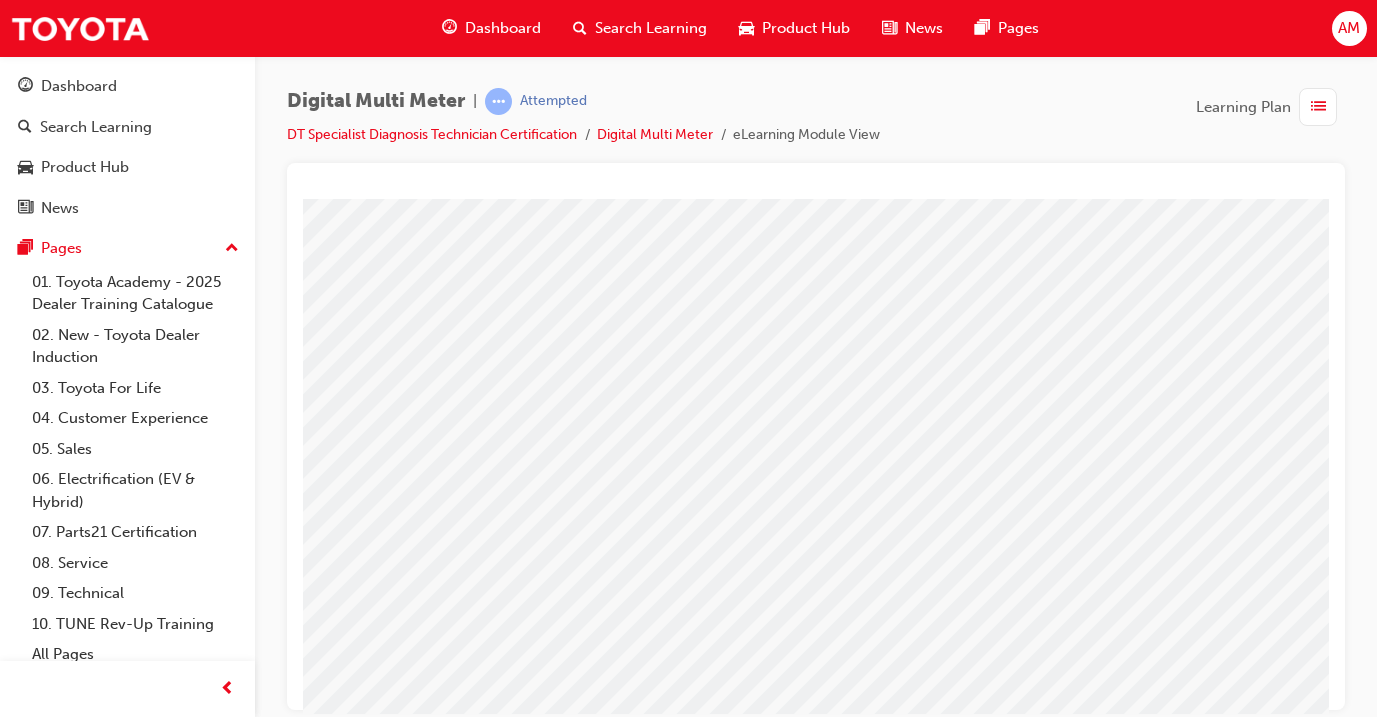 scroll, scrollTop: 201, scrollLeft: 231, axis: both 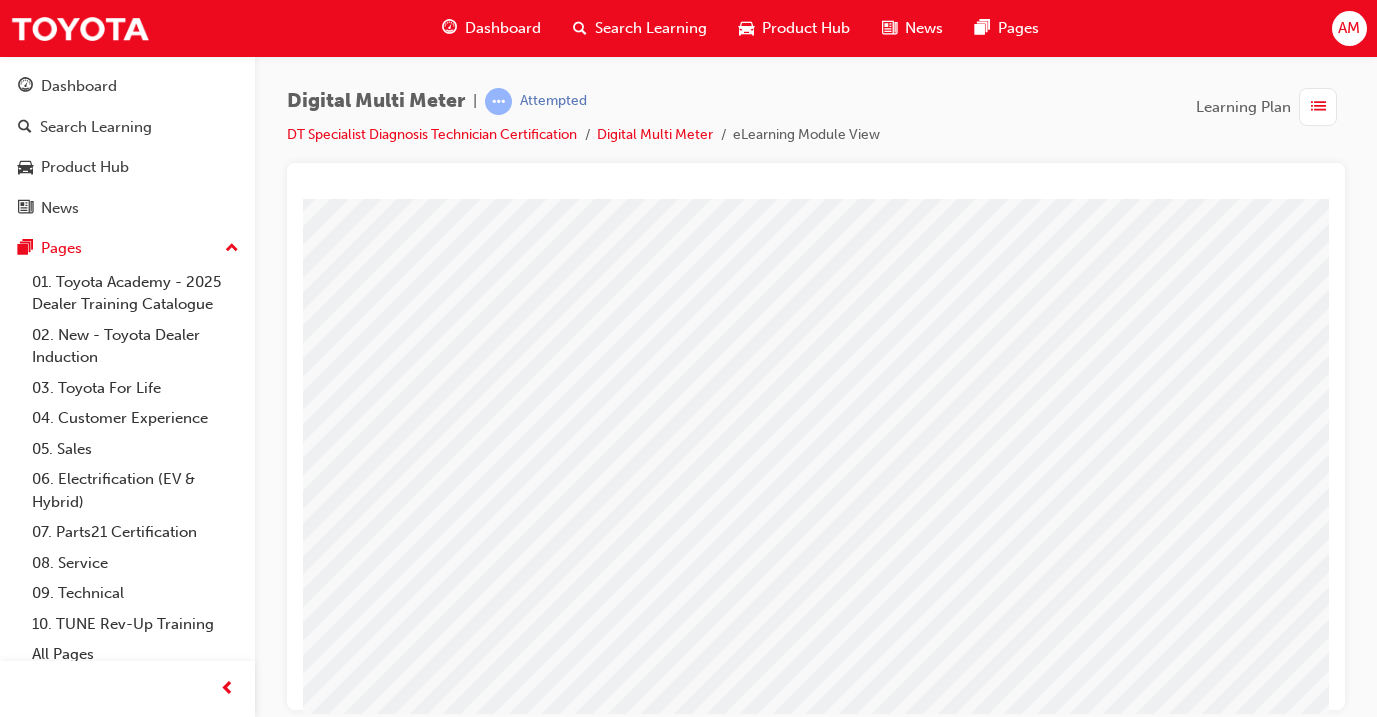 click at bounding box center (32, 2342) 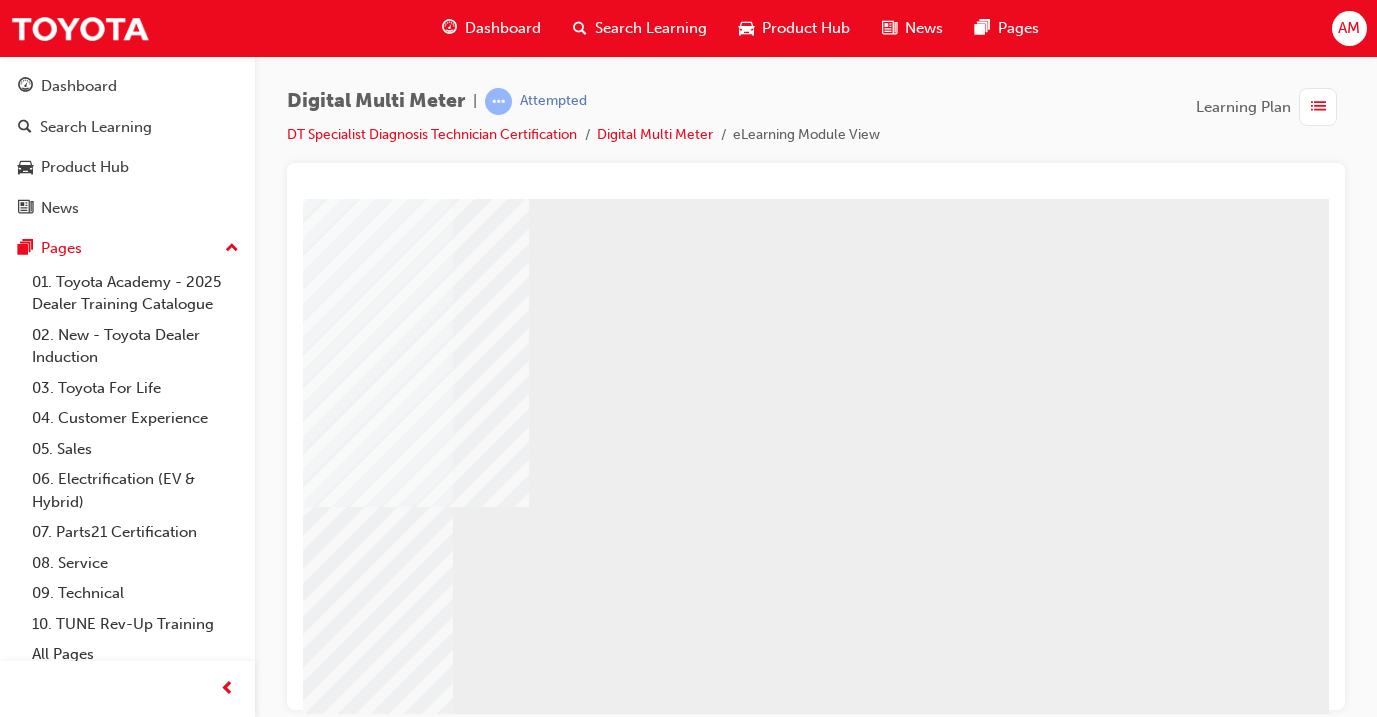 scroll, scrollTop: 204, scrollLeft: 334, axis: both 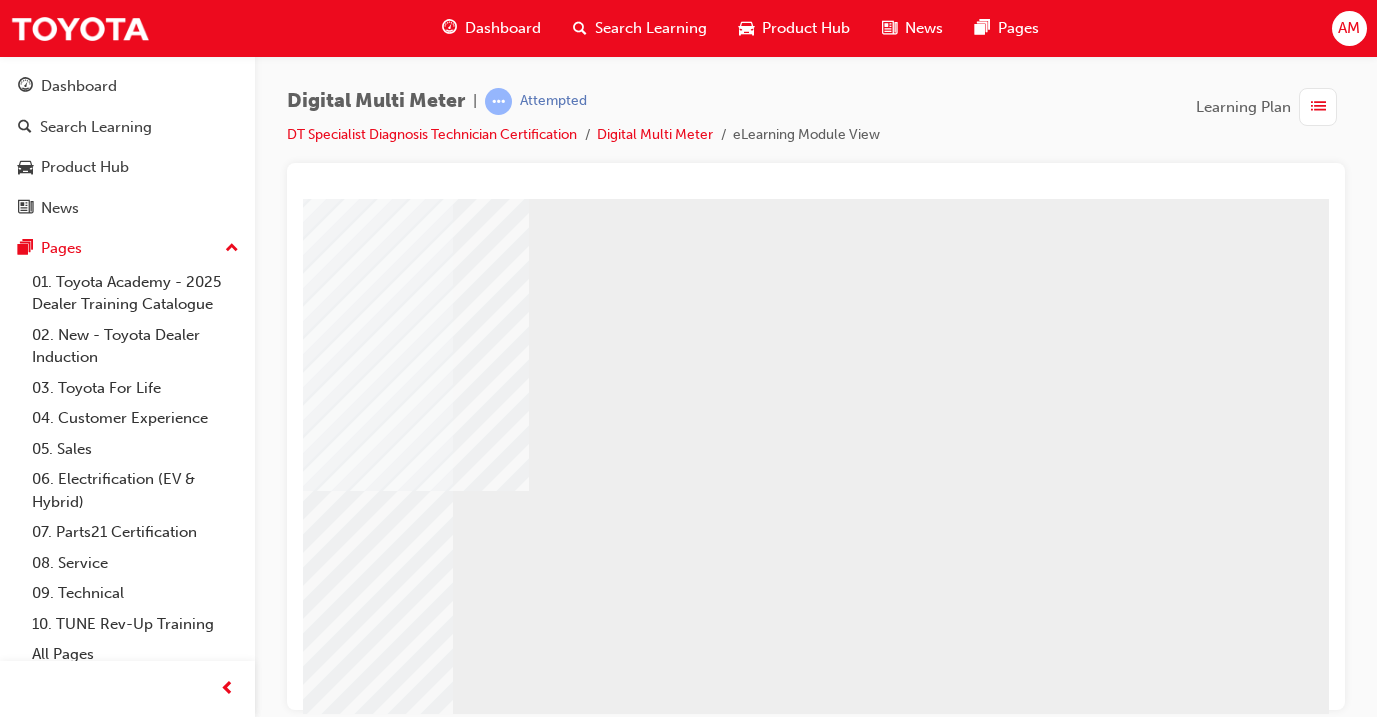 click at bounding box center [32, 768] 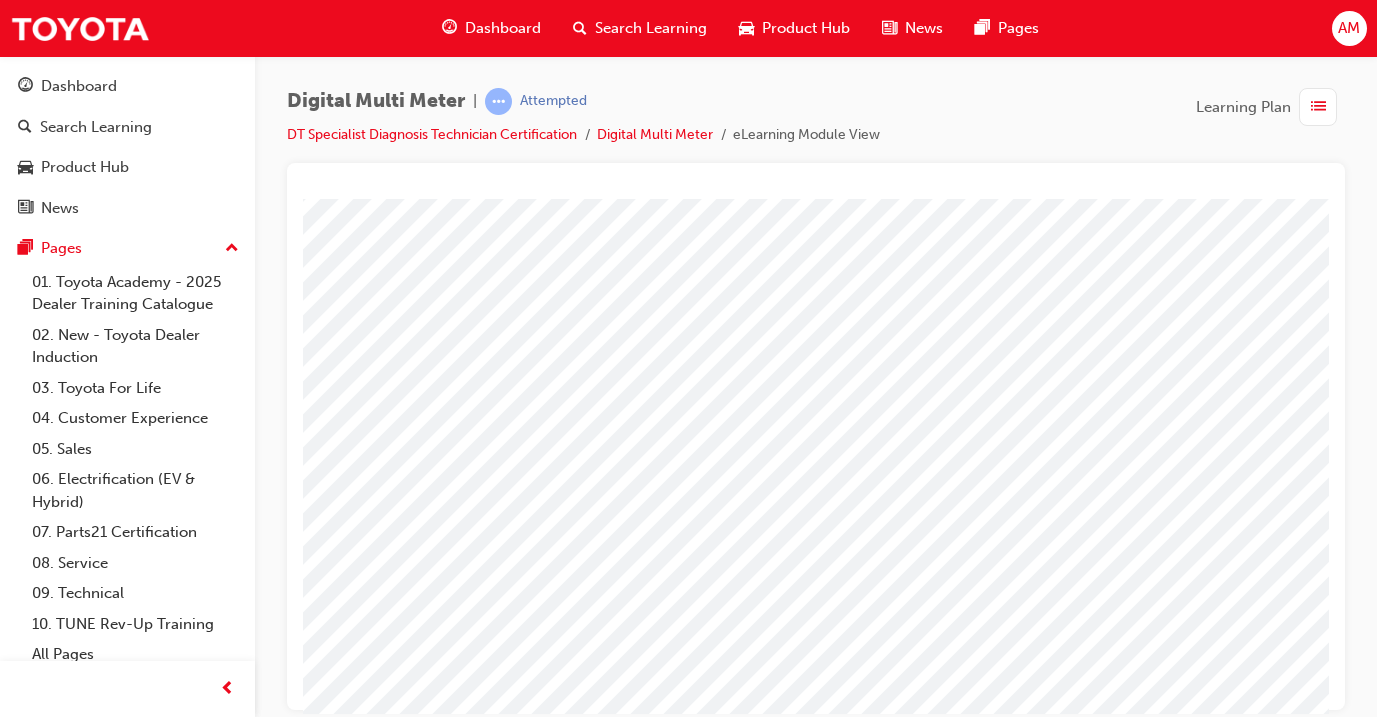 scroll, scrollTop: 8, scrollLeft: 151, axis: both 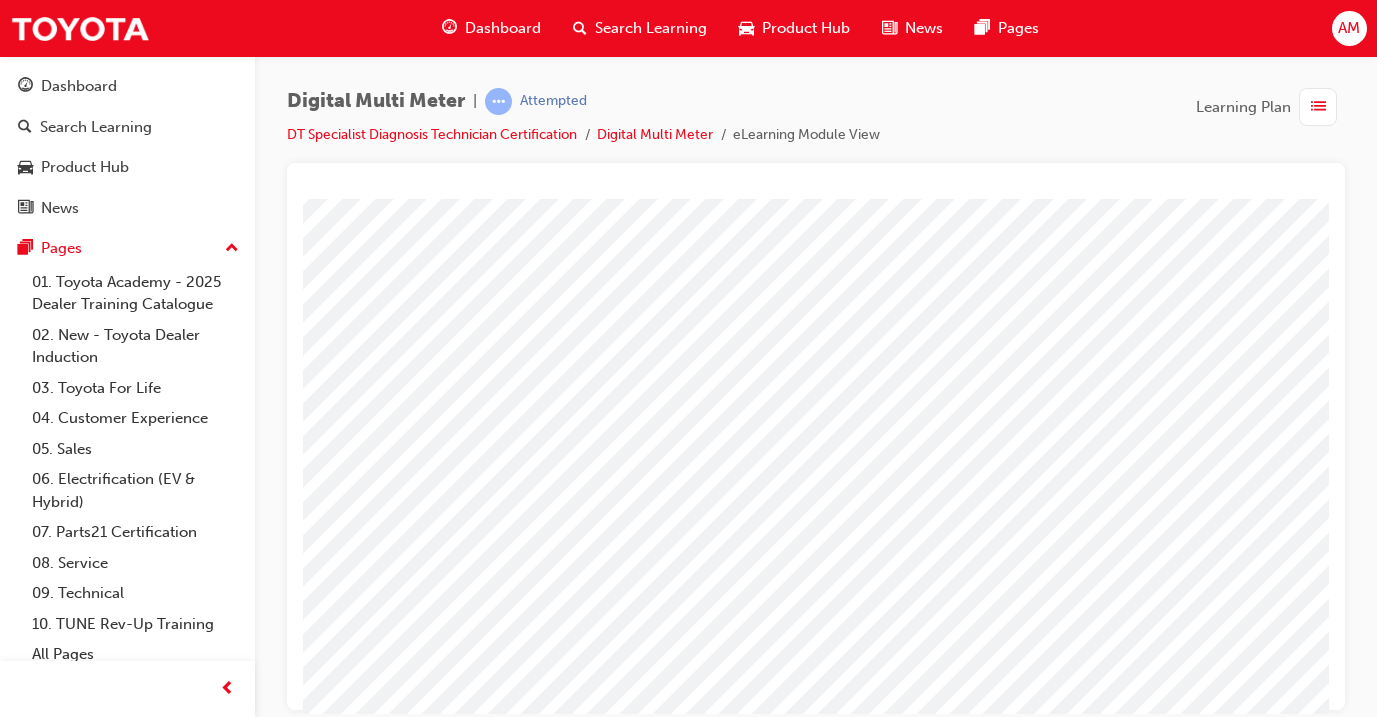 click at bounding box center [867, 413] 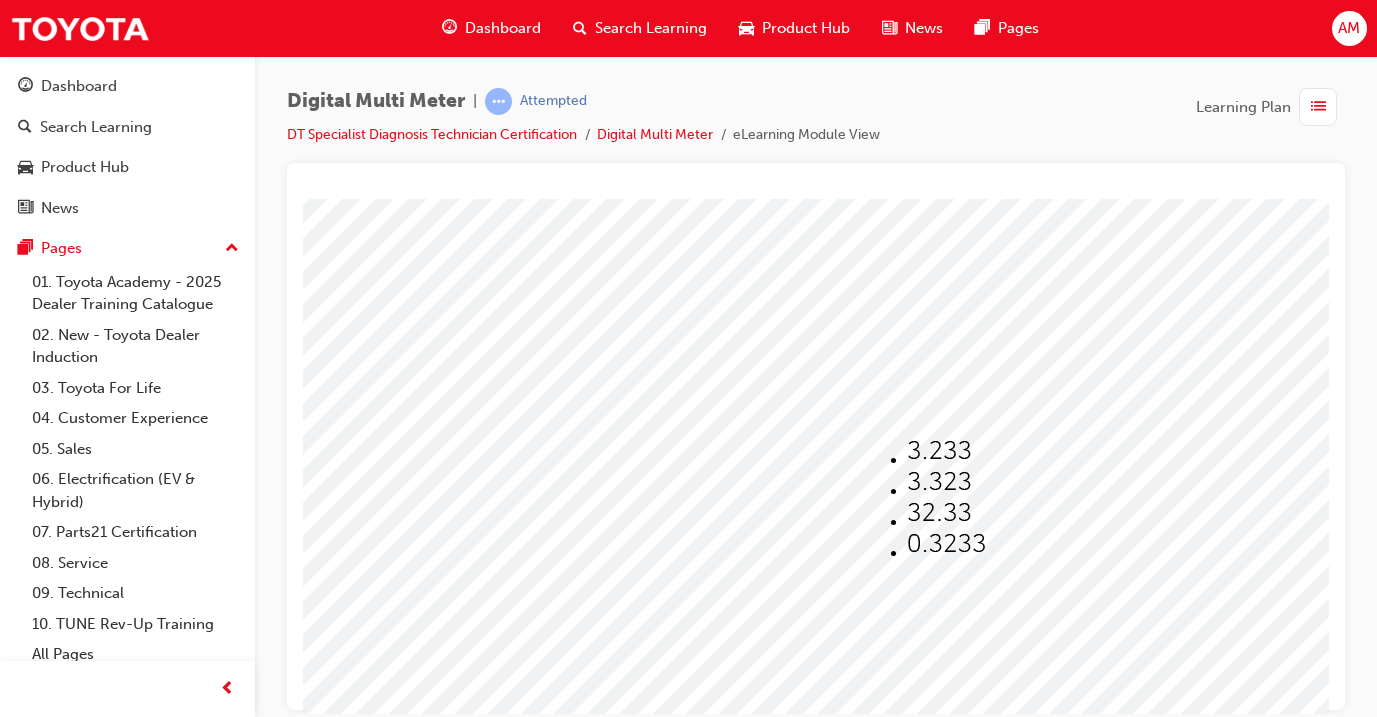 click at bounding box center [939, 450] 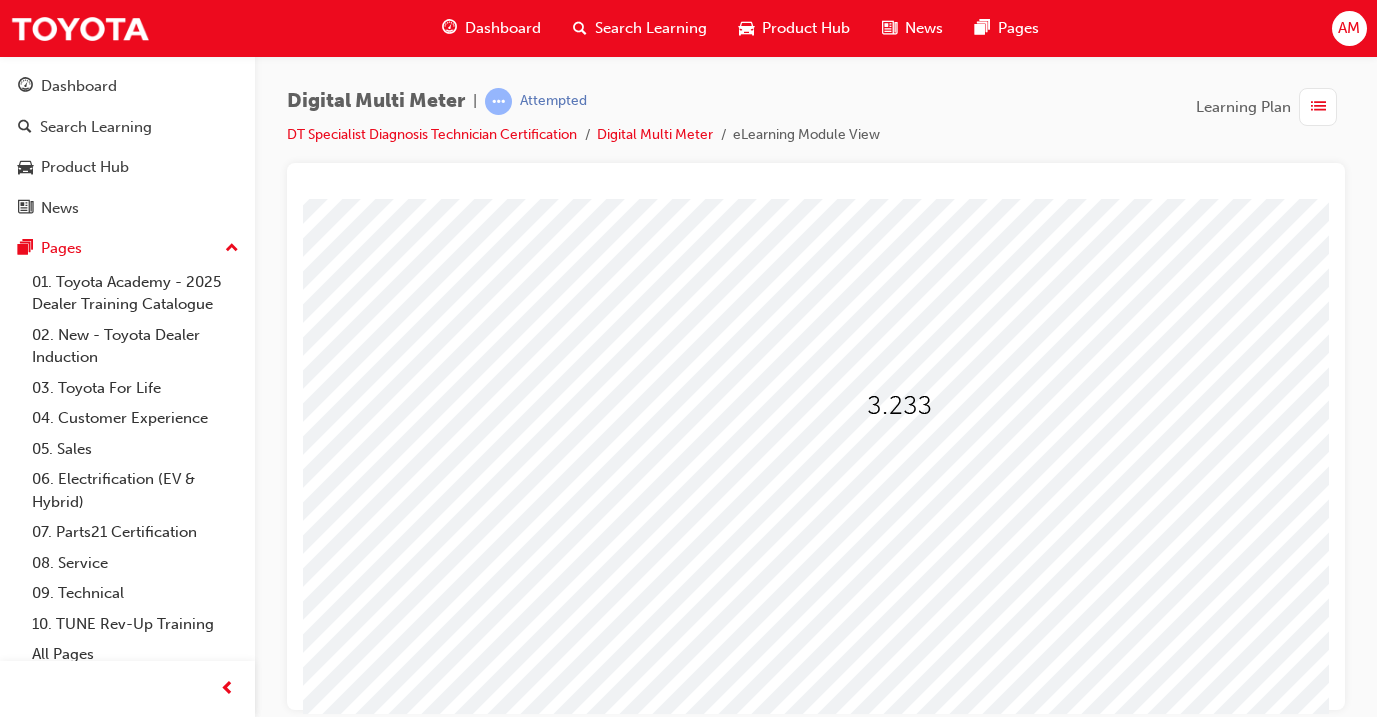 click at bounding box center (831, 463) 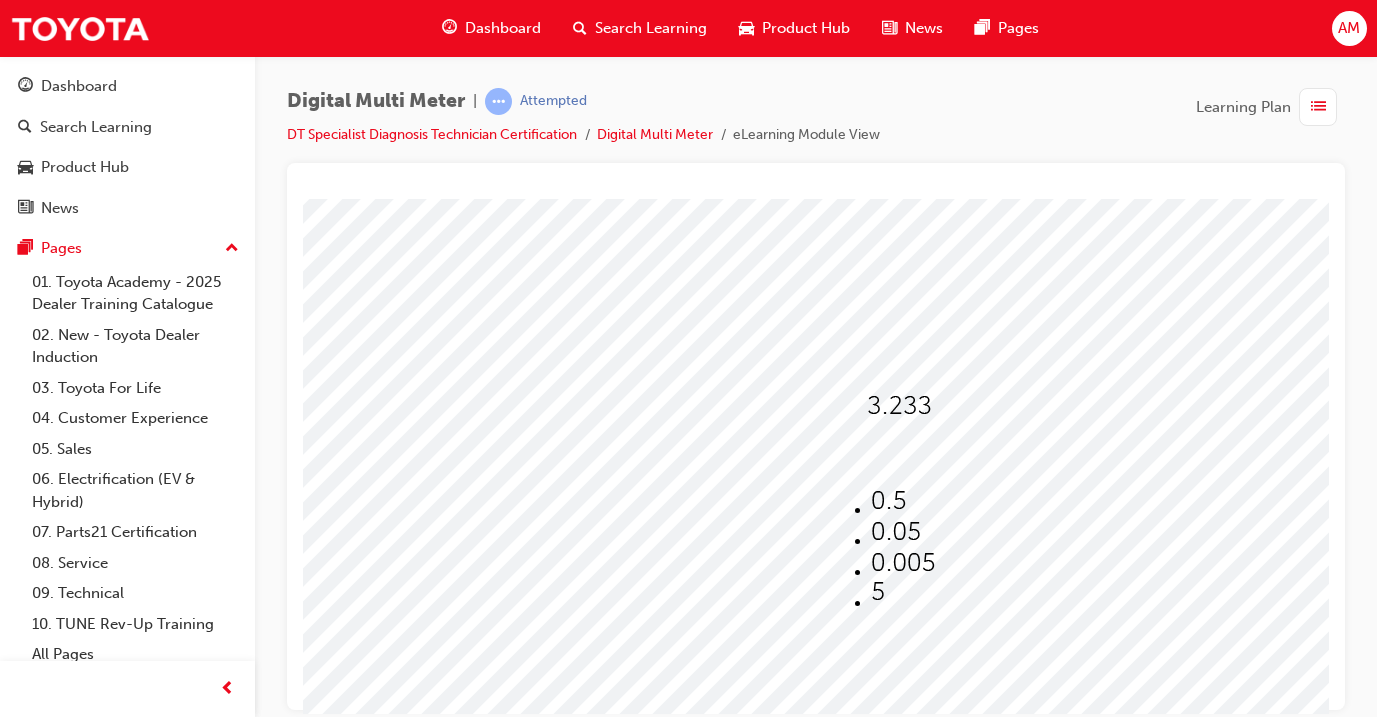 click at bounding box center [903, 502] 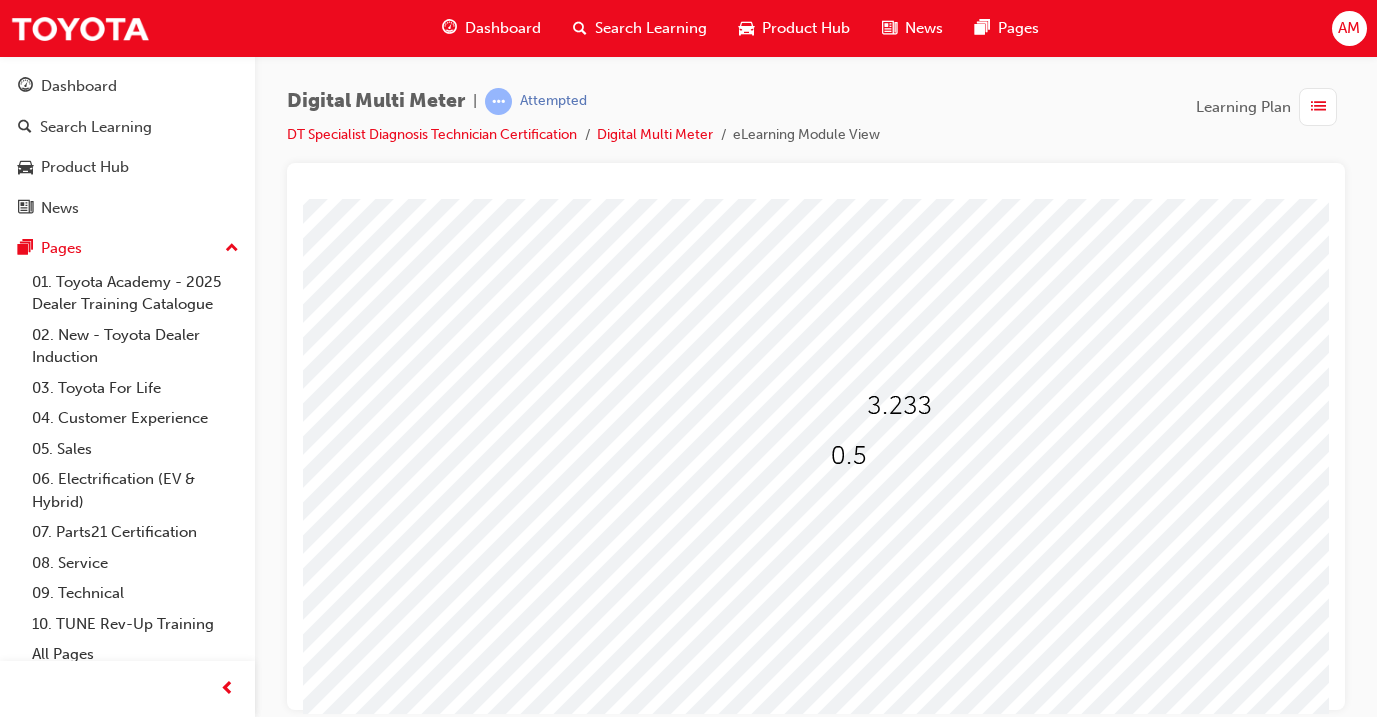 click at bounding box center [878, 513] 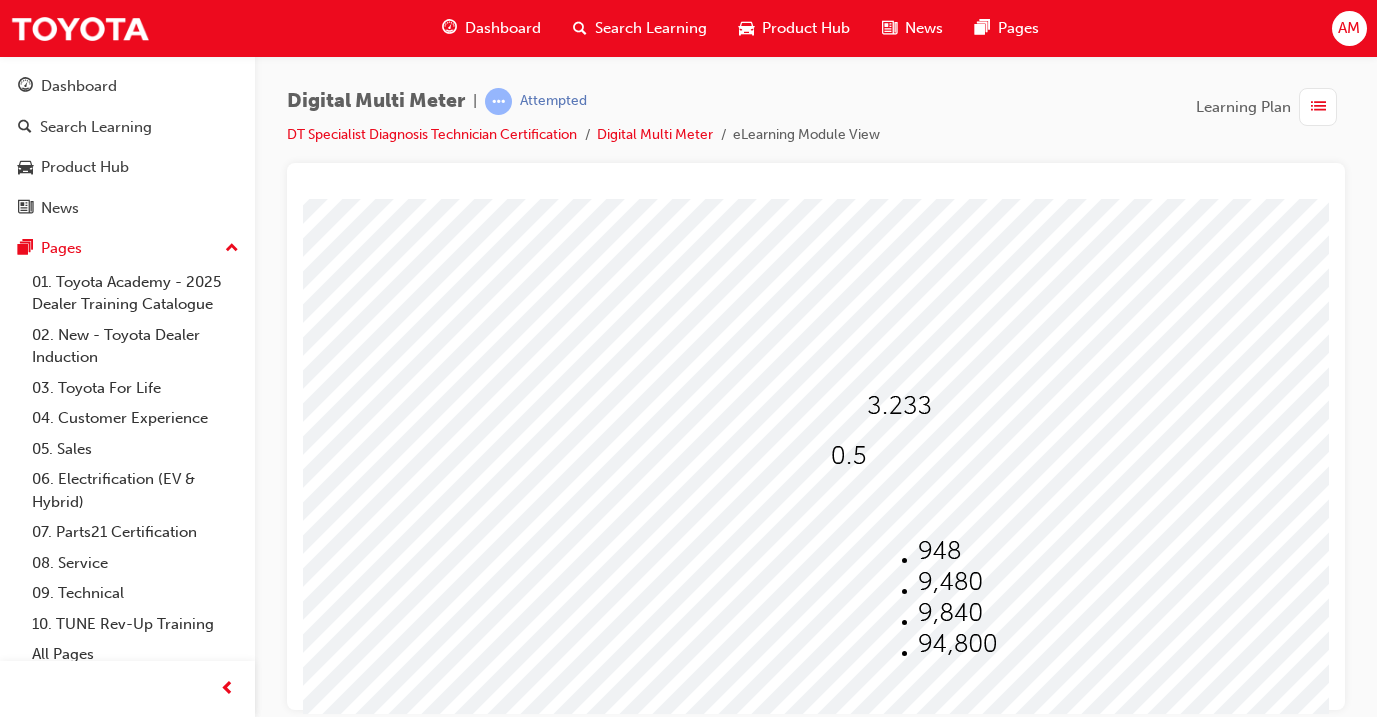 click at bounding box center [957, 643] 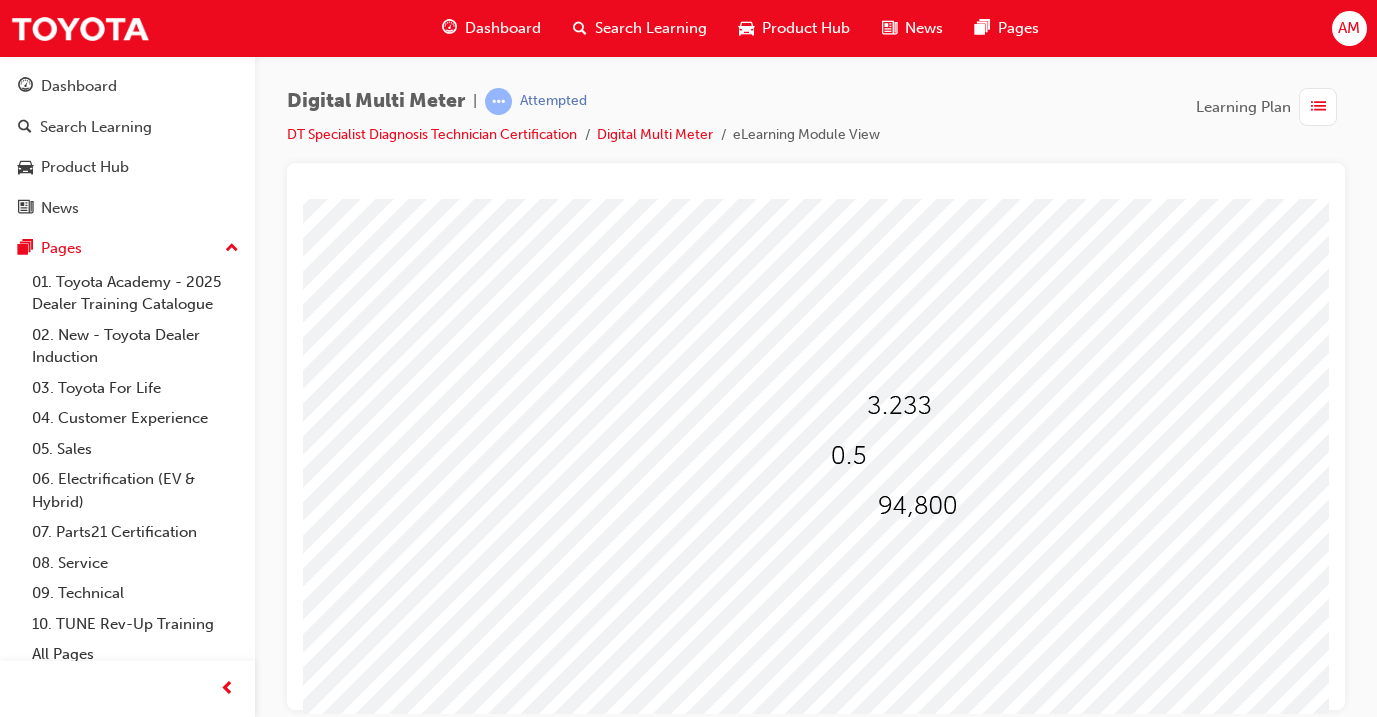 click at bounding box center (878, 563) 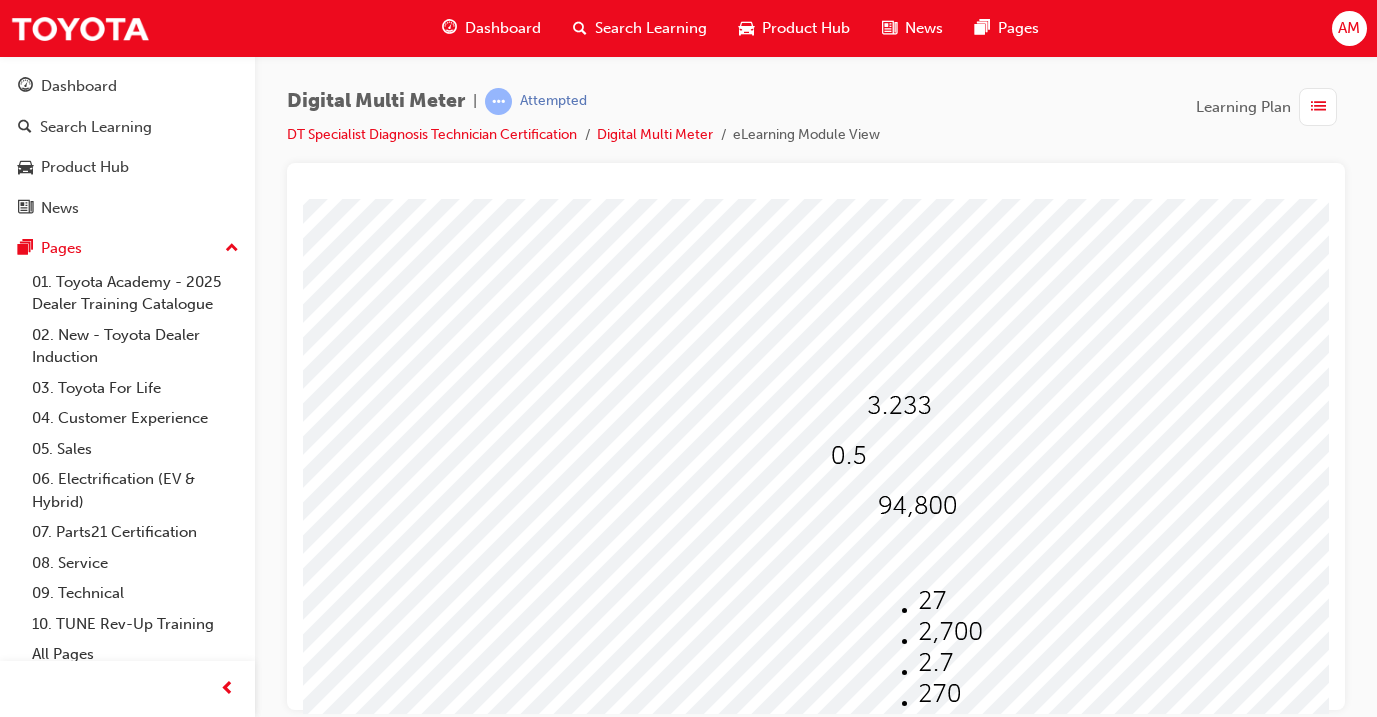 click at bounding box center [950, 633] 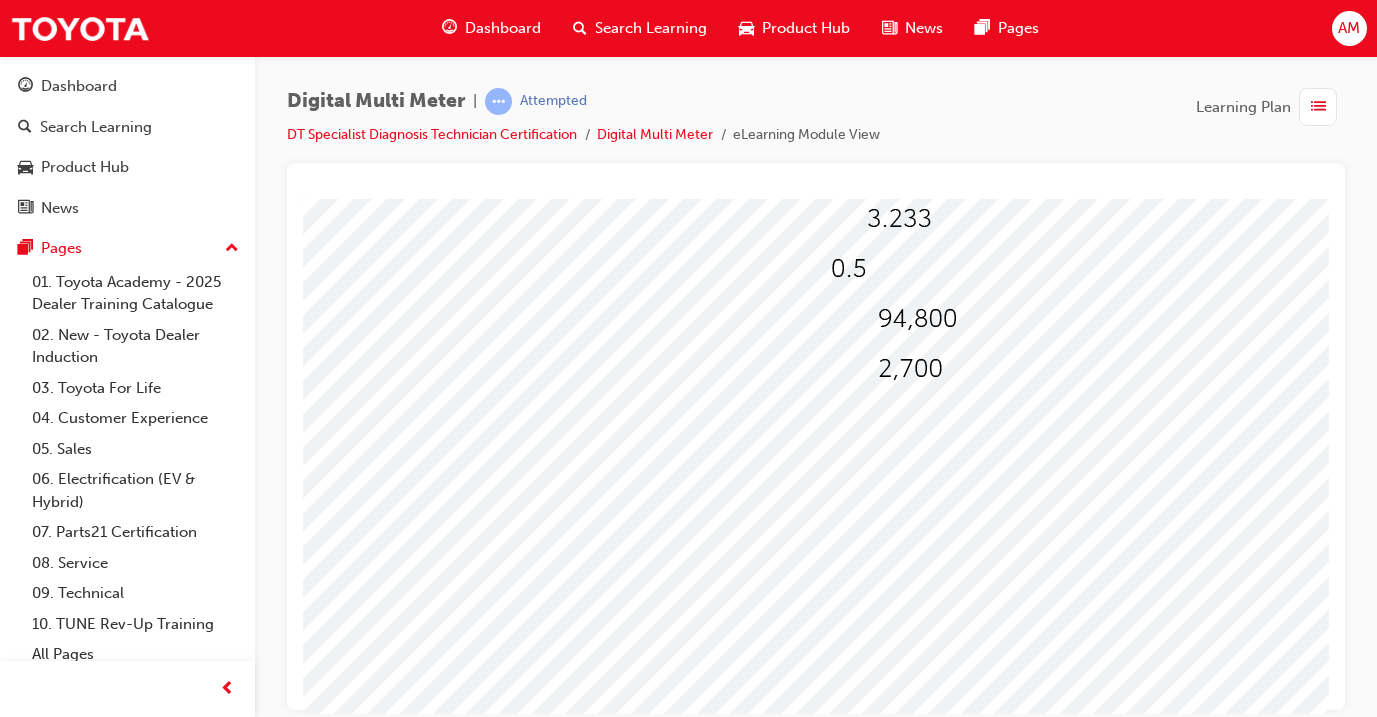 scroll, scrollTop: 199, scrollLeft: 151, axis: both 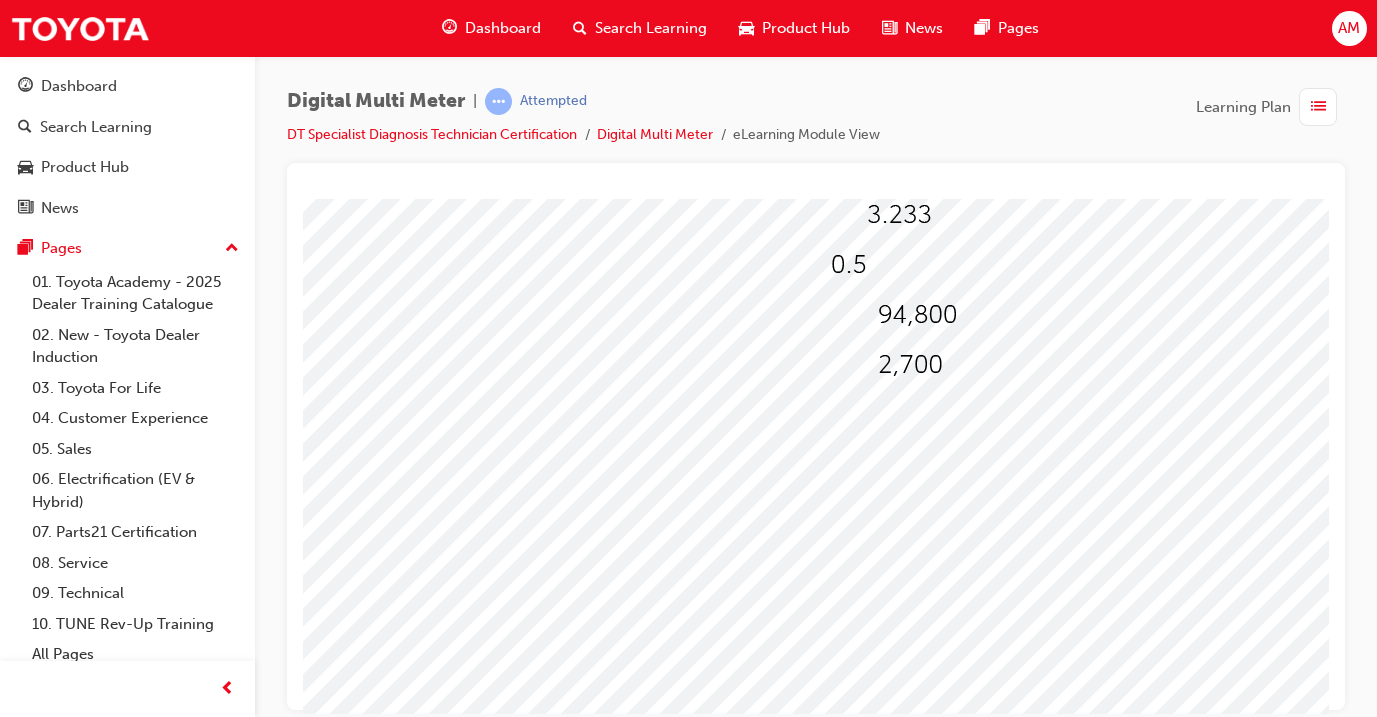 click at bounding box center [224, 2710] 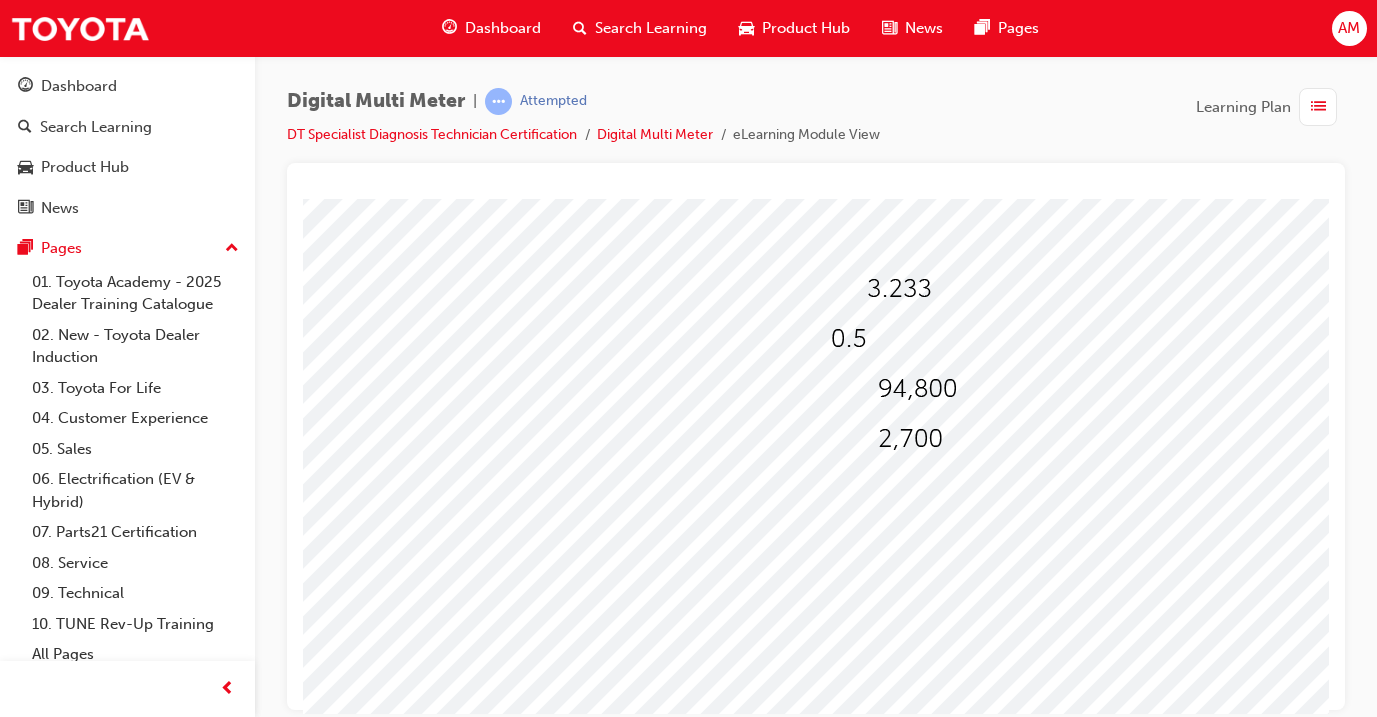 scroll, scrollTop: 121, scrollLeft: 151, axis: both 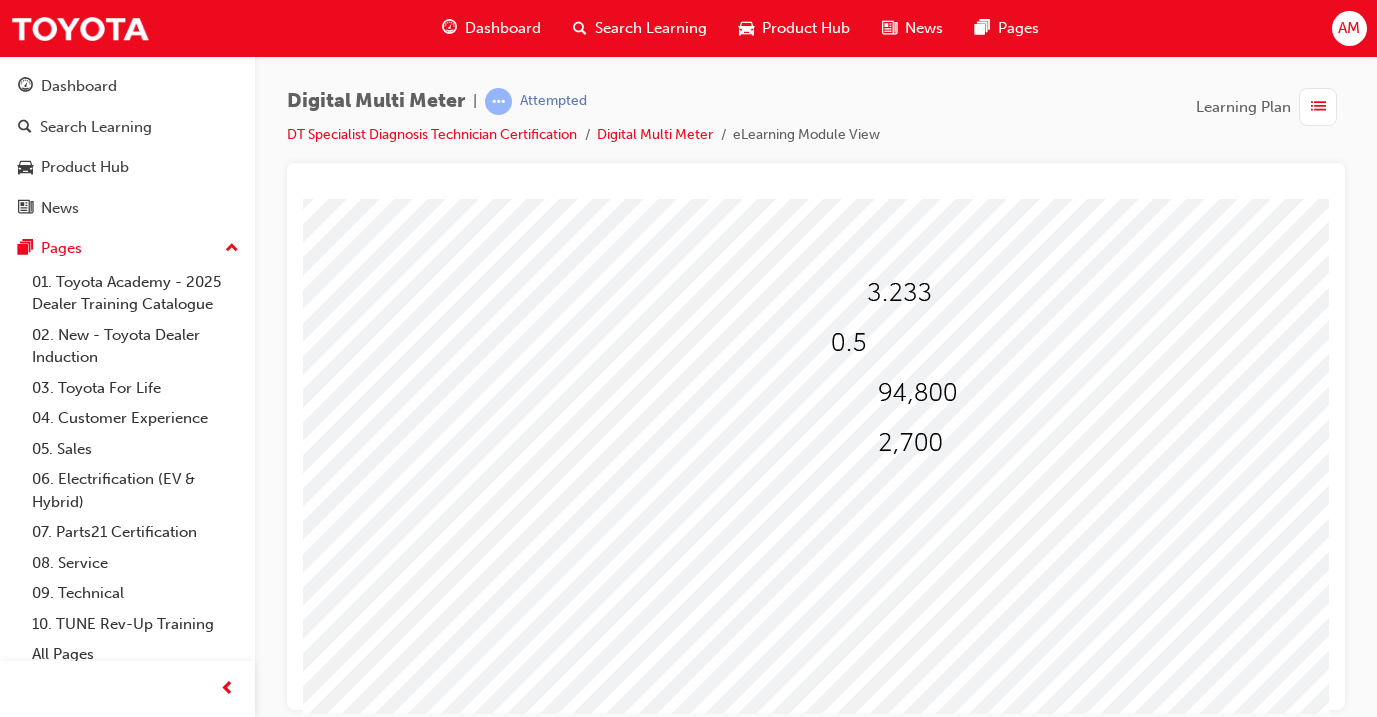 click at bounding box center [832, 437] 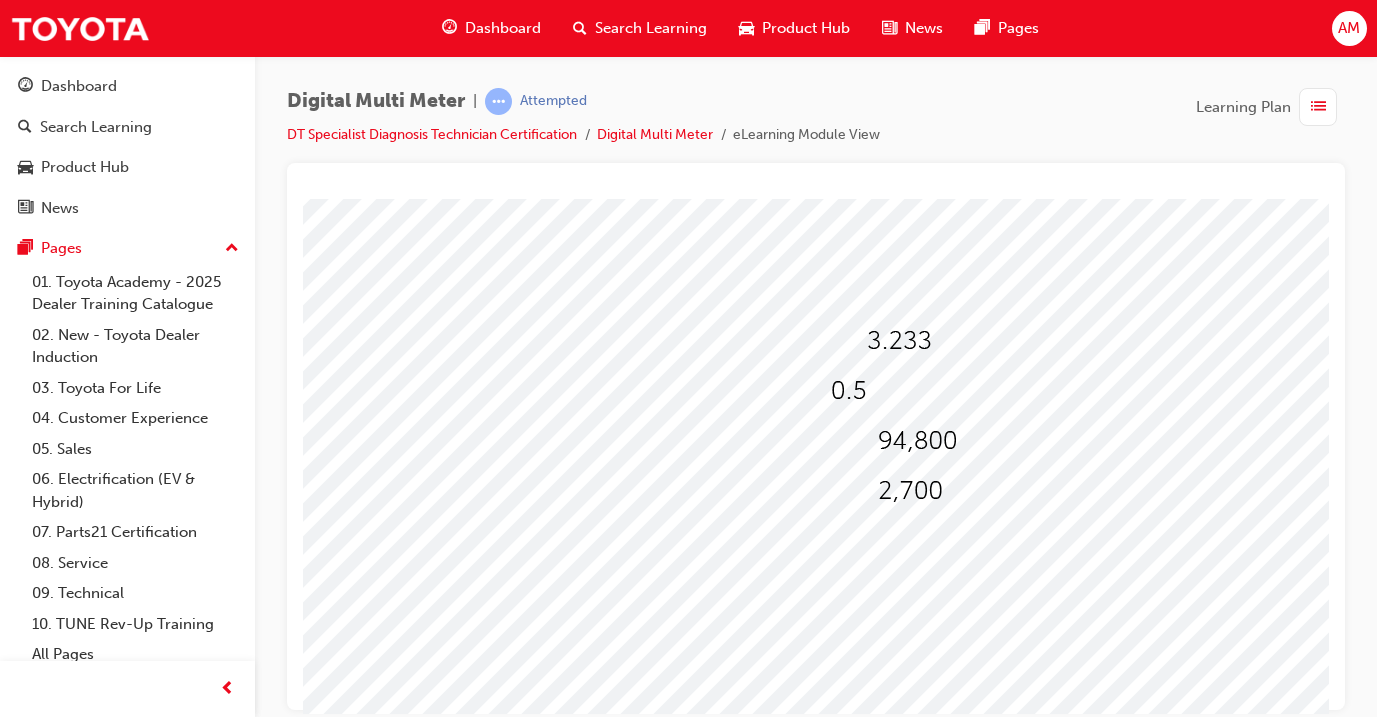 scroll, scrollTop: 71, scrollLeft: 150, axis: both 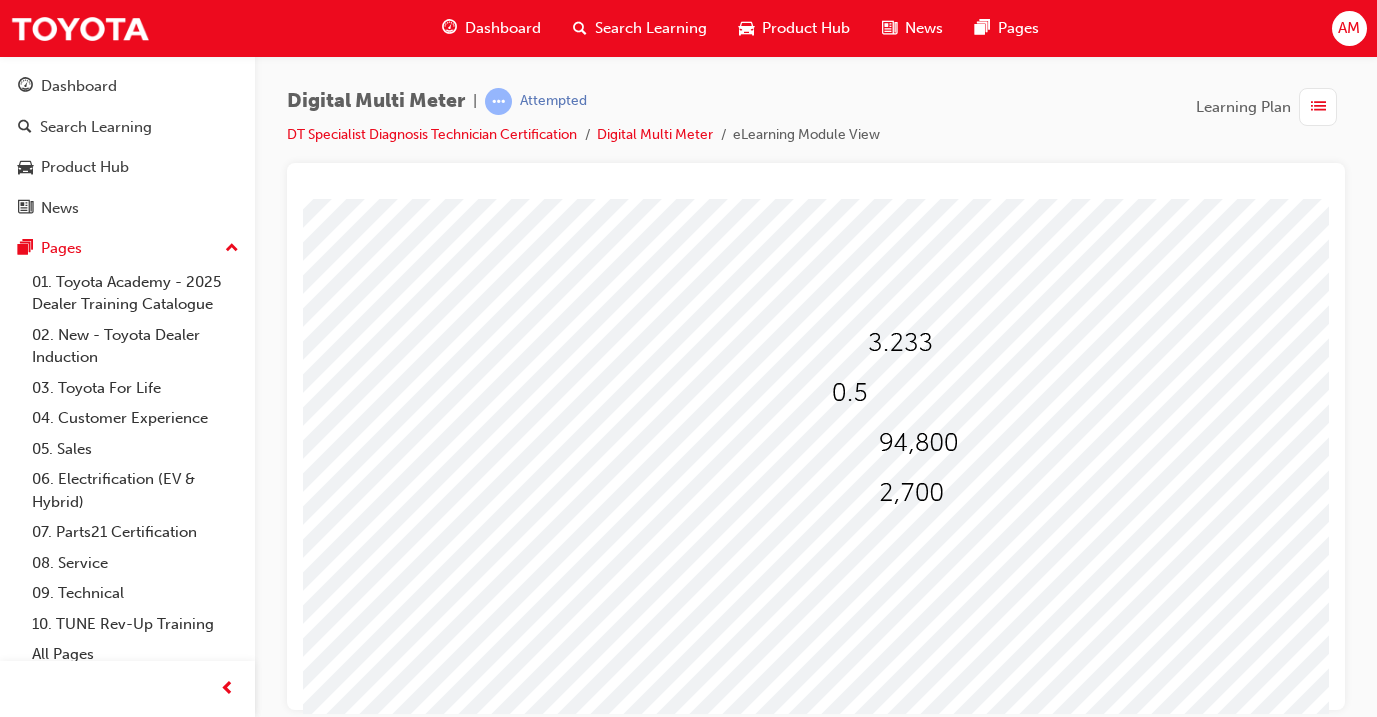 click at bounding box center (832, 400) 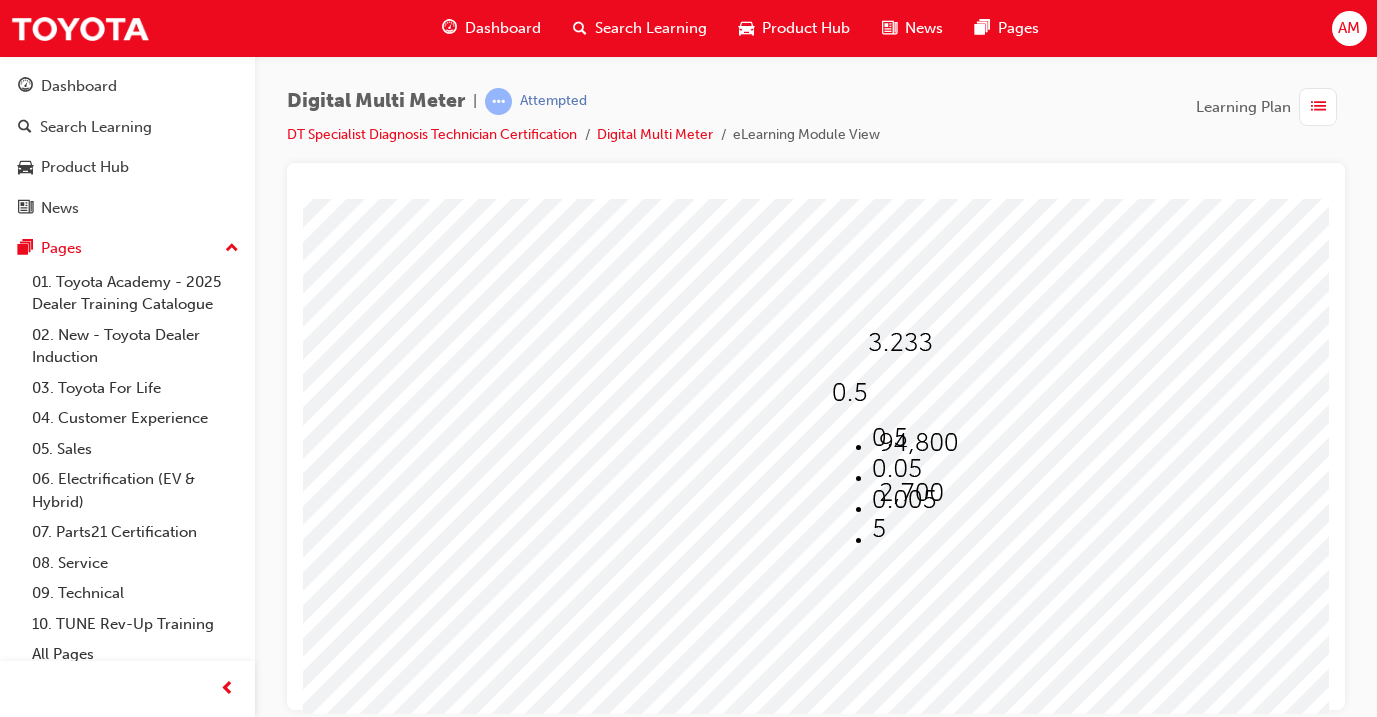click at bounding box center (833, 1927) 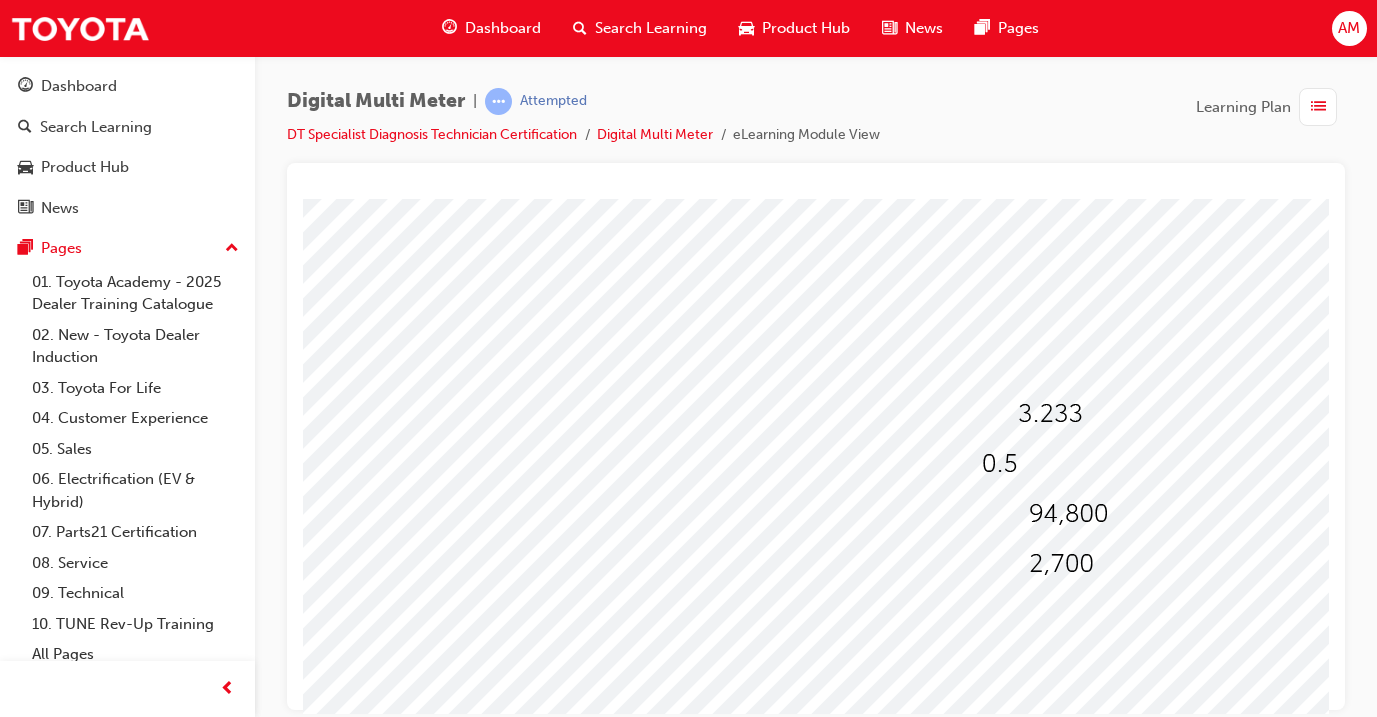 scroll, scrollTop: 0, scrollLeft: 0, axis: both 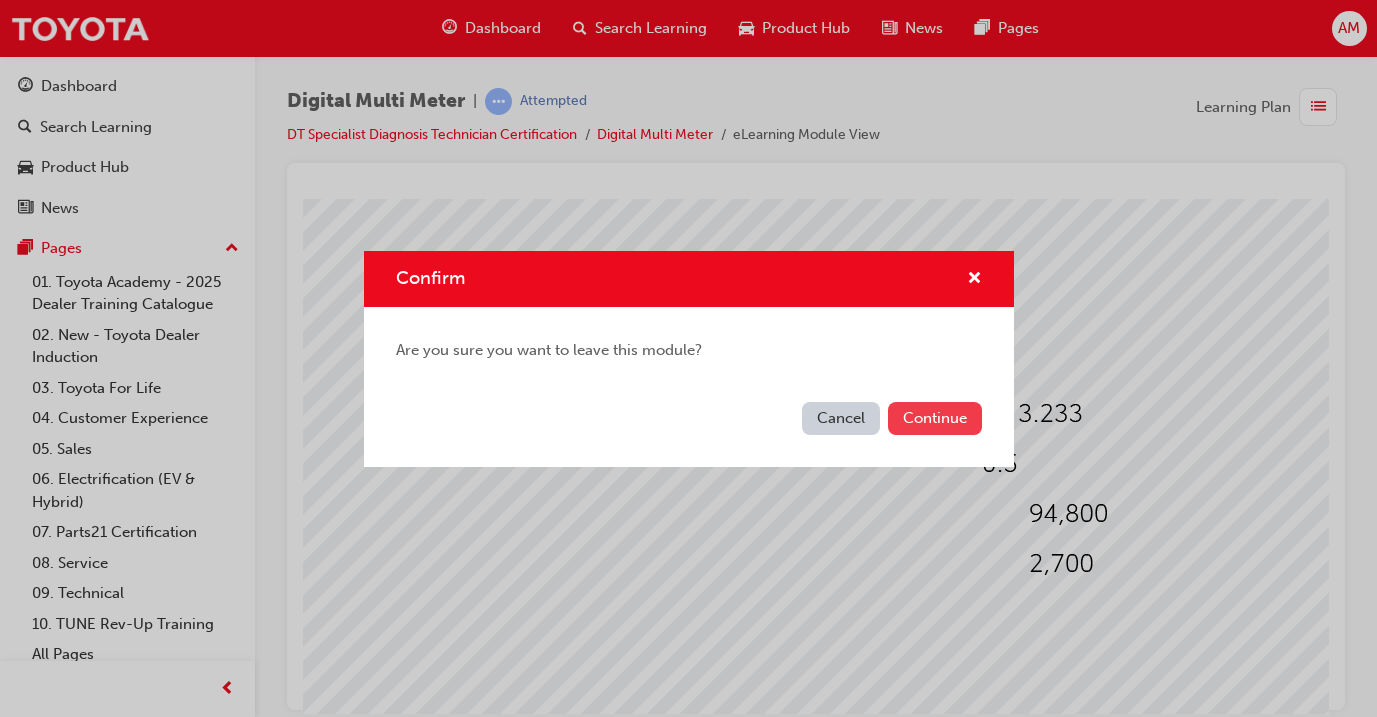 click on "Continue" at bounding box center (935, 418) 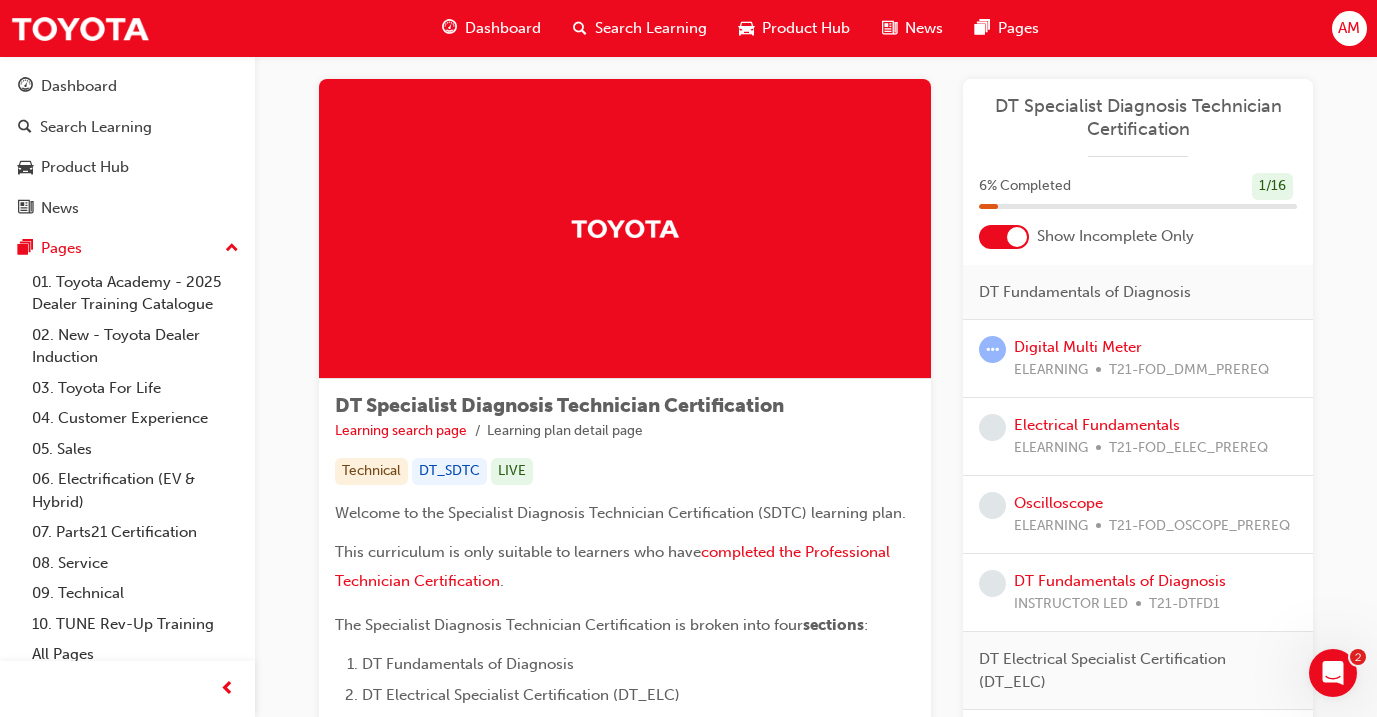 scroll, scrollTop: 0, scrollLeft: 0, axis: both 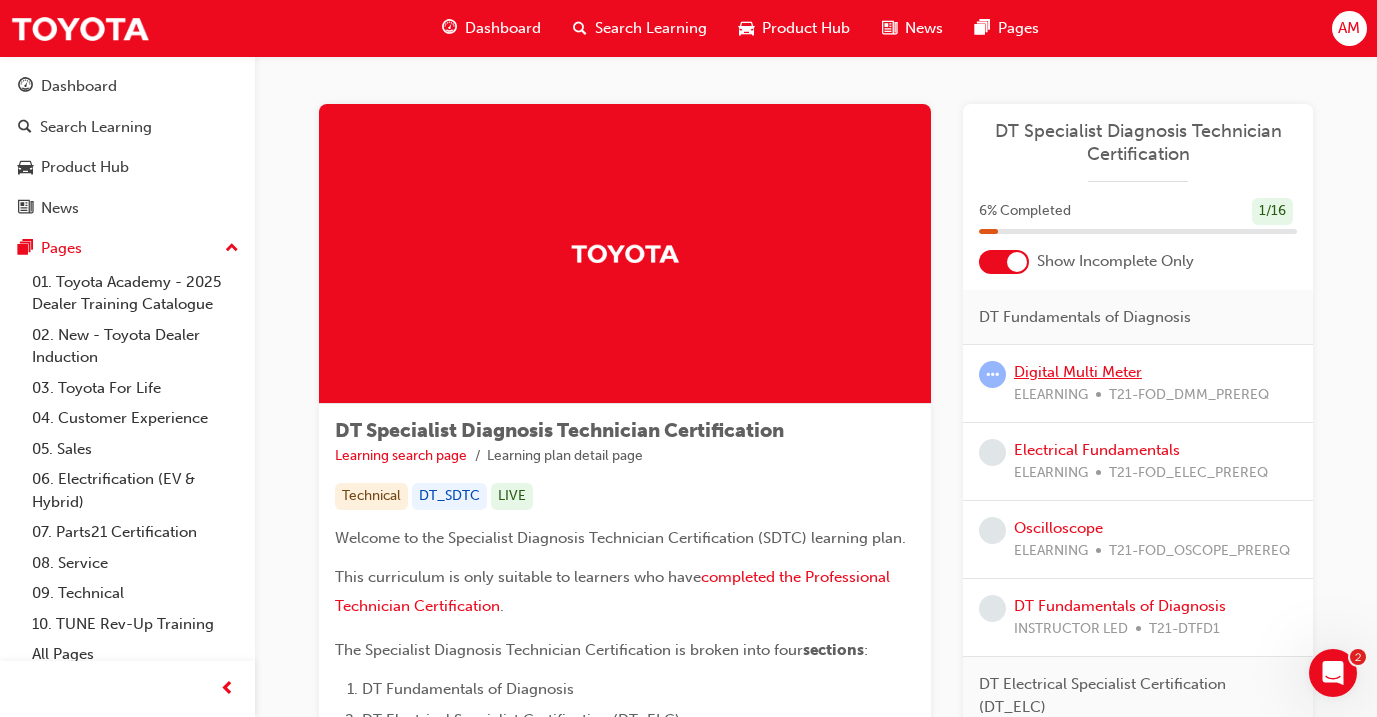 click on "Digital Multi Meter" at bounding box center (1078, 372) 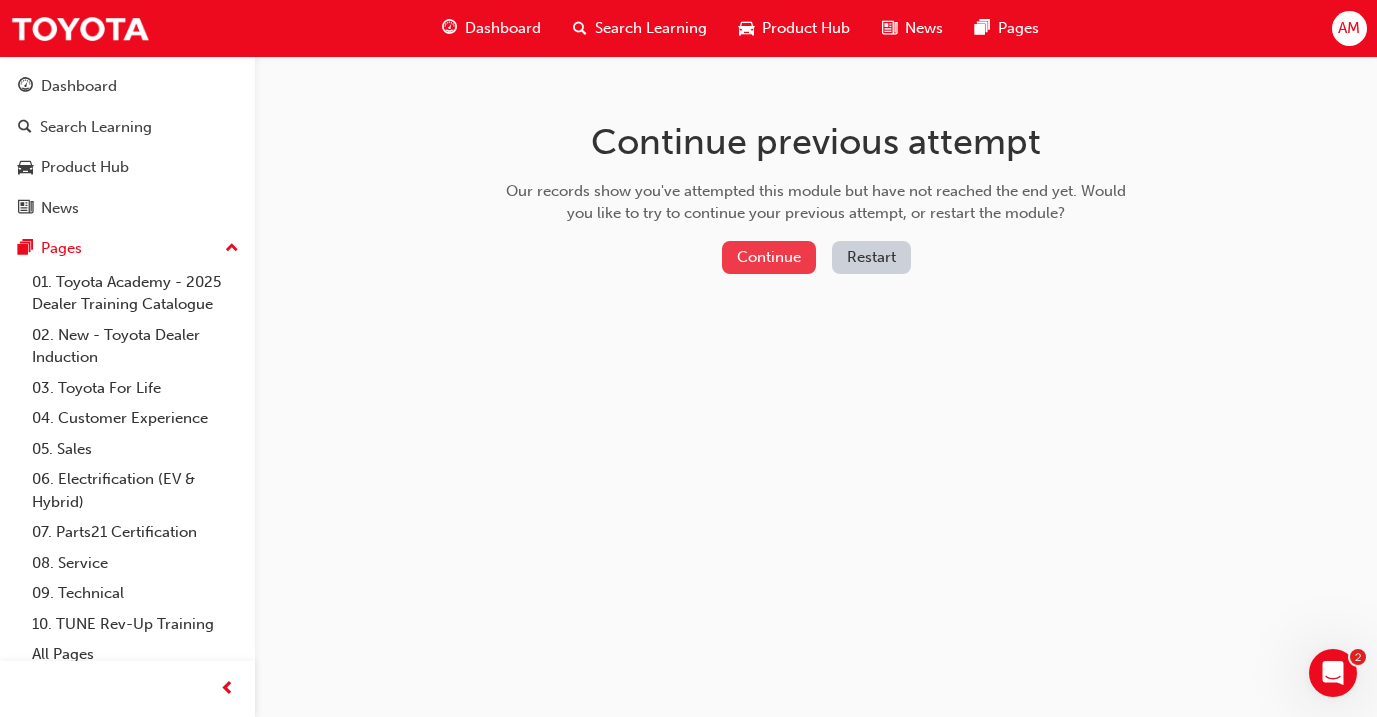 click on "Continue" at bounding box center [769, 257] 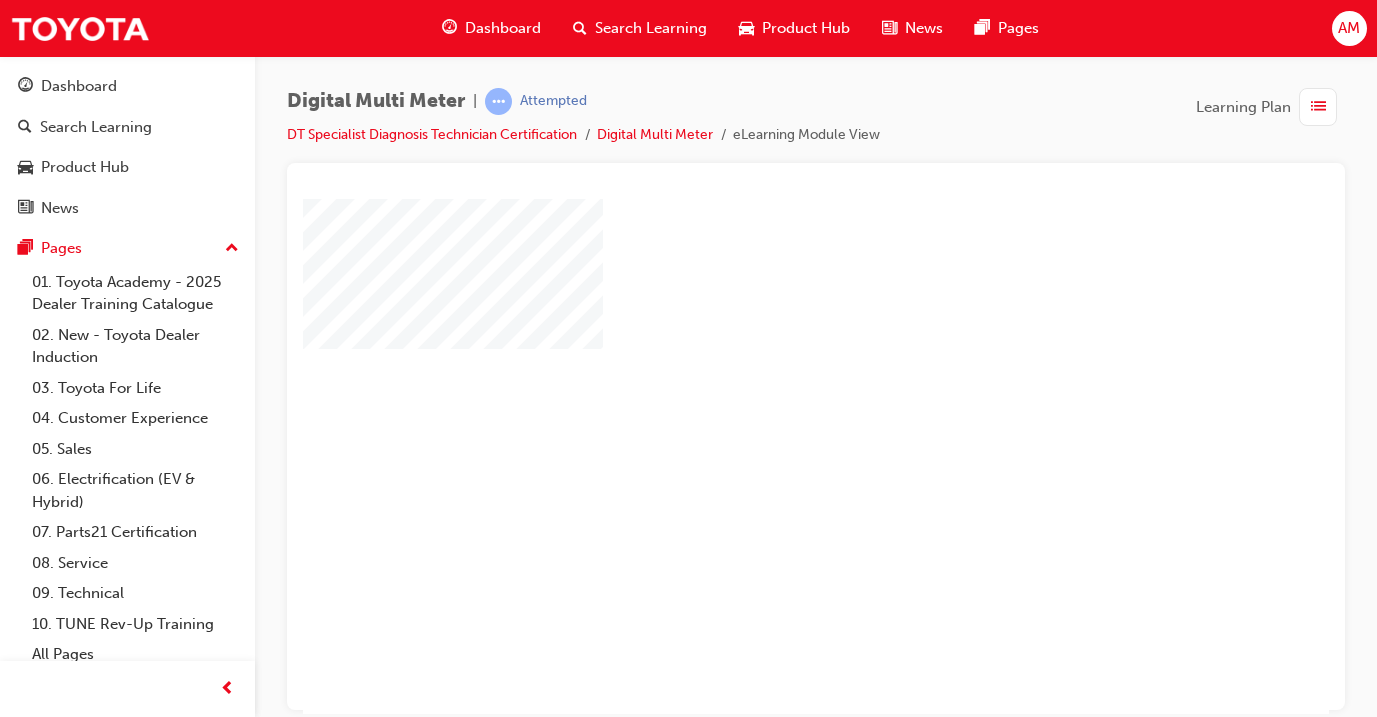 scroll, scrollTop: 0, scrollLeft: 0, axis: both 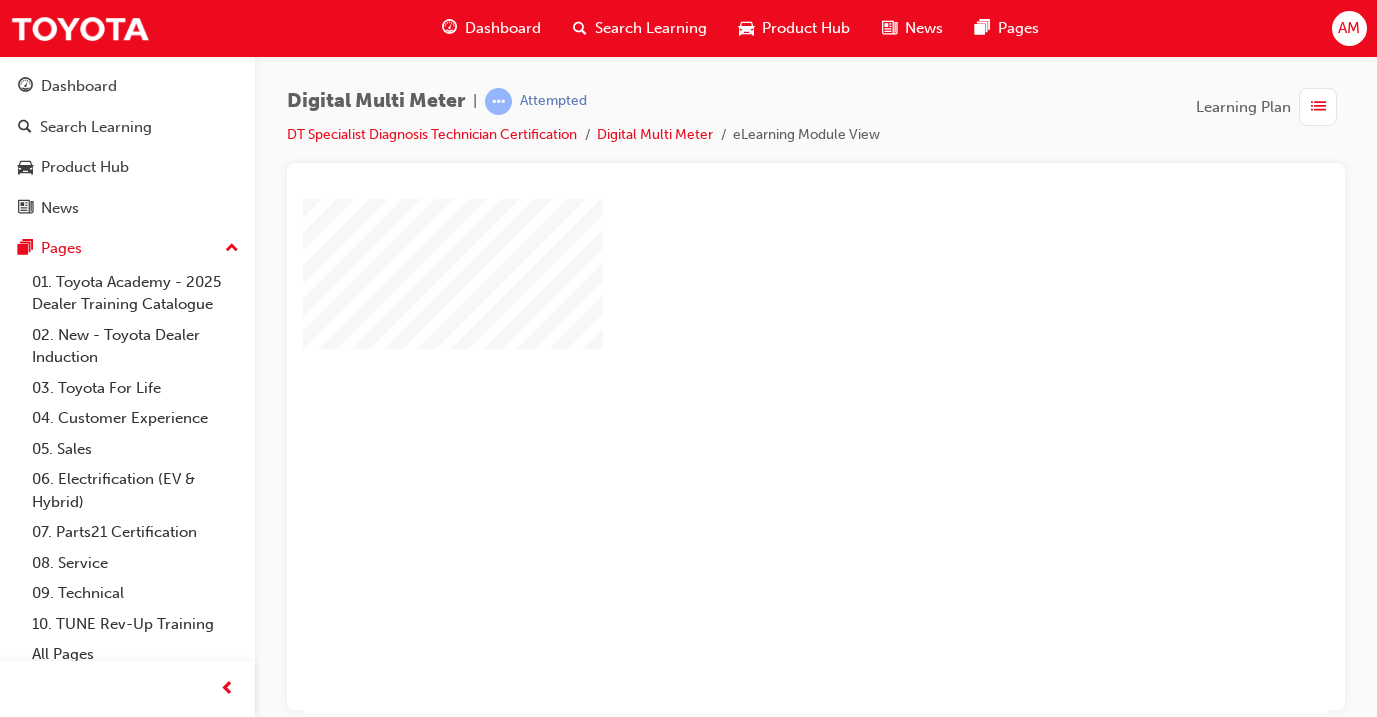 click at bounding box center (758, 398) 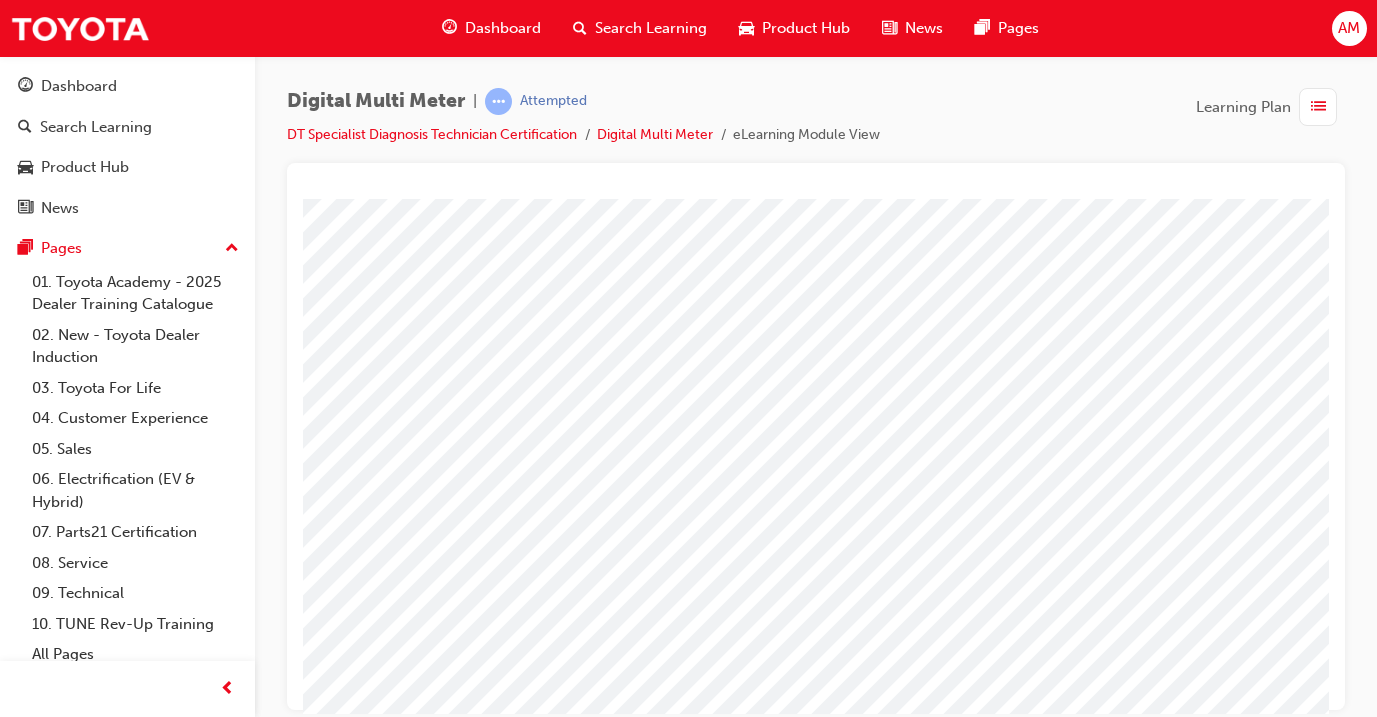 click at bounding box center [1024, 421] 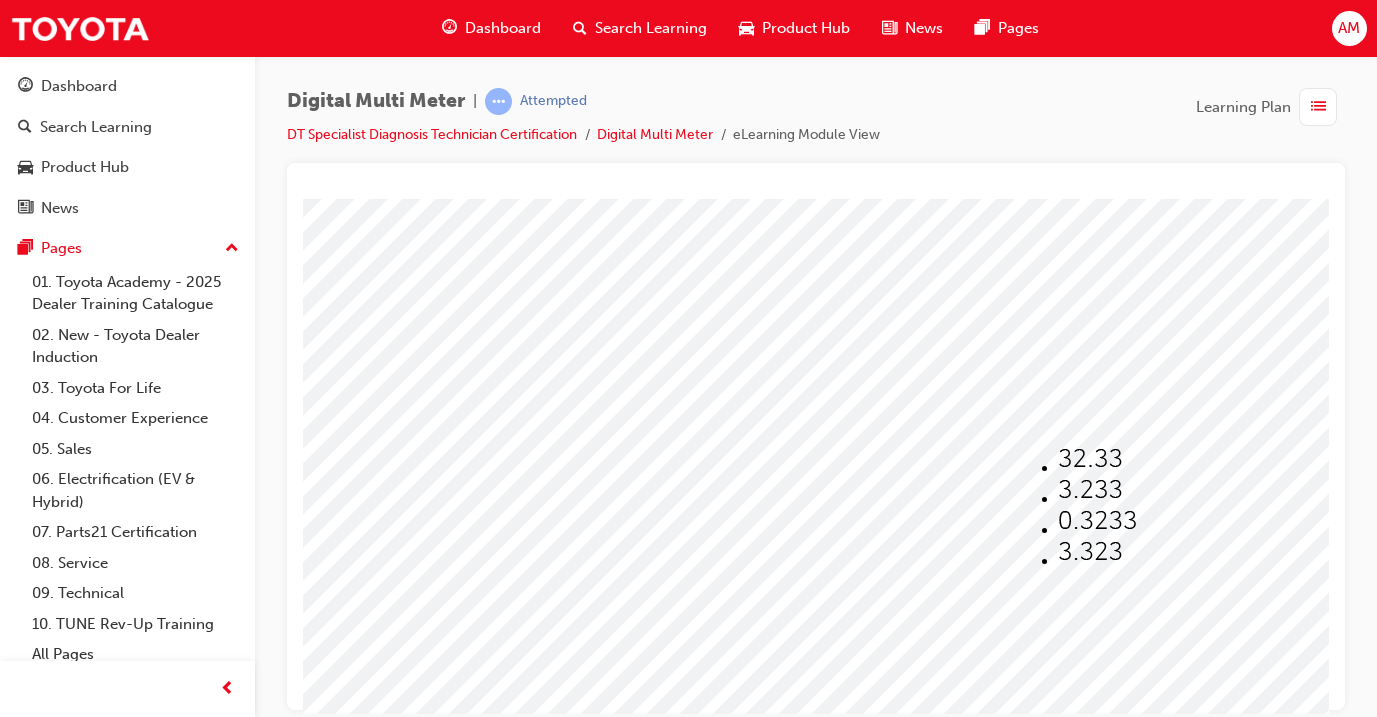 click at bounding box center (1090, 489) 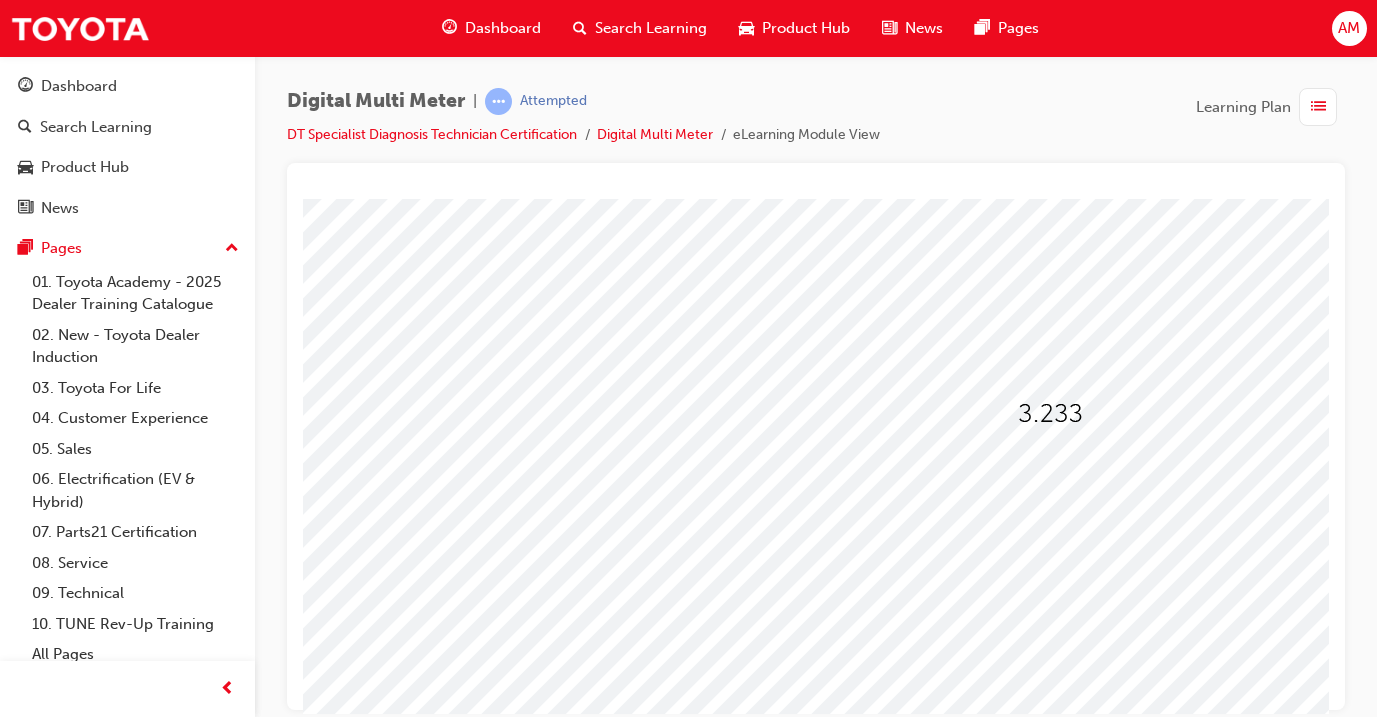 click at bounding box center (1009, 464) 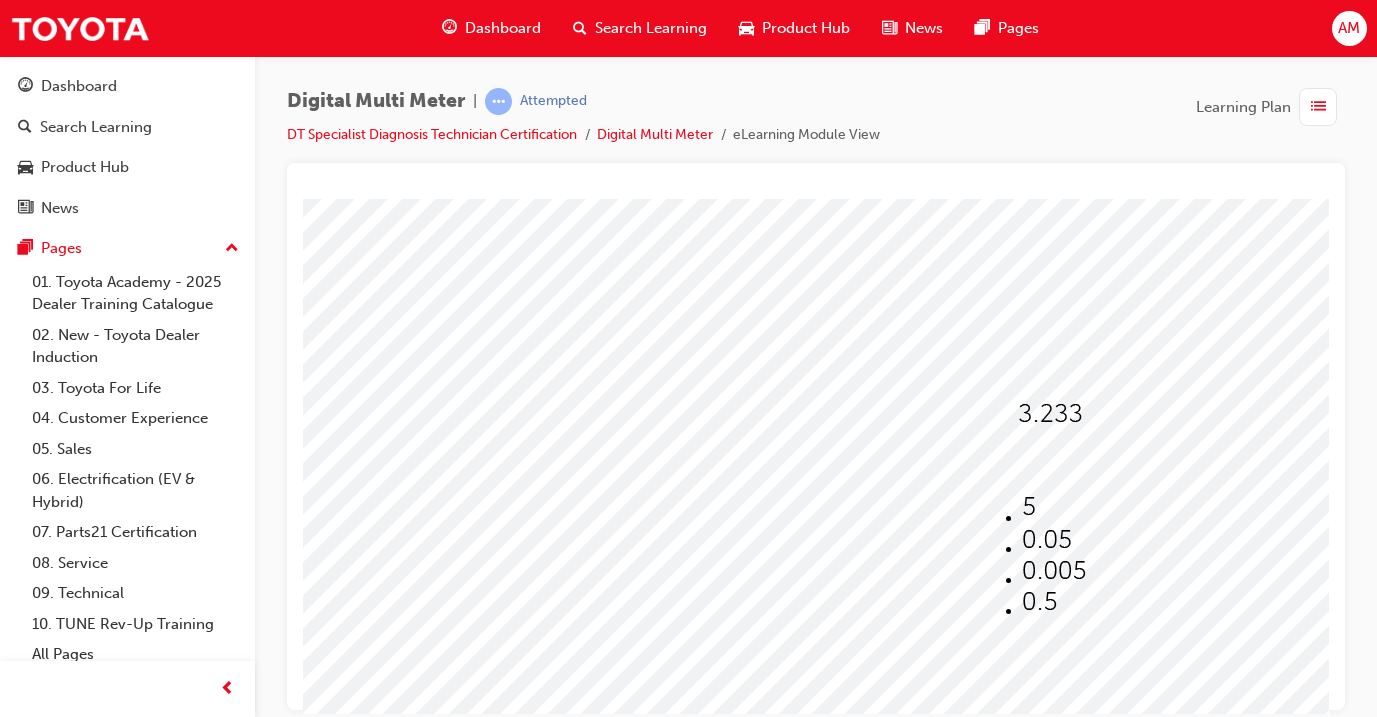 click at bounding box center (1047, 539) 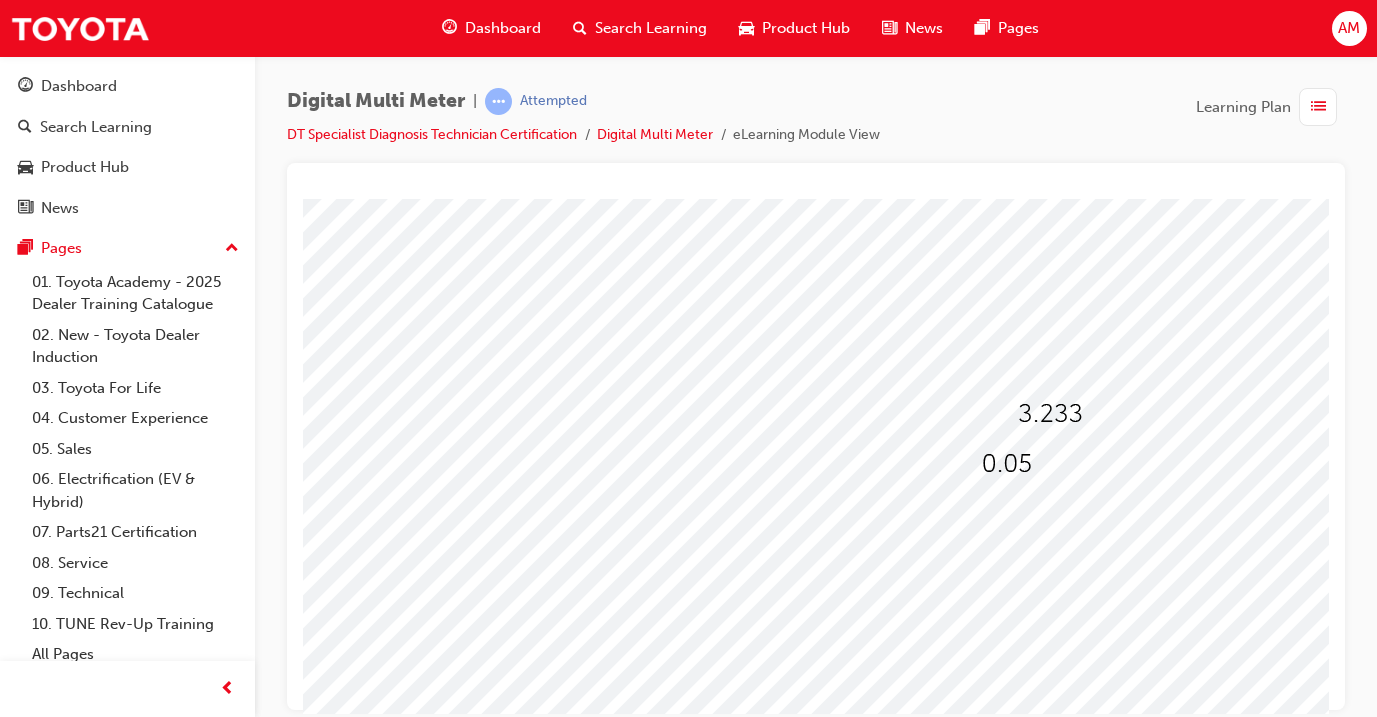 click at bounding box center (1035, 521) 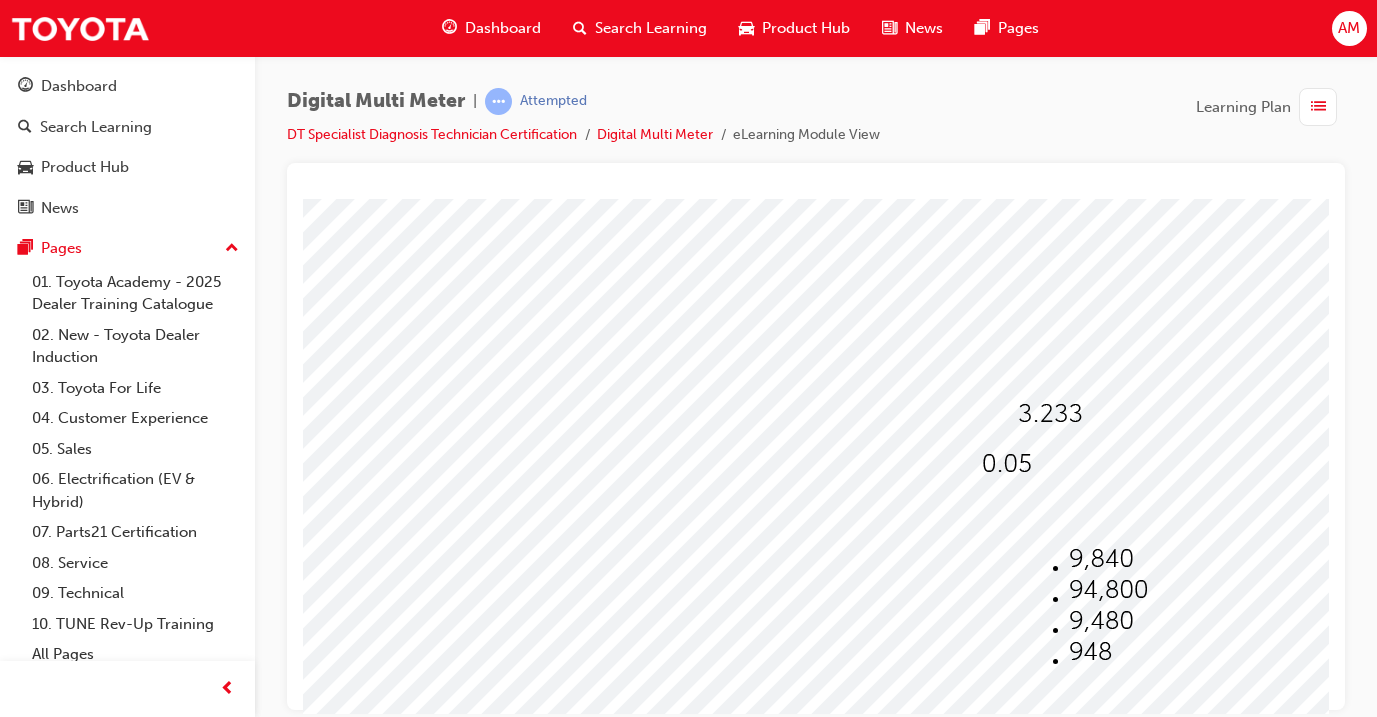 click at bounding box center [1101, 620] 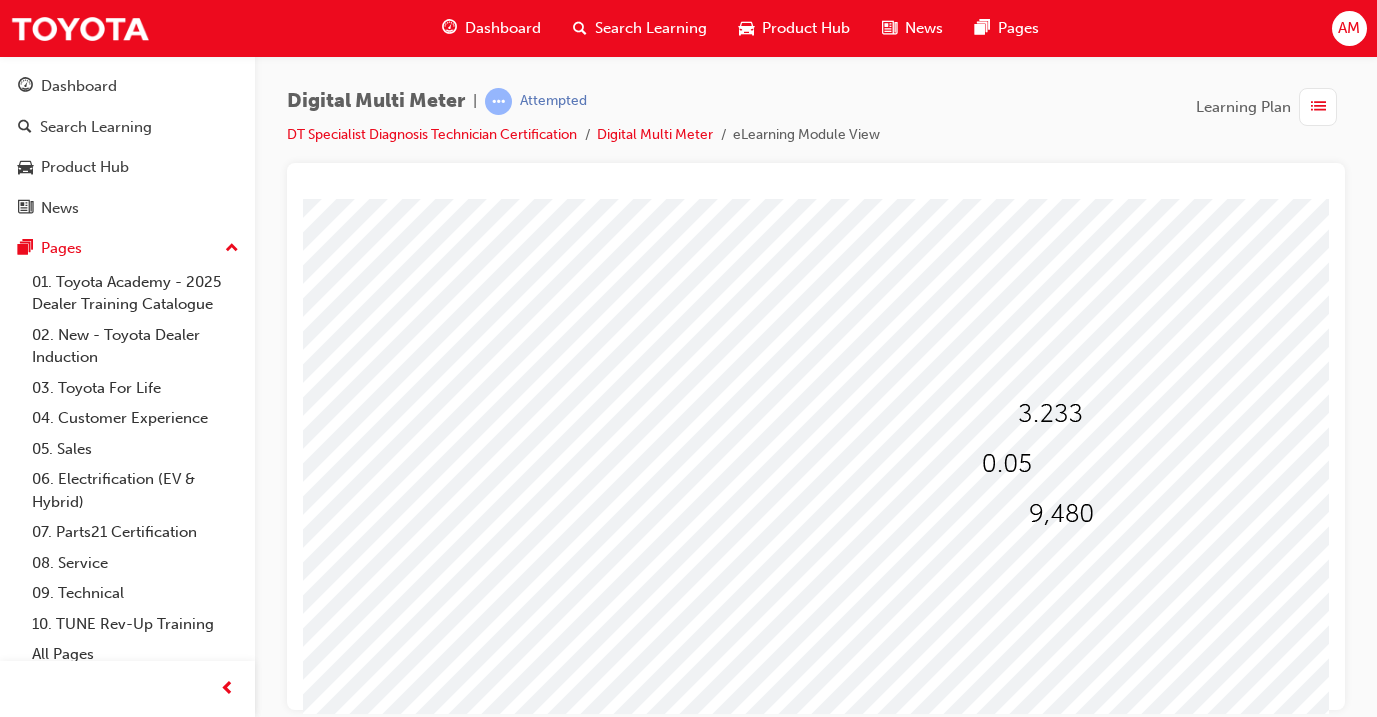 click at bounding box center (1029, 571) 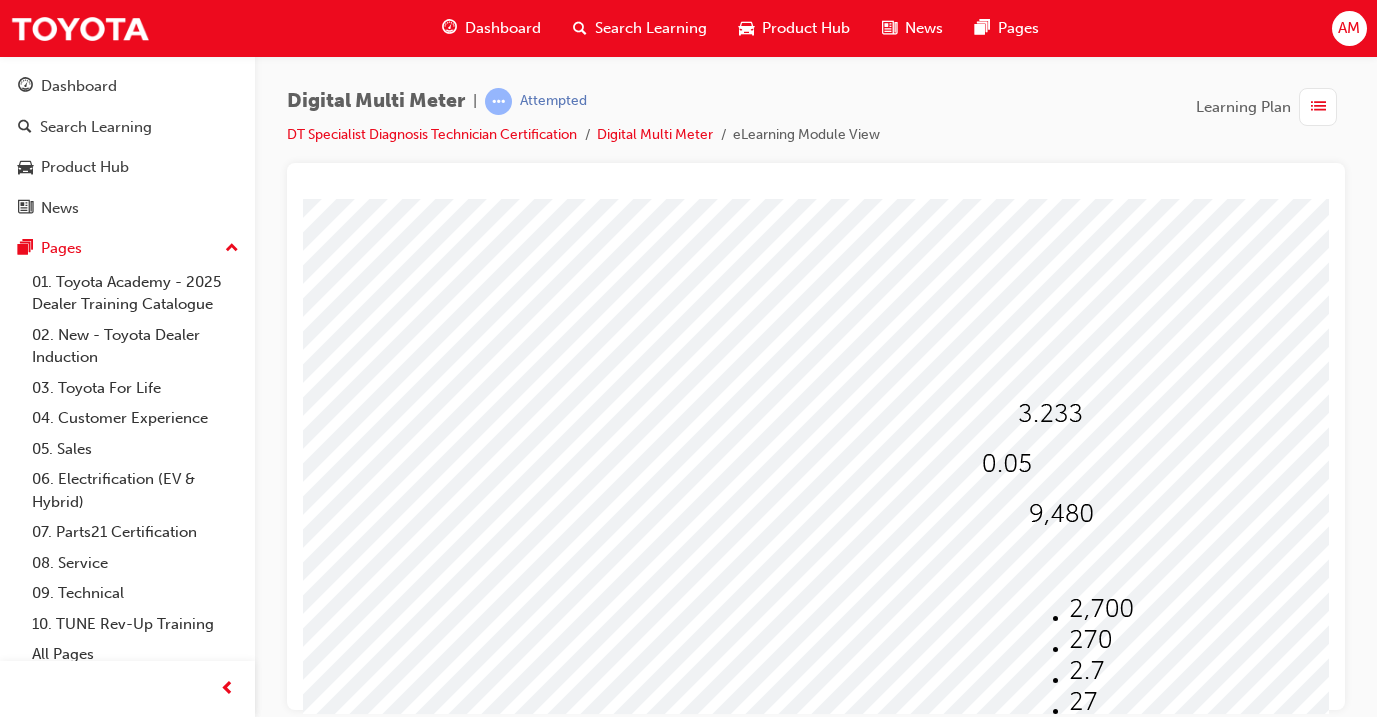 click at bounding box center (1101, 608) 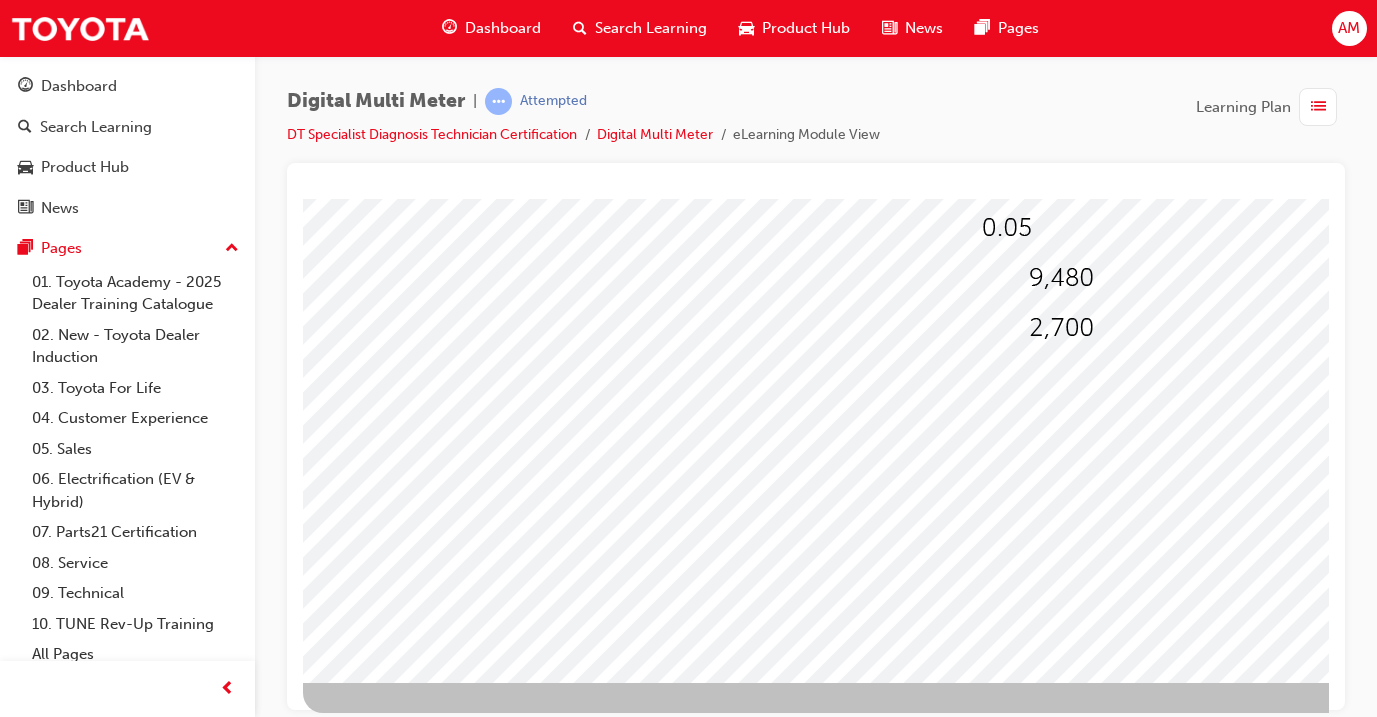 scroll, scrollTop: 235, scrollLeft: 0, axis: vertical 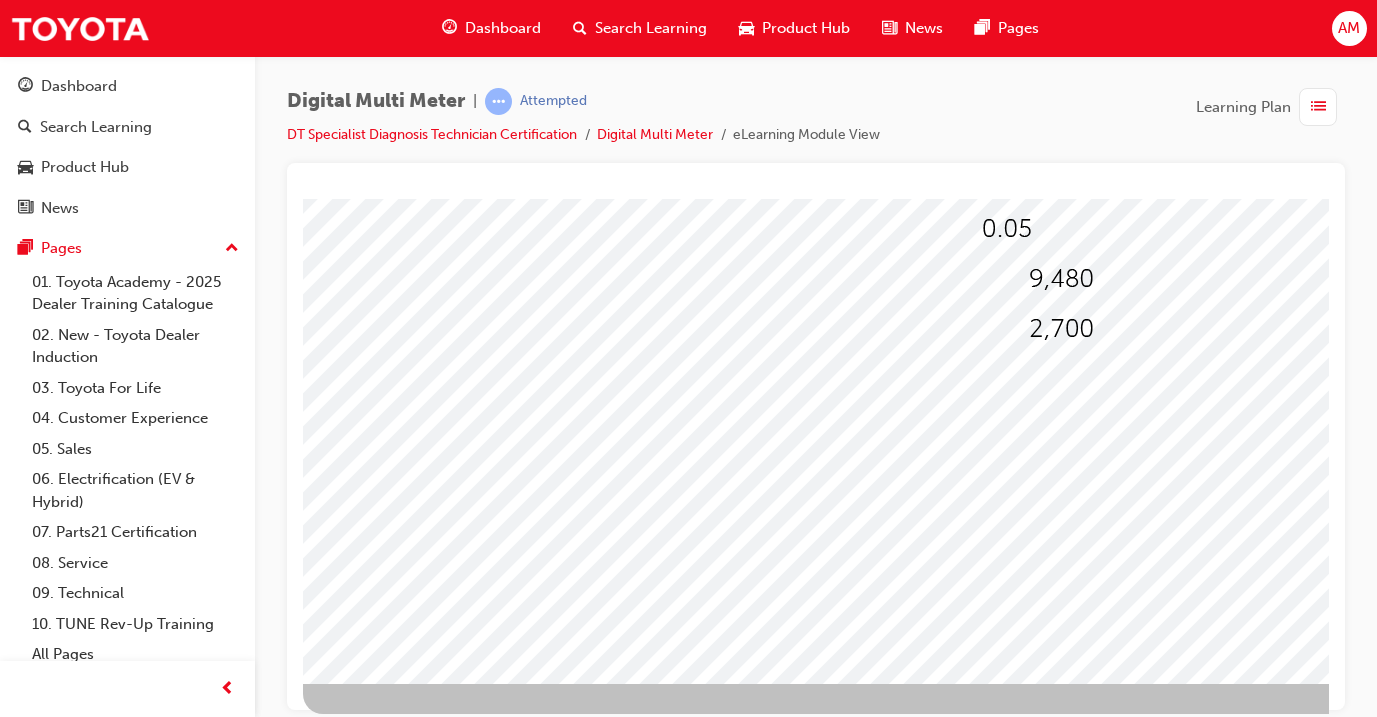 click at bounding box center (375, 2674) 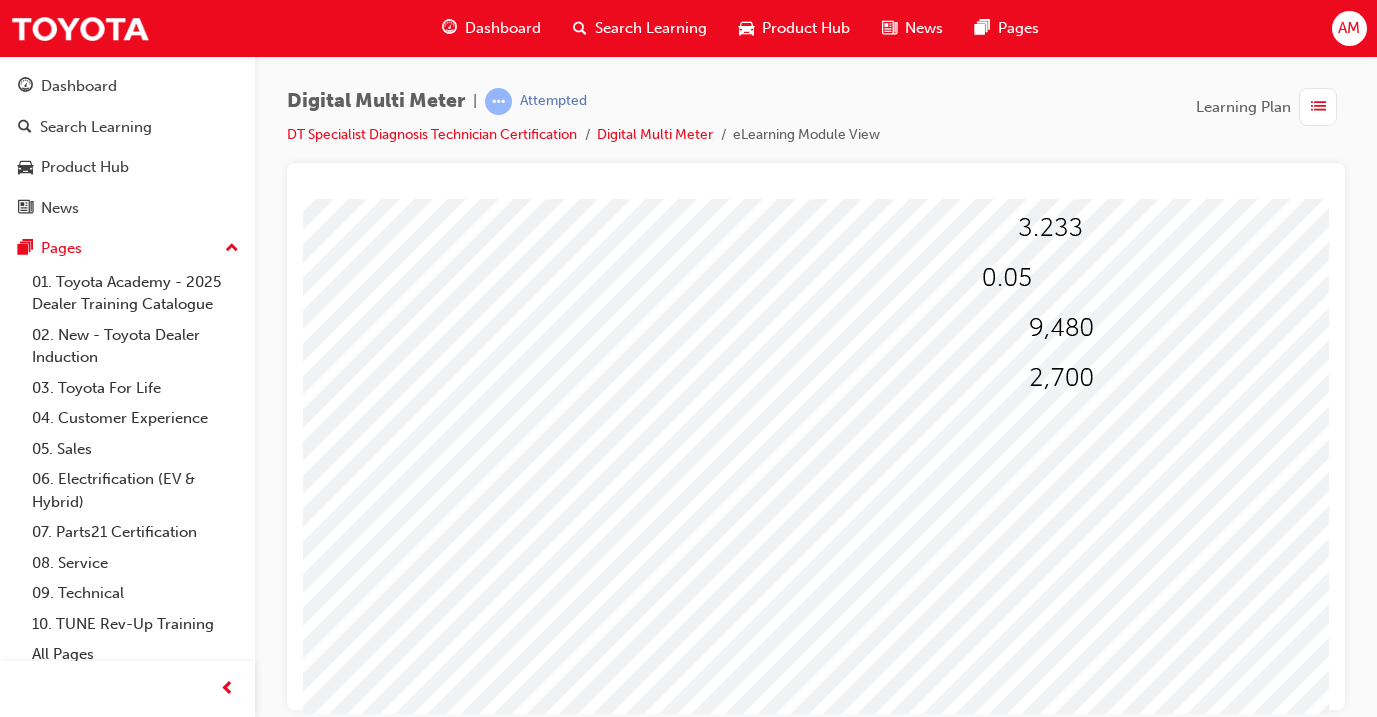 scroll, scrollTop: 171, scrollLeft: 0, axis: vertical 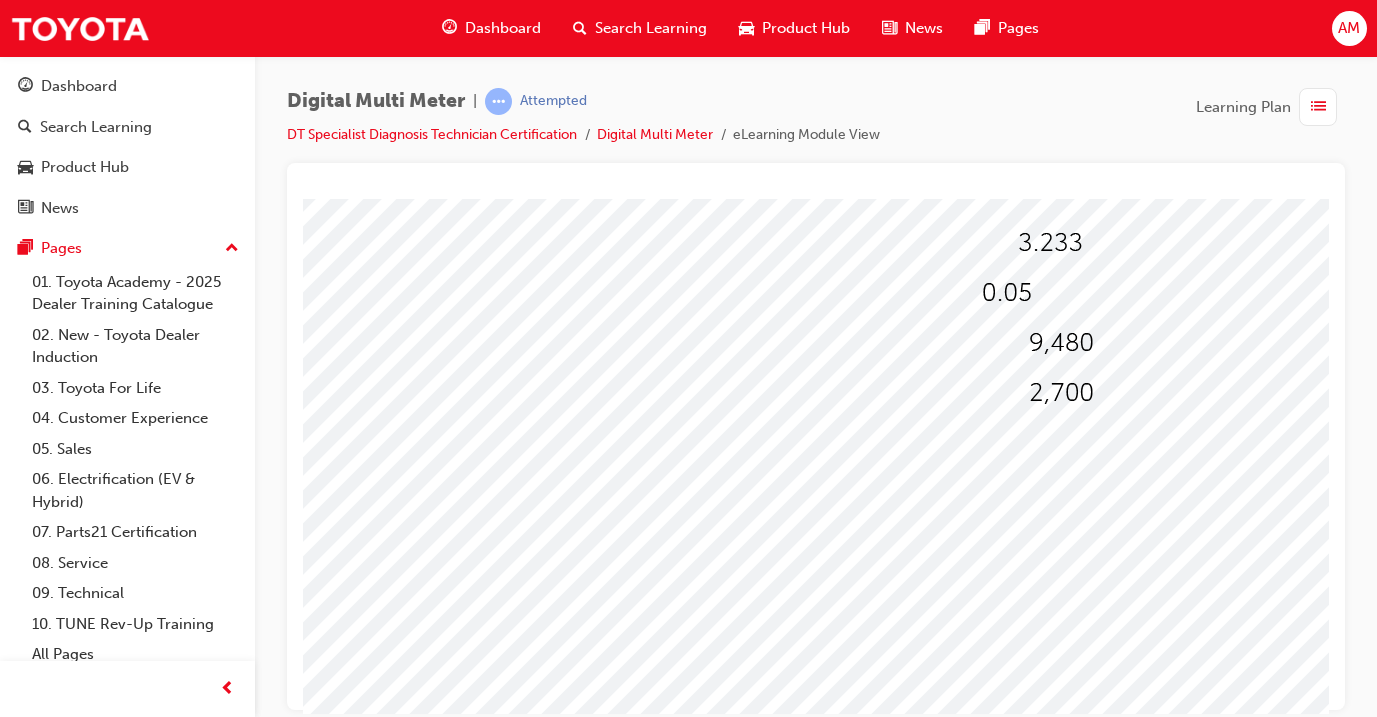 click at bounding box center [983, 387] 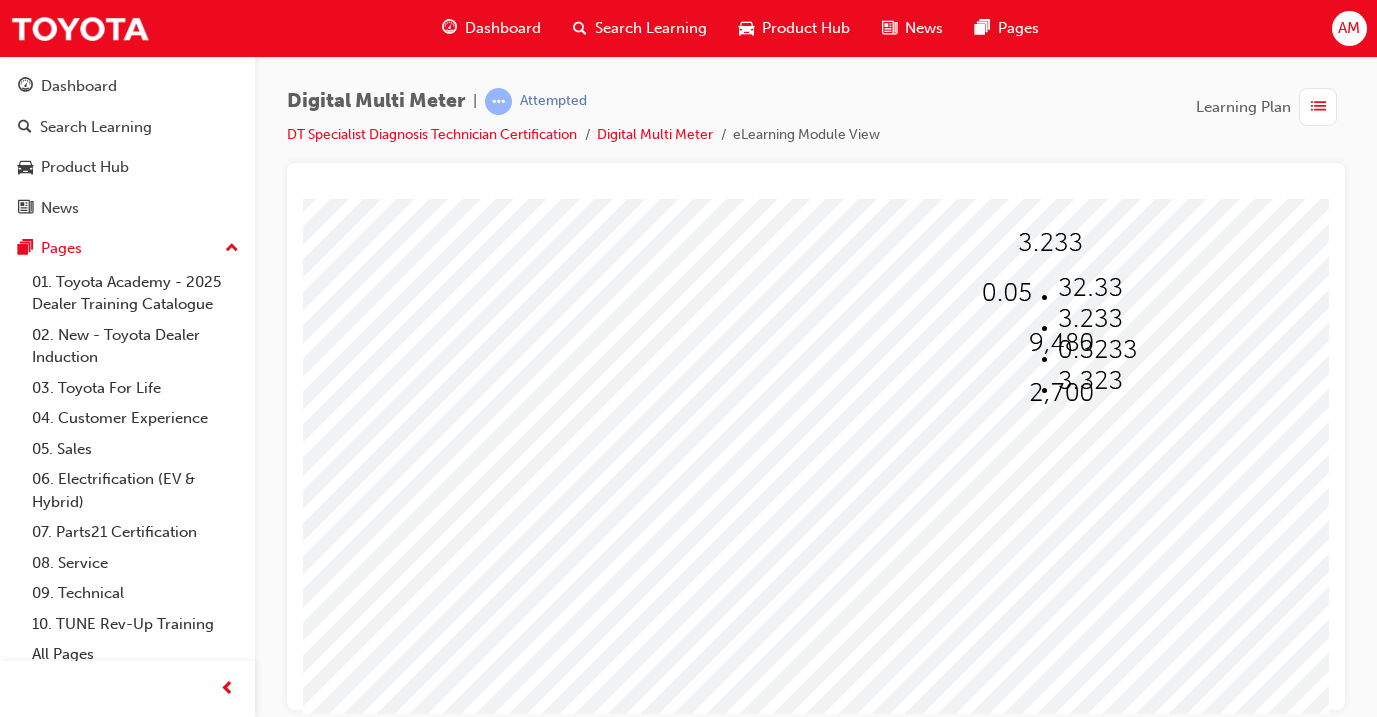 click at bounding box center (1090, 318) 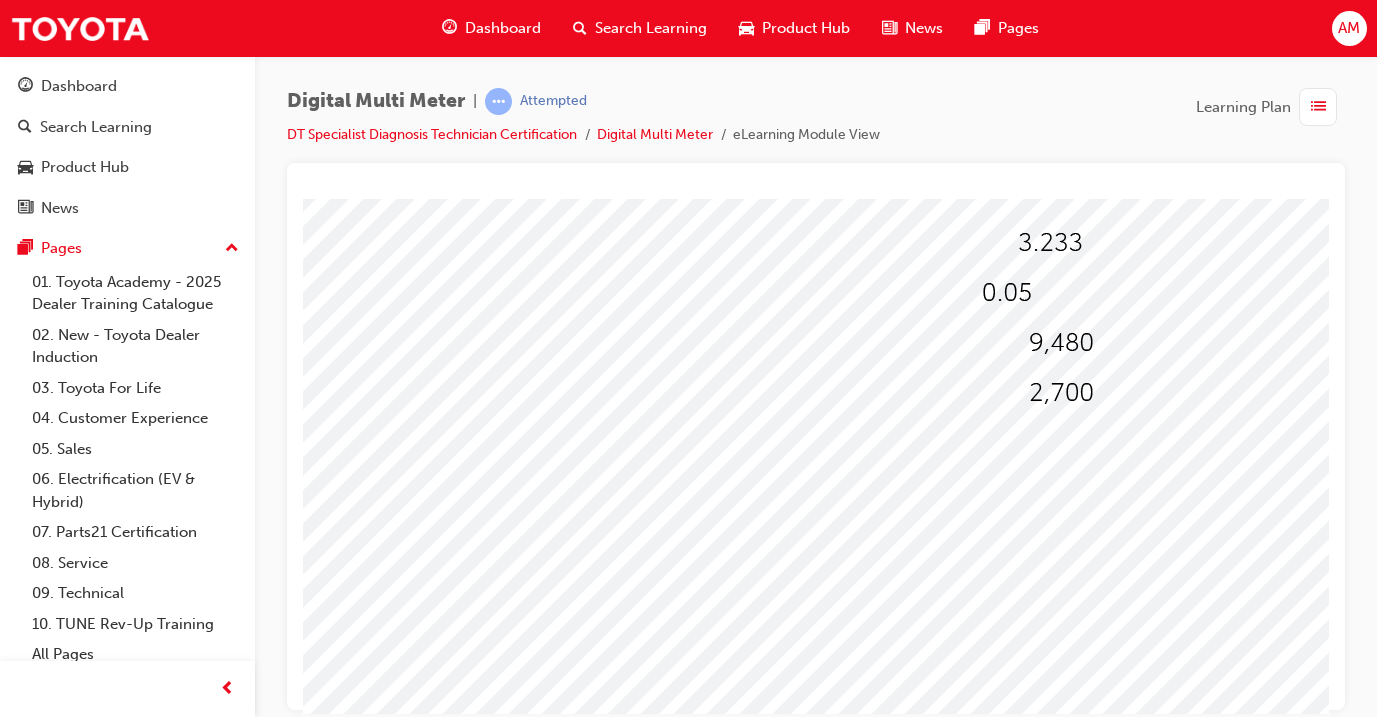 click at bounding box center [982, 300] 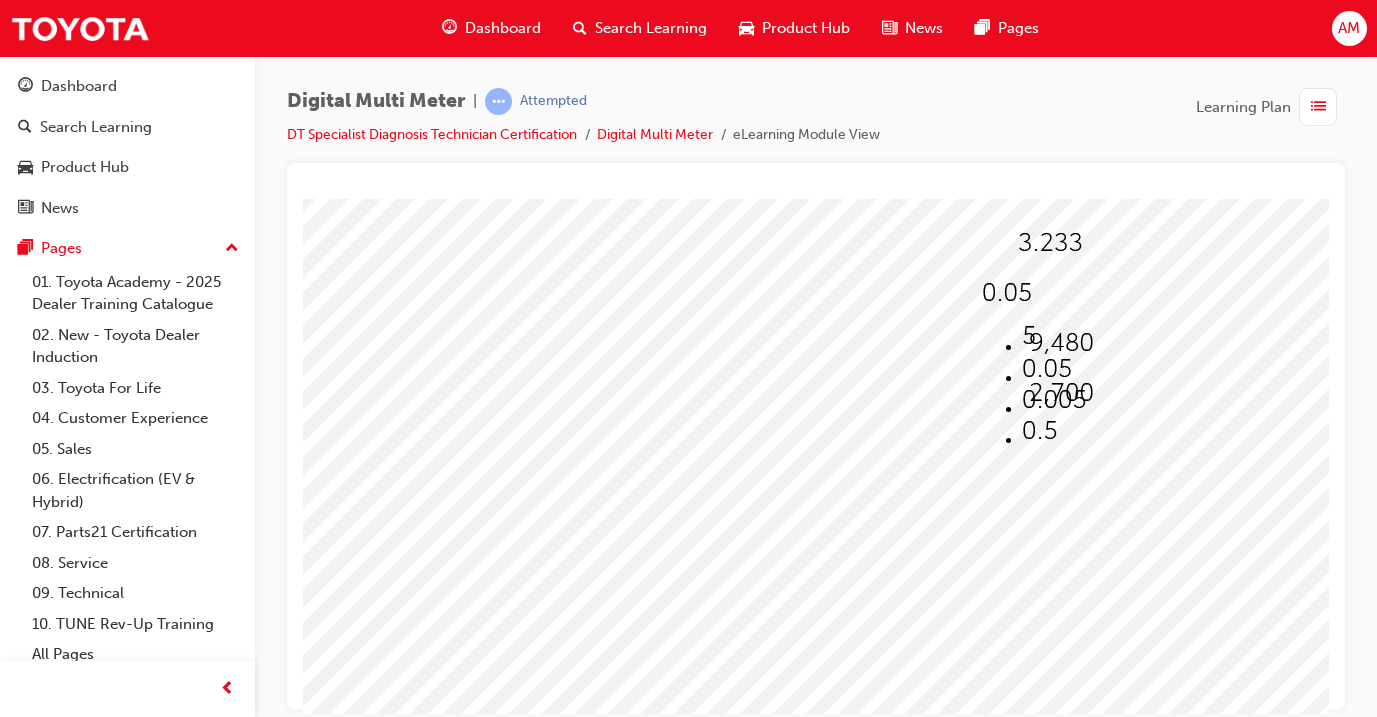 click at bounding box center [1047, 368] 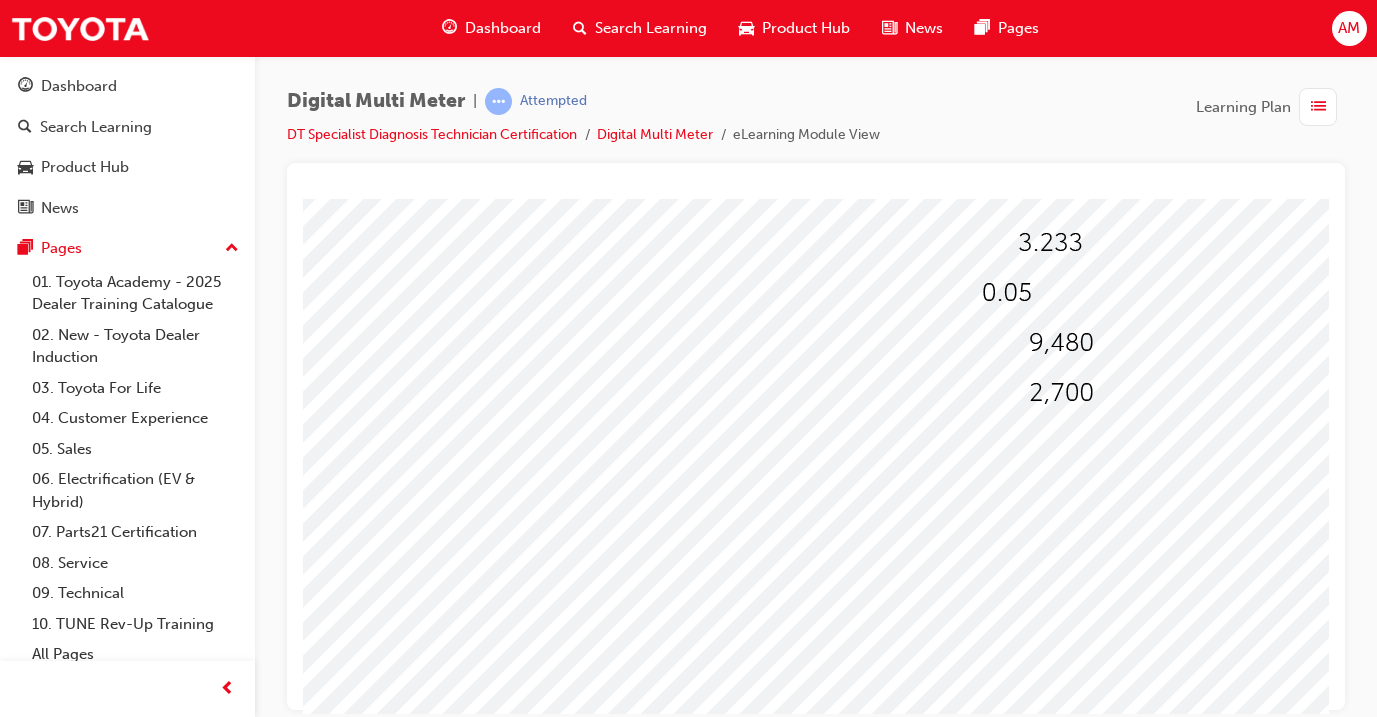 click at bounding box center (1029, 350) 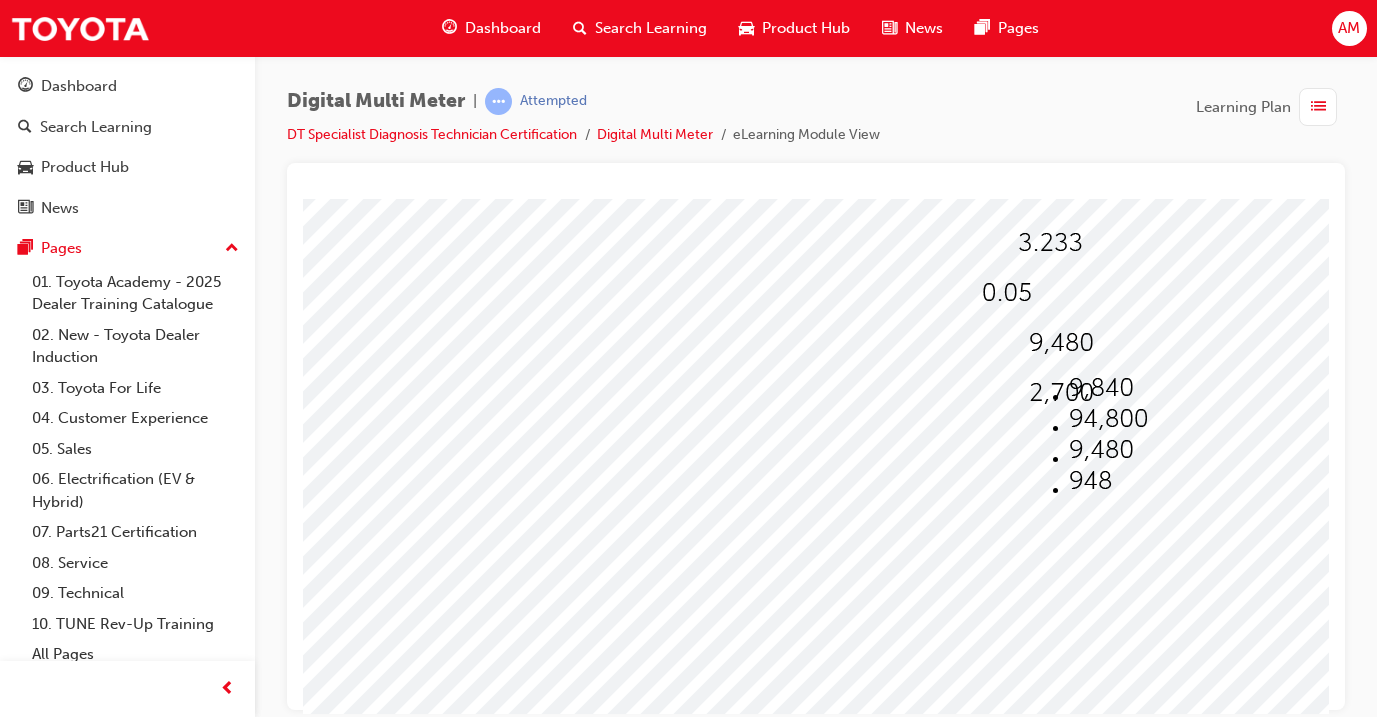 click at bounding box center [1101, 449] 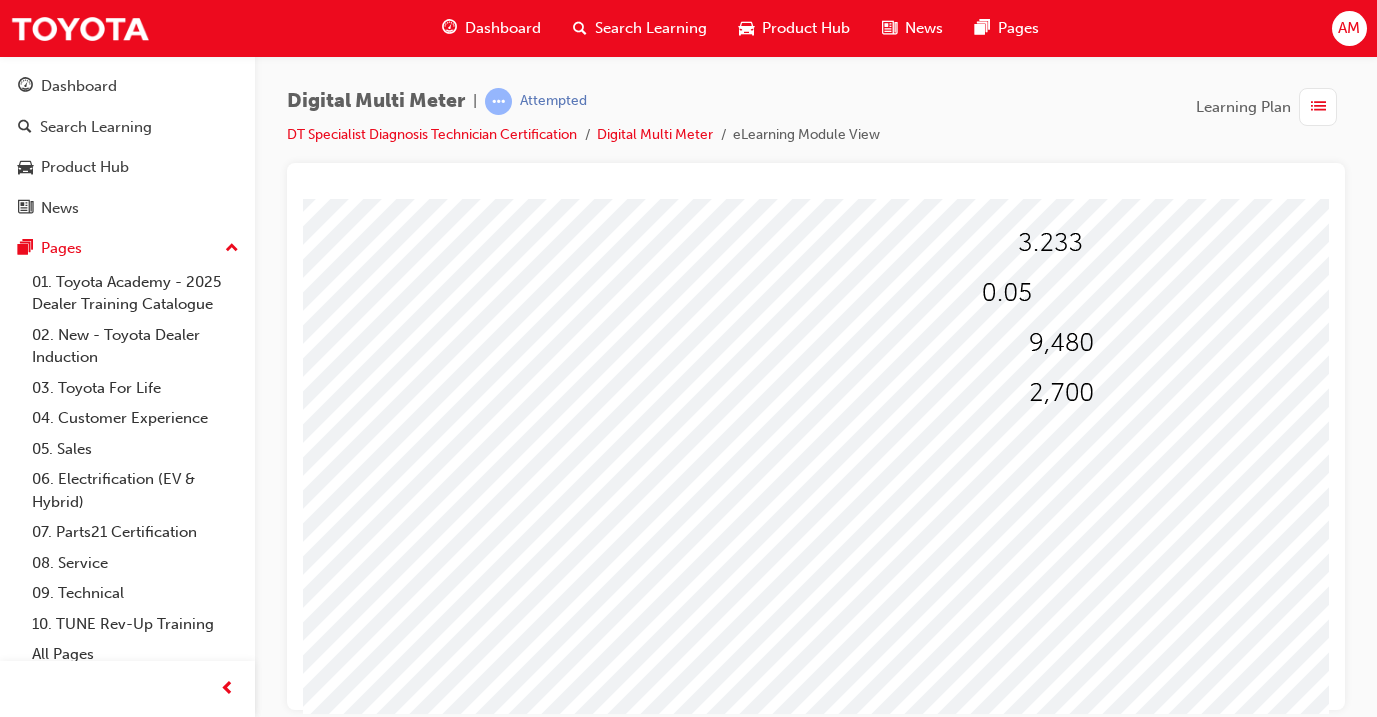 click at bounding box center [1029, 400] 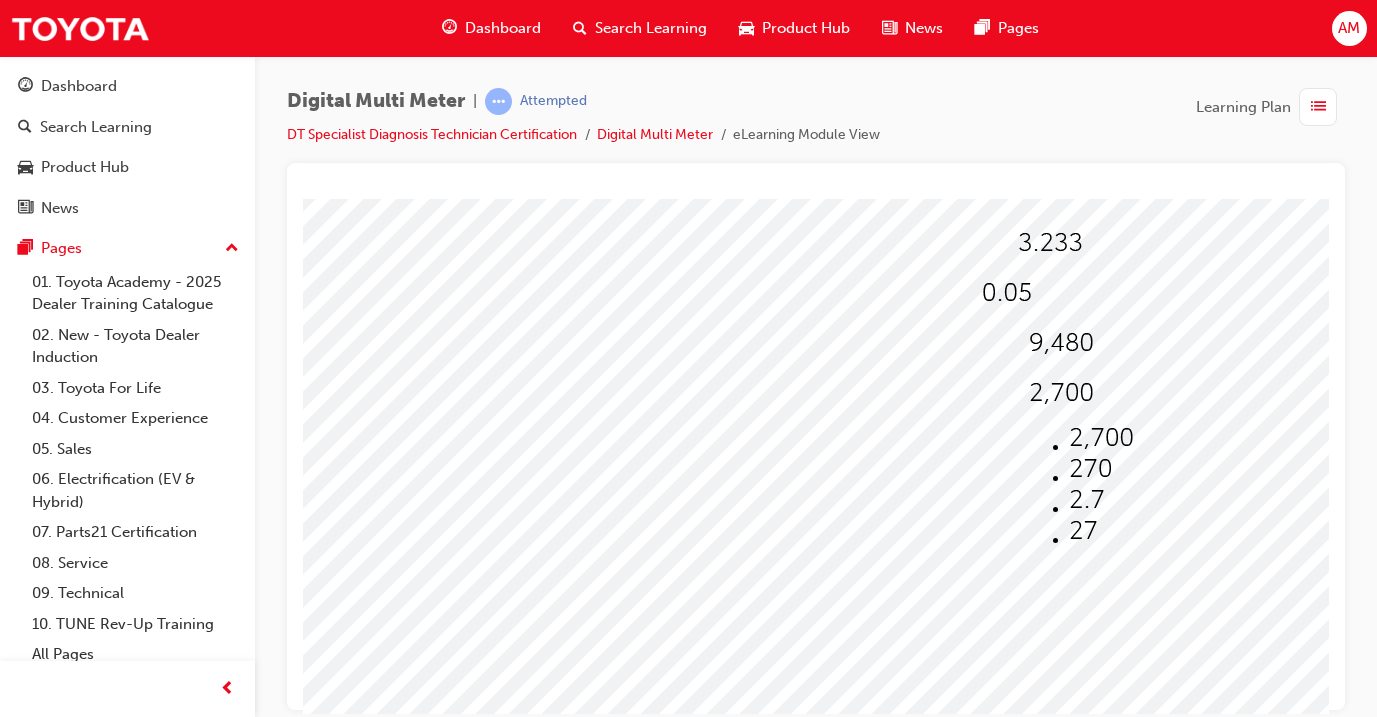click at bounding box center (1090, 468) 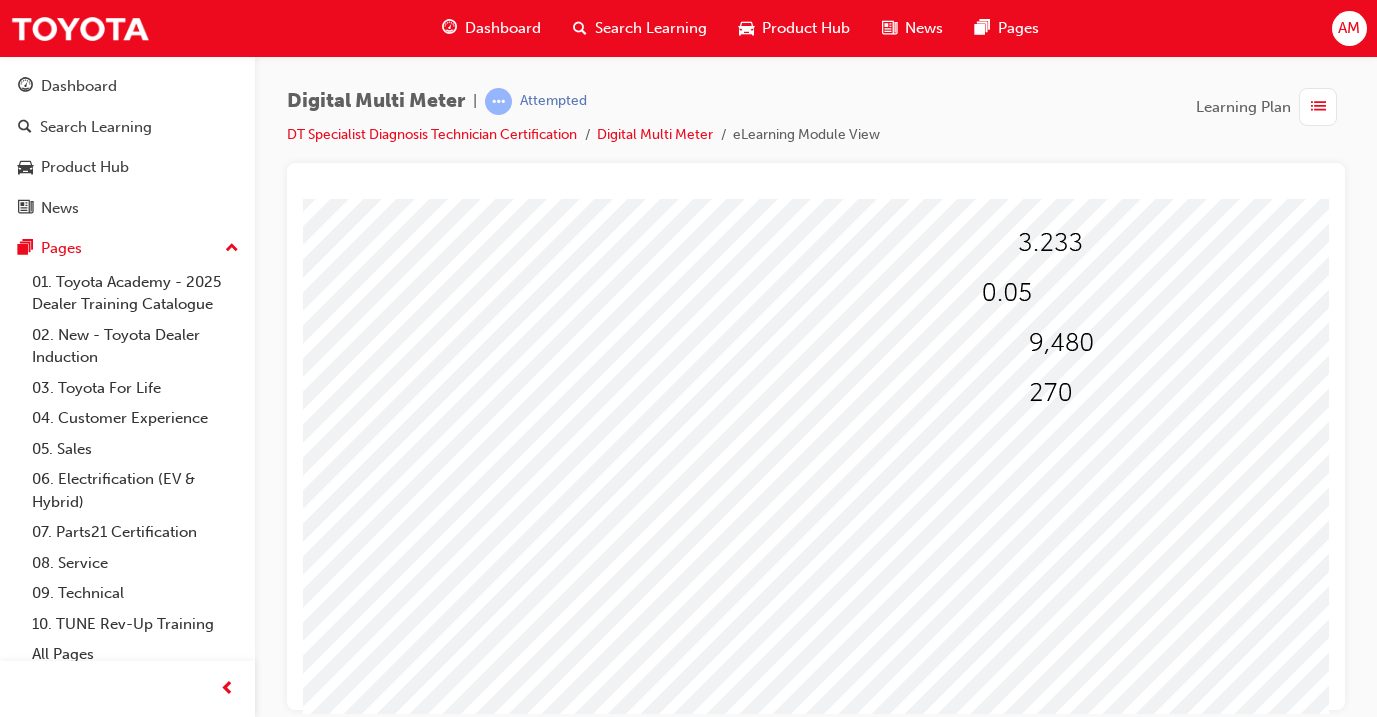 click at bounding box center [375, 2738] 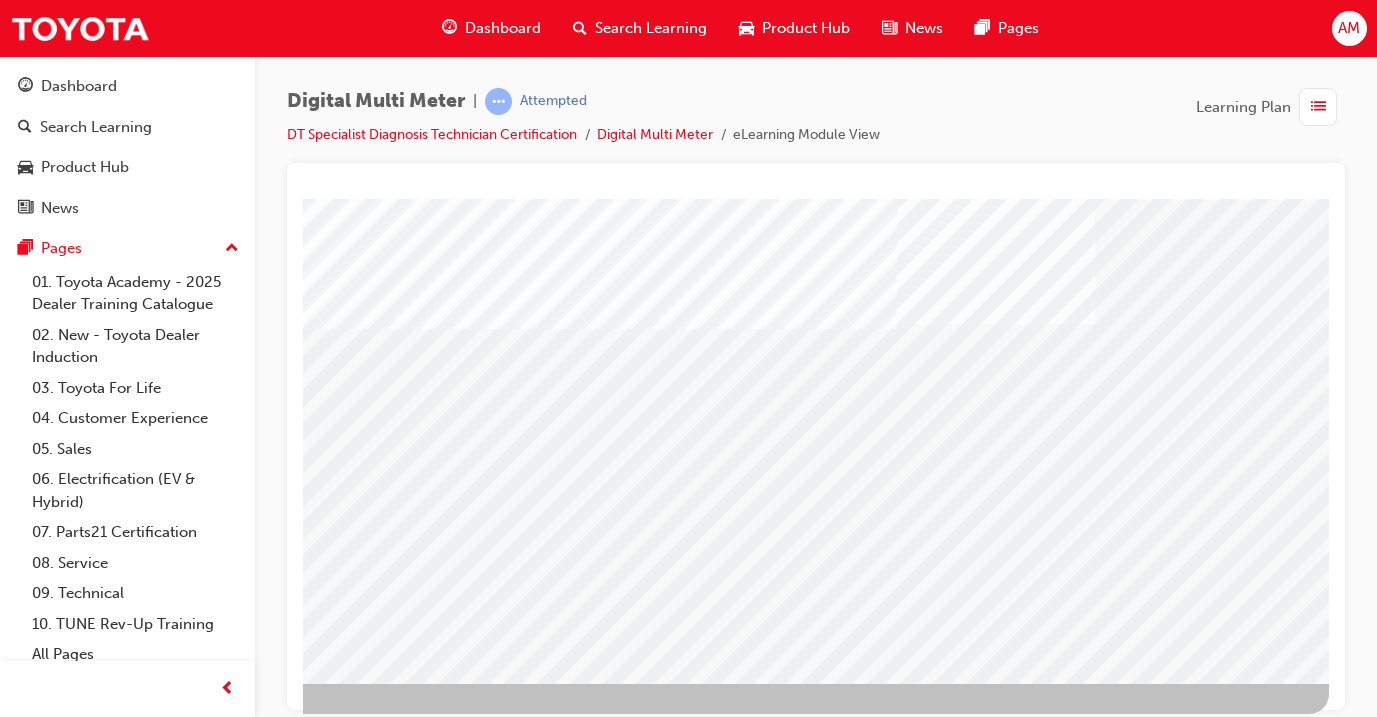 scroll, scrollTop: 235, scrollLeft: 334, axis: both 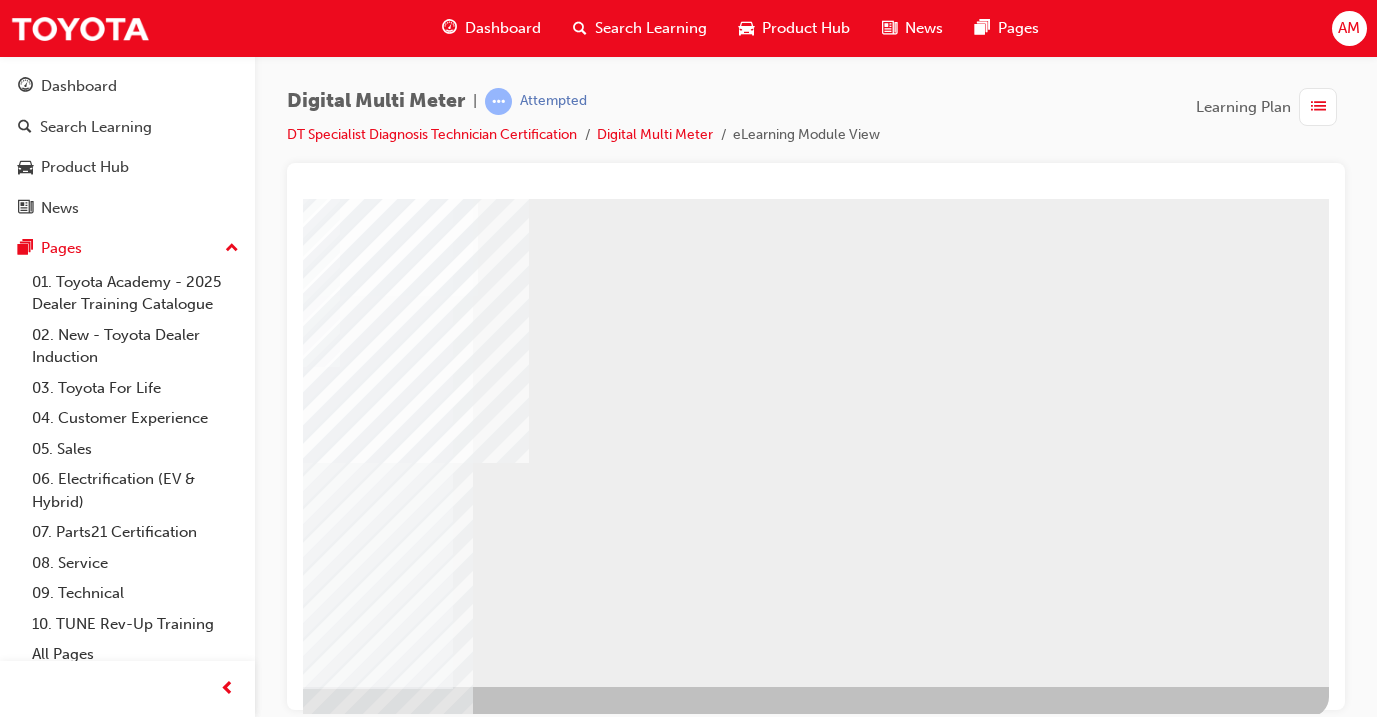 click at bounding box center [32, 740] 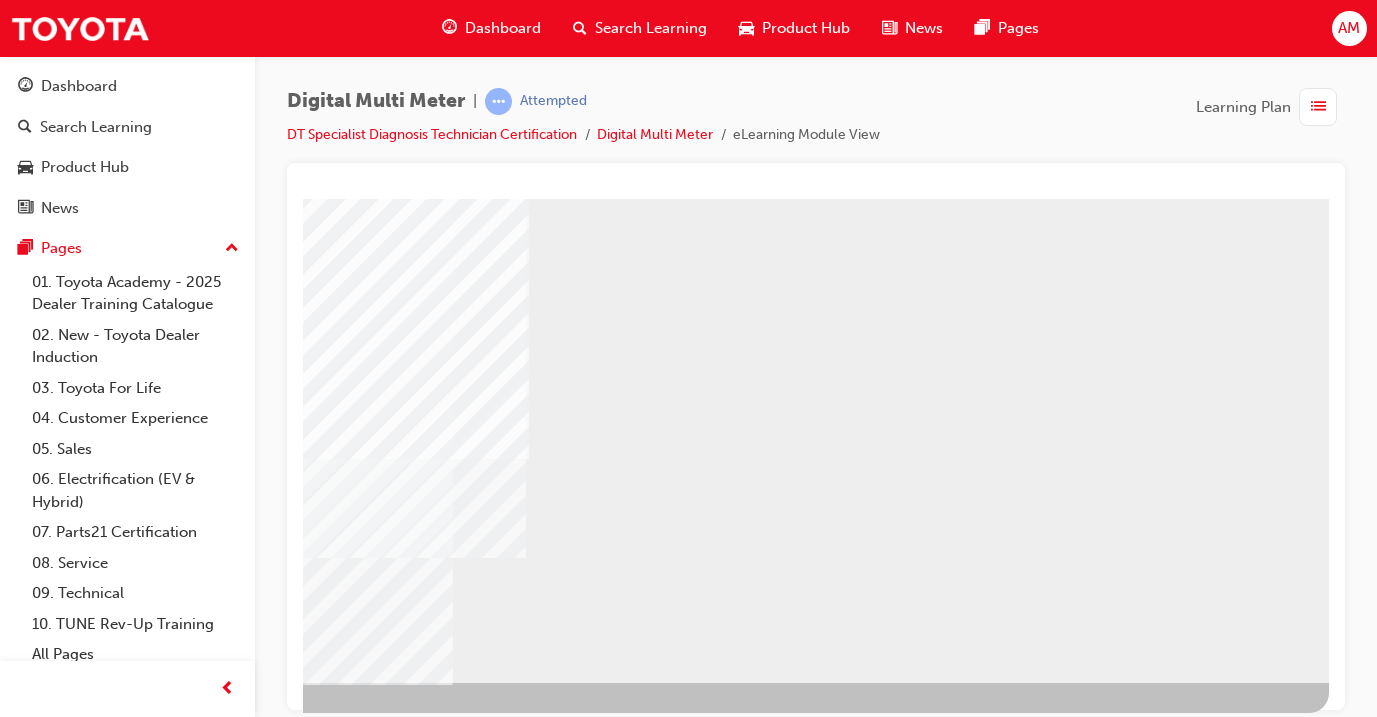 scroll, scrollTop: 235, scrollLeft: 334, axis: both 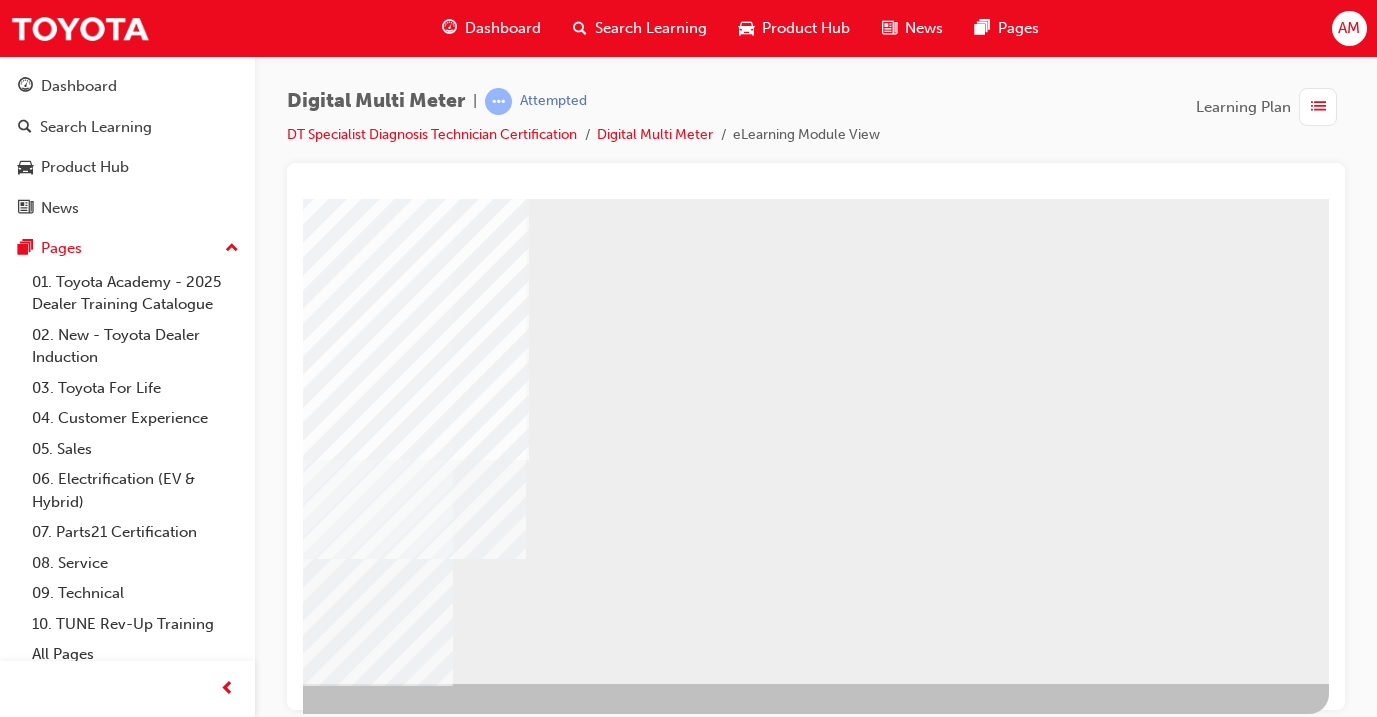 click at bounding box center (32, 737) 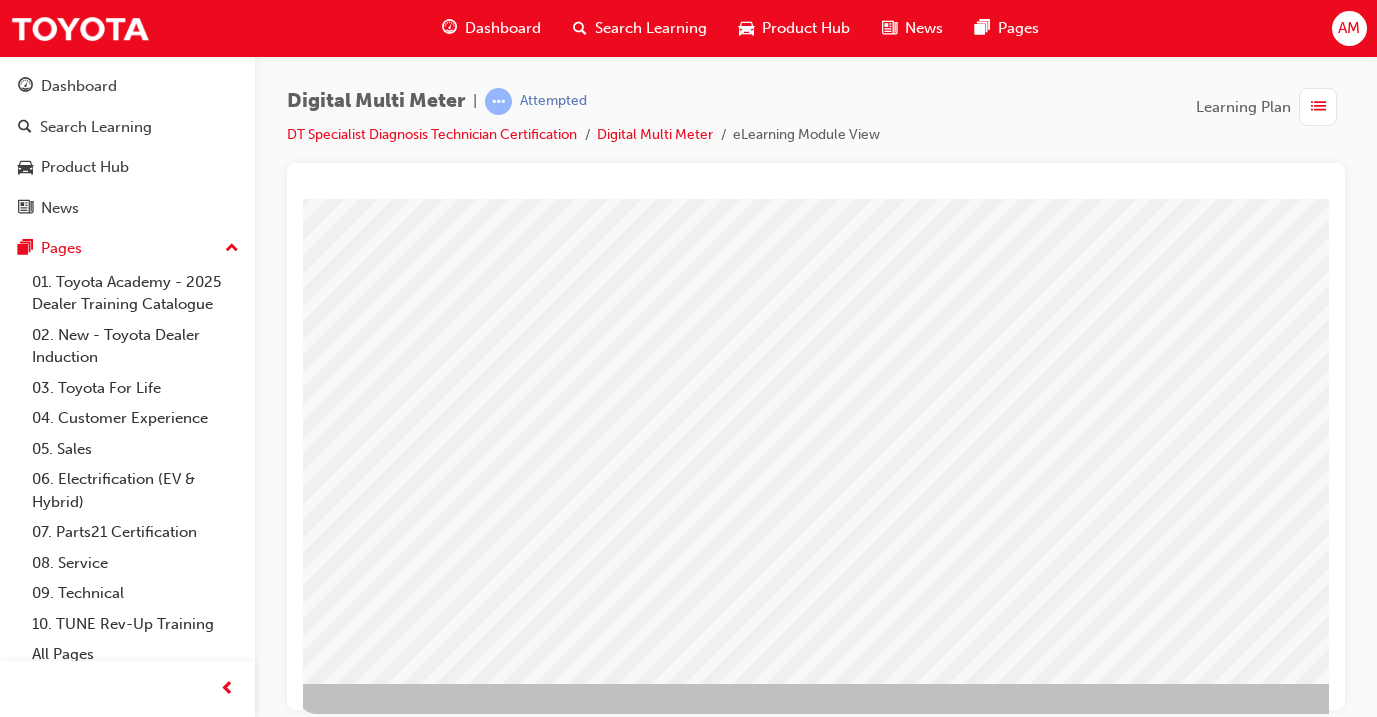 scroll, scrollTop: 235, scrollLeft: 3, axis: both 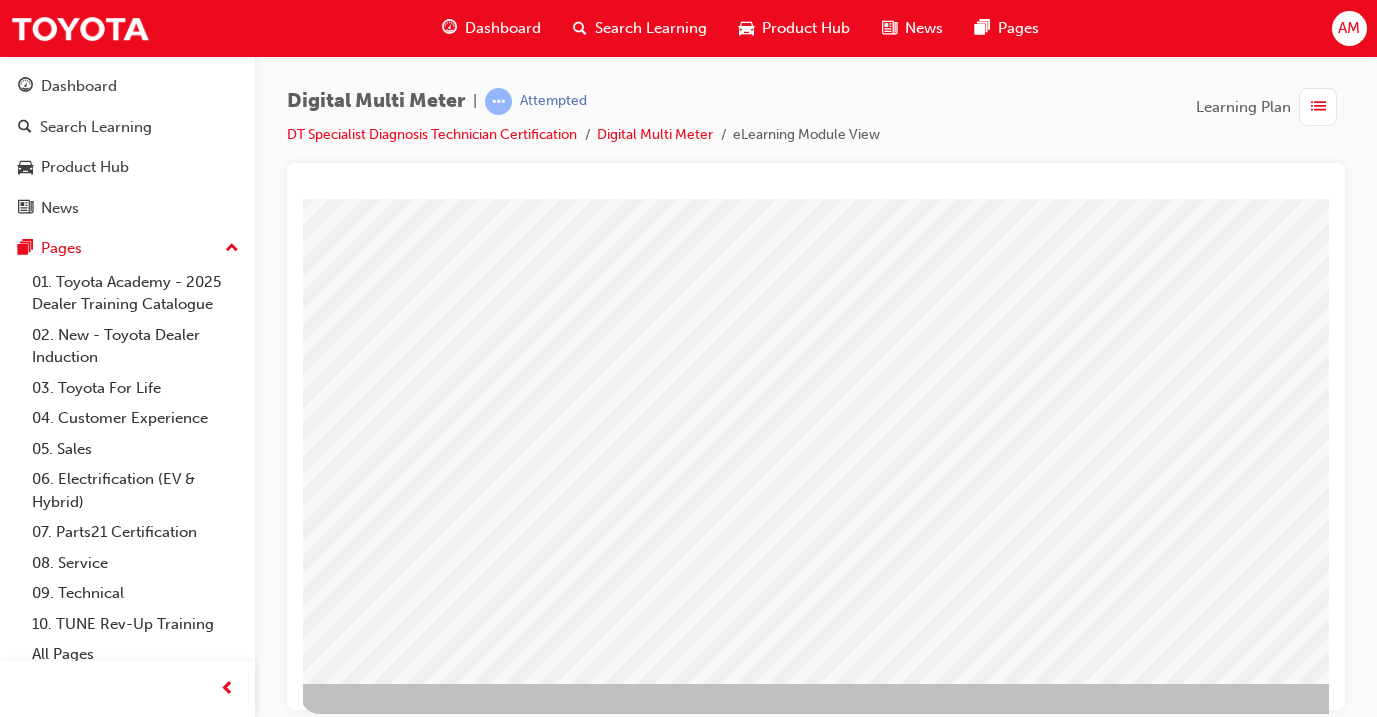 click at bounding box center [400, 1665] 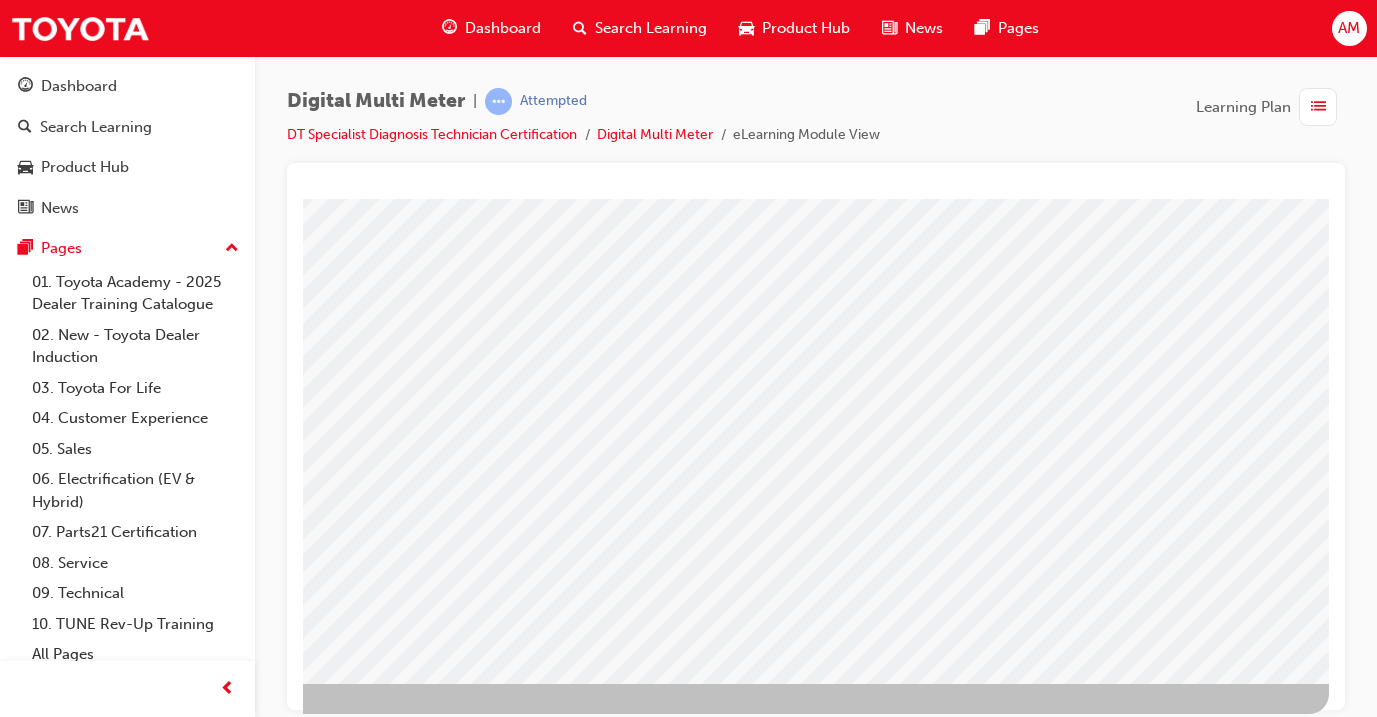 click at bounding box center [69, 2097] 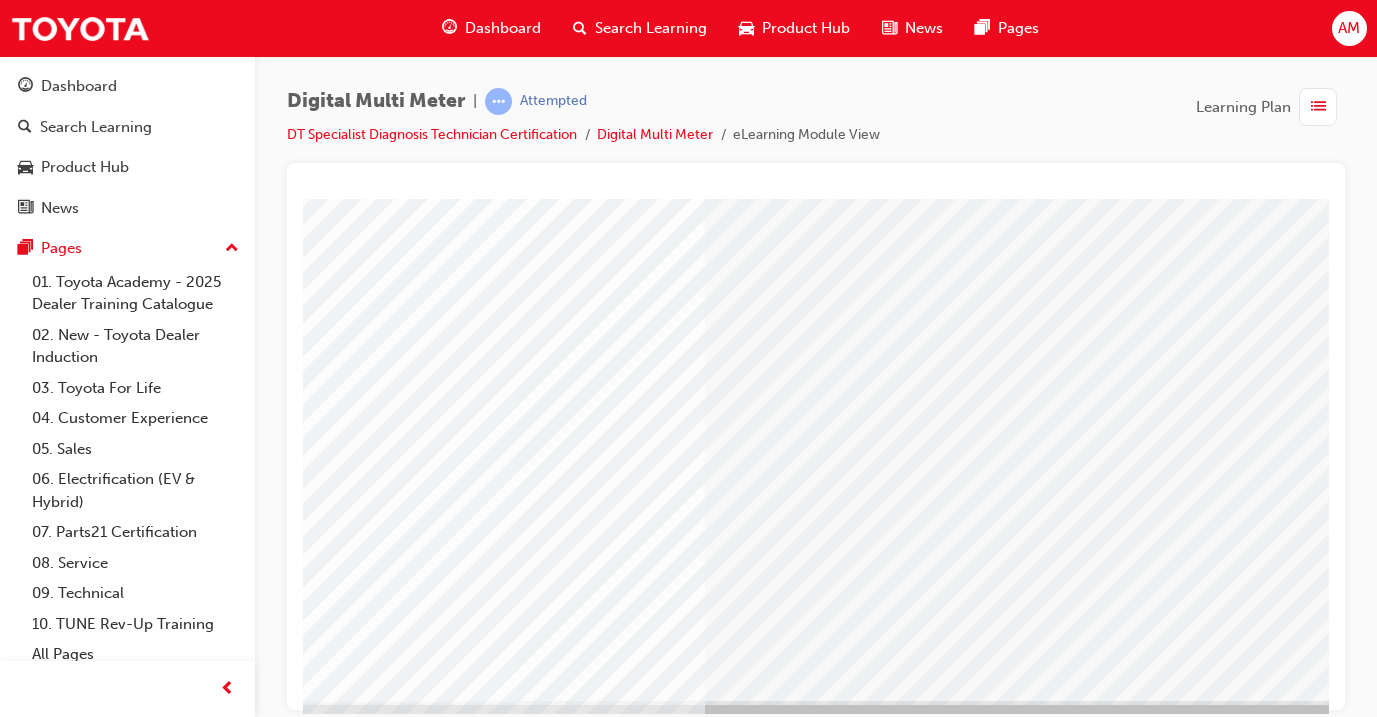 scroll, scrollTop: 218, scrollLeft: 295, axis: both 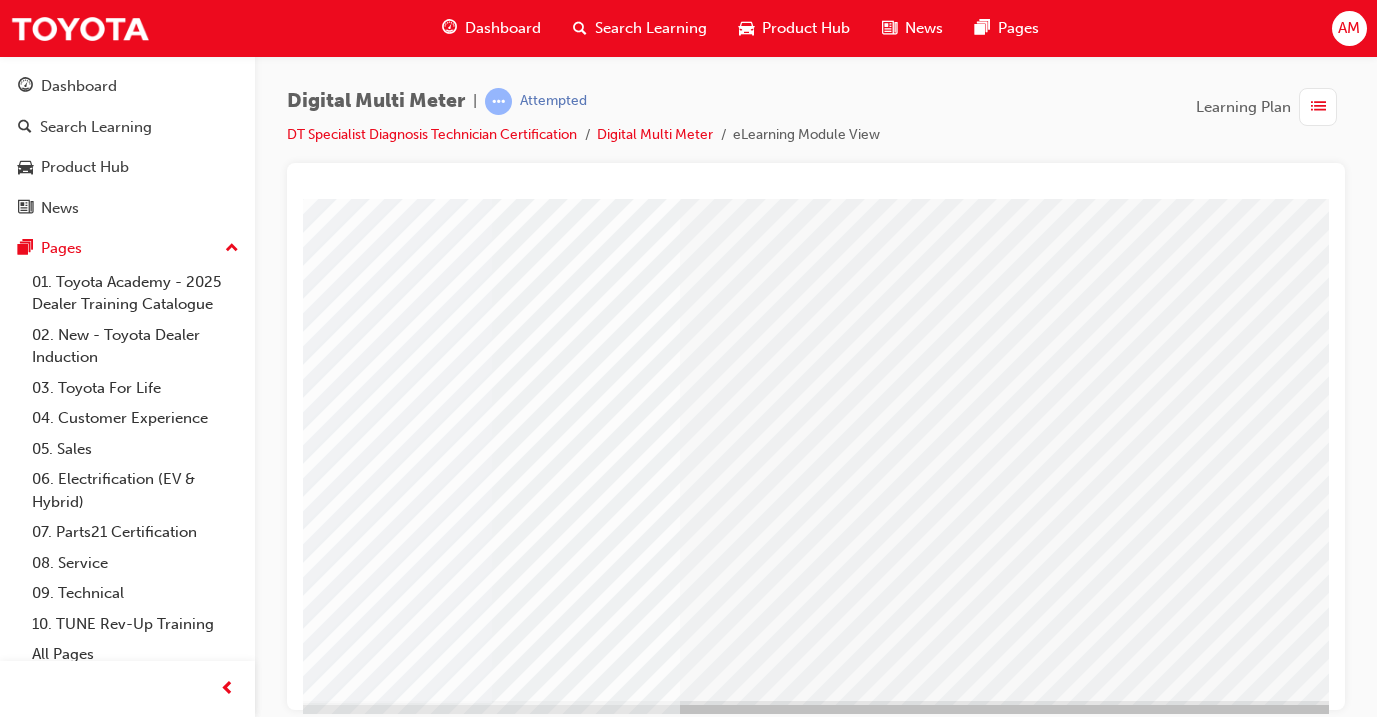 click at bounding box center (71, 1670) 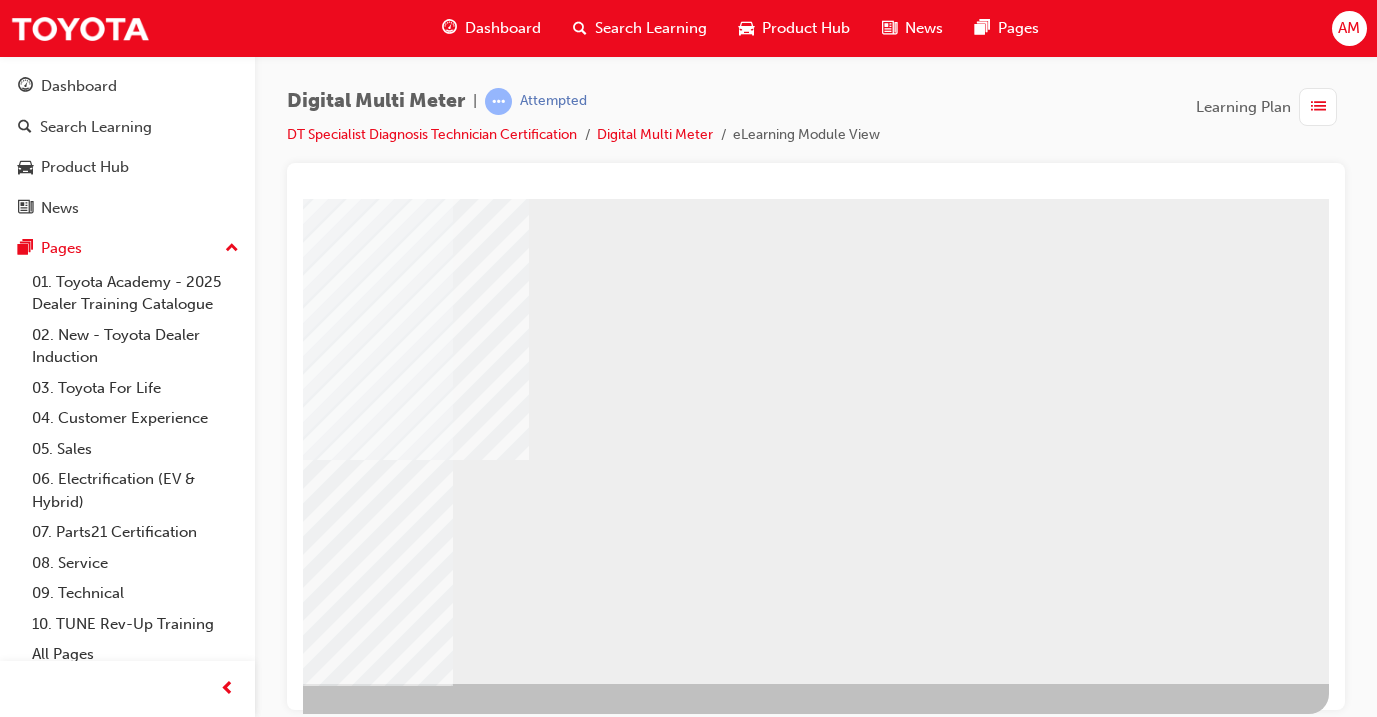 scroll, scrollTop: 235, scrollLeft: 334, axis: both 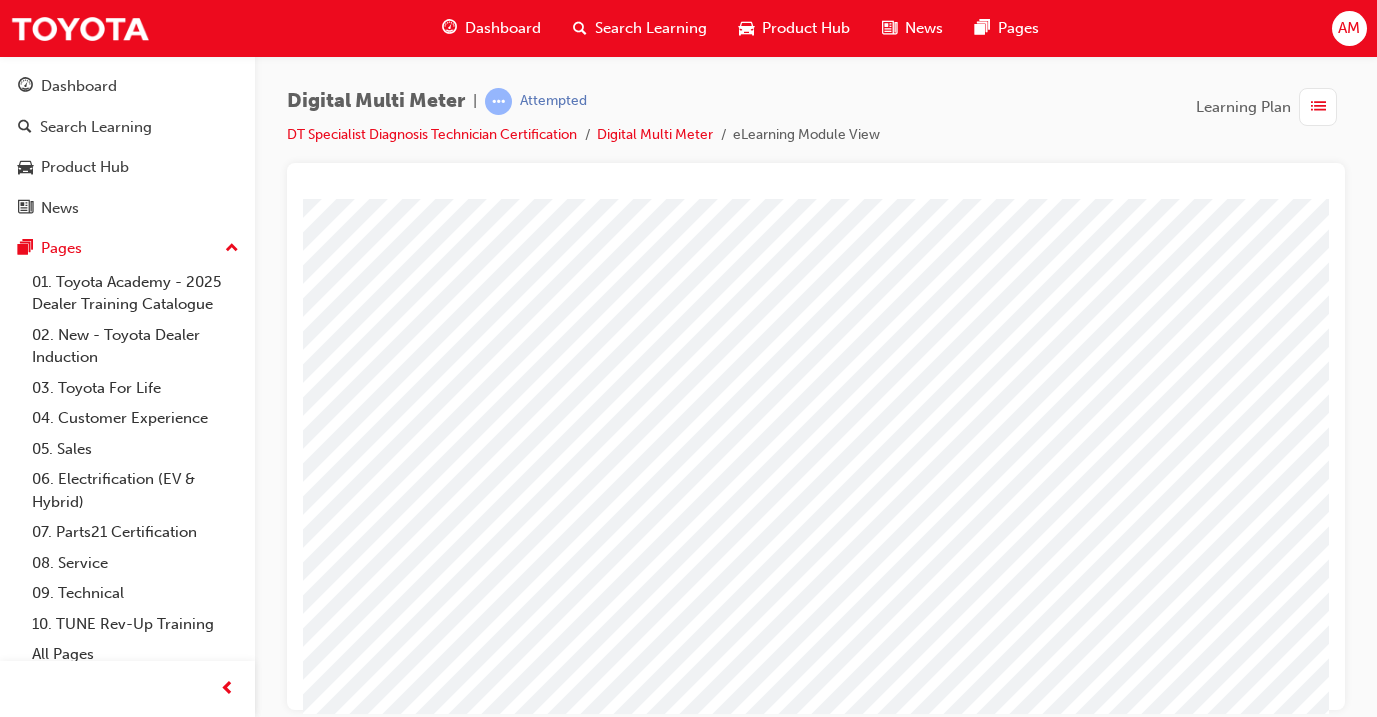 click at bounding box center [691, 293] 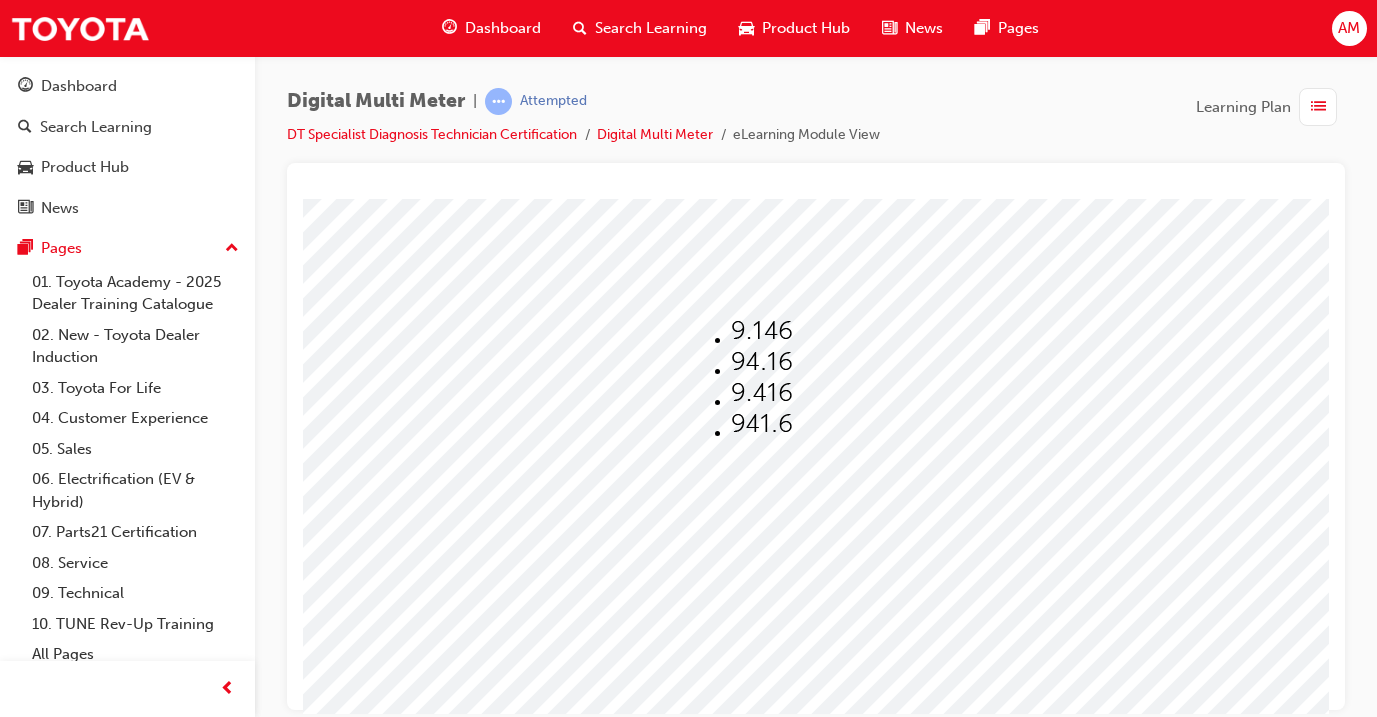 click at bounding box center [761, 392] 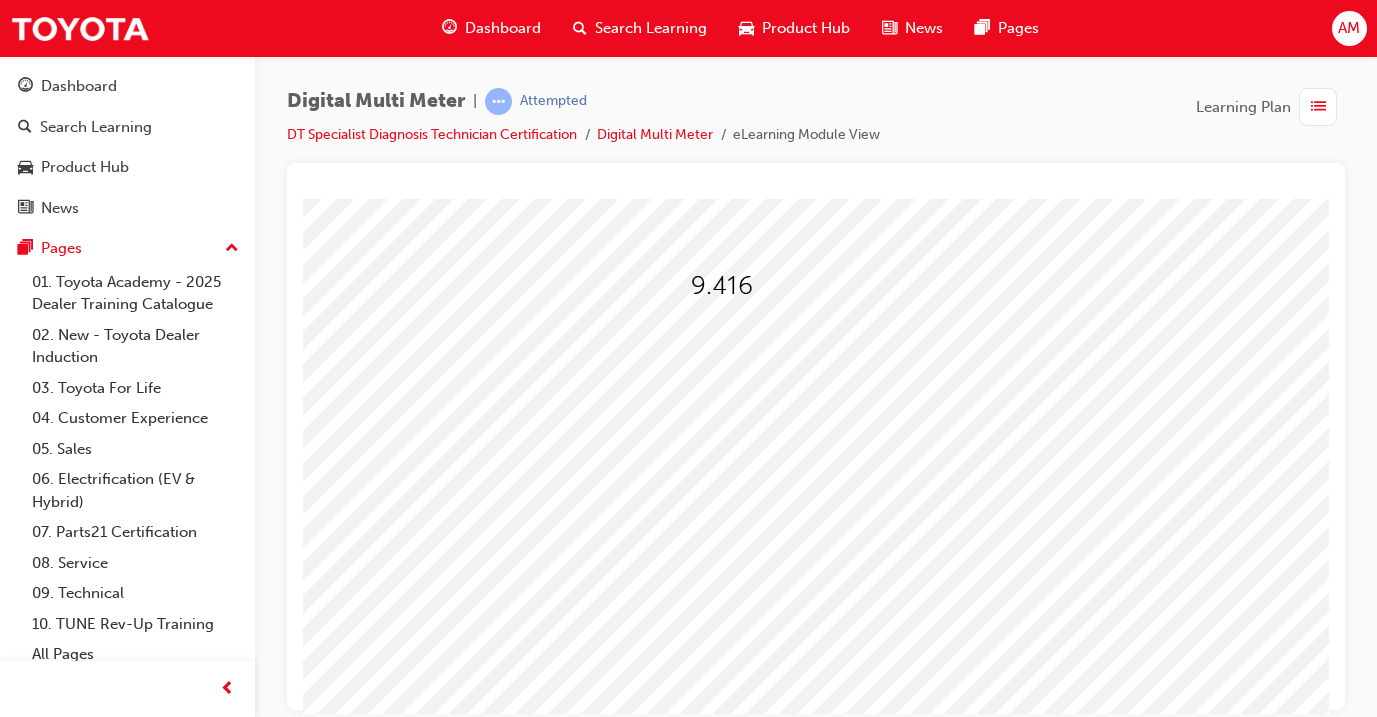 click at bounding box center [658, 343] 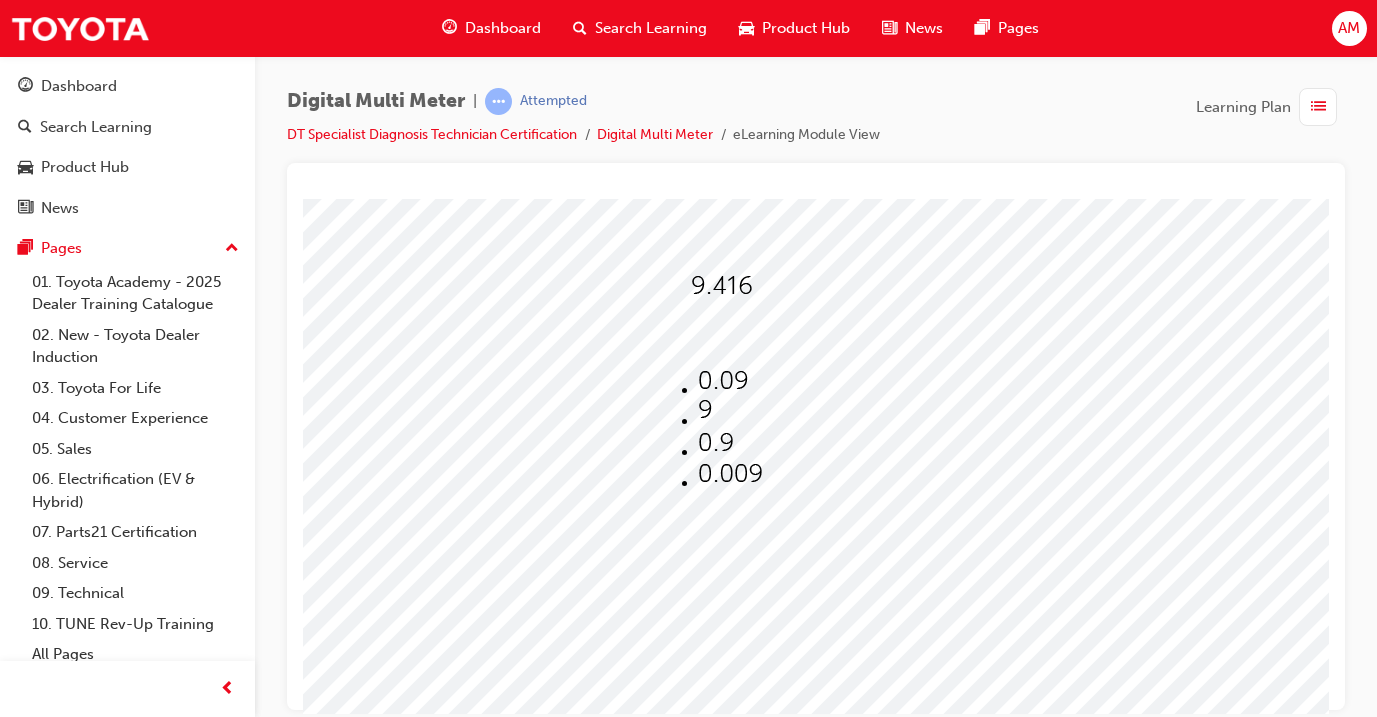 click at bounding box center (723, 380) 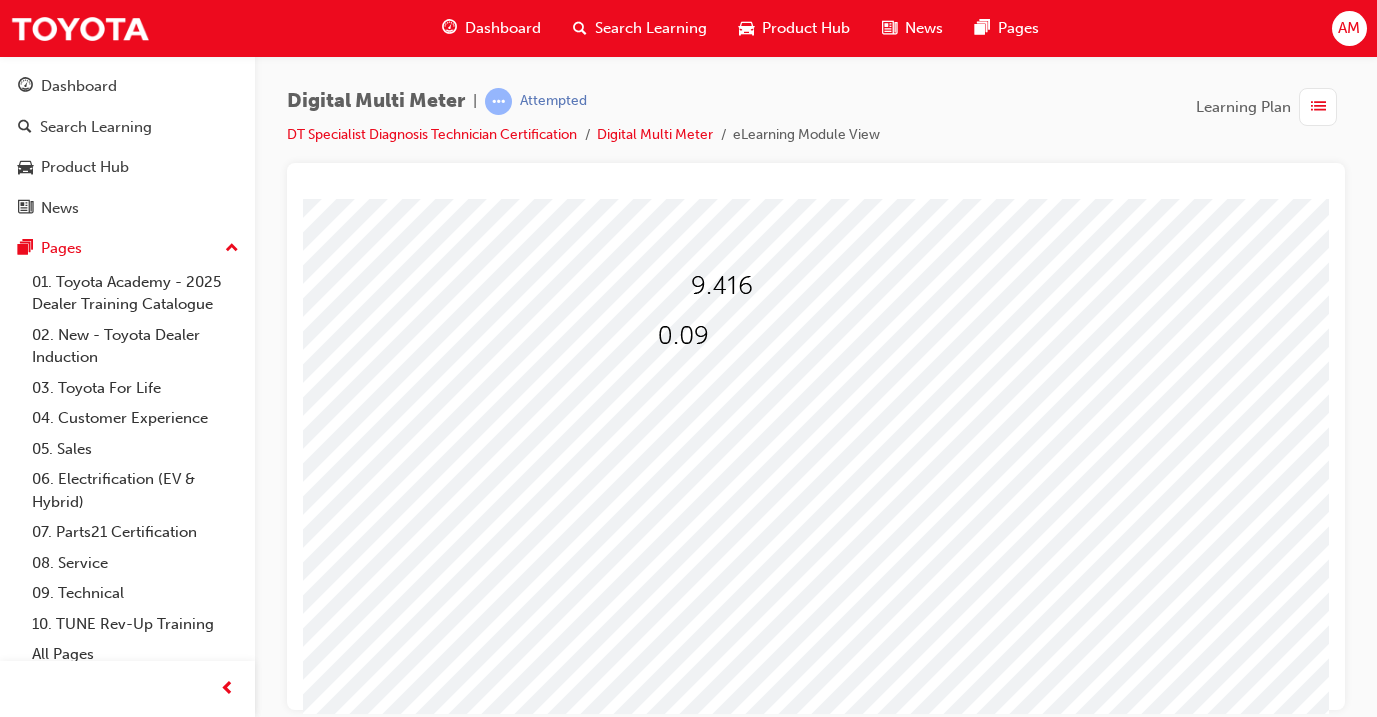 click at bounding box center [711, 393] 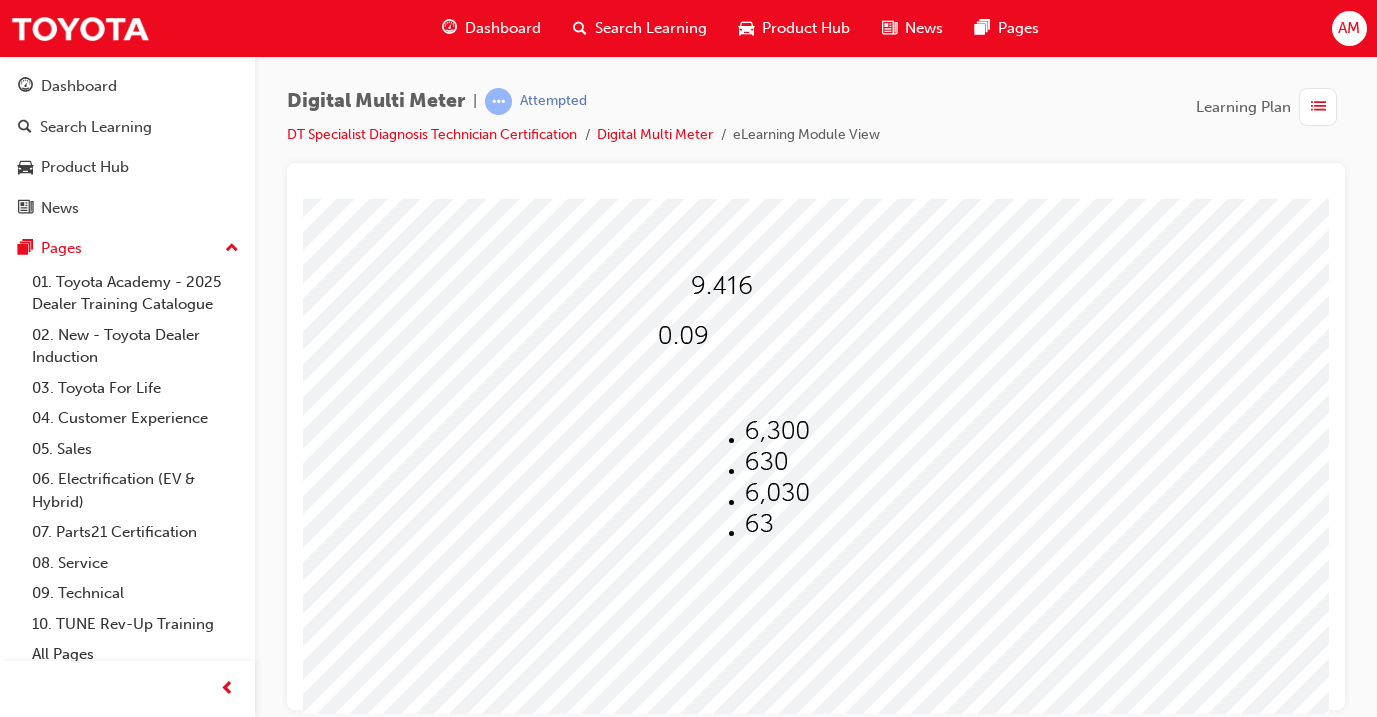 click at bounding box center [777, 430] 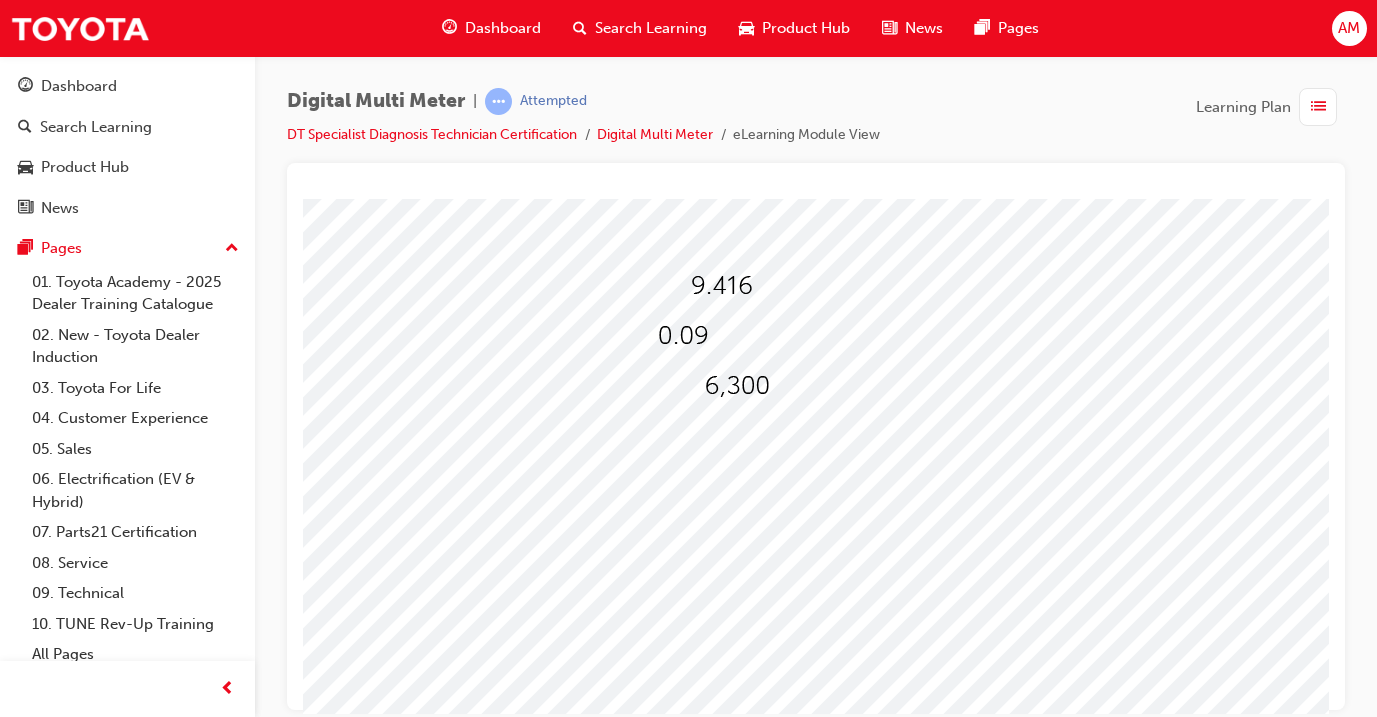 click at bounding box center (720, 436) 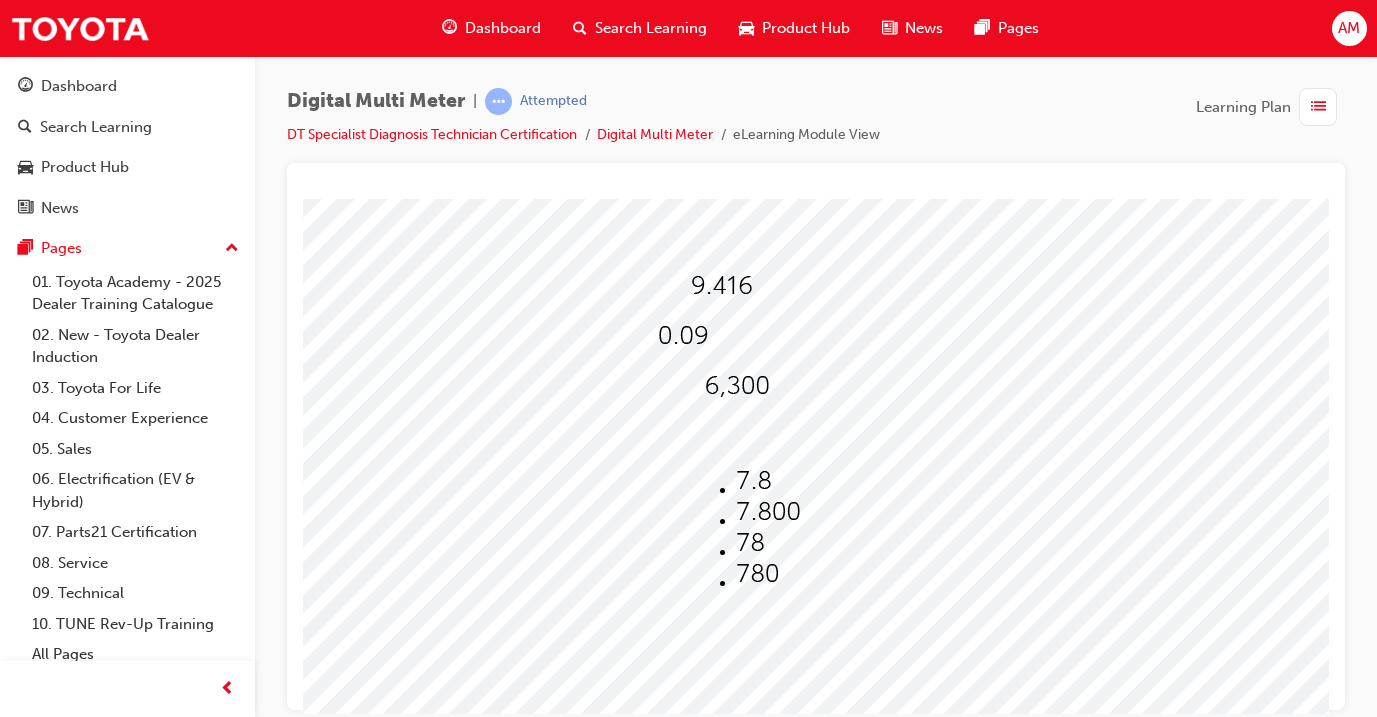 click at bounding box center (754, 480) 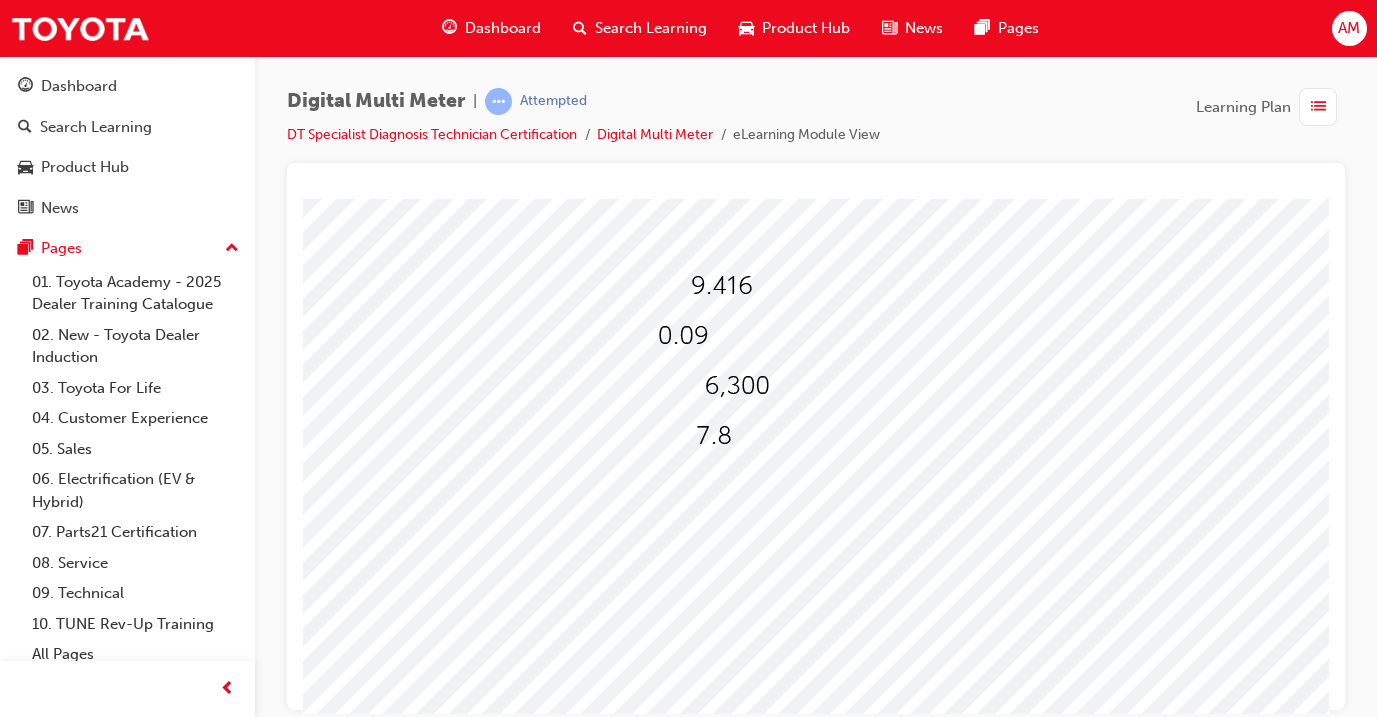click at bounding box center [41, 2781] 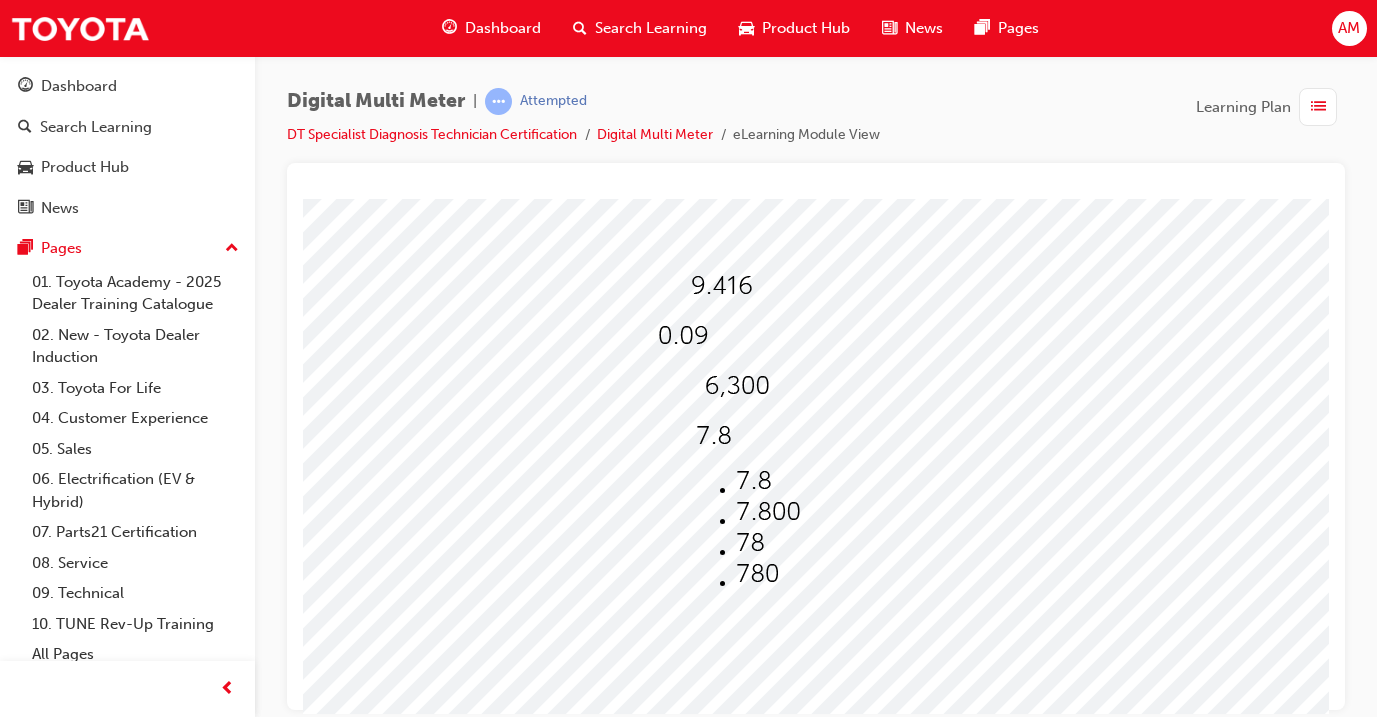 click at bounding box center (768, 511) 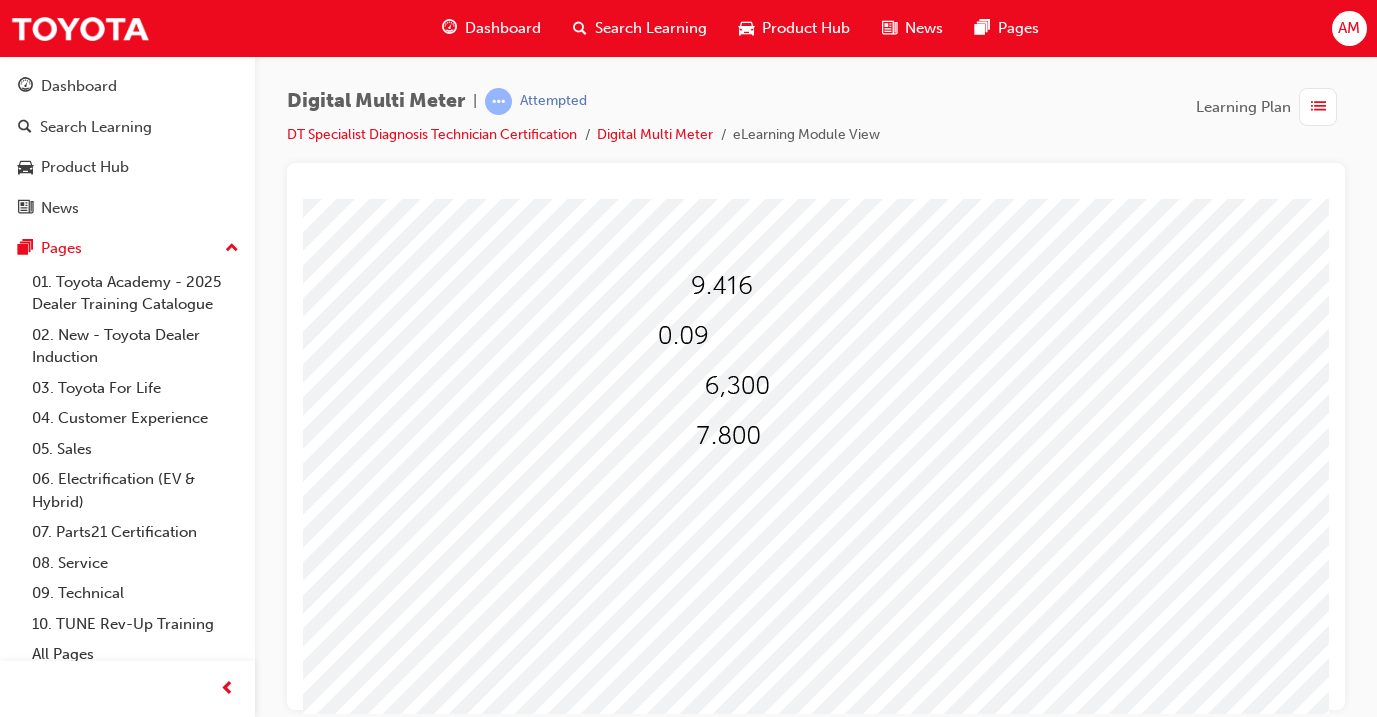 click at bounding box center (41, 2781) 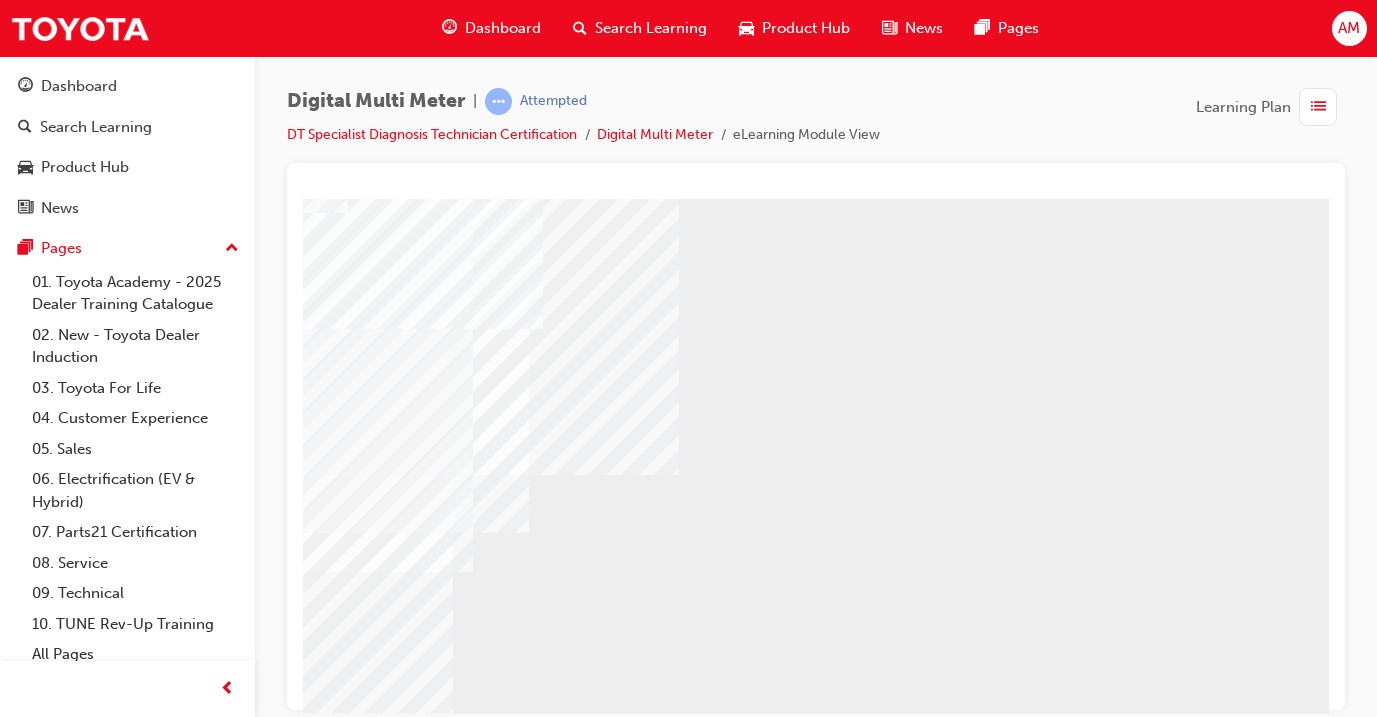 scroll, scrollTop: 169, scrollLeft: 334, axis: both 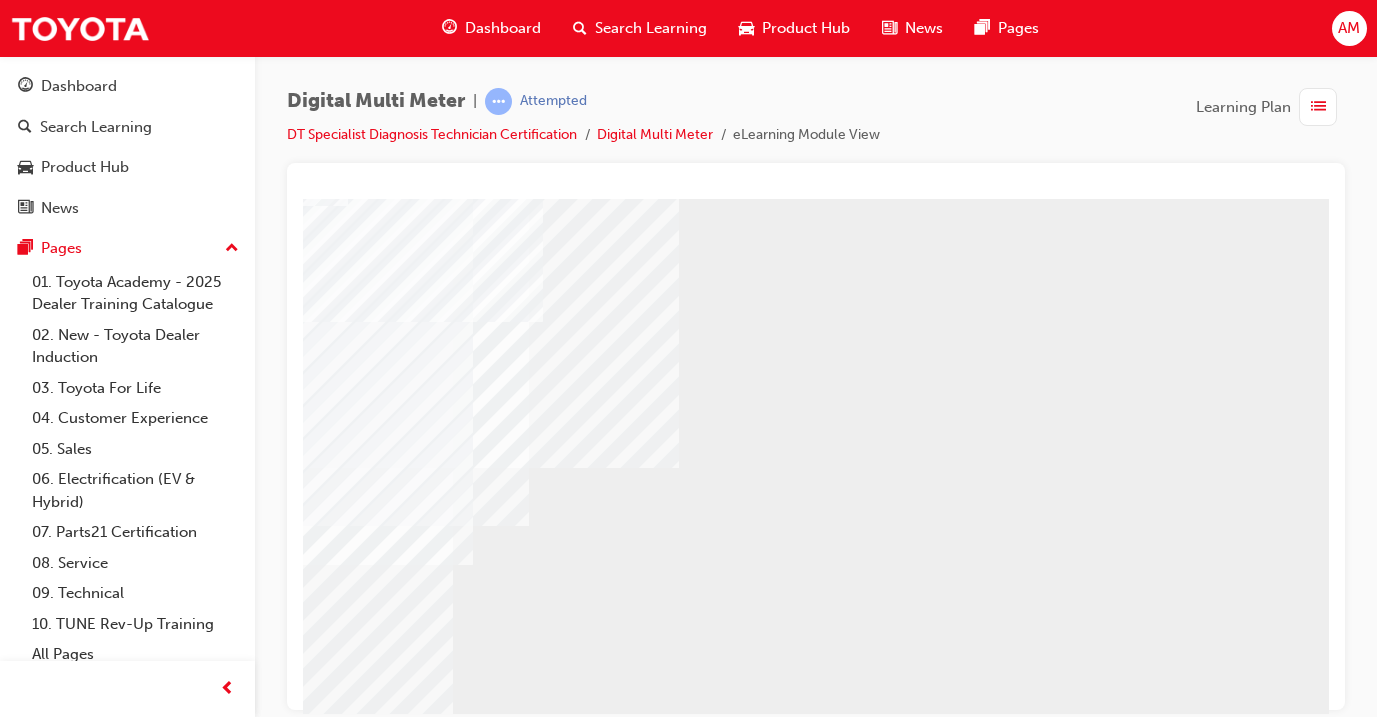 click at bounding box center [32, 803] 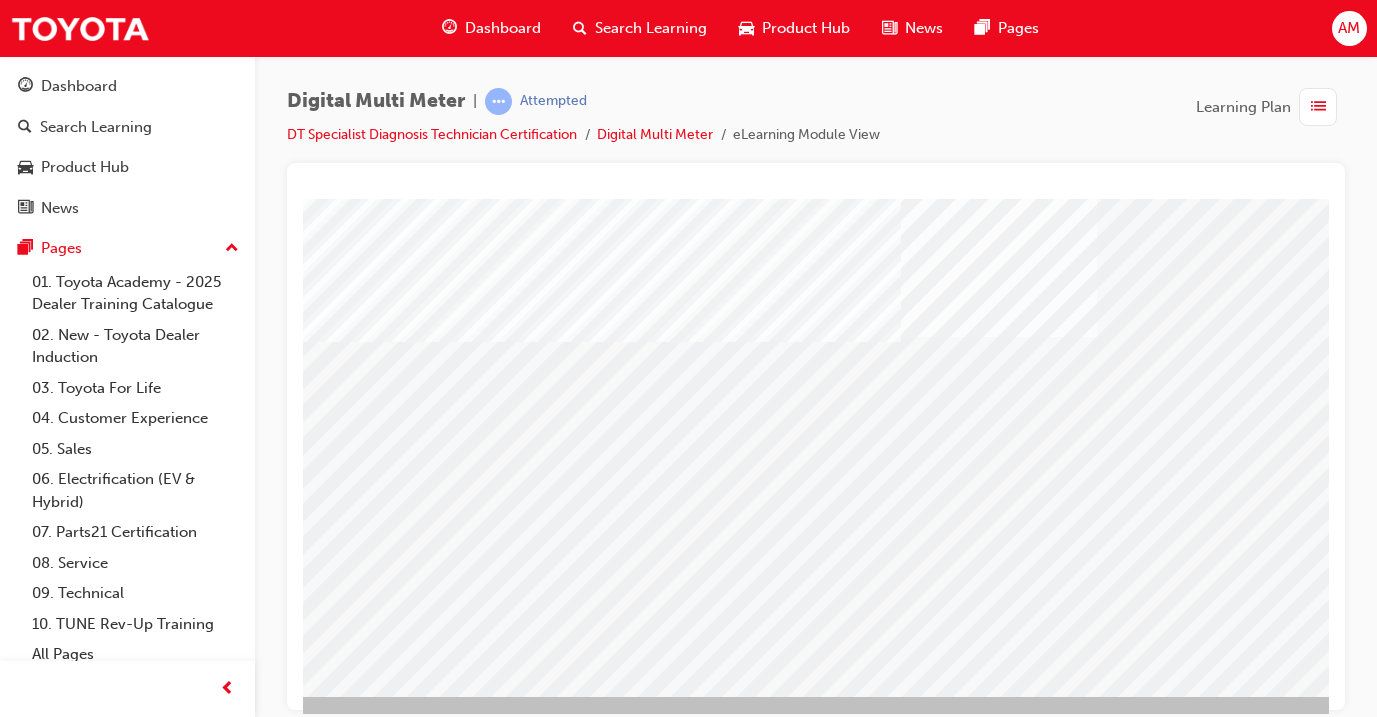 scroll, scrollTop: 233, scrollLeft: 332, axis: both 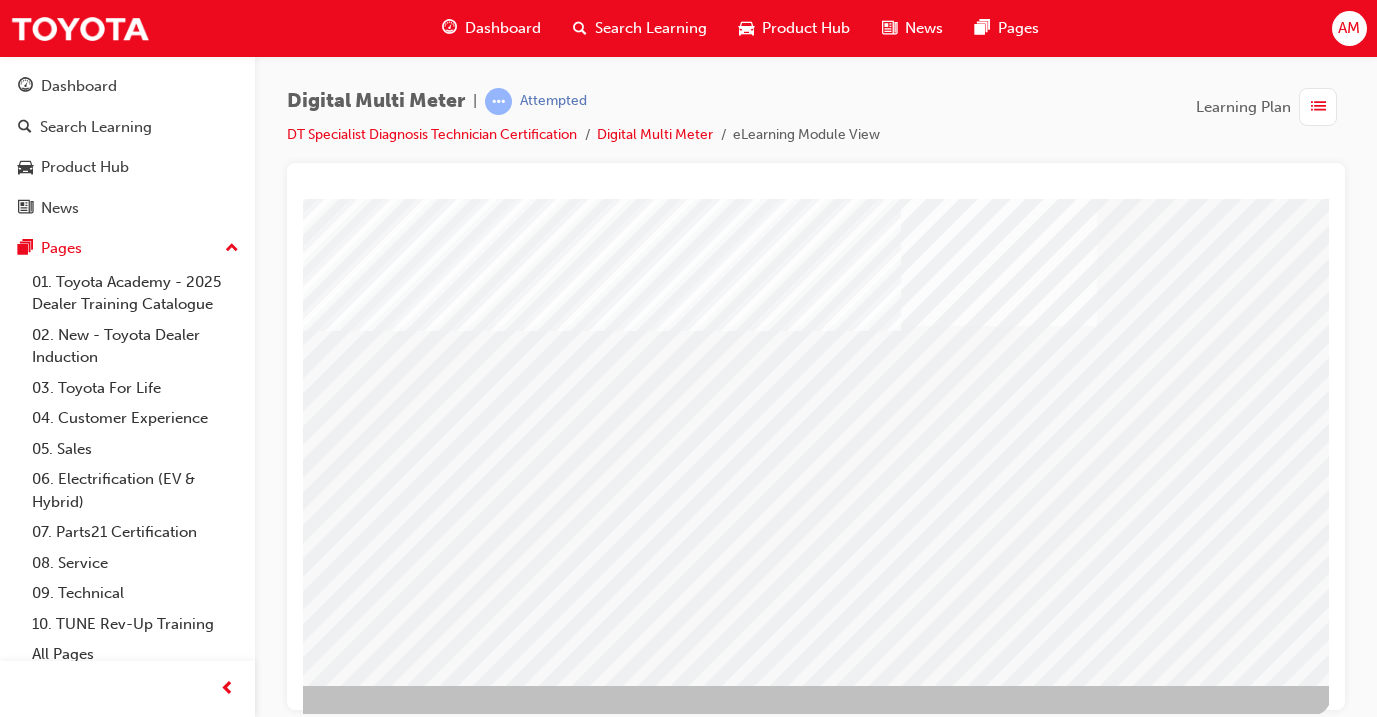 click at bounding box center [34, 1622] 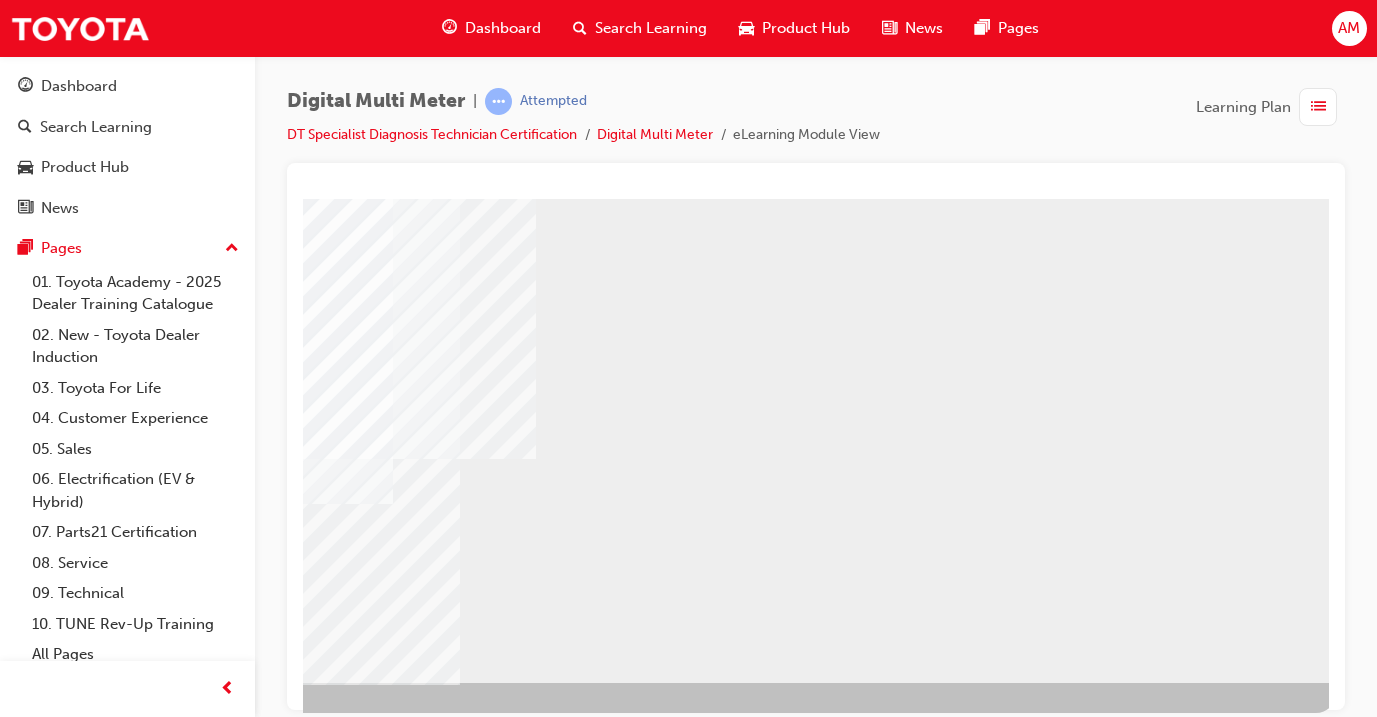 scroll, scrollTop: 235, scrollLeft: 327, axis: both 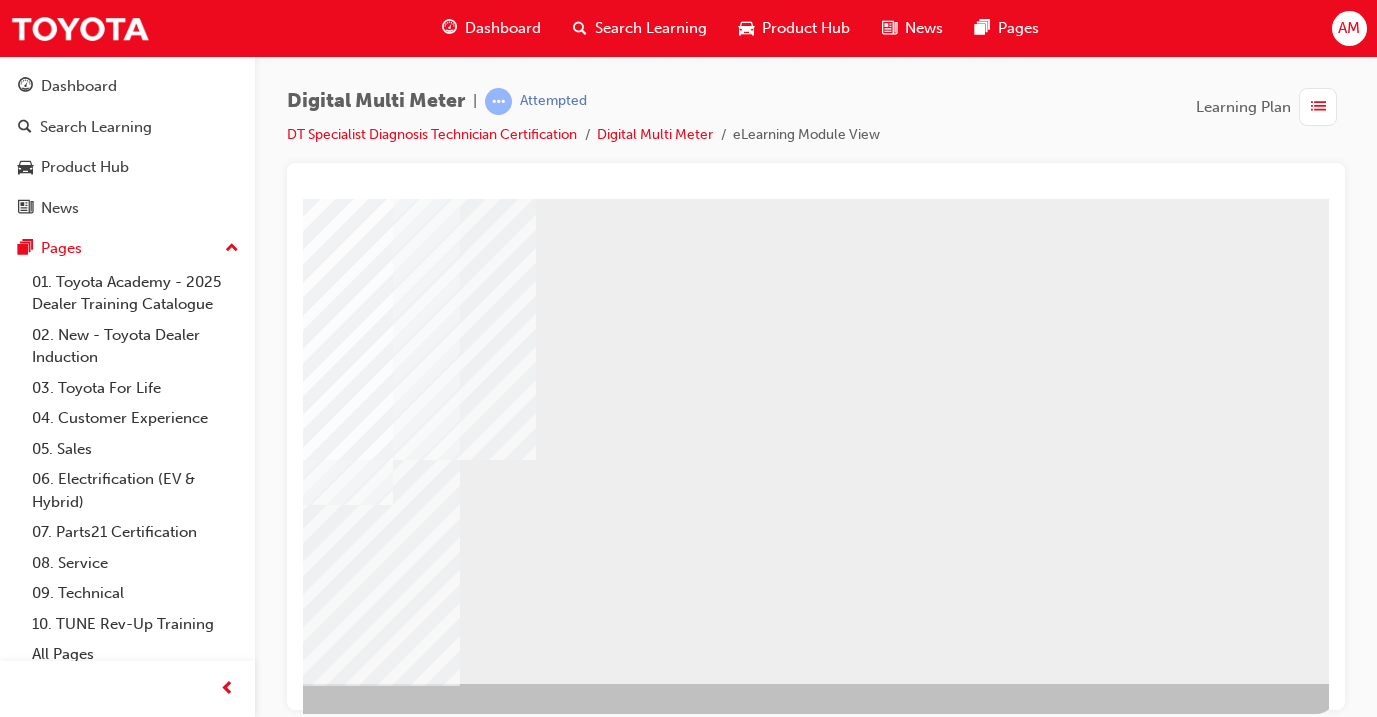 click at bounding box center [39, 737] 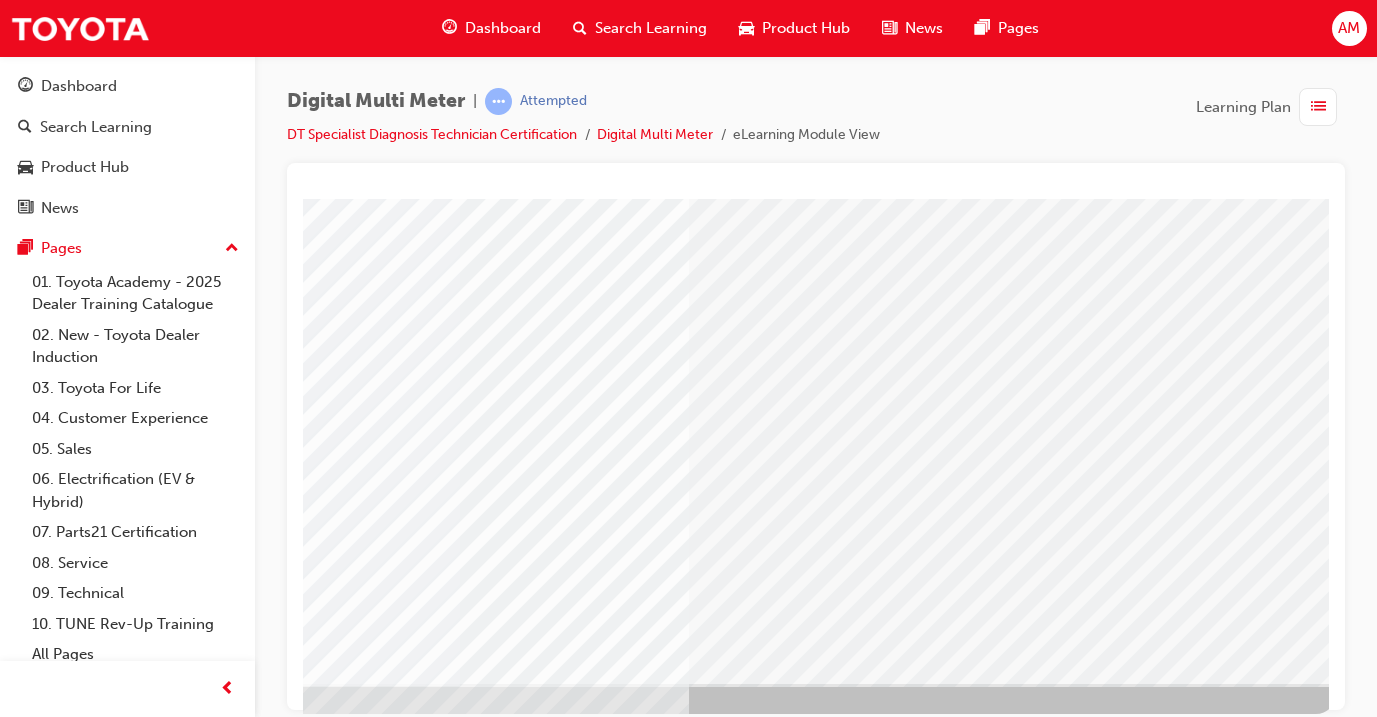 click at bounding box center (39, 1652) 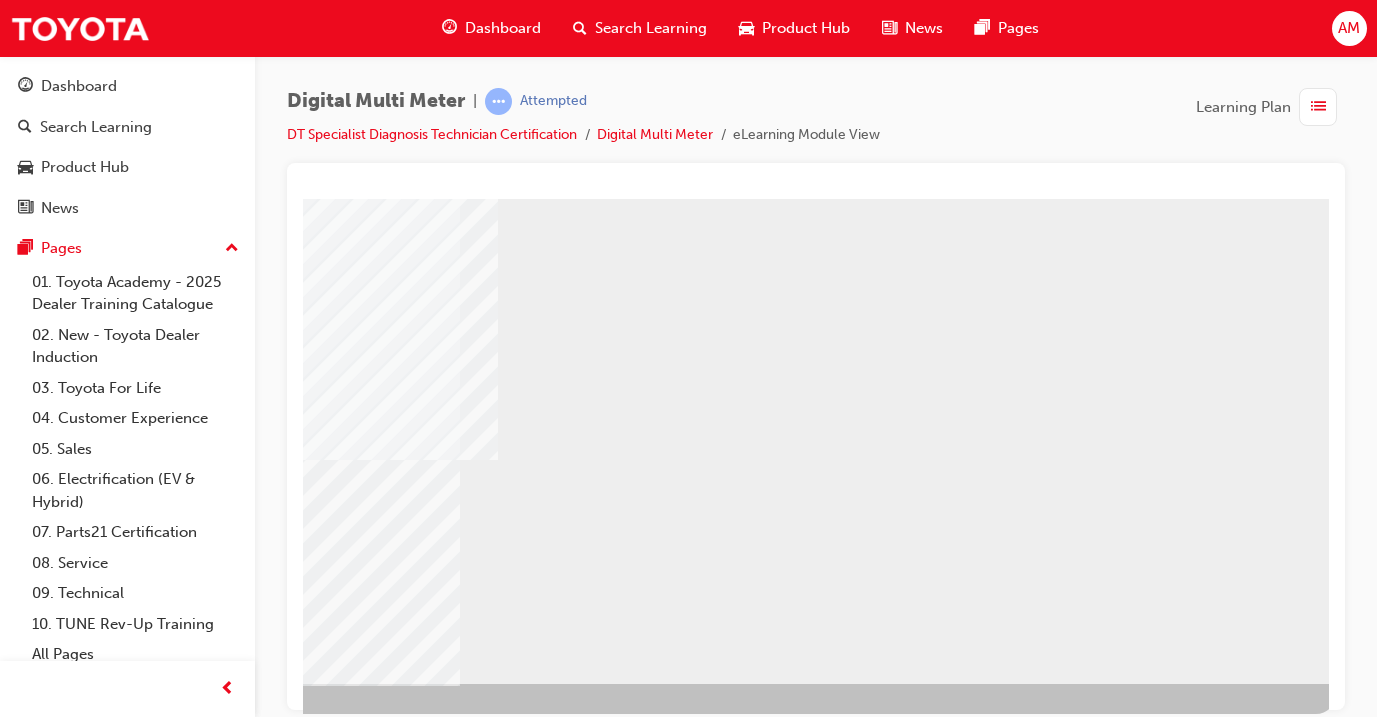 click at bounding box center (39, 737) 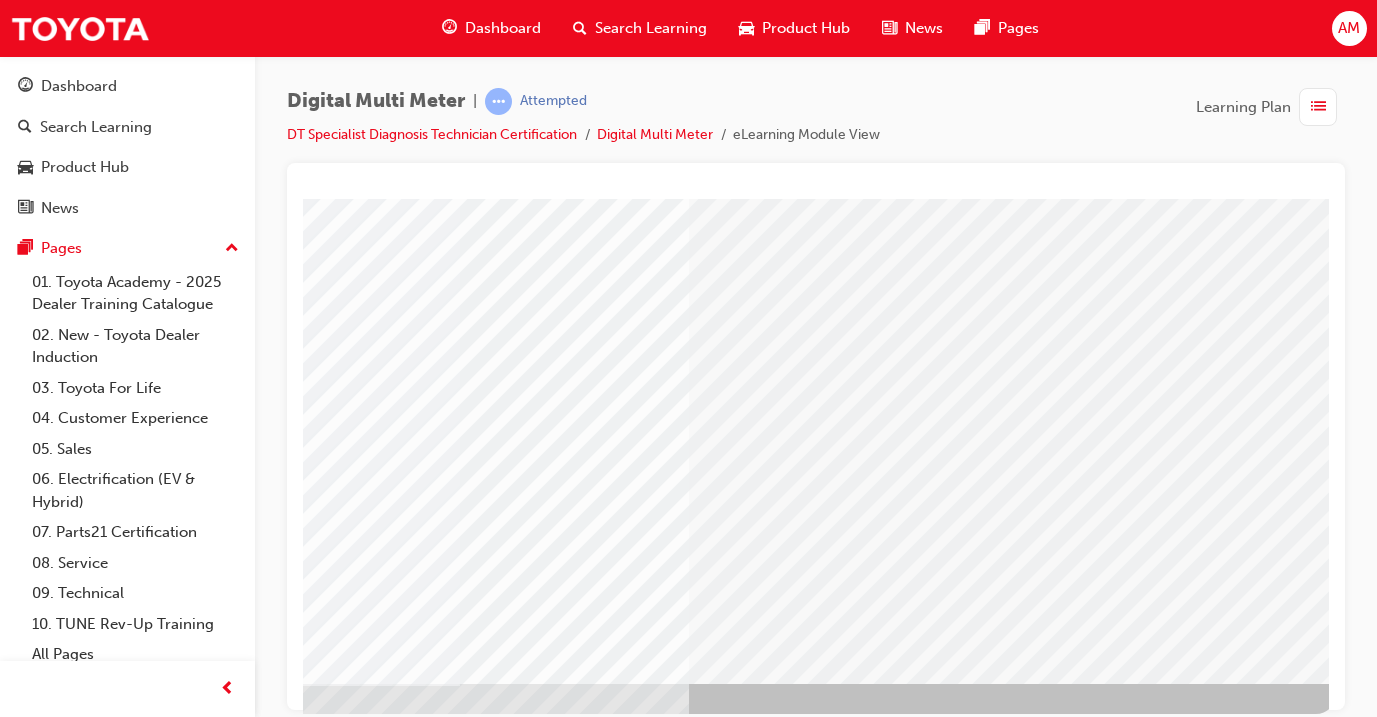 click at bounding box center [39, 1649] 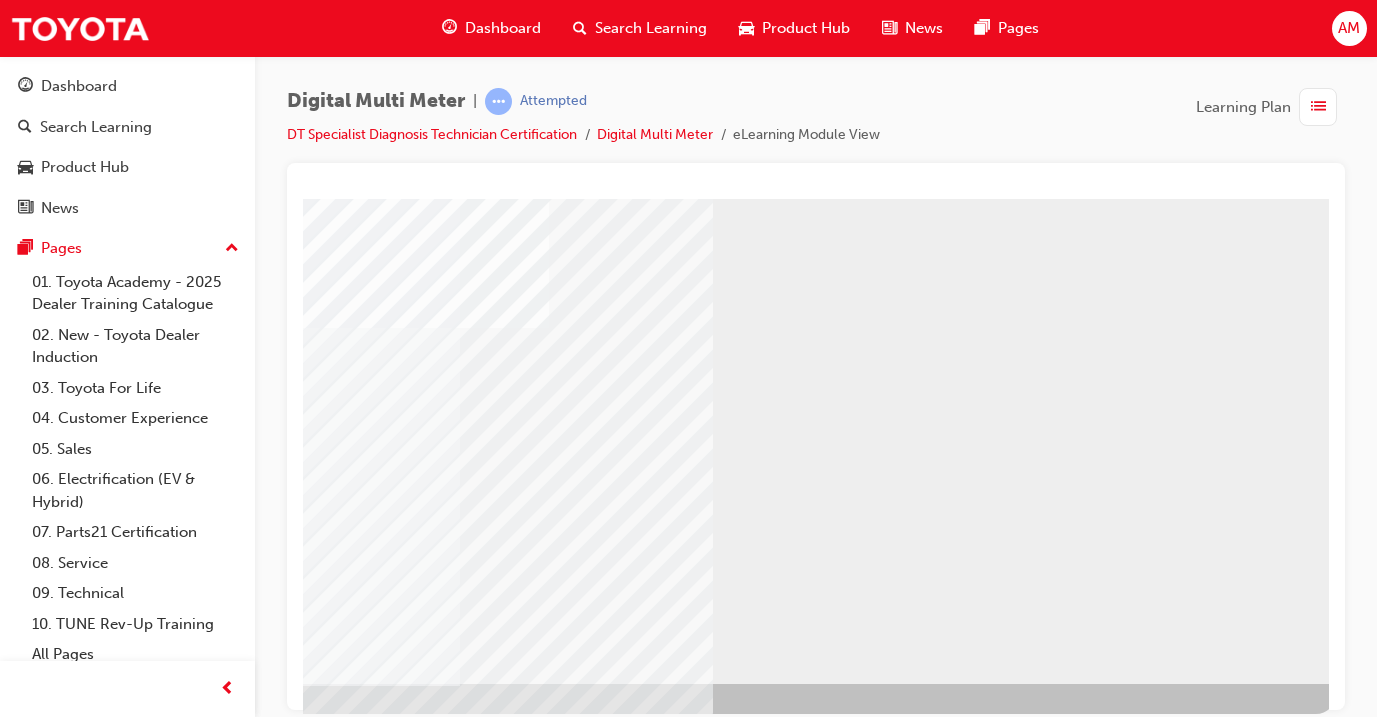 click at bounding box center [344, 1708] 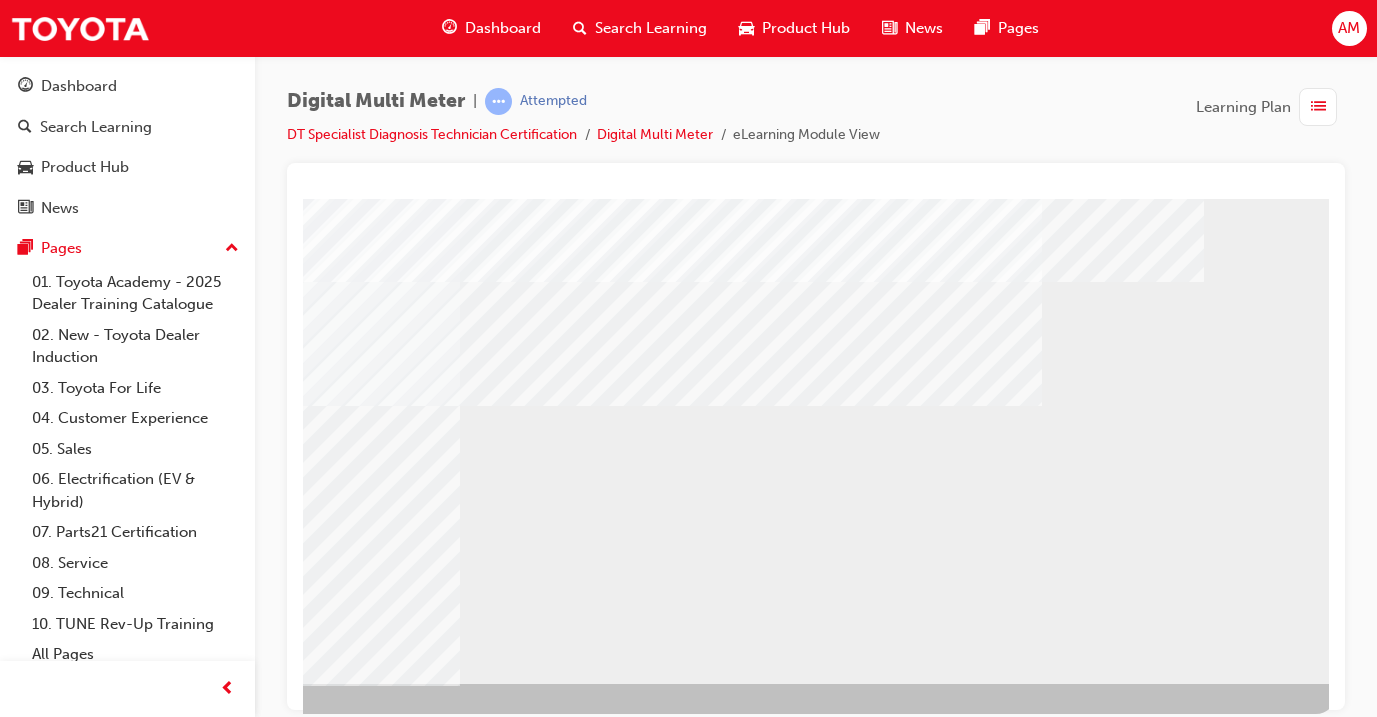 click at bounding box center [39, 737] 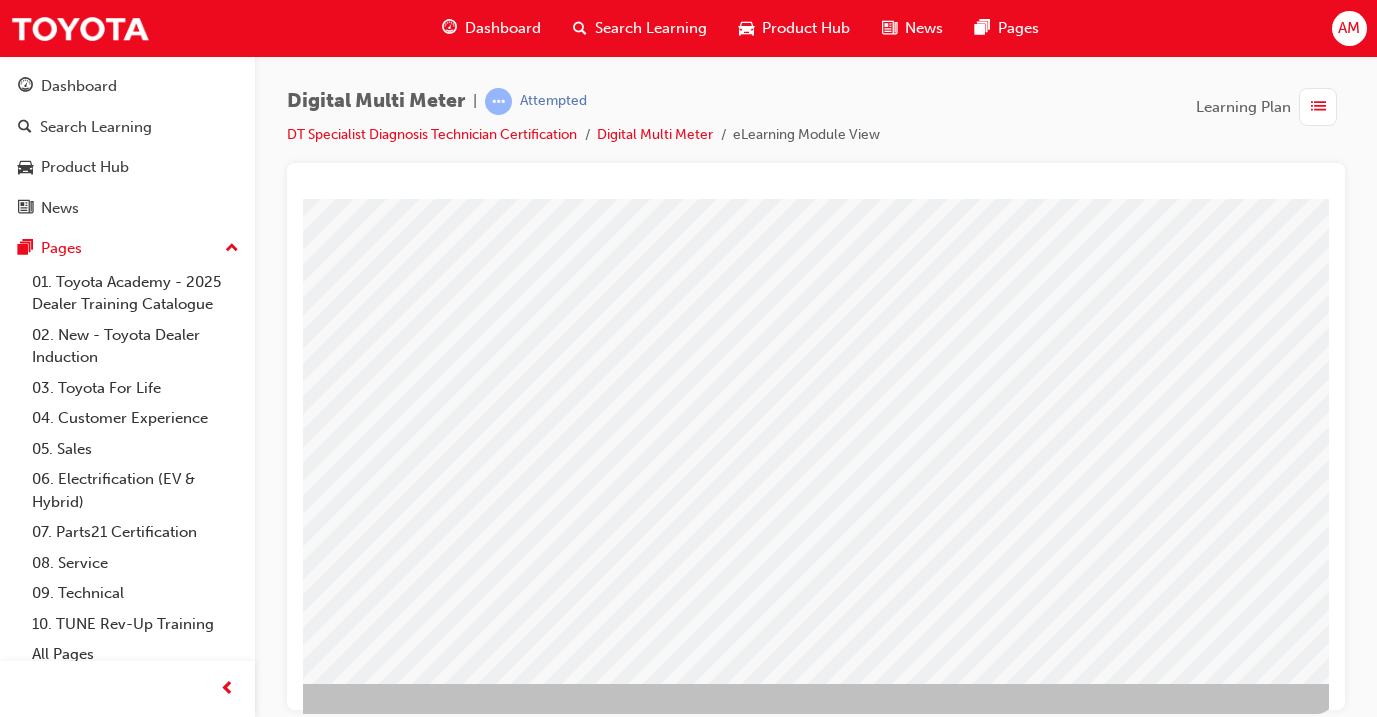 click at bounding box center (76, 1809) 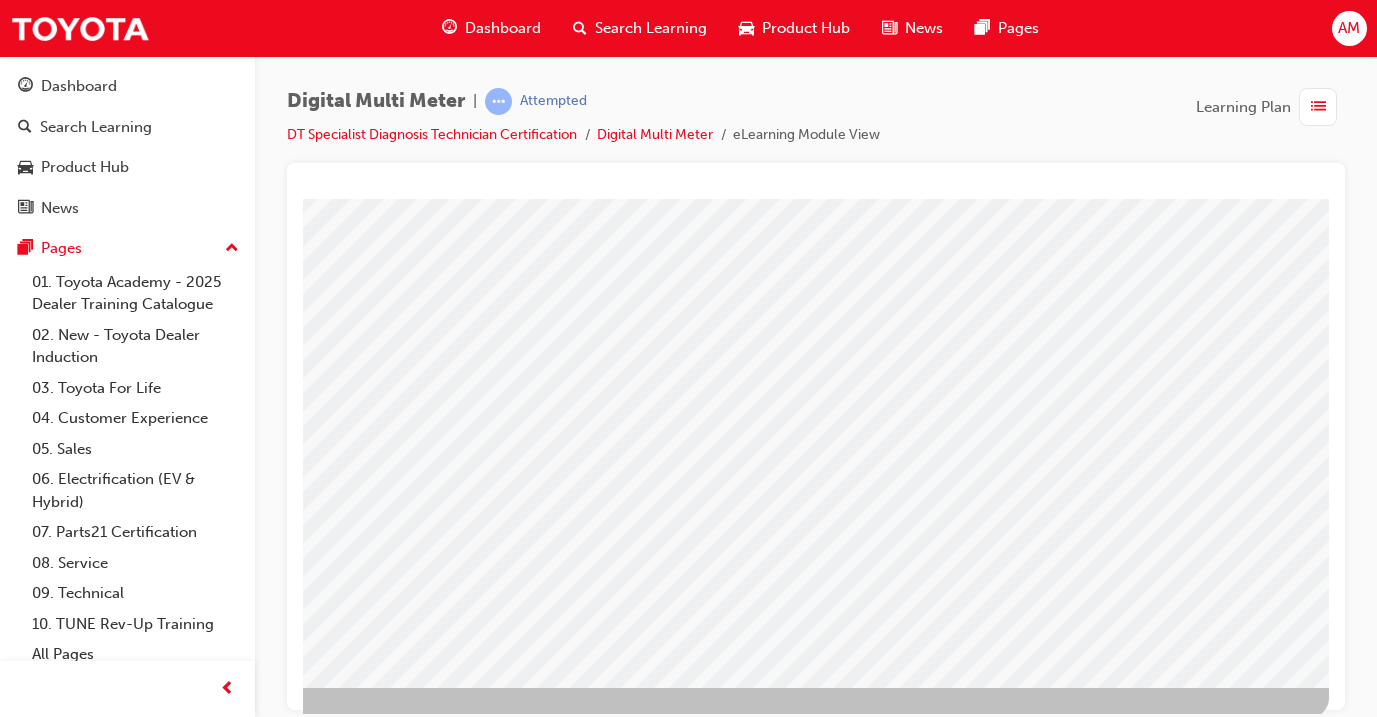 scroll, scrollTop: 231, scrollLeft: 334, axis: both 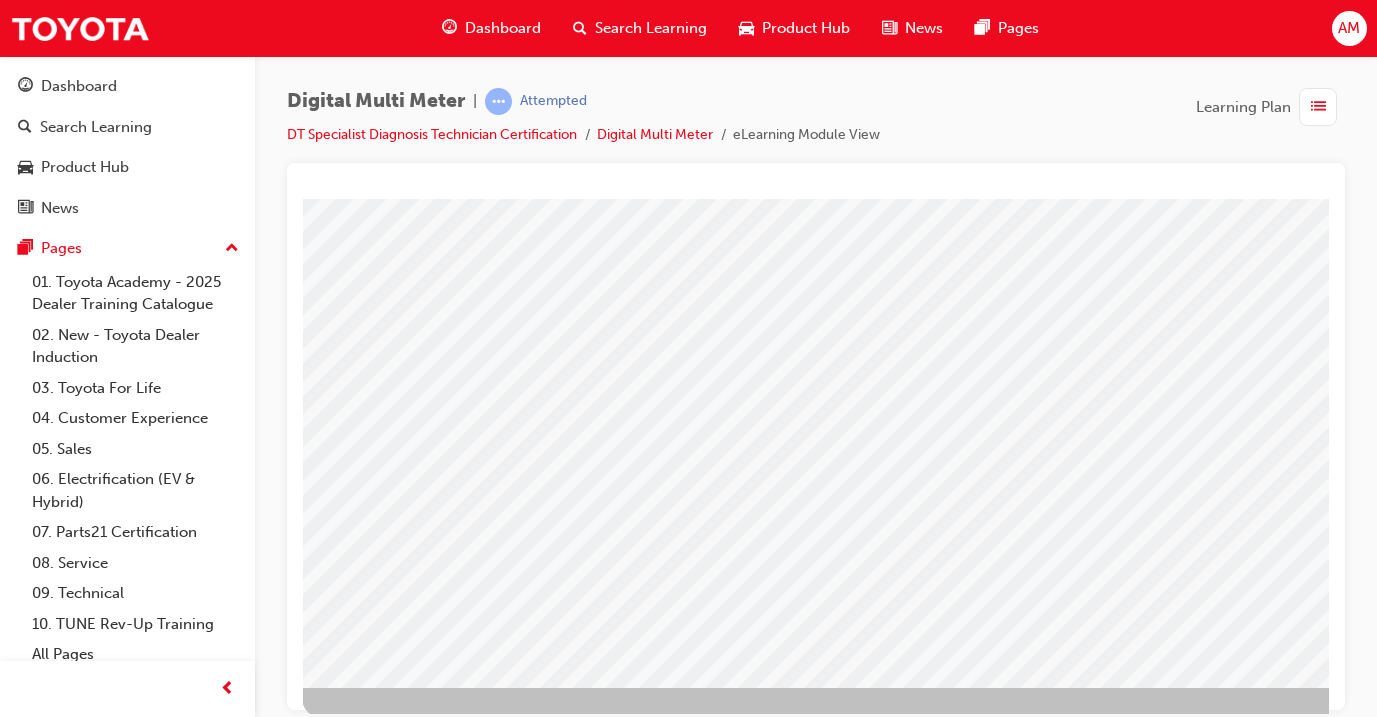 click at bounding box center [402, 1669] 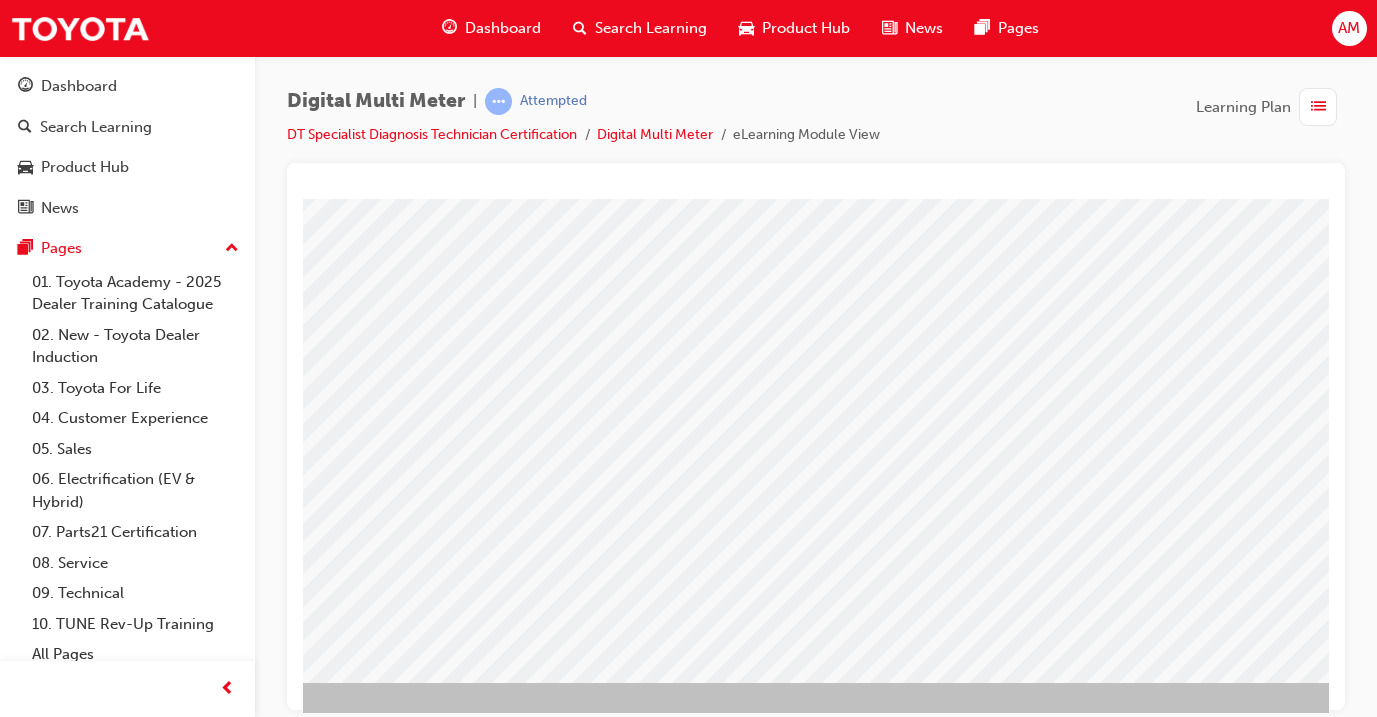 scroll, scrollTop: 235, scrollLeft: 100, axis: both 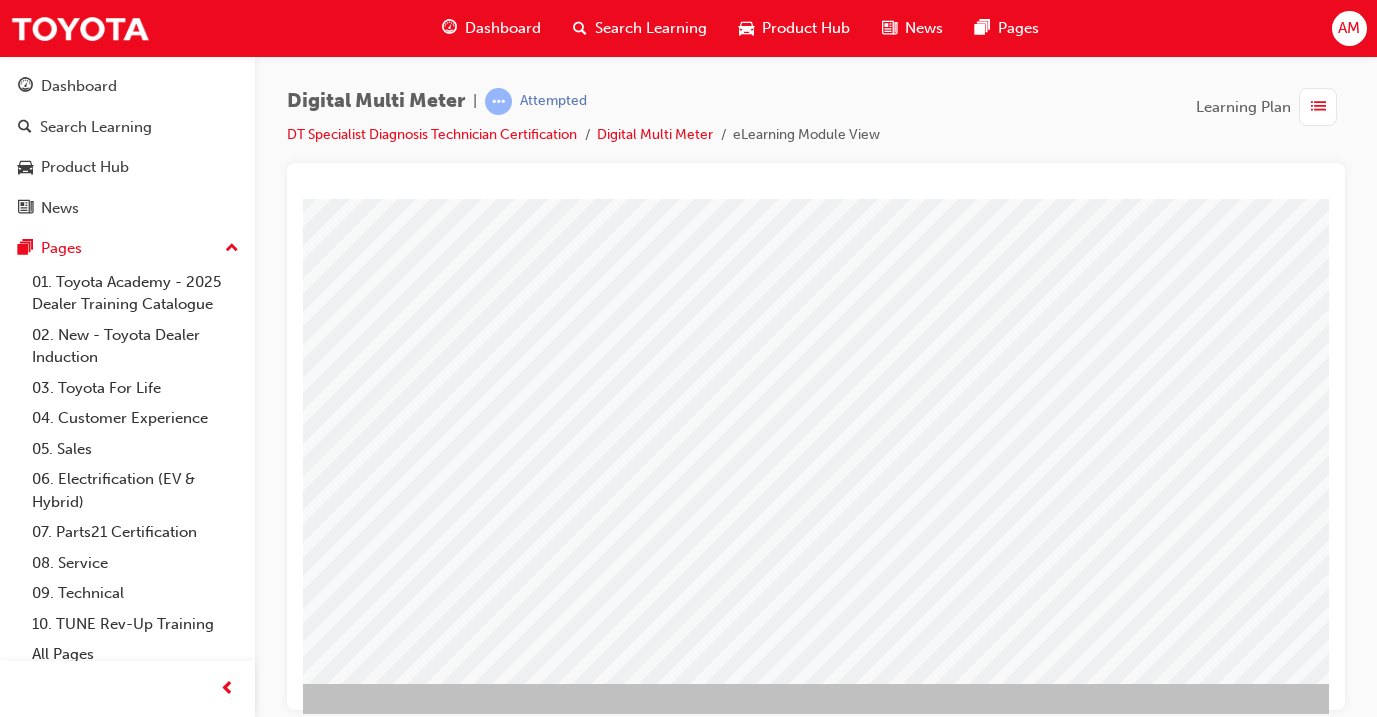 click at bounding box center (303, 1809) 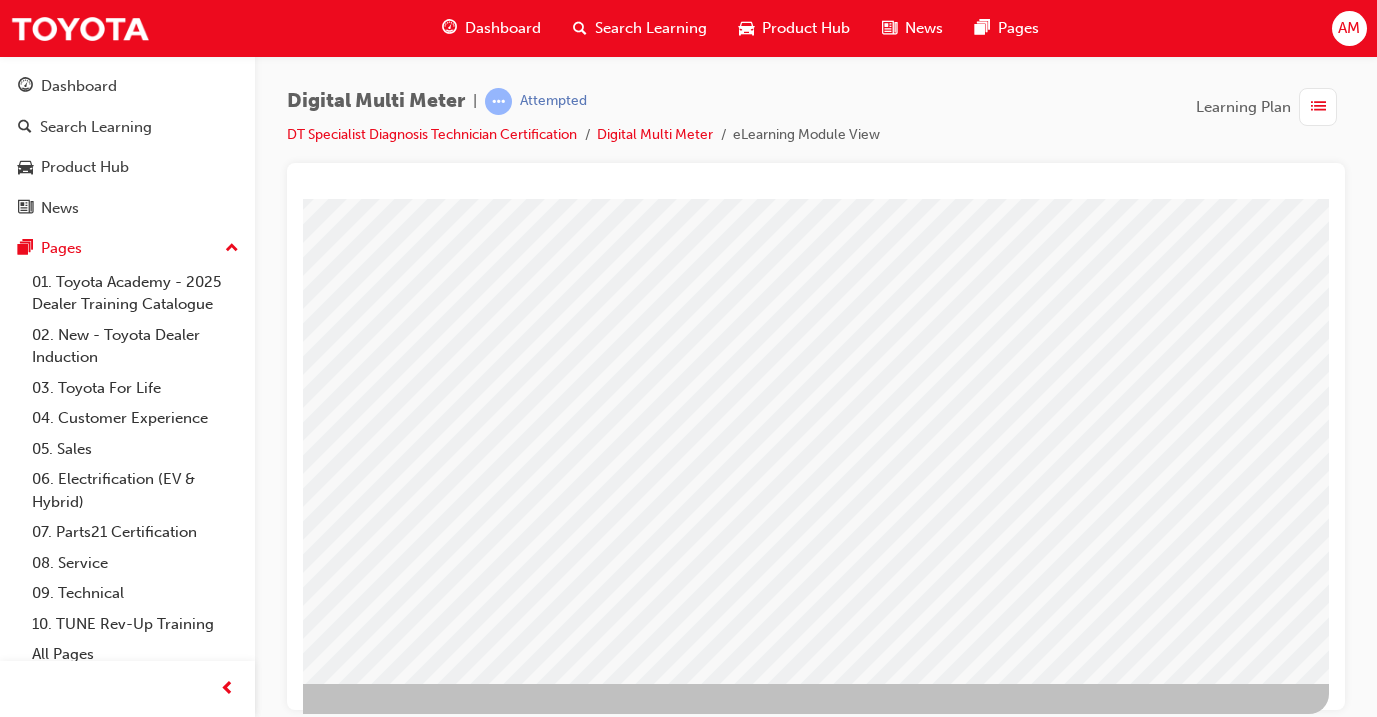 scroll, scrollTop: 235, scrollLeft: 334, axis: both 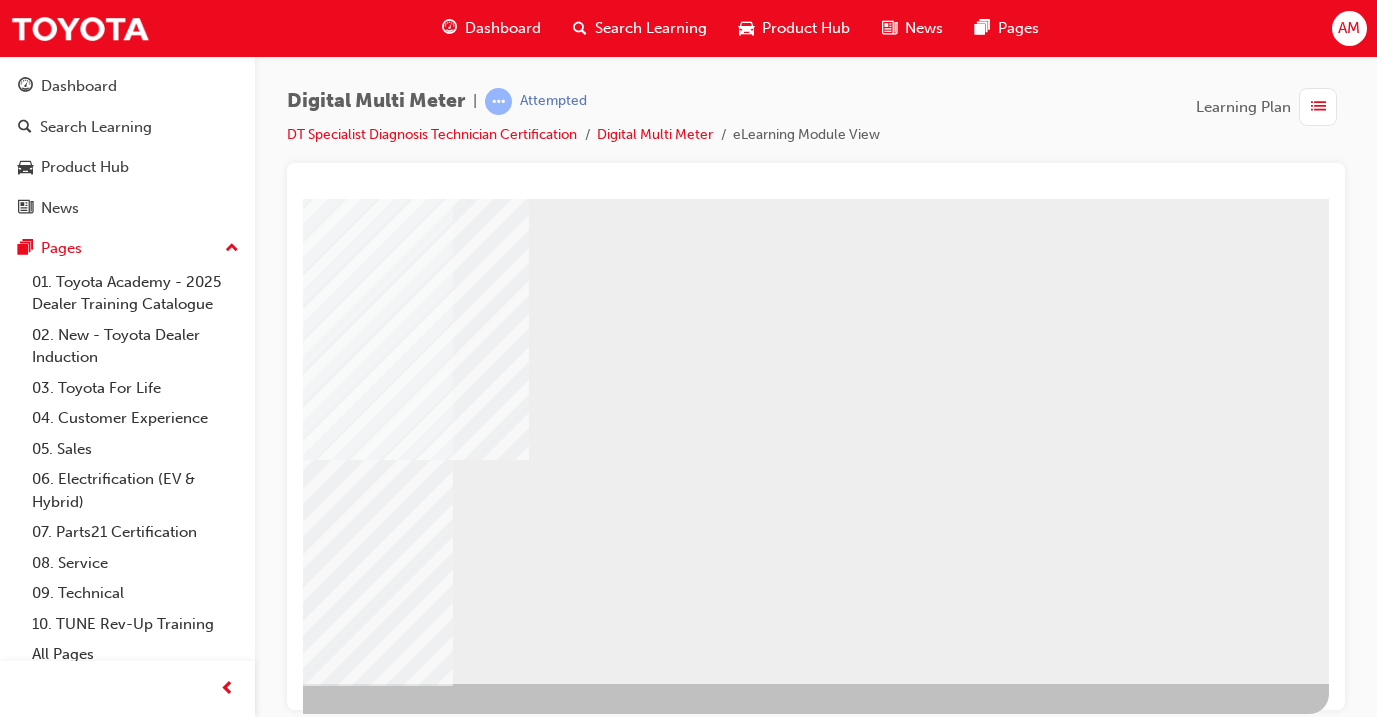 click at bounding box center [32, 737] 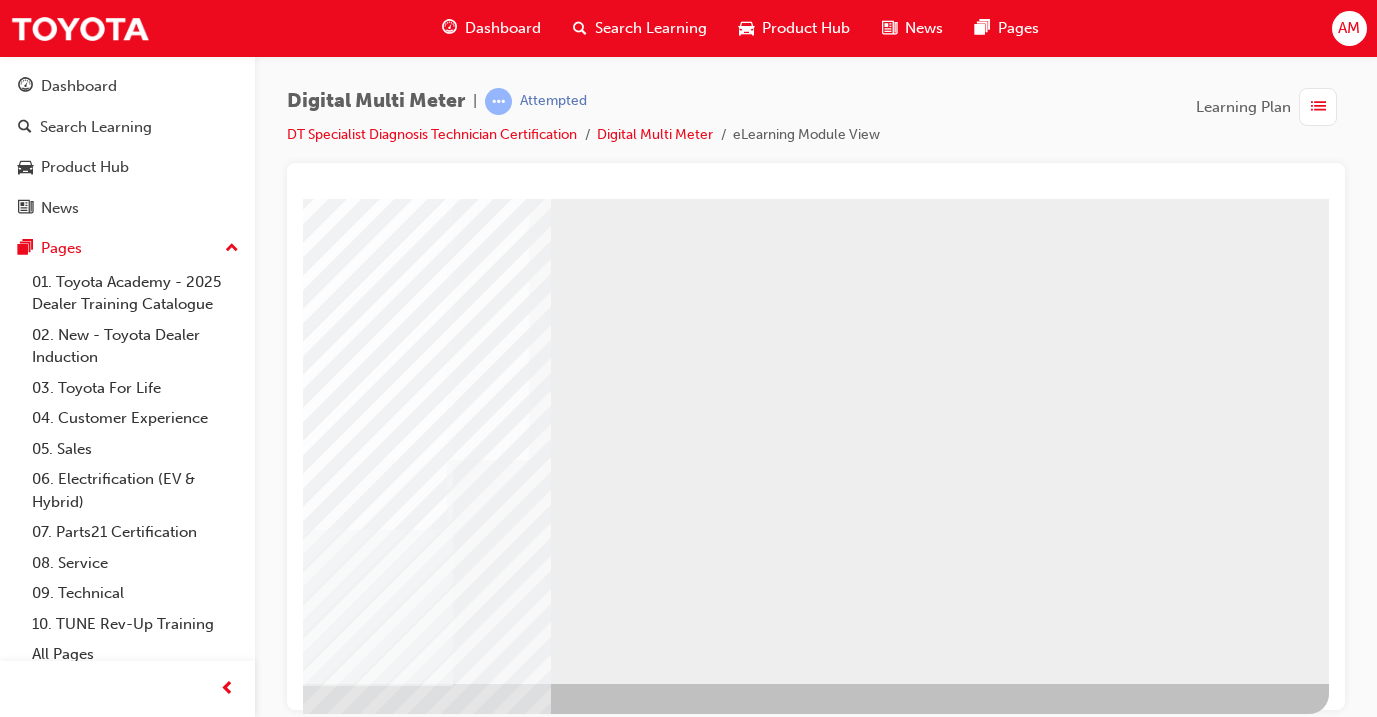 click at bounding box center [32, 737] 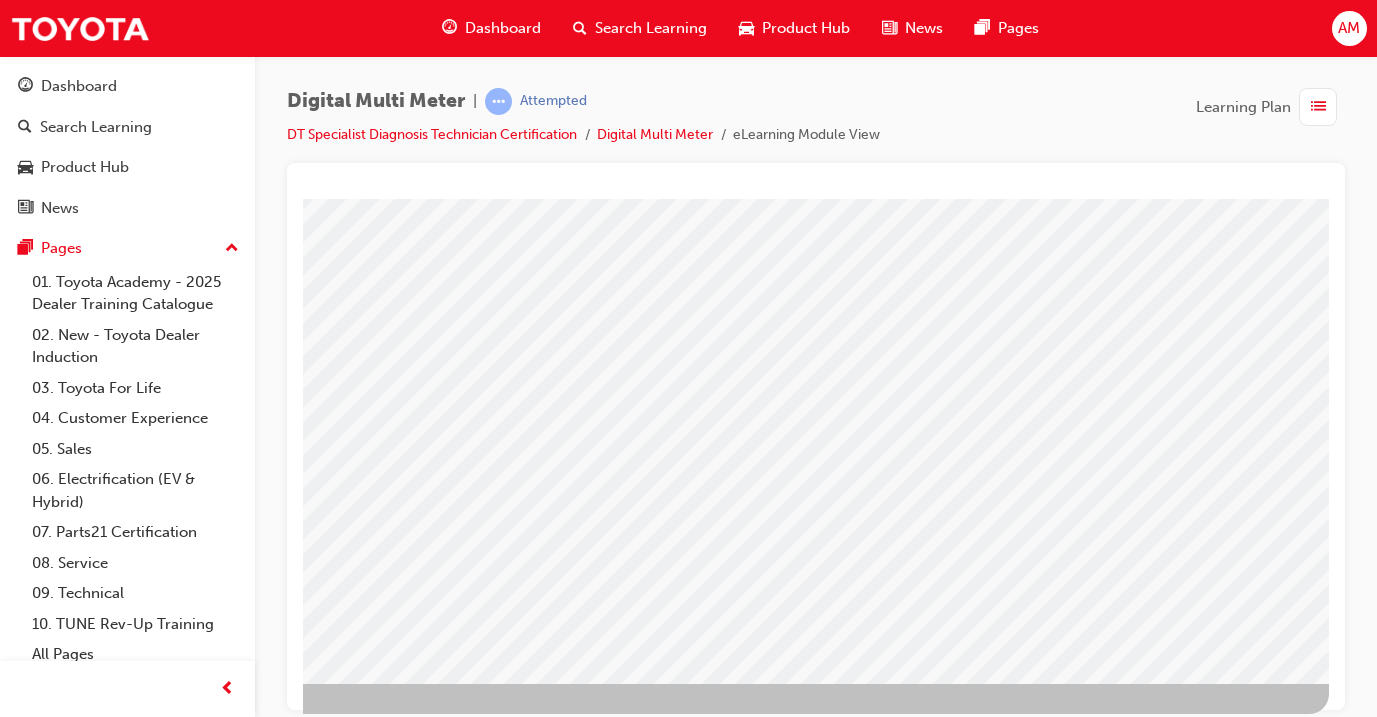 click at bounding box center [649, 1079] 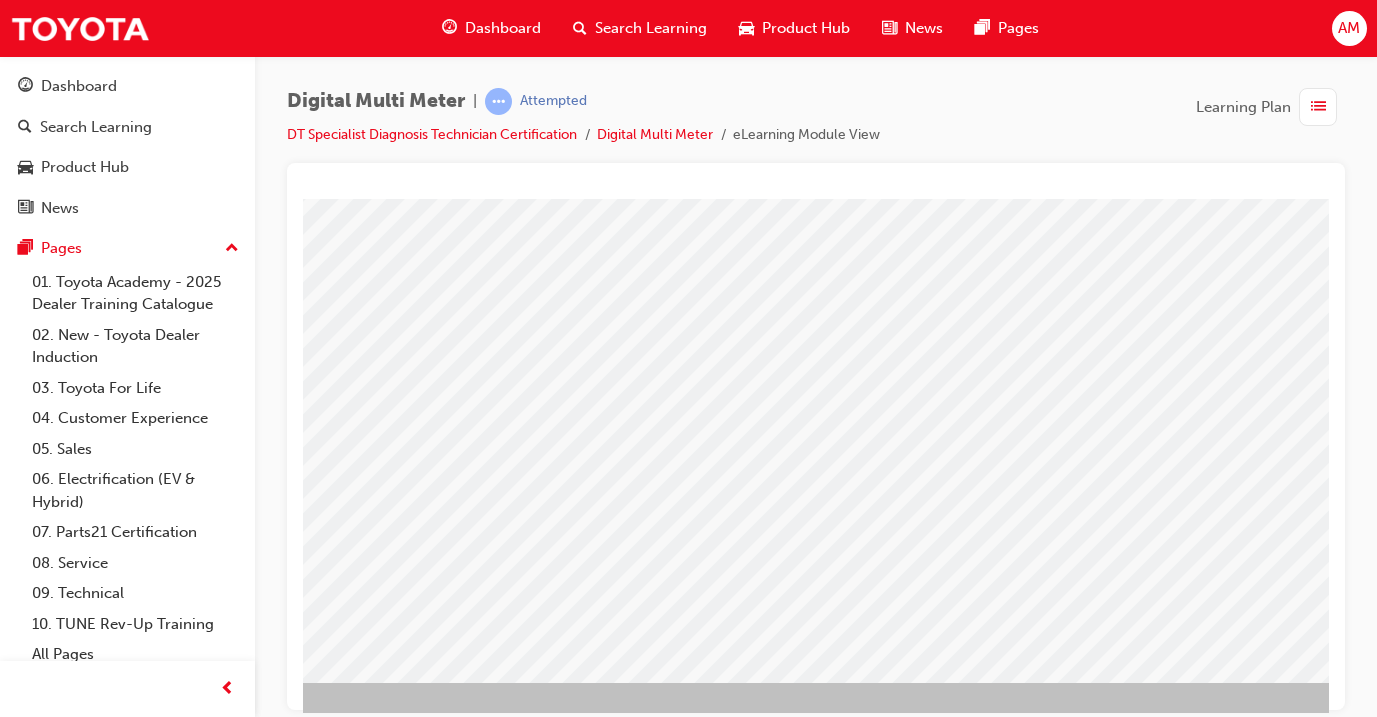 scroll, scrollTop: 235, scrollLeft: 176, axis: both 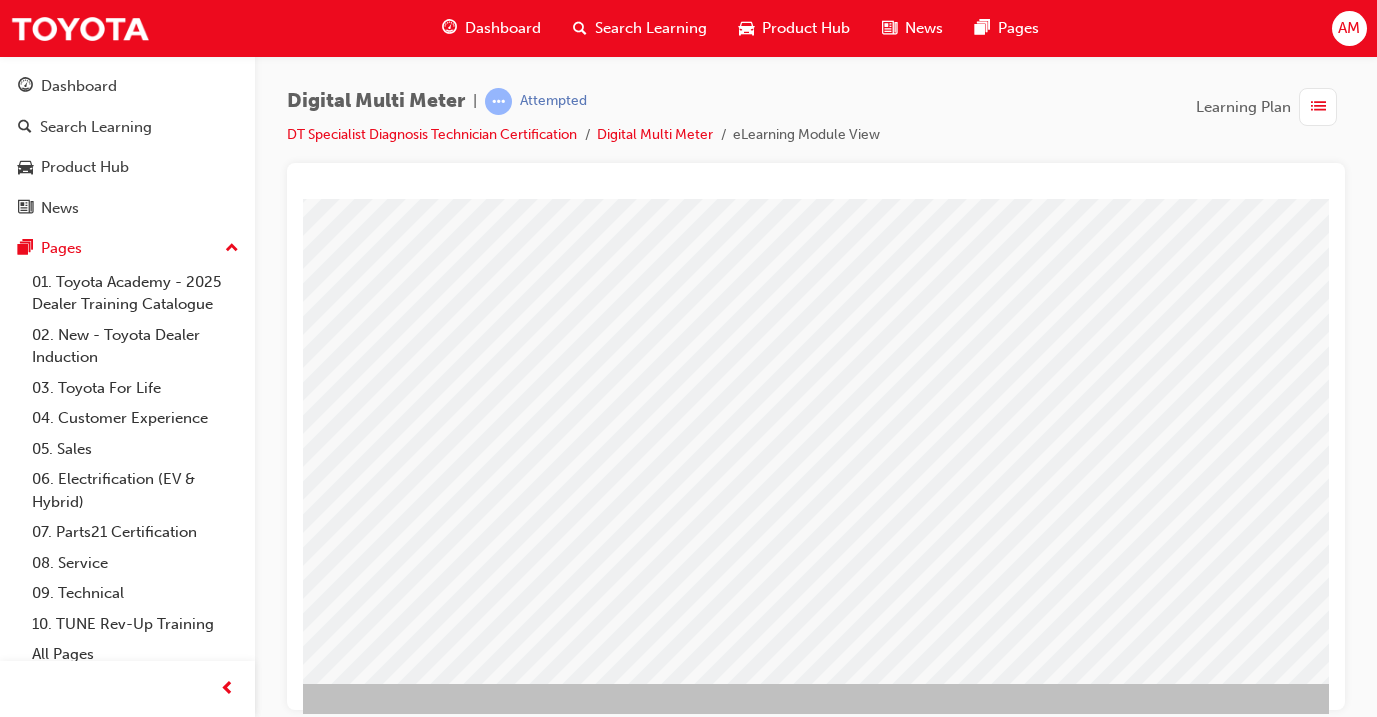 click at bounding box center [271, 2475] 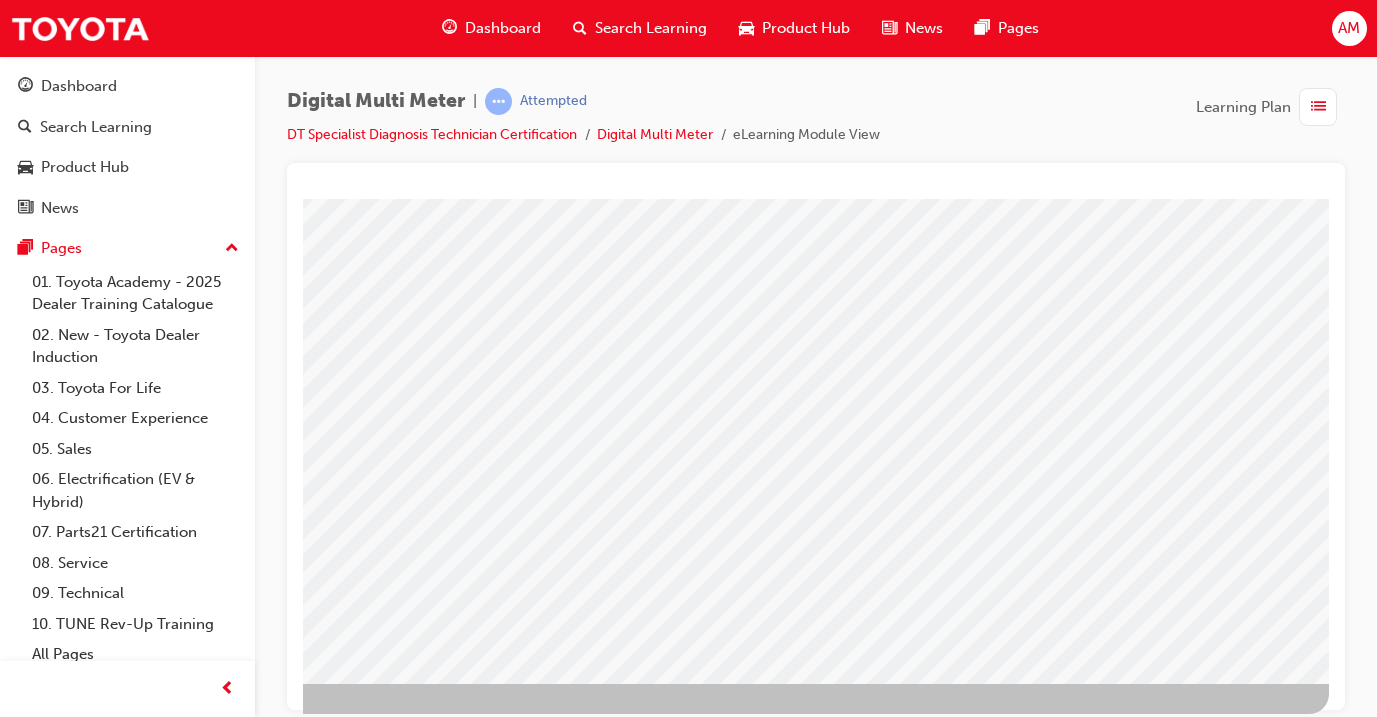 scroll, scrollTop: 235, scrollLeft: 334, axis: both 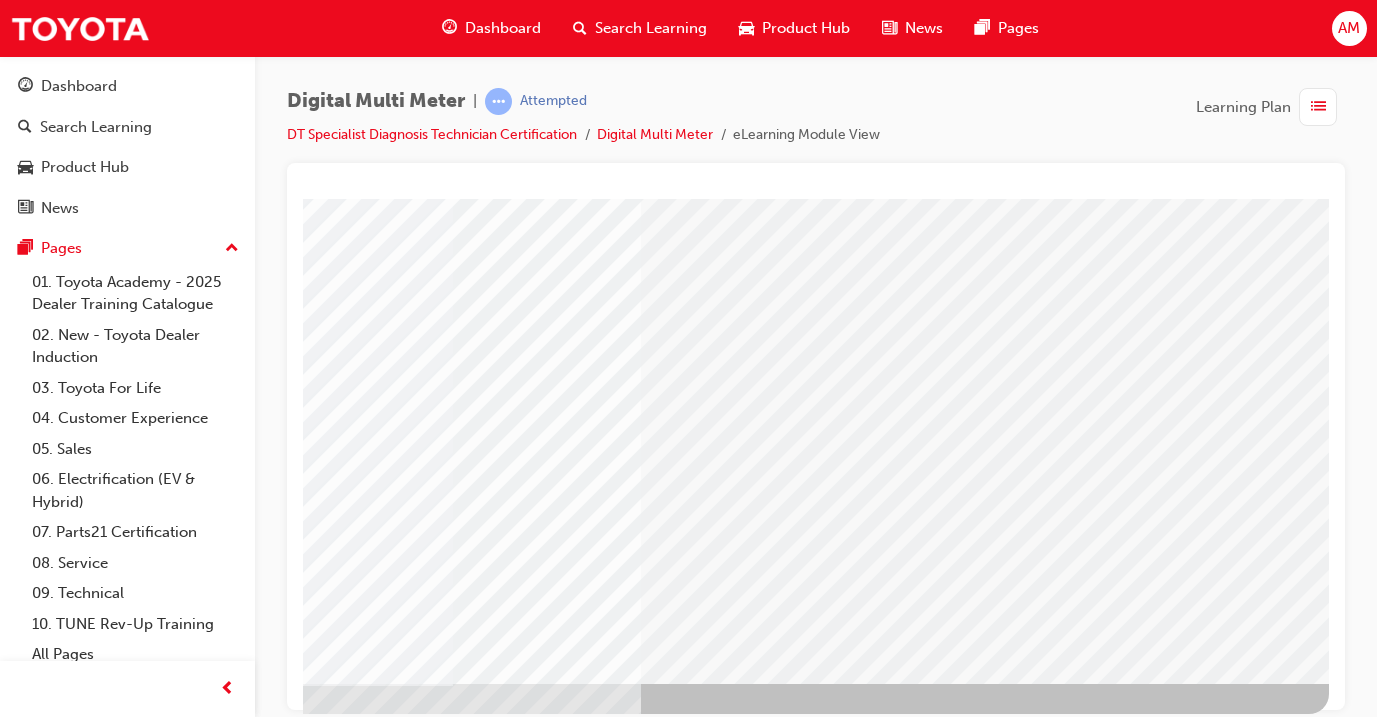 click at bounding box center (32, 1649) 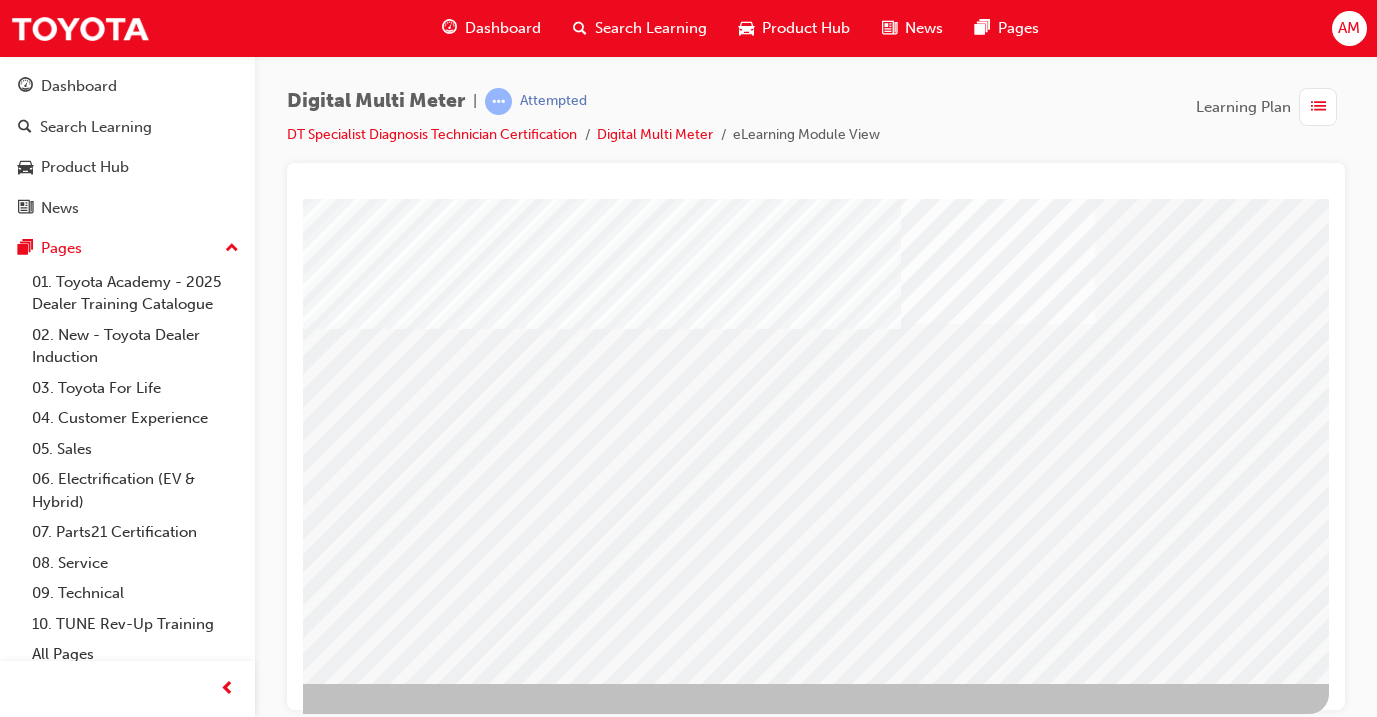click at bounding box center [32, 1687] 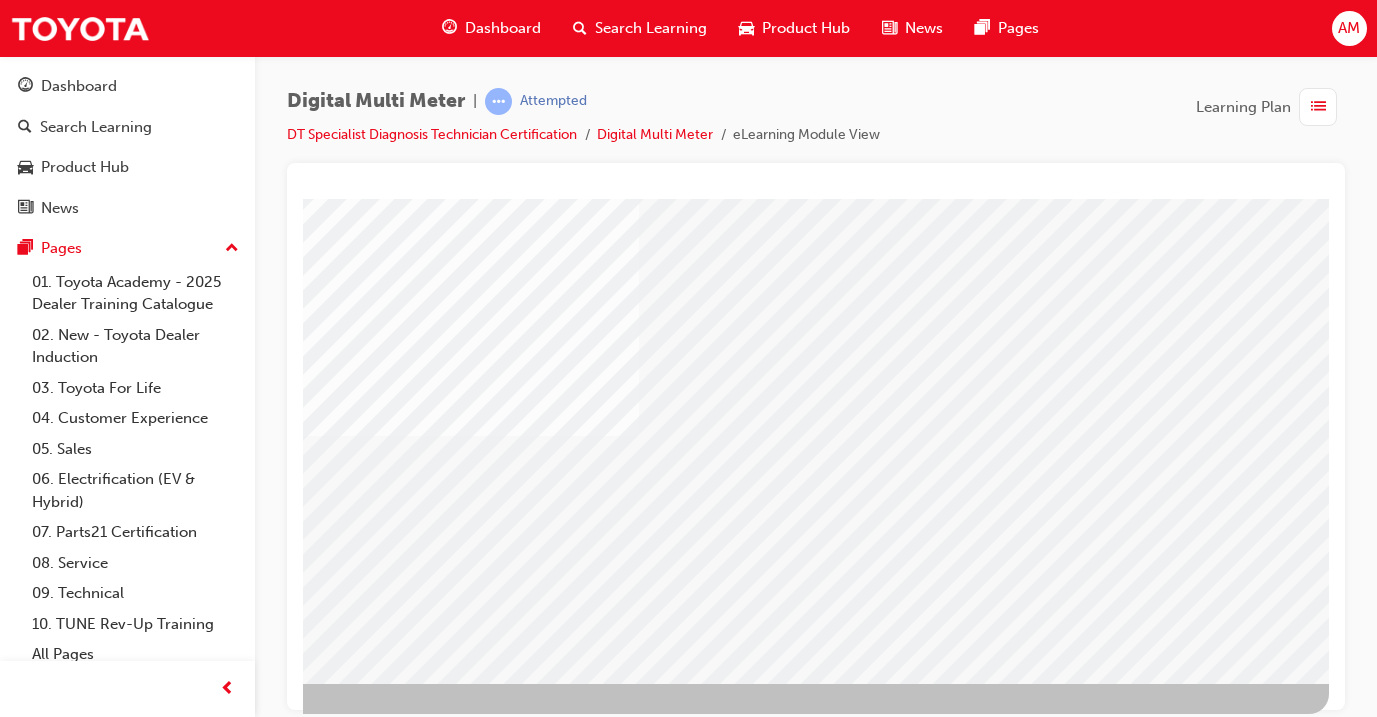 click at bounding box center (32, 2635) 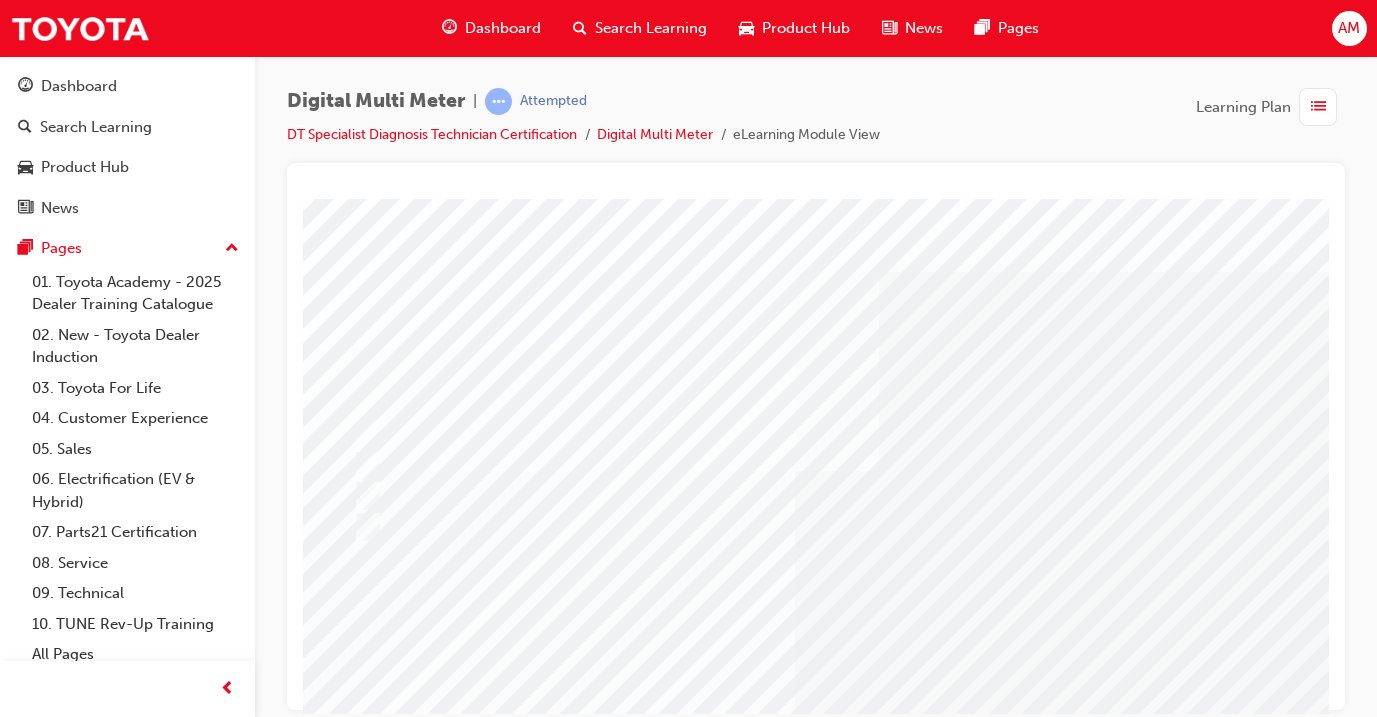 scroll, scrollTop: 0, scrollLeft: 18, axis: horizontal 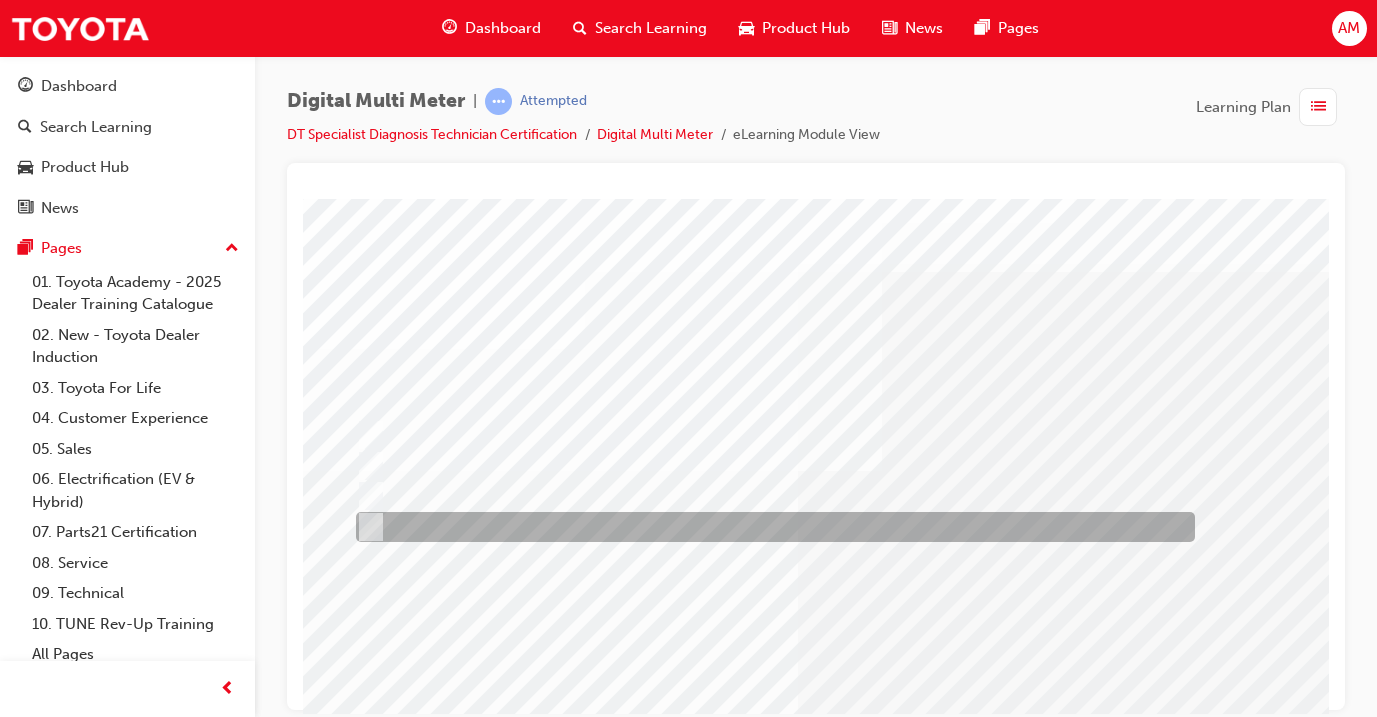 click at bounding box center [770, 527] 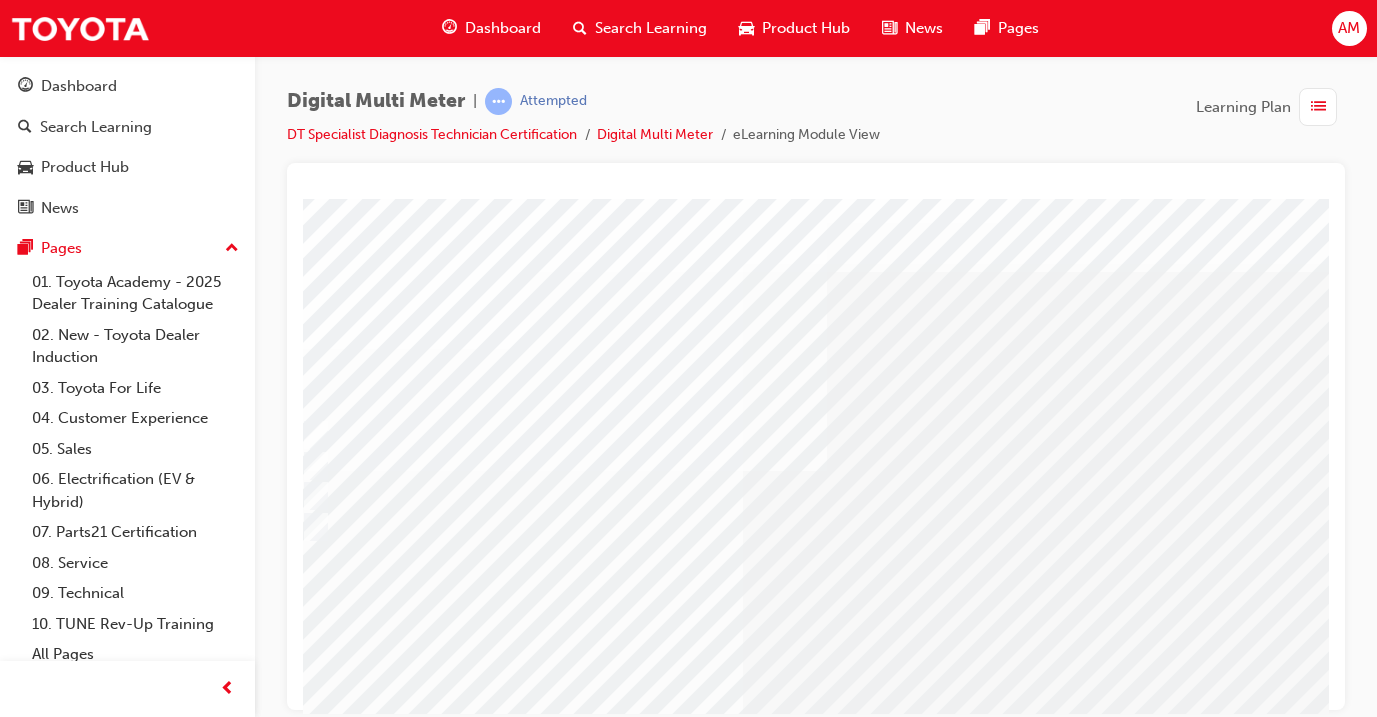 scroll, scrollTop: 0, scrollLeft: 68, axis: horizontal 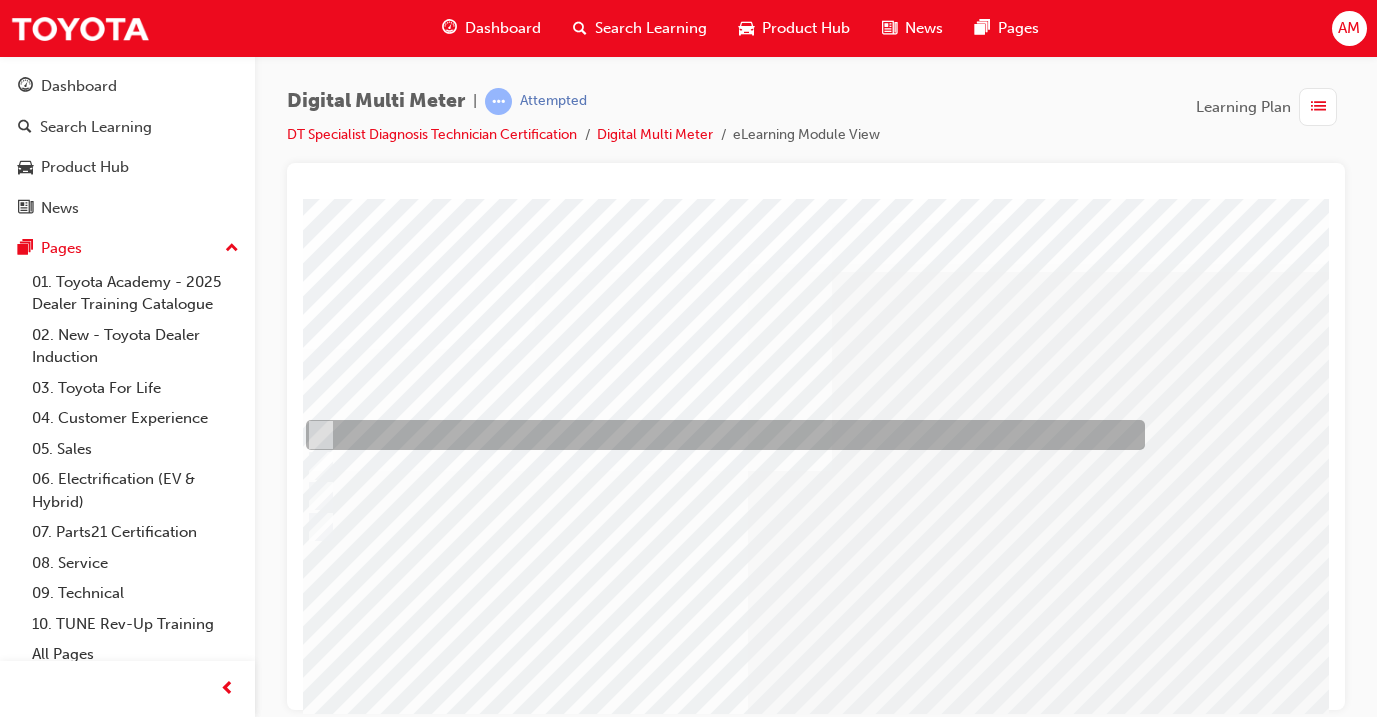 click at bounding box center [720, 435] 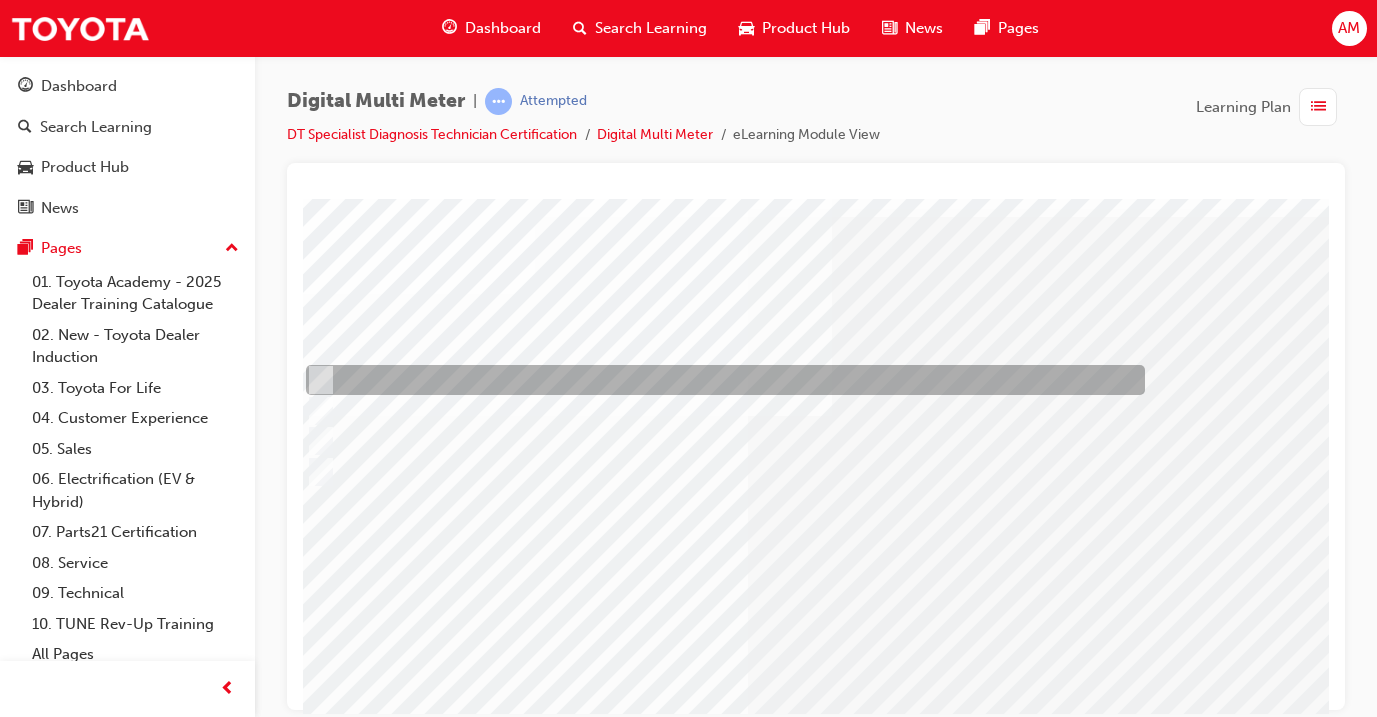 scroll, scrollTop: 124, scrollLeft: 68, axis: both 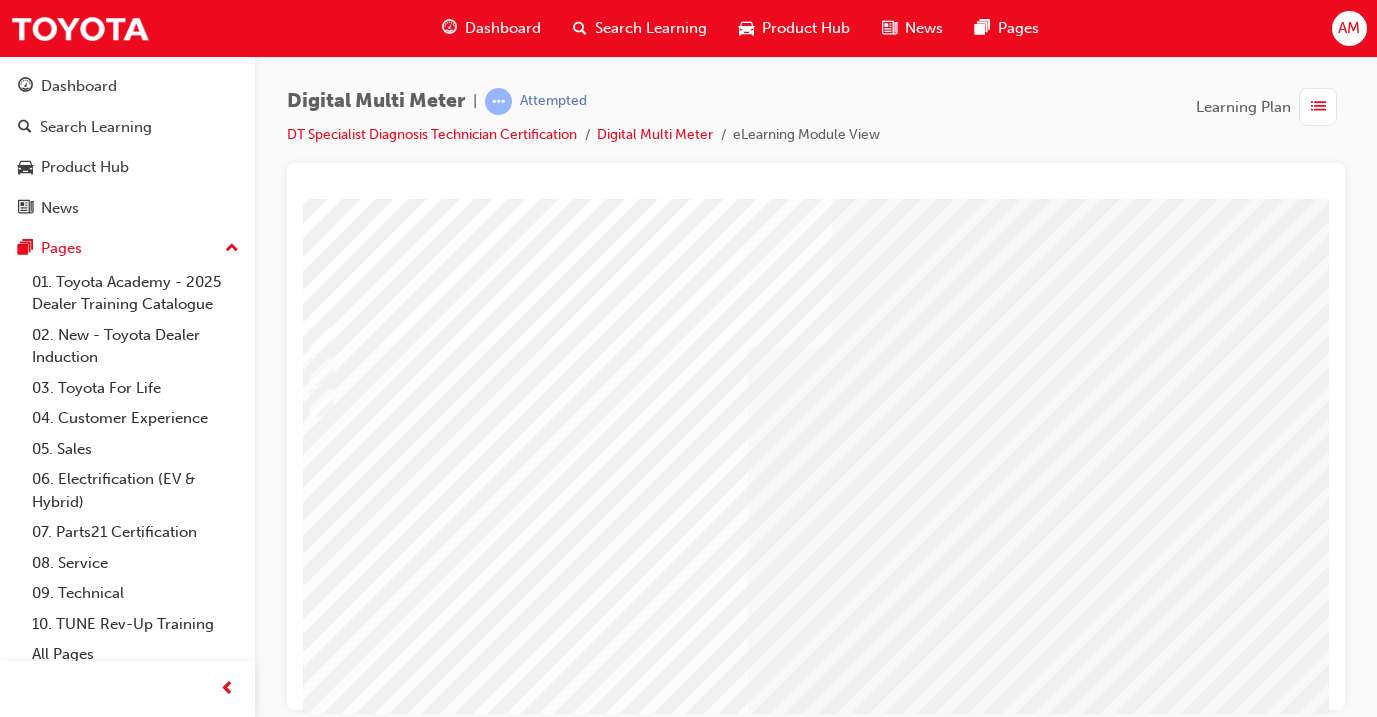 click at bounding box center (307, 3059) 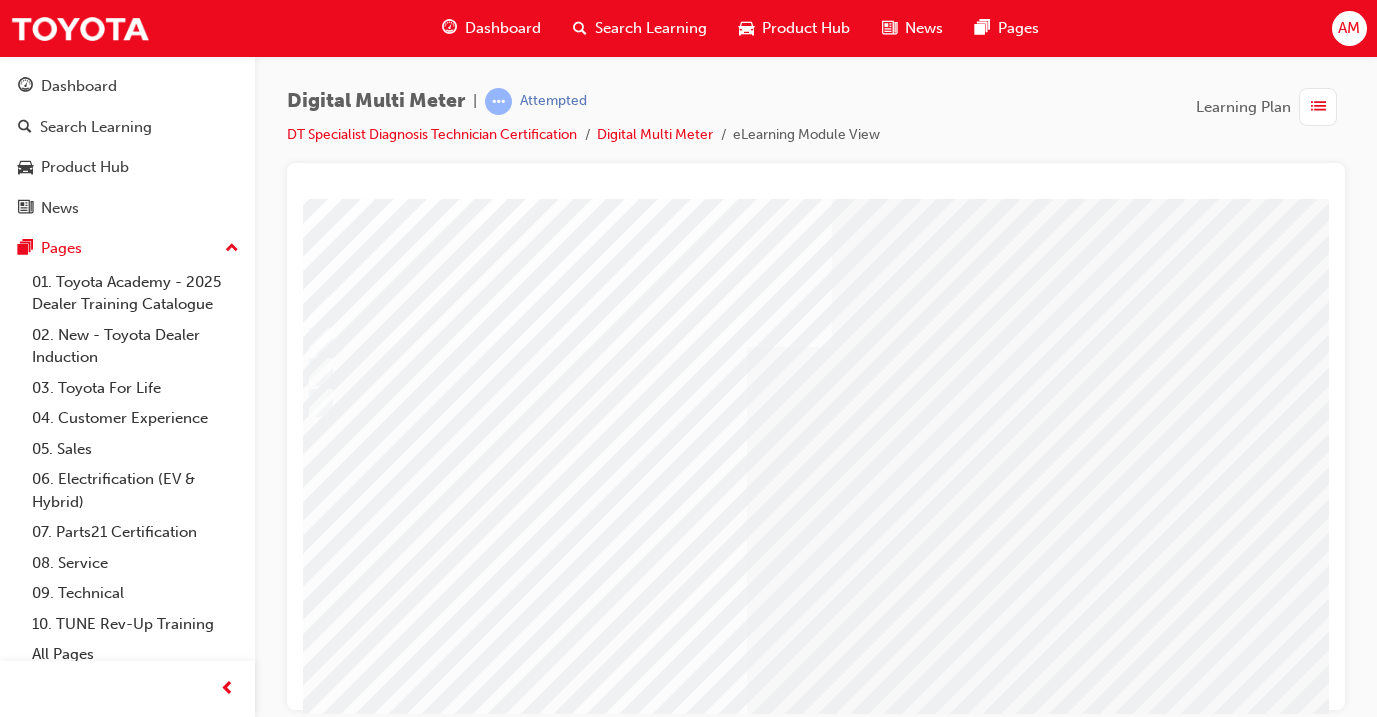 click at bounding box center (567, 2570) 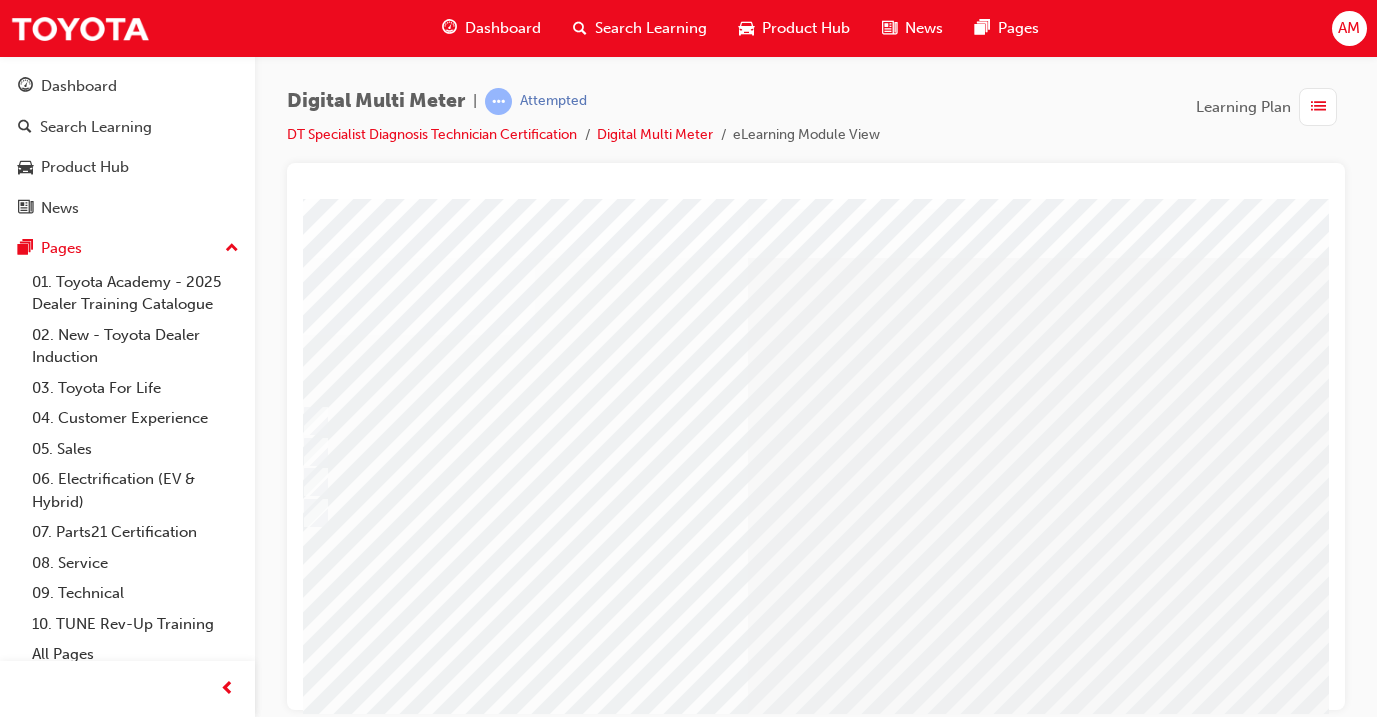 scroll, scrollTop: 16, scrollLeft: 68, axis: both 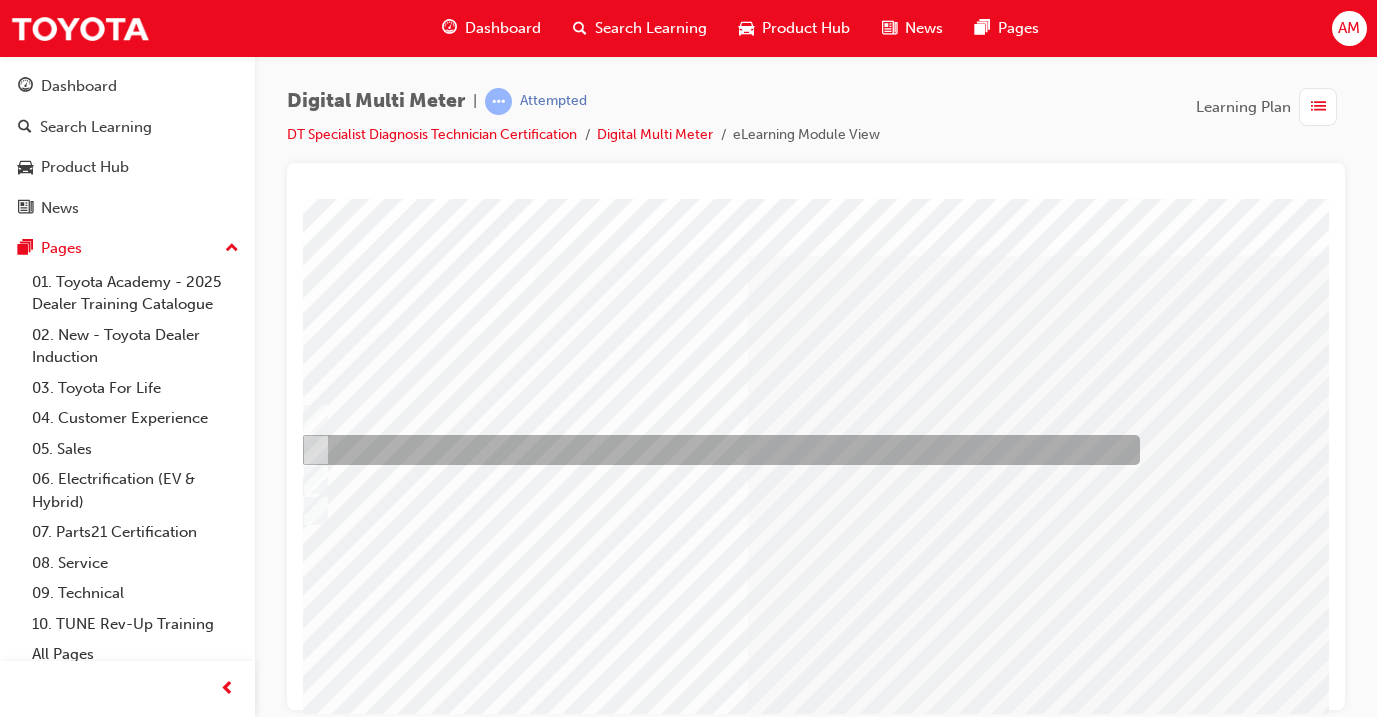 click at bounding box center [715, 450] 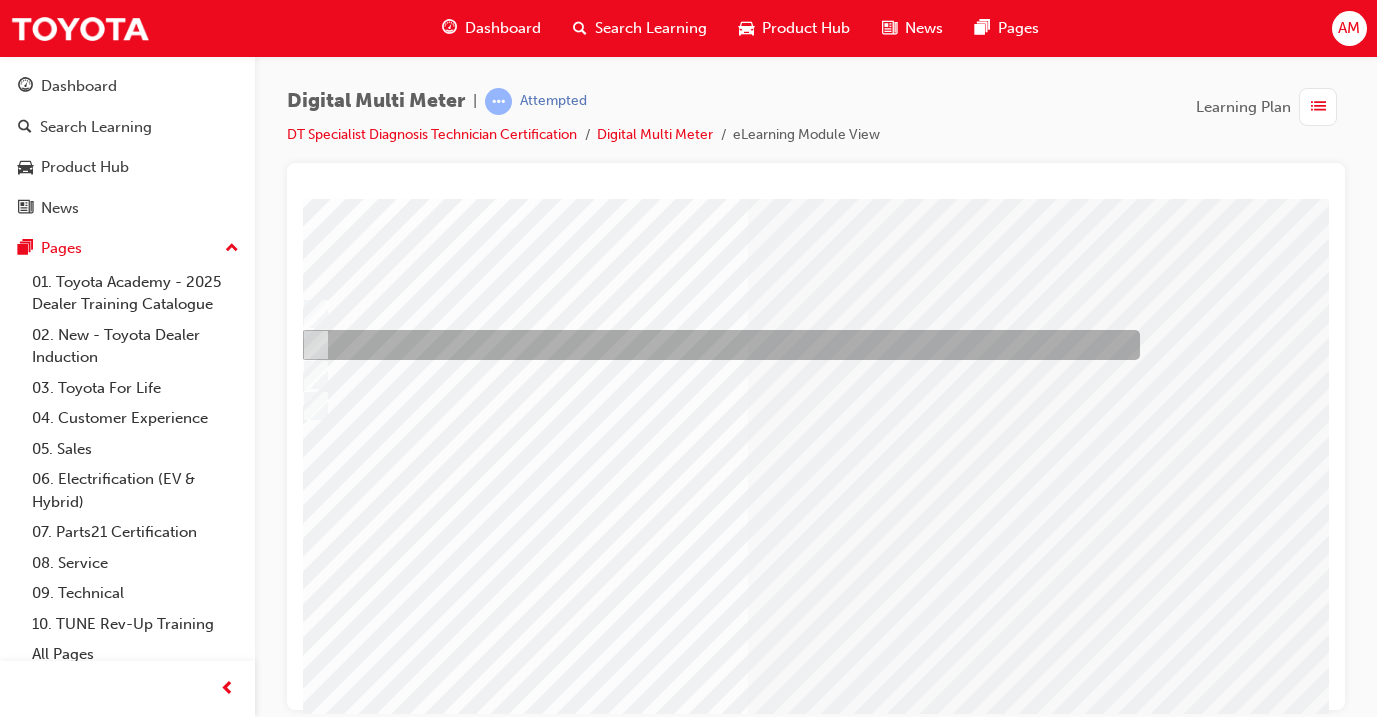 scroll, scrollTop: 203, scrollLeft: 68, axis: both 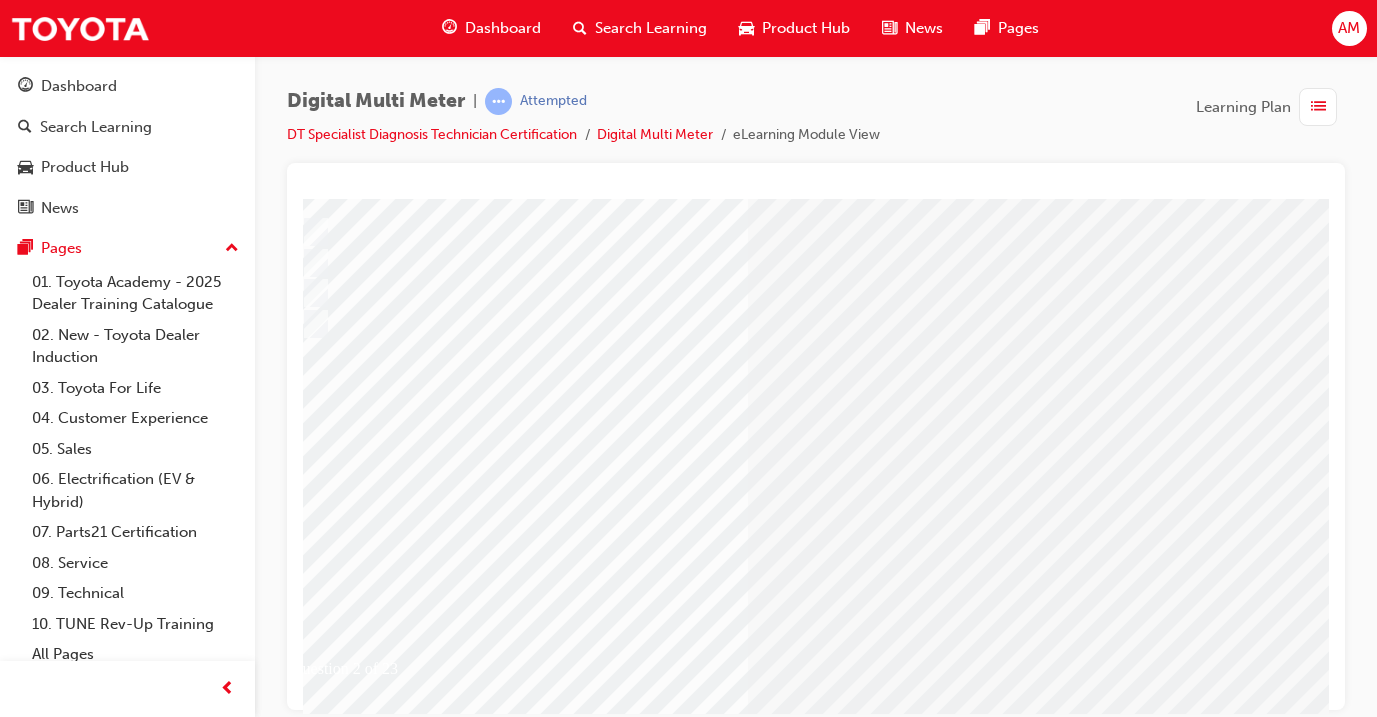click at bounding box center (307, 2708) 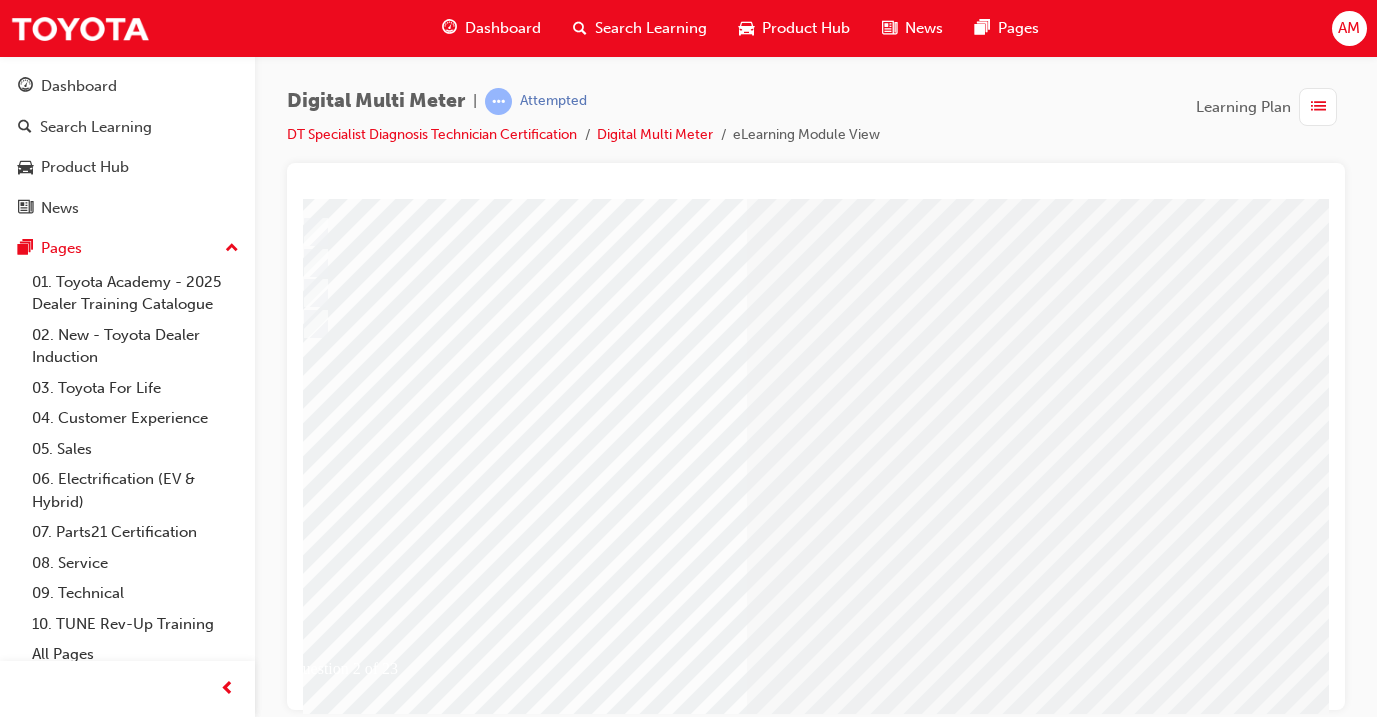 click at bounding box center [567, 2491] 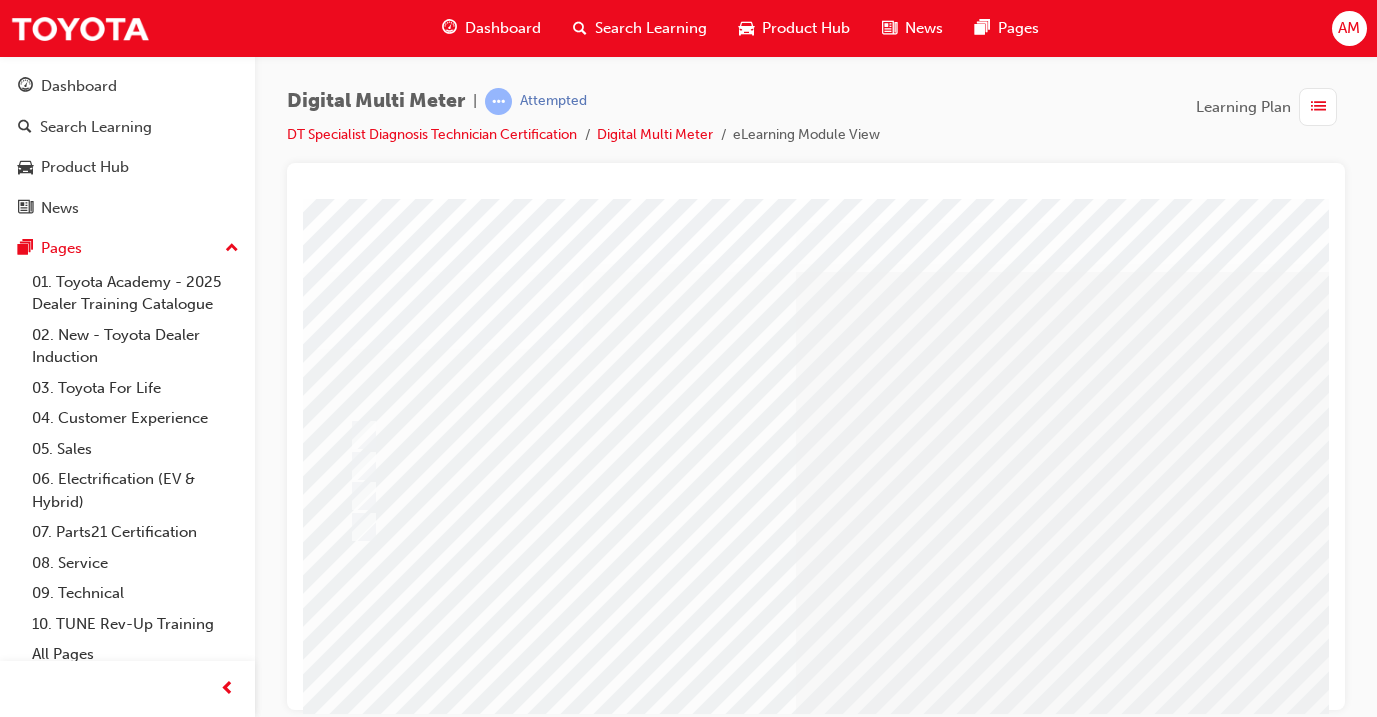 scroll, scrollTop: 0, scrollLeft: 16, axis: horizontal 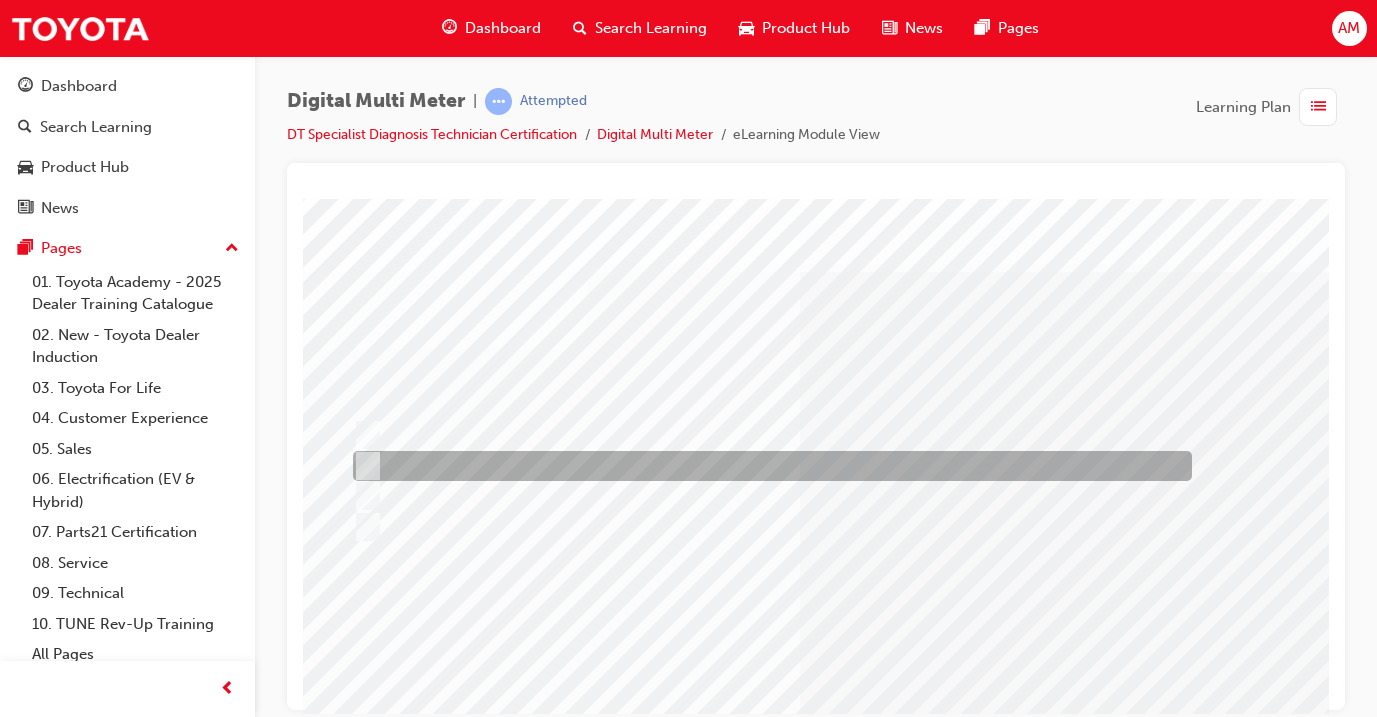click at bounding box center (767, 466) 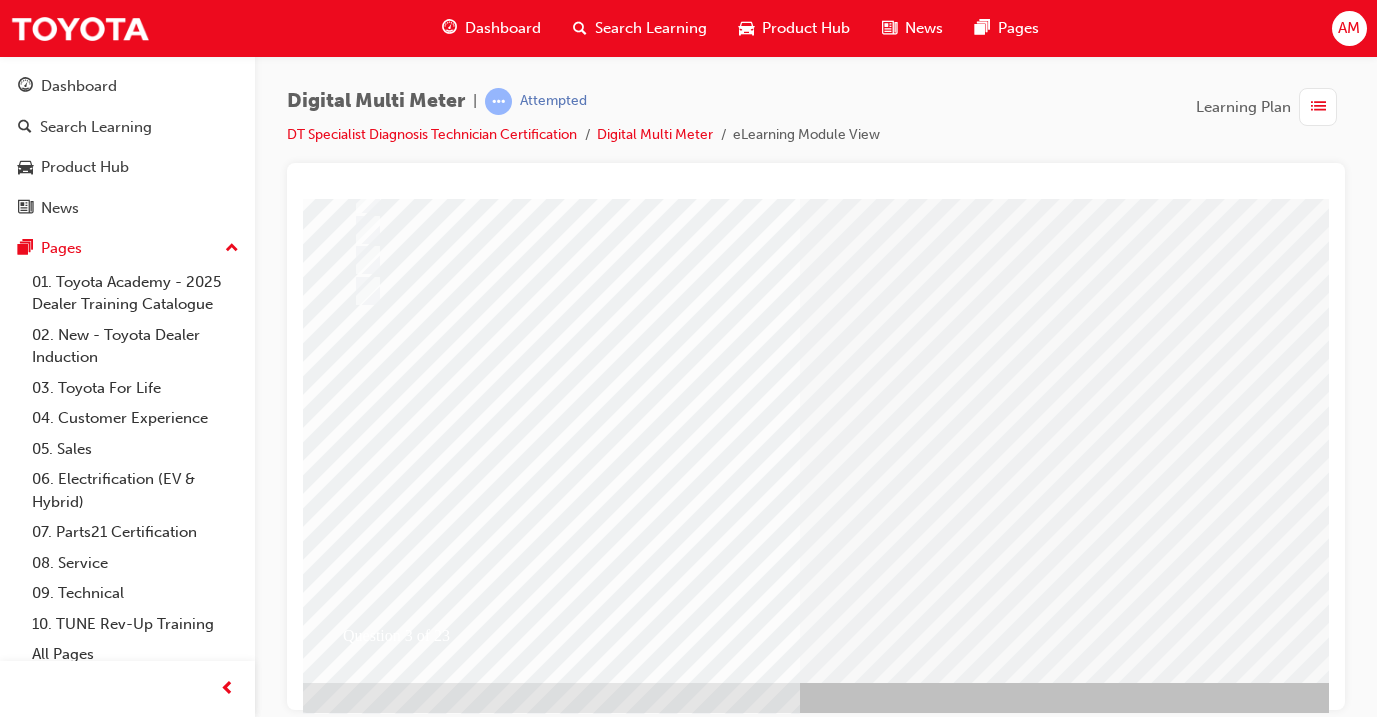 scroll, scrollTop: 235, scrollLeft: 16, axis: both 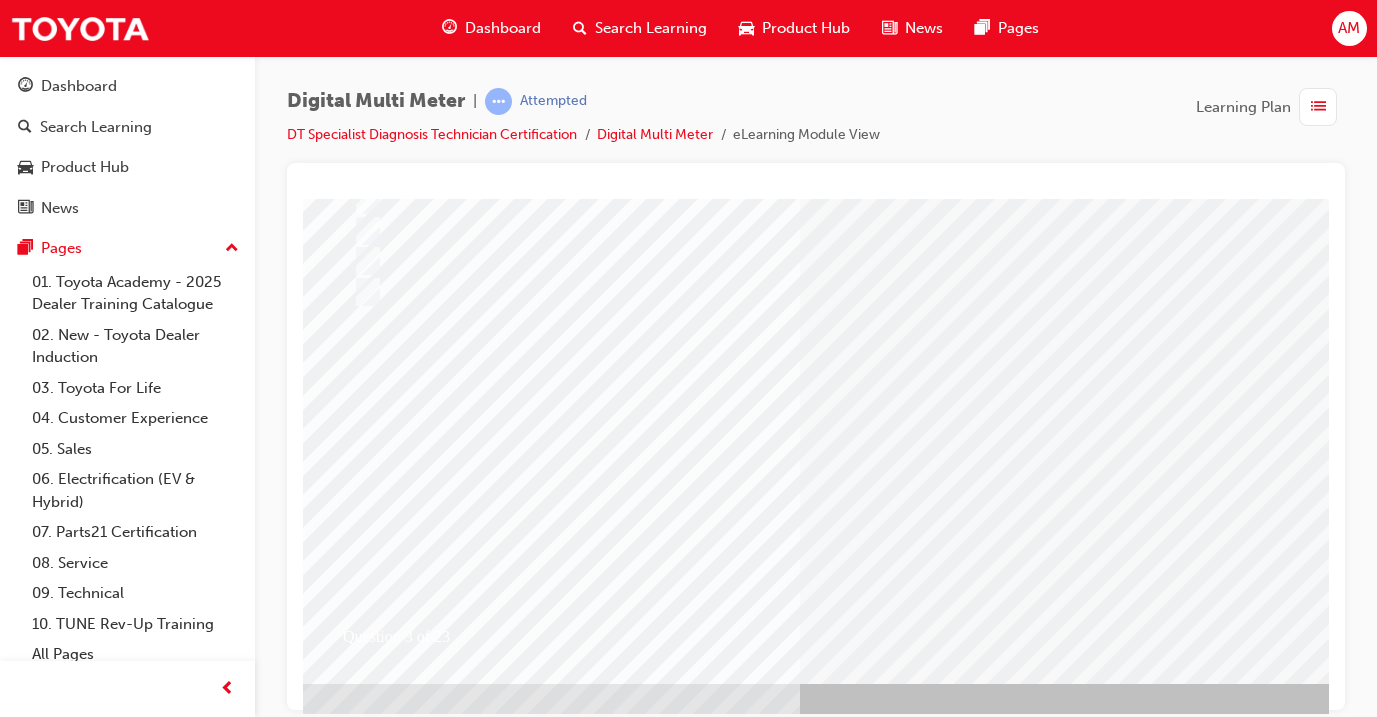 click at bounding box center (359, 2676) 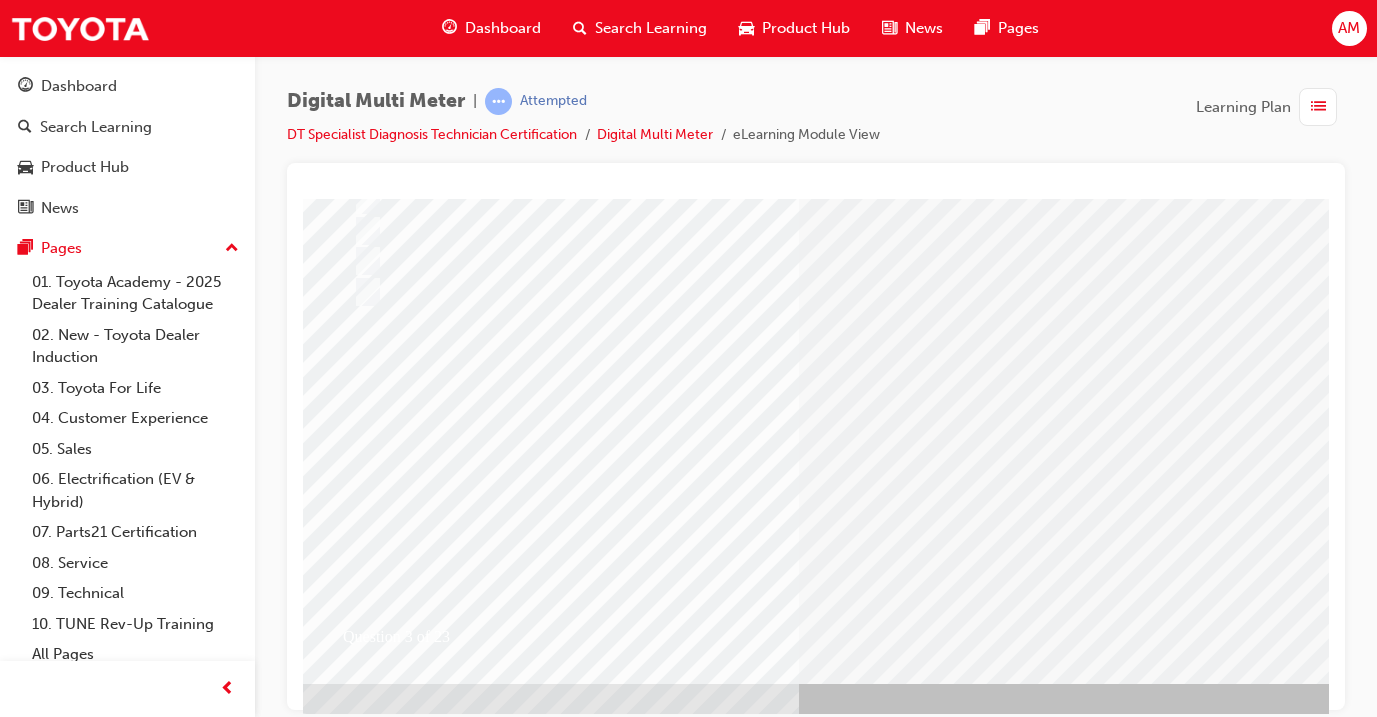 click at bounding box center (619, 2459) 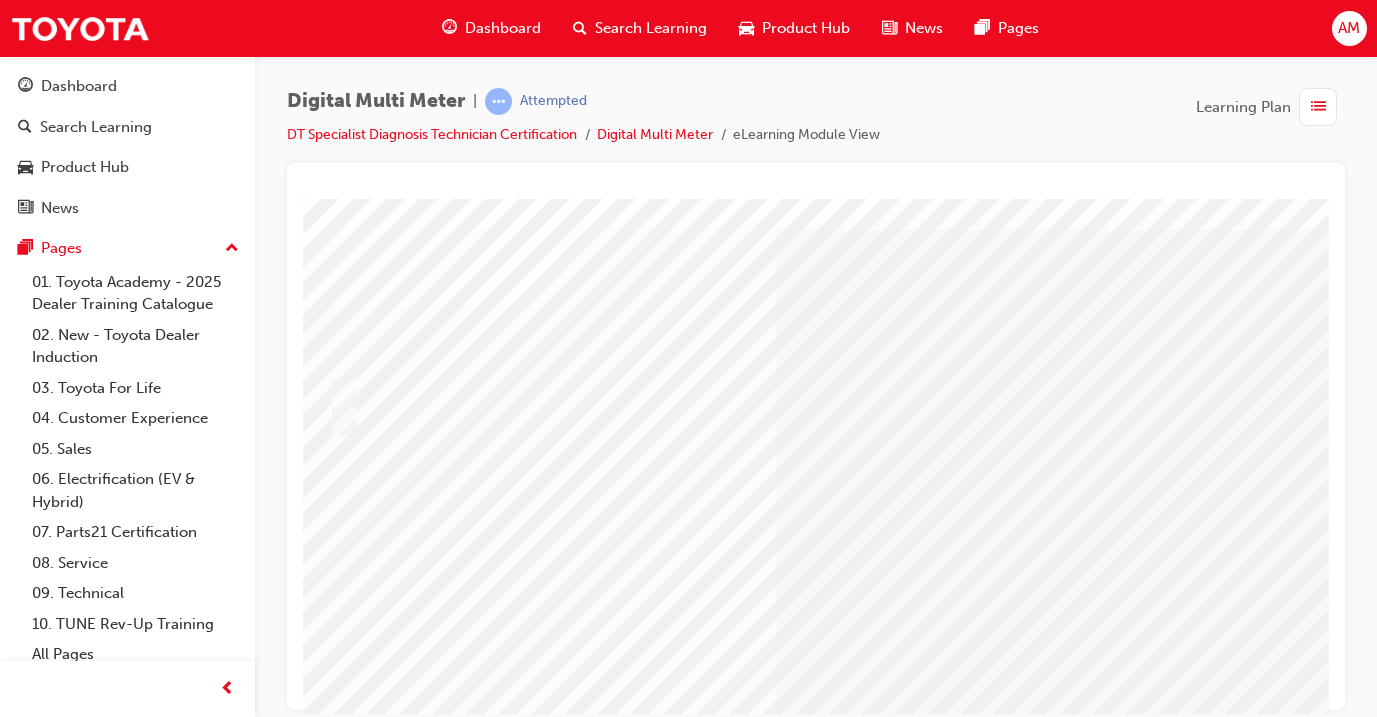 scroll, scrollTop: 42, scrollLeft: 42, axis: both 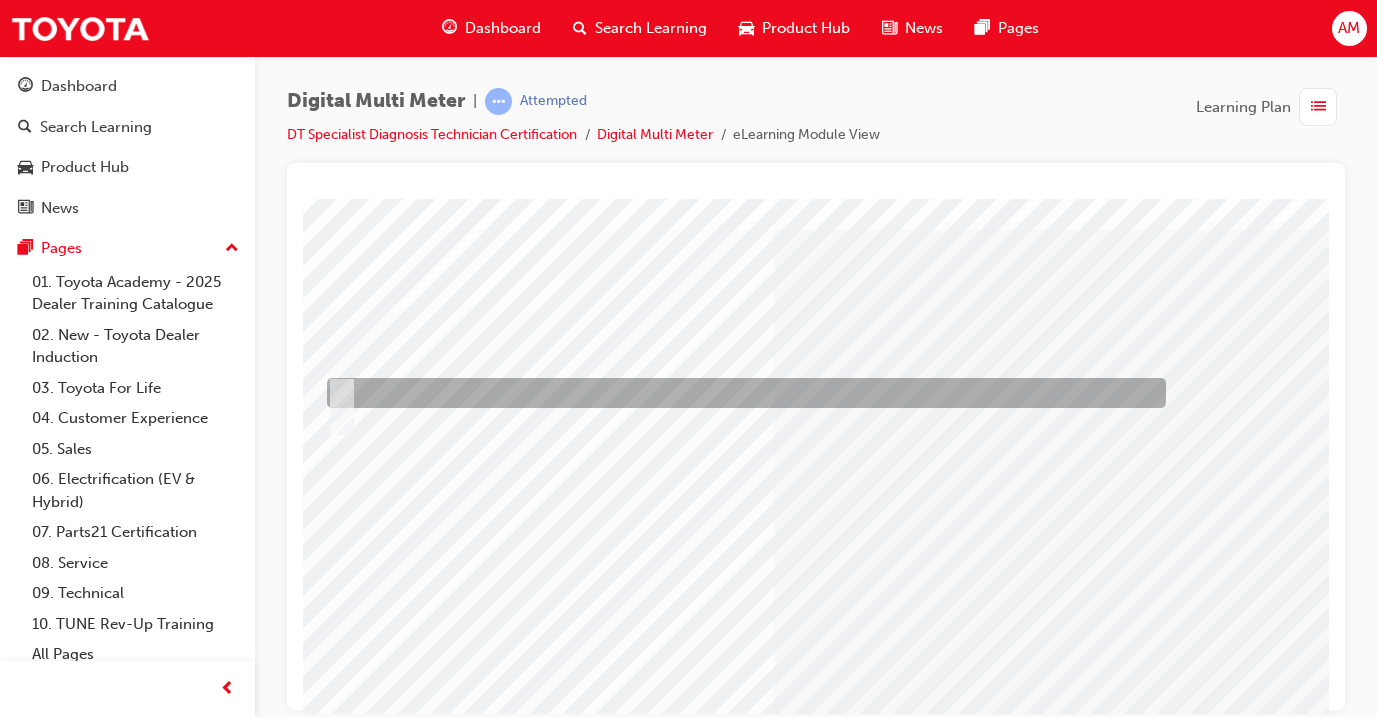 click at bounding box center [741, 393] 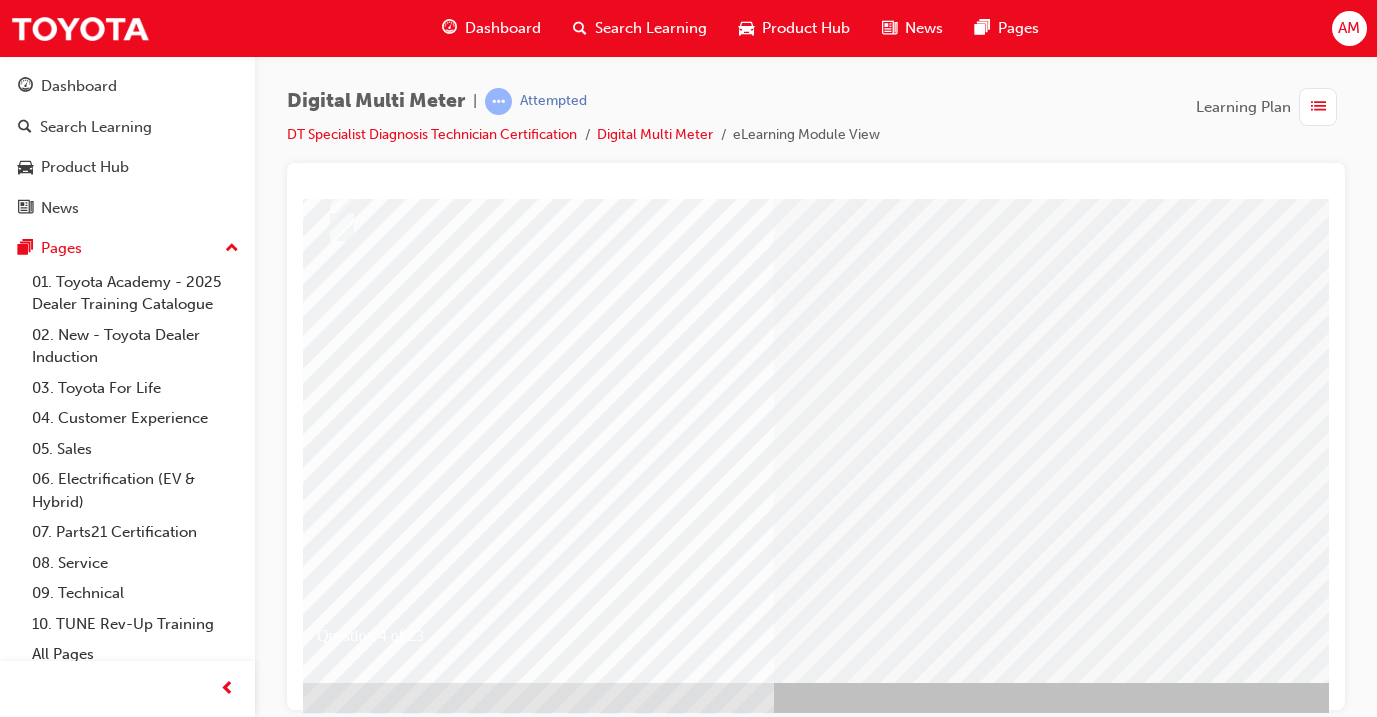 scroll, scrollTop: 235, scrollLeft: 42, axis: both 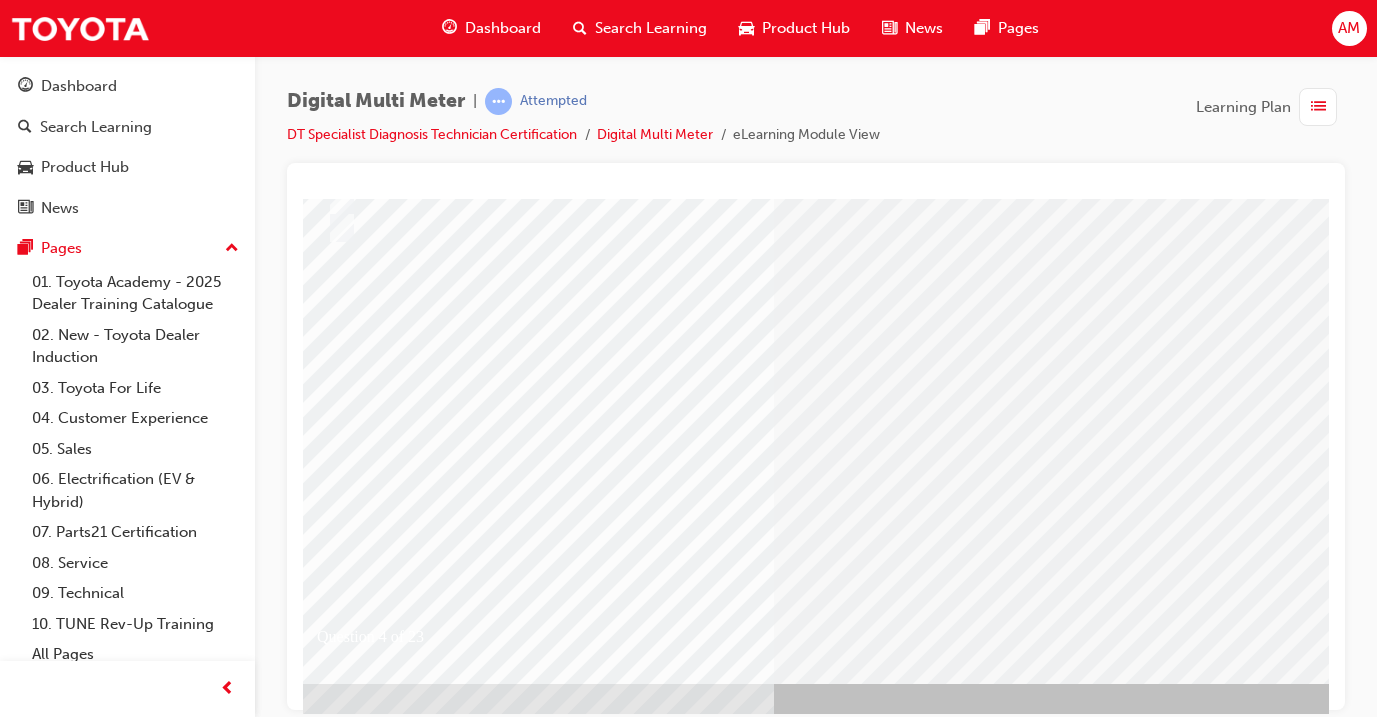 click at bounding box center [333, 2632] 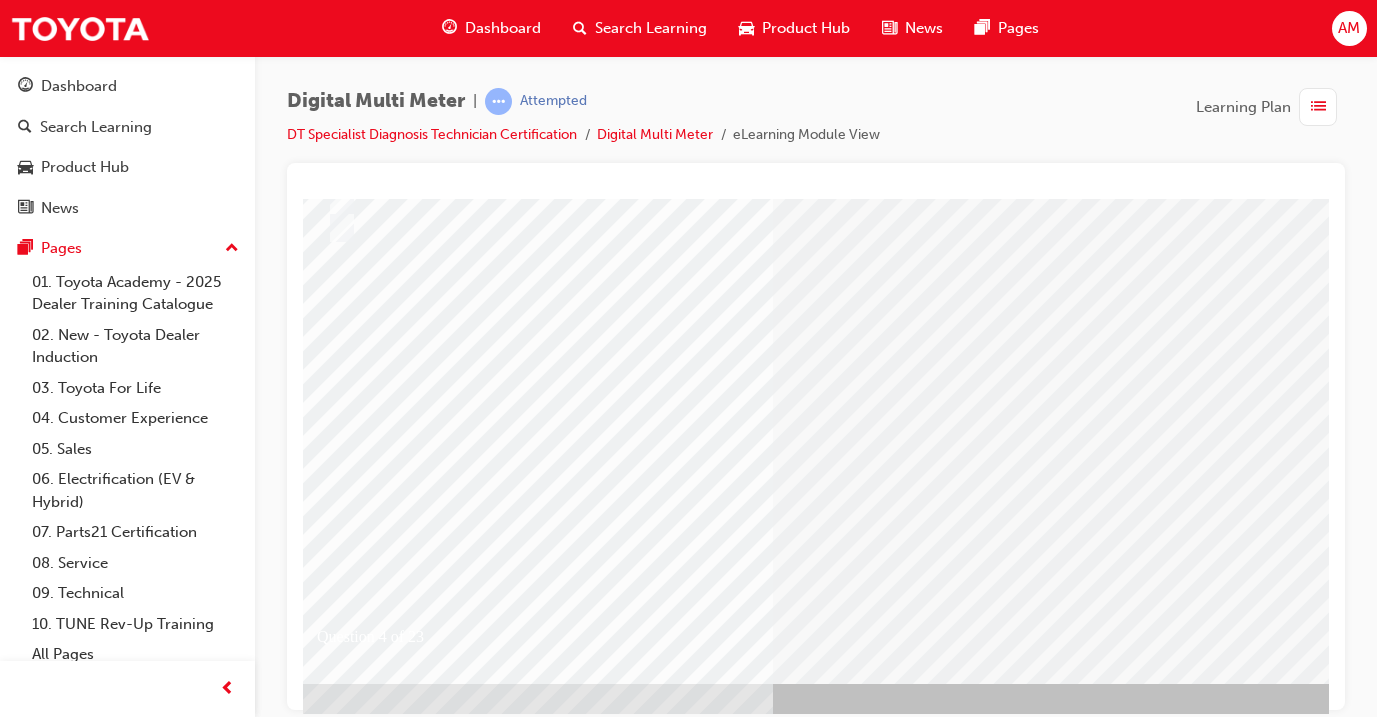 click at bounding box center [593, 2459] 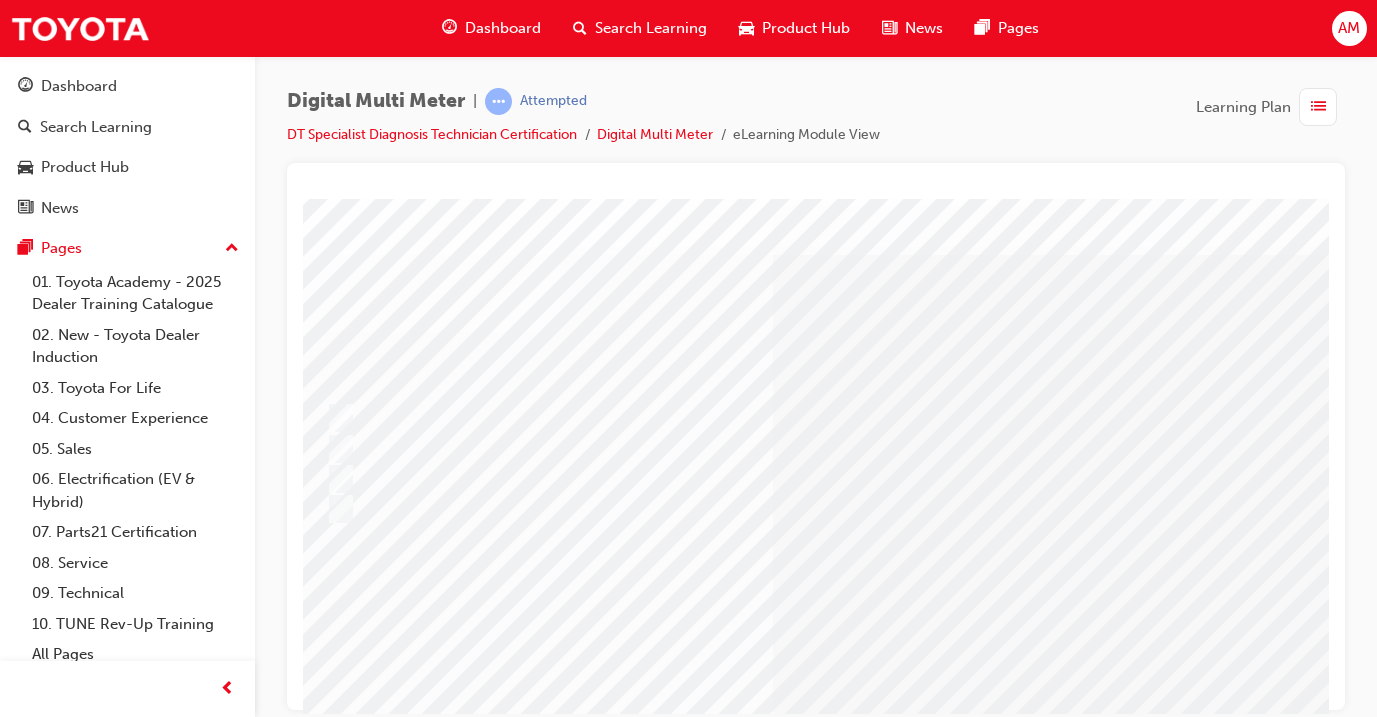 scroll, scrollTop: 0, scrollLeft: 43, axis: horizontal 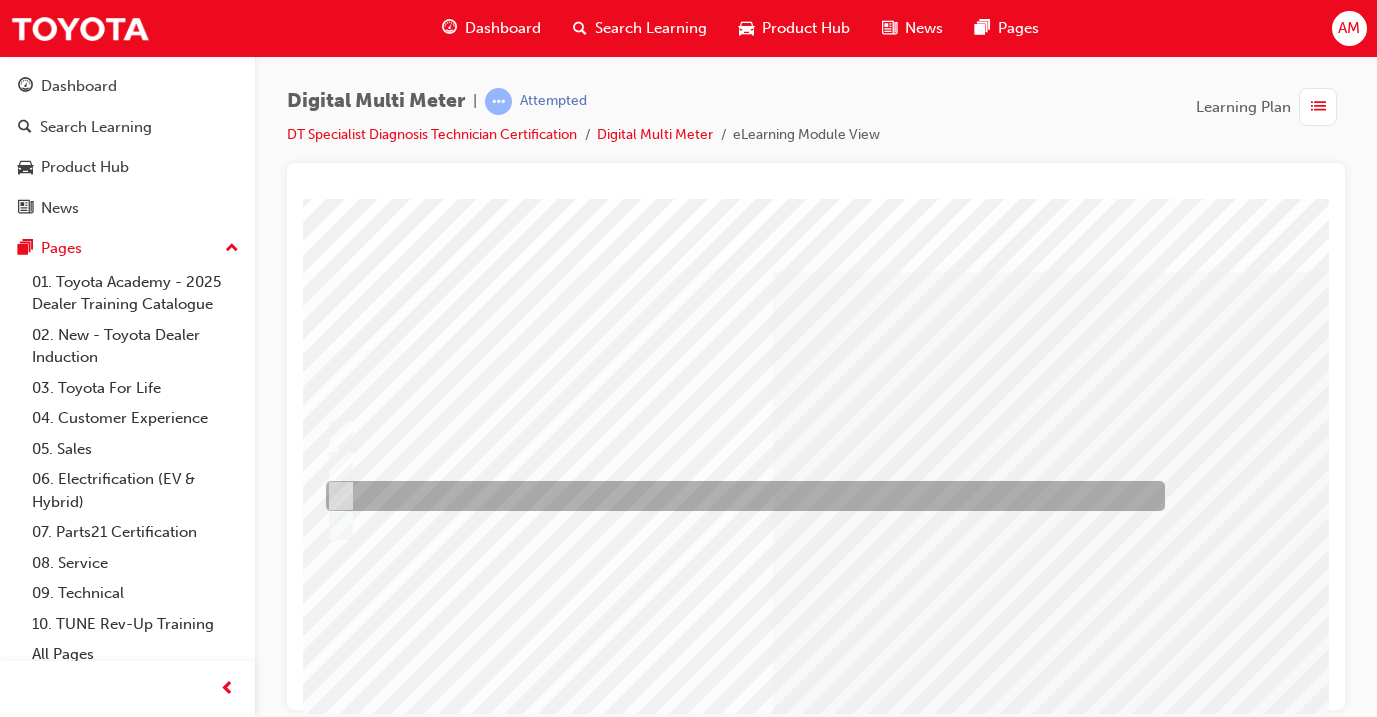 click at bounding box center [740, 496] 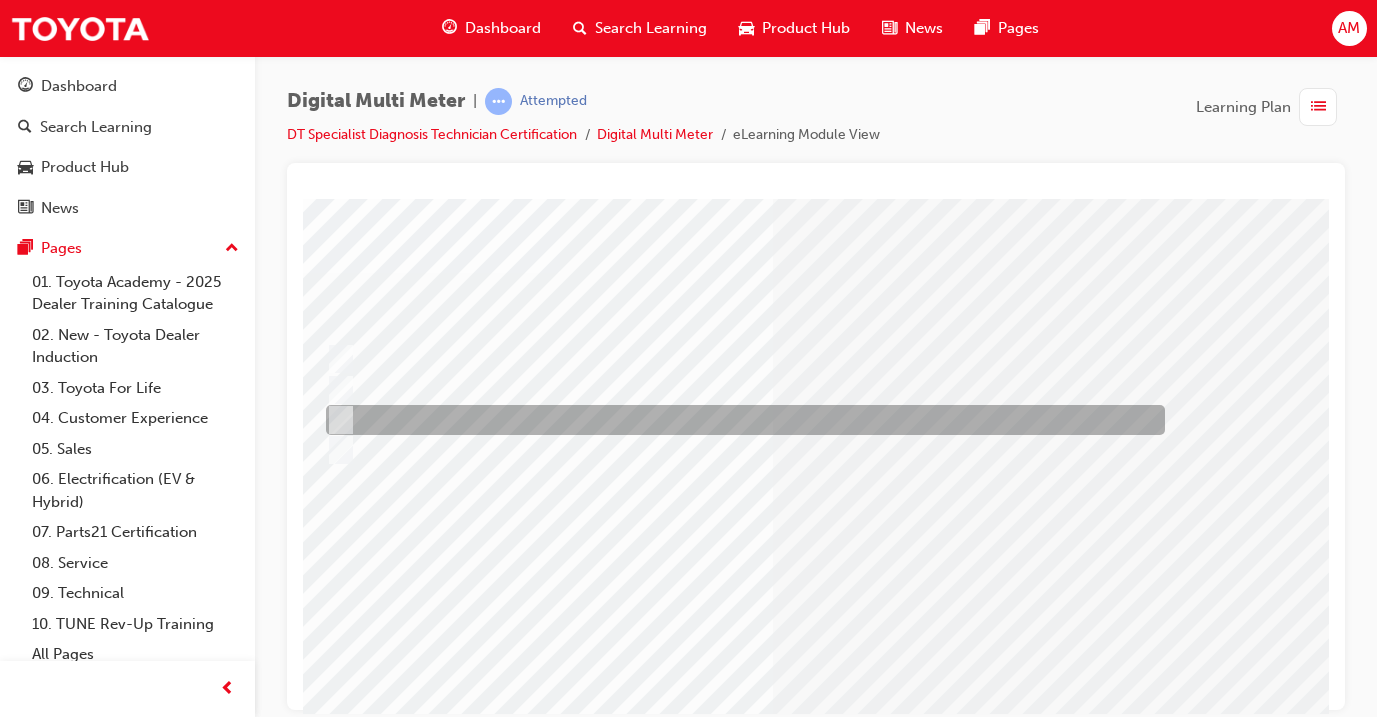 scroll, scrollTop: 173, scrollLeft: 43, axis: both 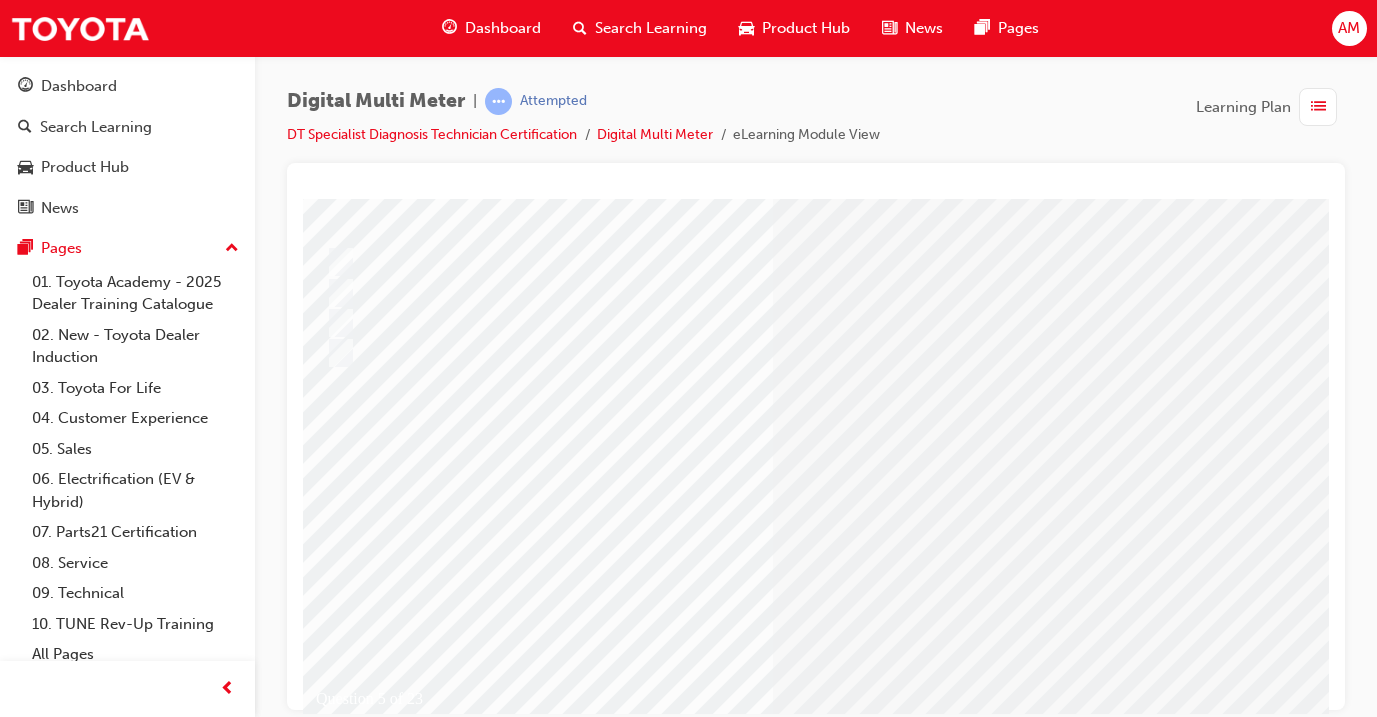 click at bounding box center (332, 2738) 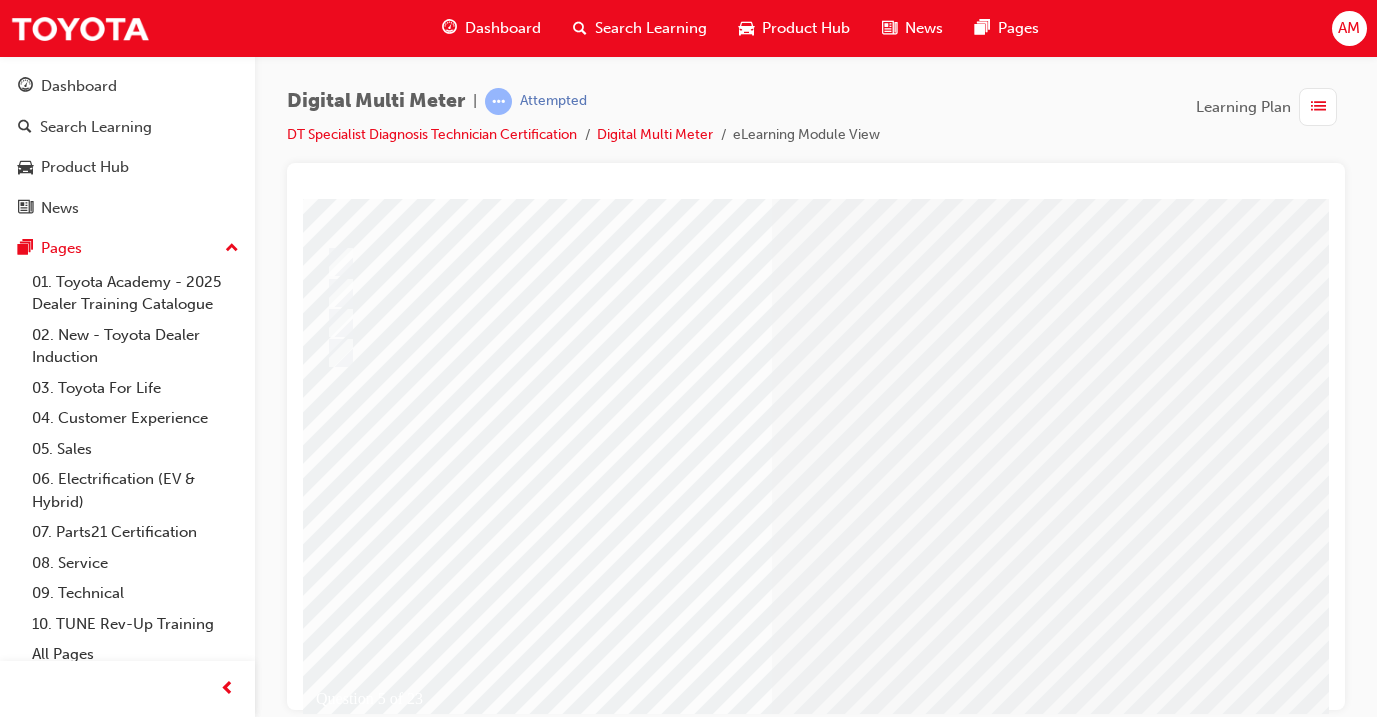 click at bounding box center [592, 2521] 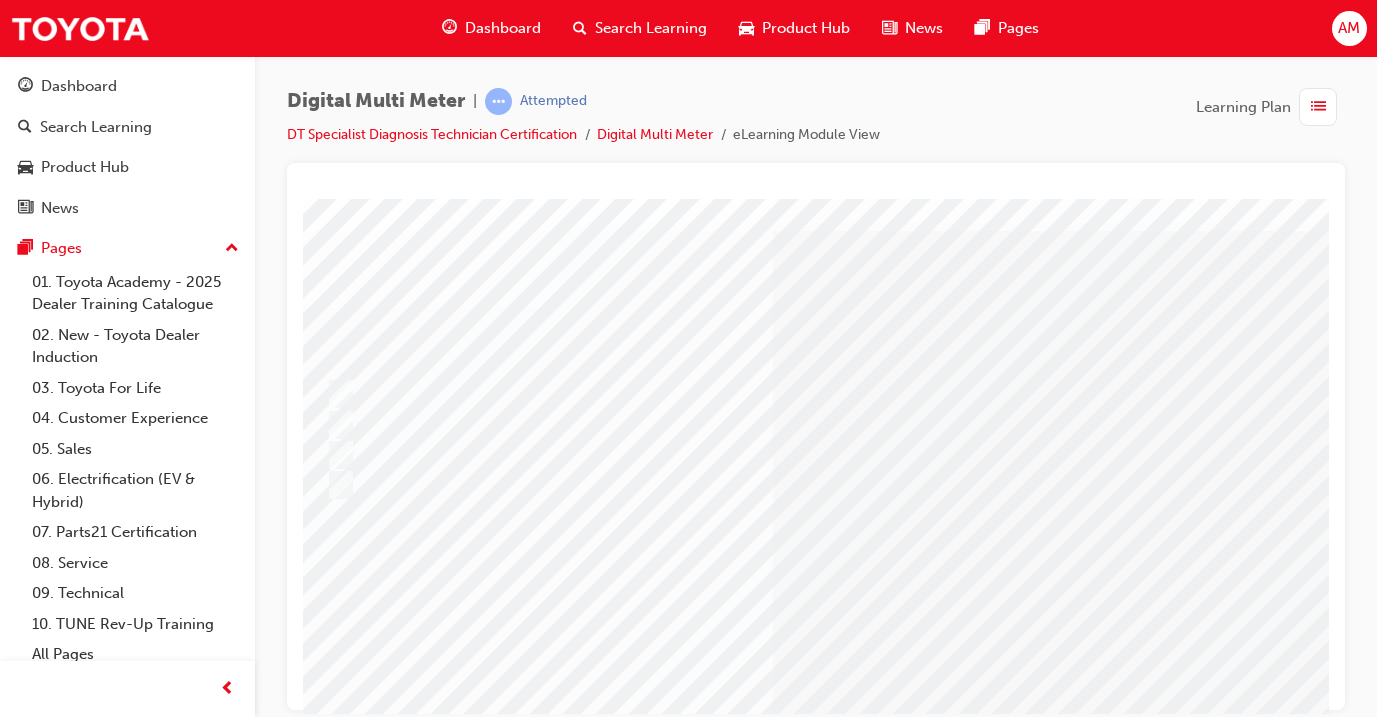 scroll, scrollTop: 14, scrollLeft: 43, axis: both 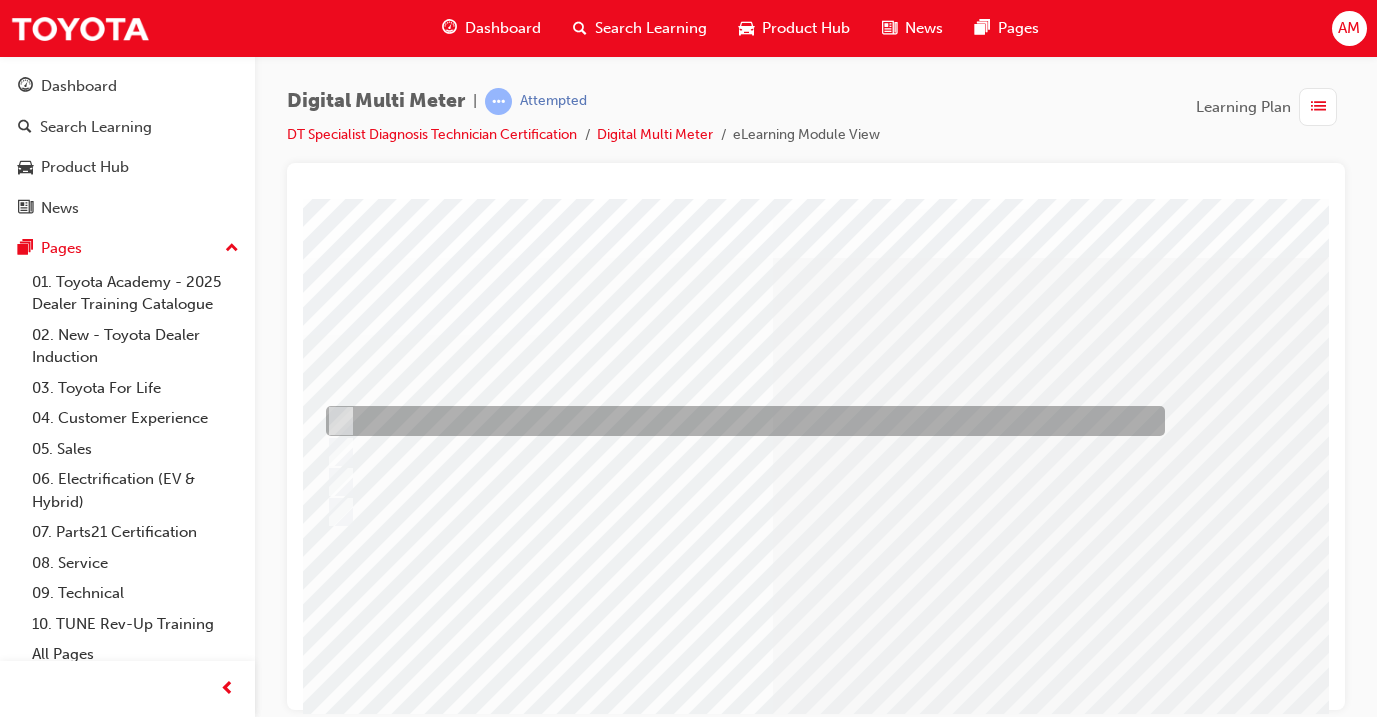 click at bounding box center [740, 421] 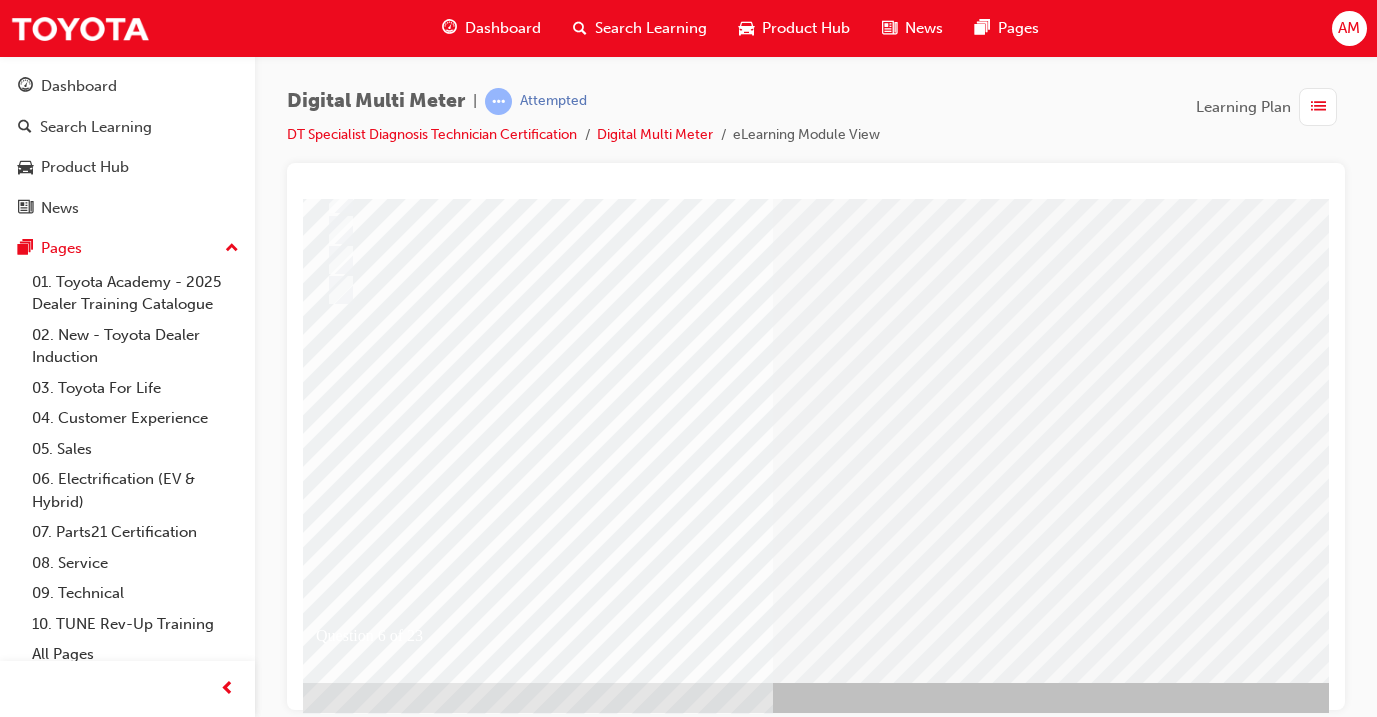 scroll, scrollTop: 235, scrollLeft: 43, axis: both 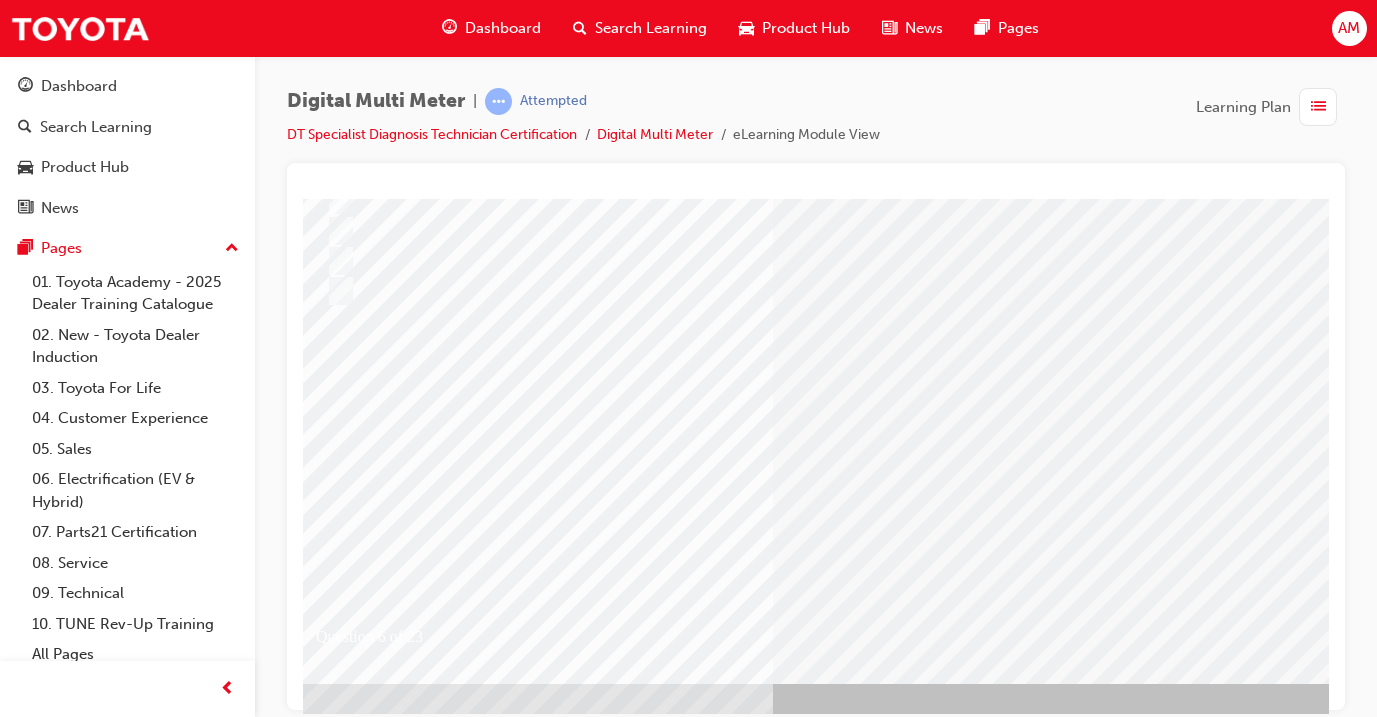 click at bounding box center [332, 2676] 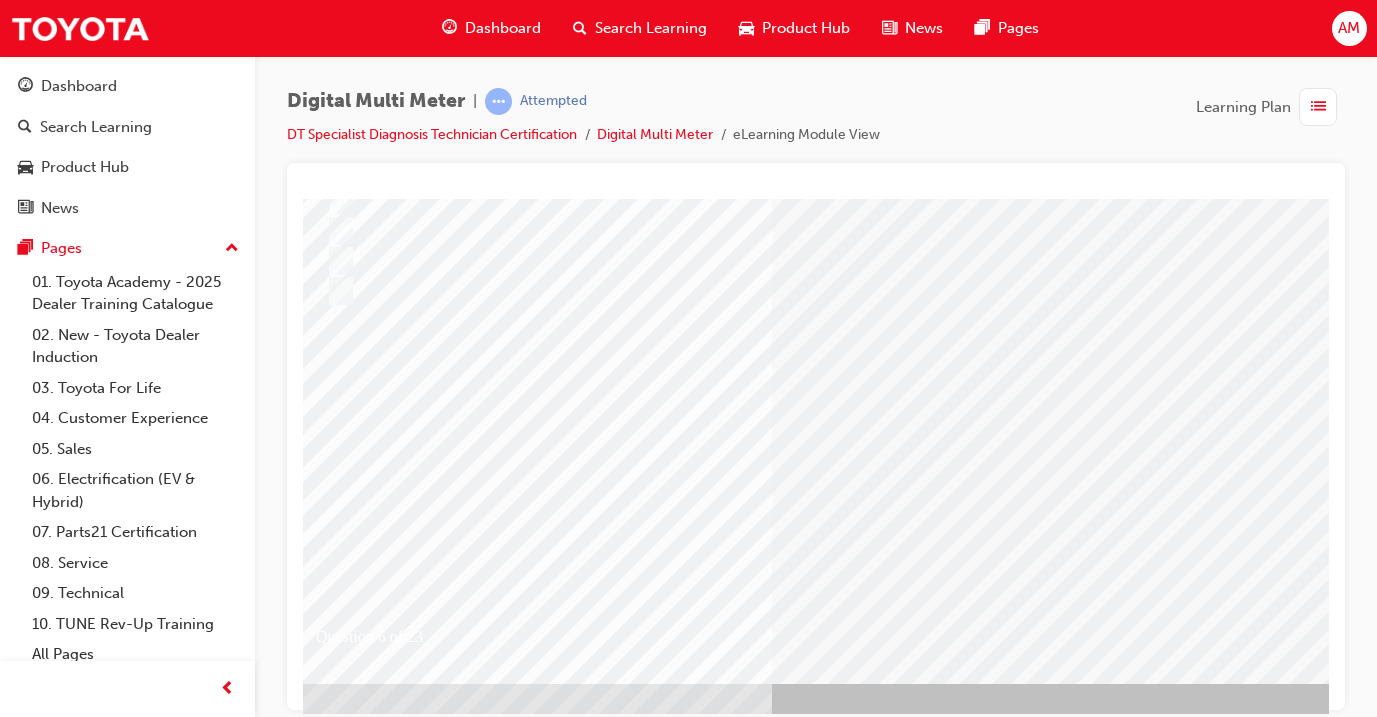 click at bounding box center (592, 2459) 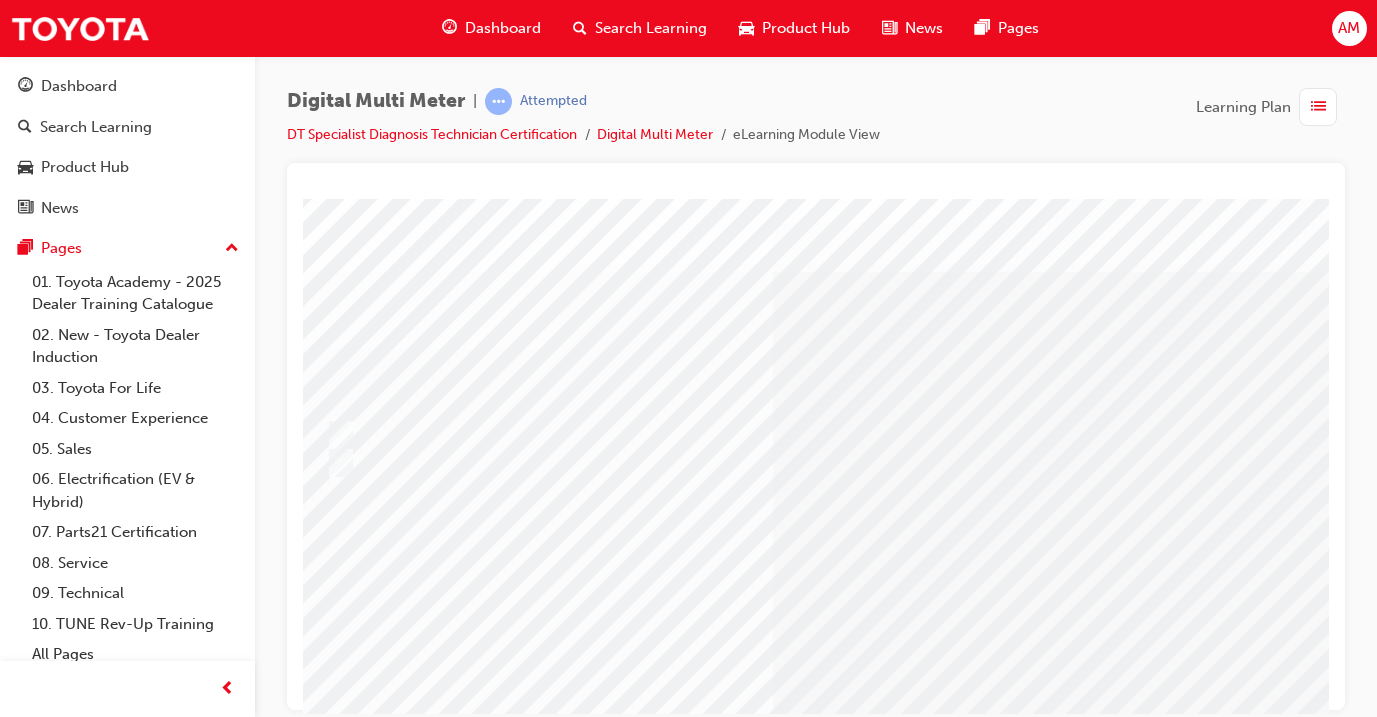 scroll, scrollTop: 0, scrollLeft: 43, axis: horizontal 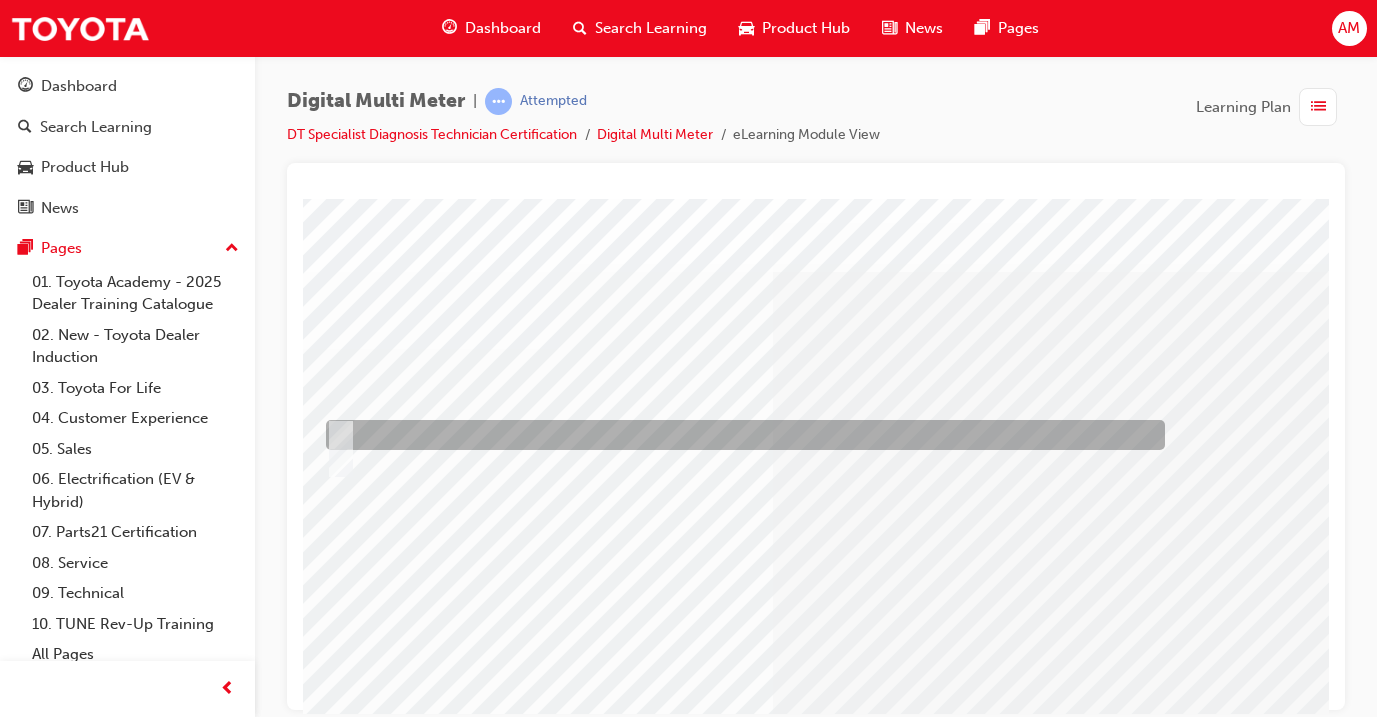 click at bounding box center [740, 435] 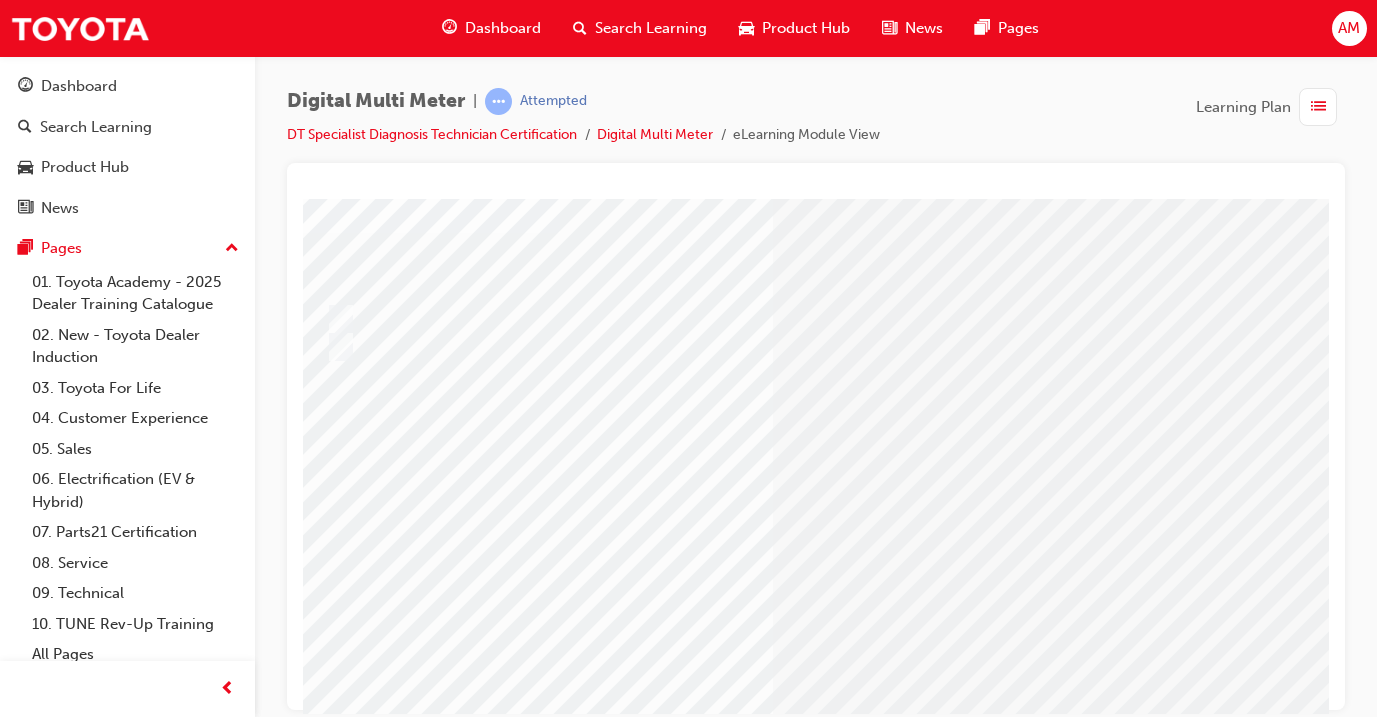 scroll, scrollTop: 149, scrollLeft: 43, axis: both 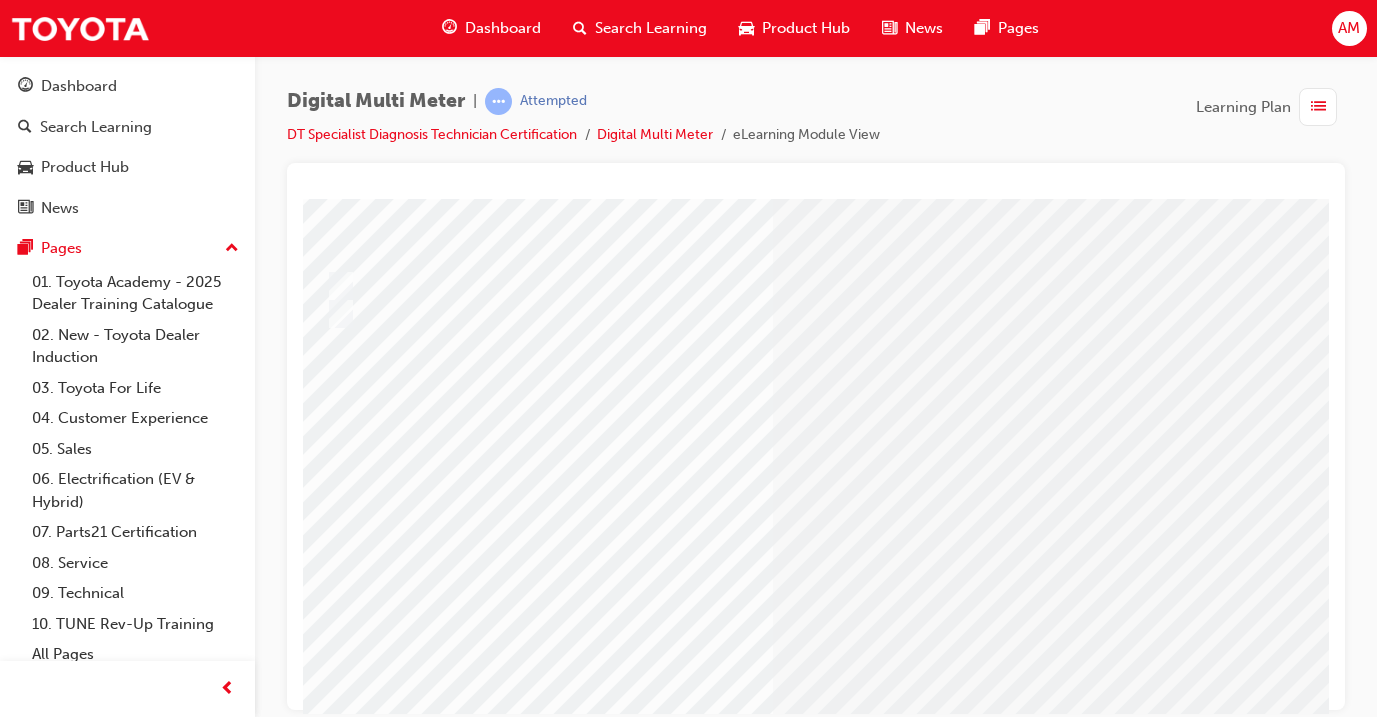 click at bounding box center [332, 2718] 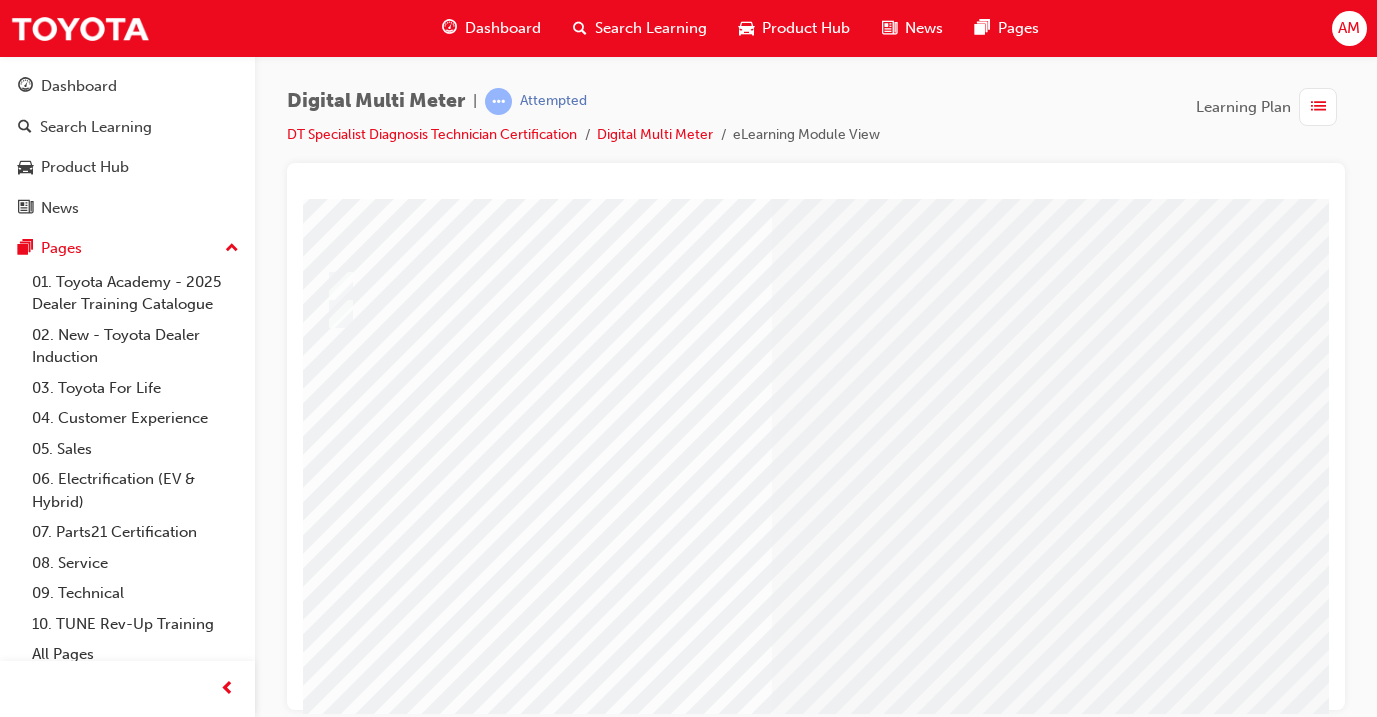 click at bounding box center [592, 2545] 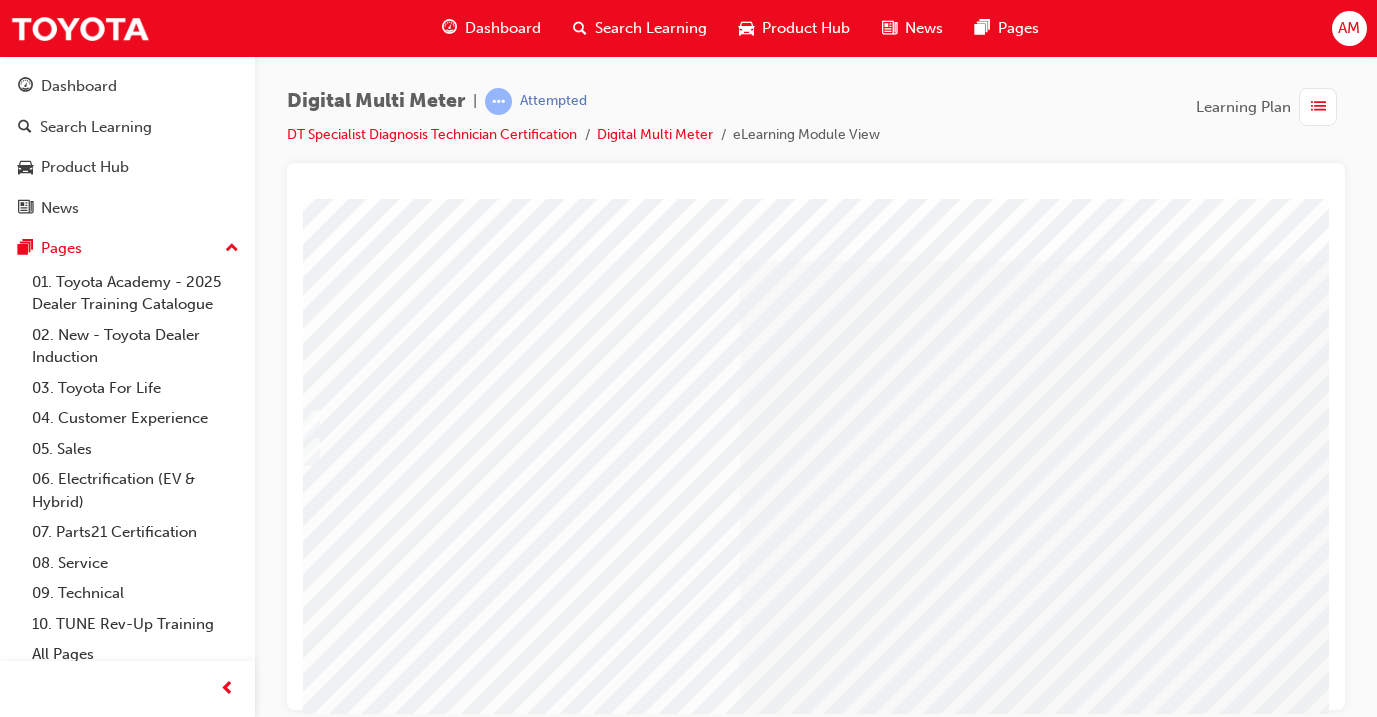 scroll, scrollTop: 9, scrollLeft: 76, axis: both 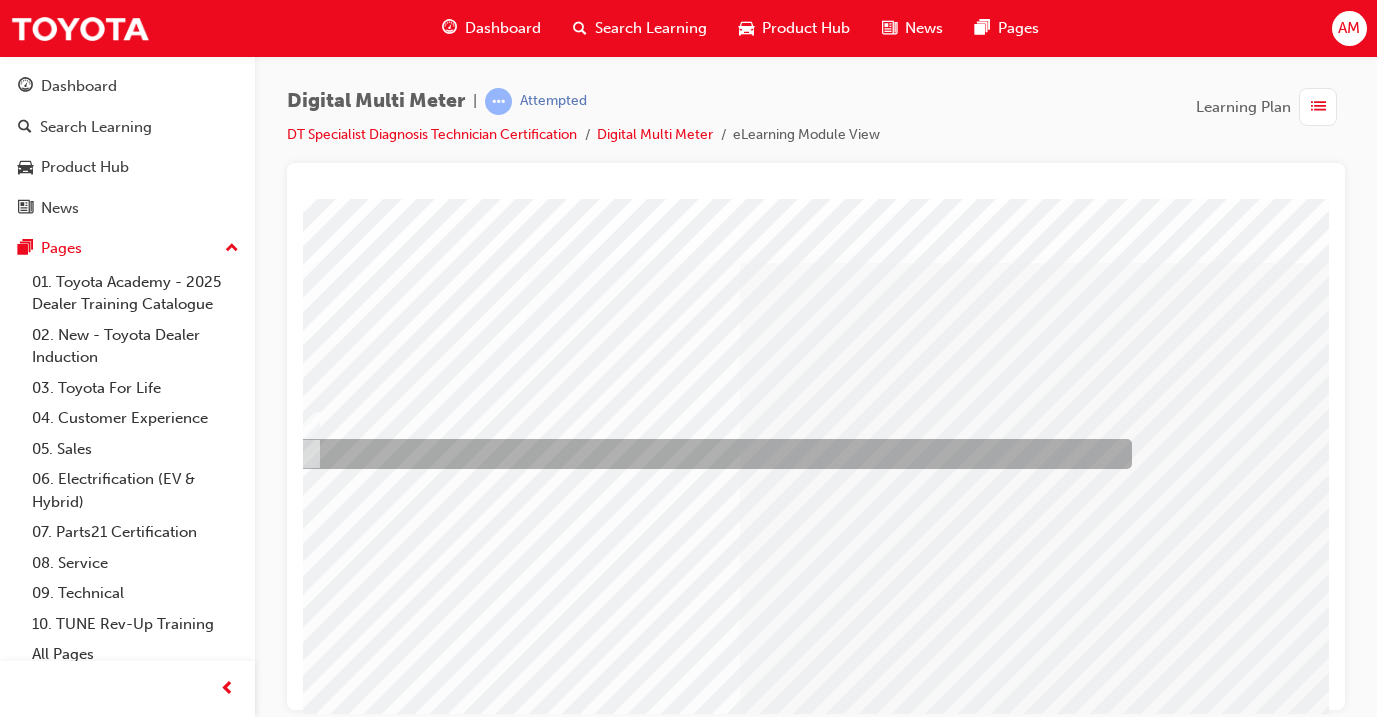 click at bounding box center (707, 454) 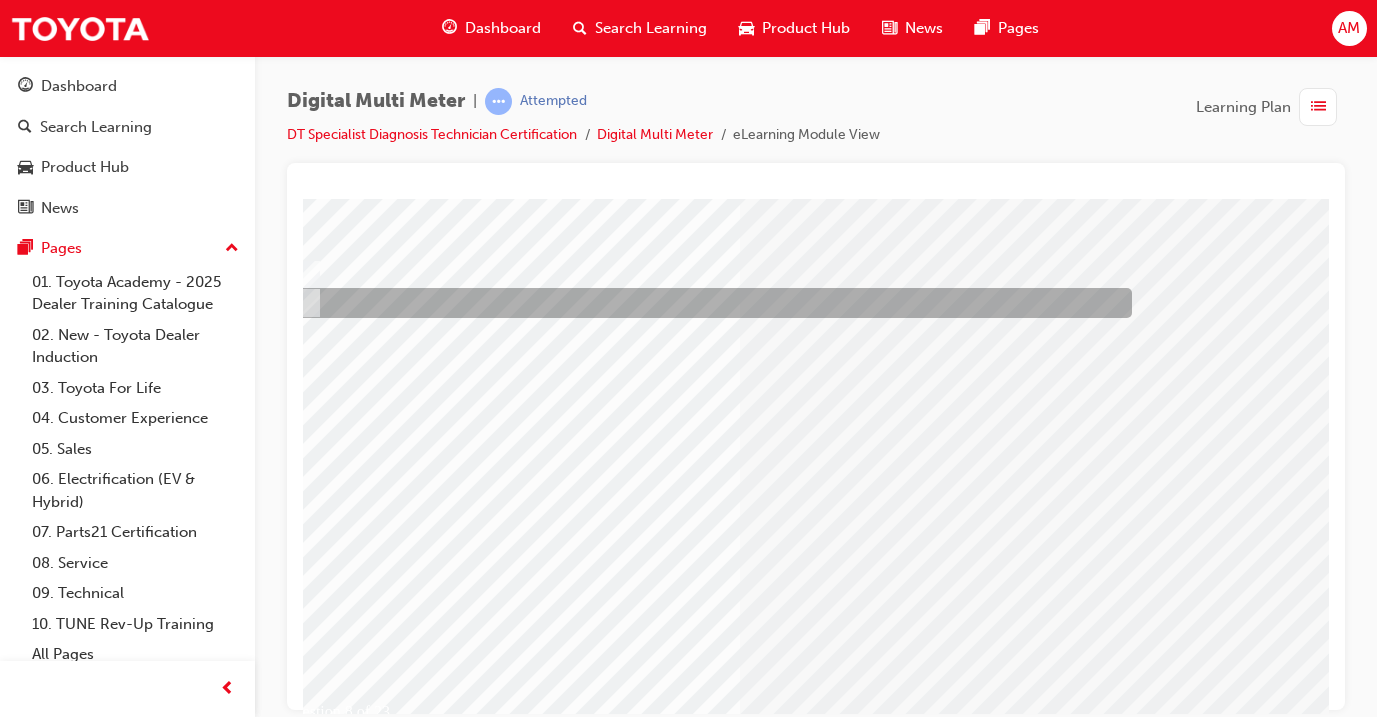 scroll, scrollTop: 227, scrollLeft: 76, axis: both 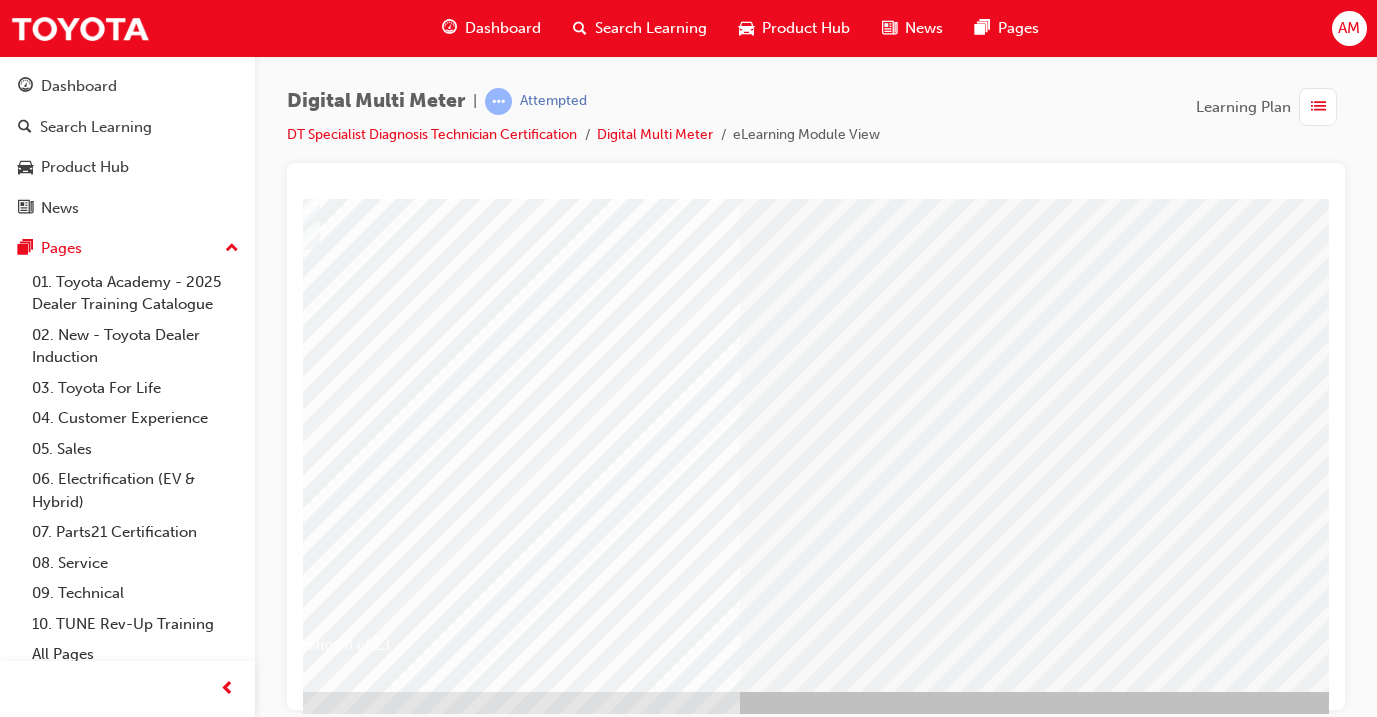 click at bounding box center [299, 2640] 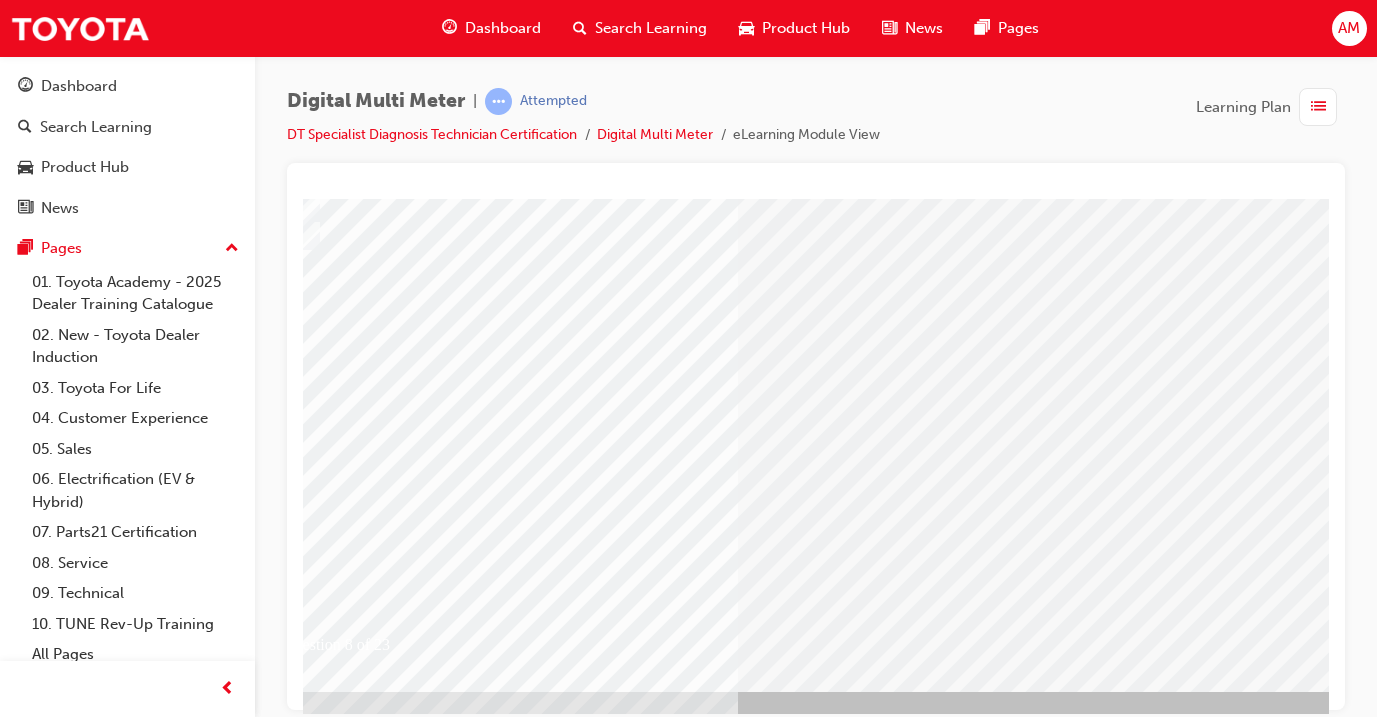 click at bounding box center (559, 2465) 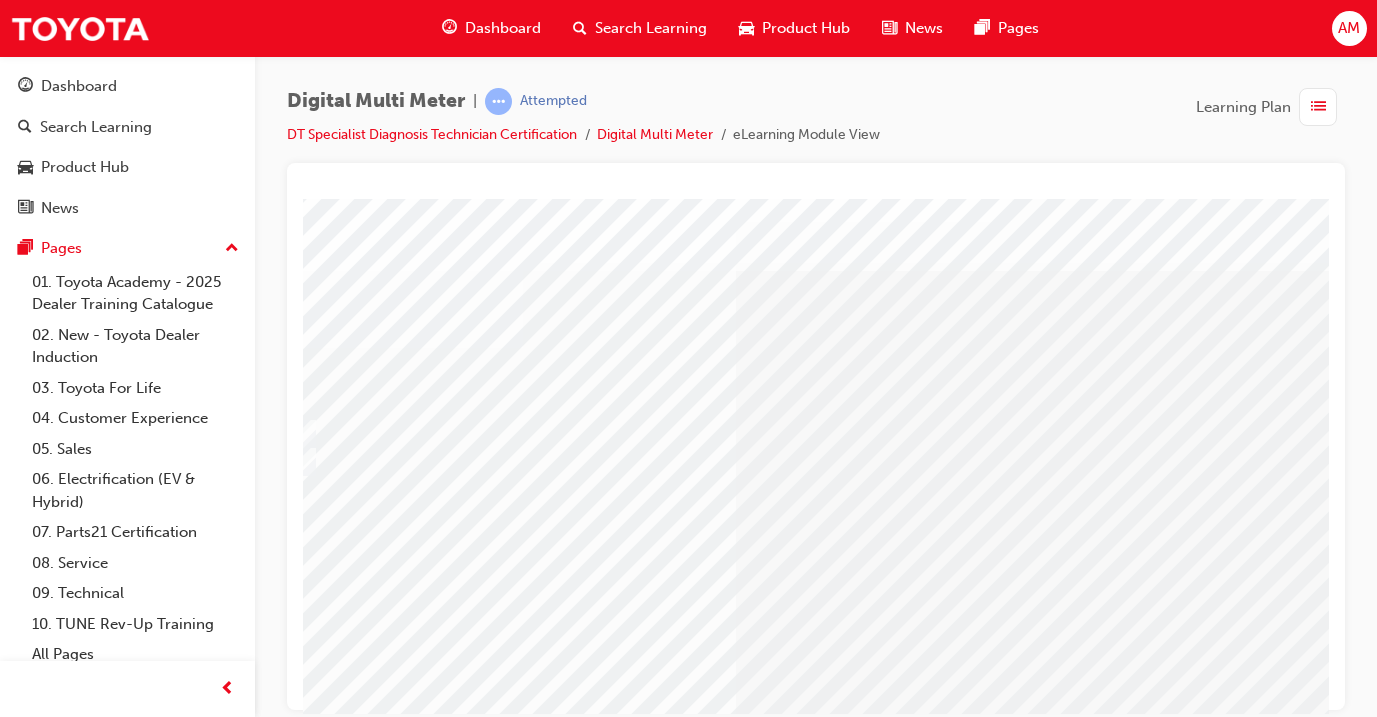 scroll, scrollTop: 0, scrollLeft: 0, axis: both 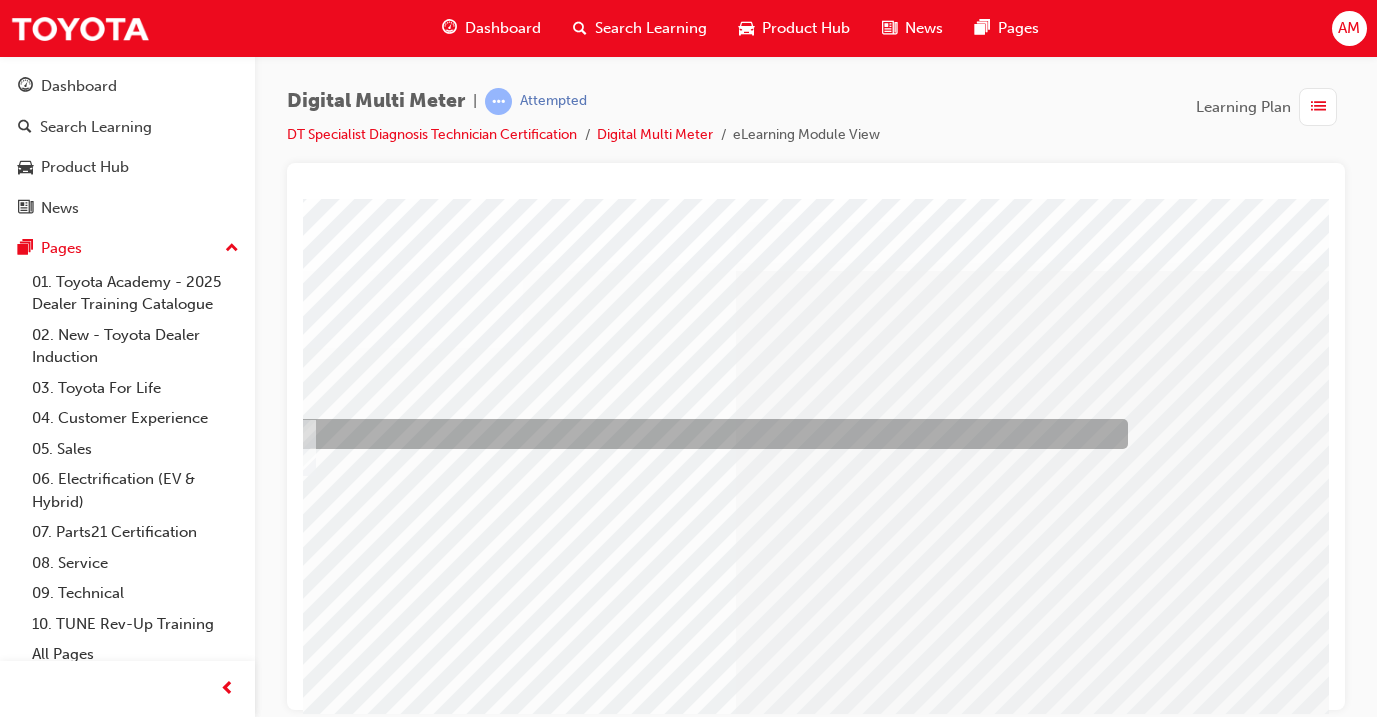 click at bounding box center (703, 434) 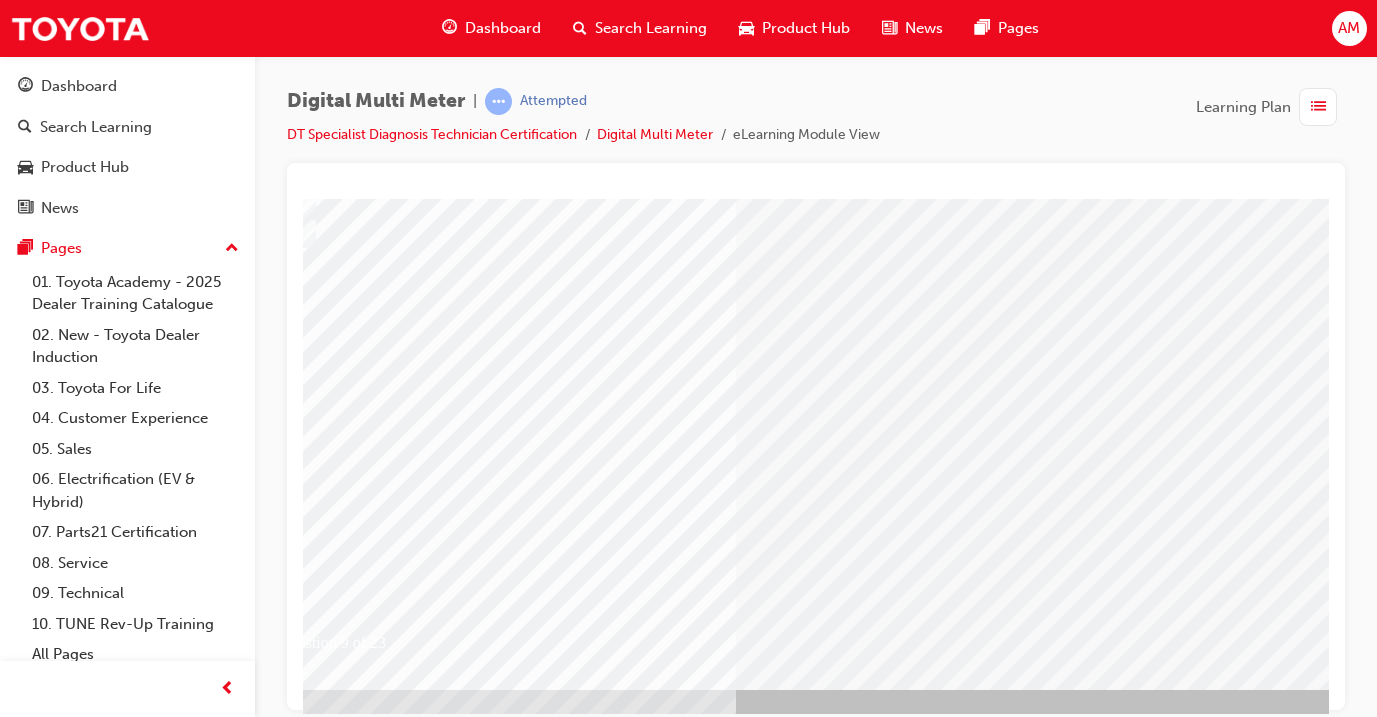 scroll, scrollTop: 232, scrollLeft: 80, axis: both 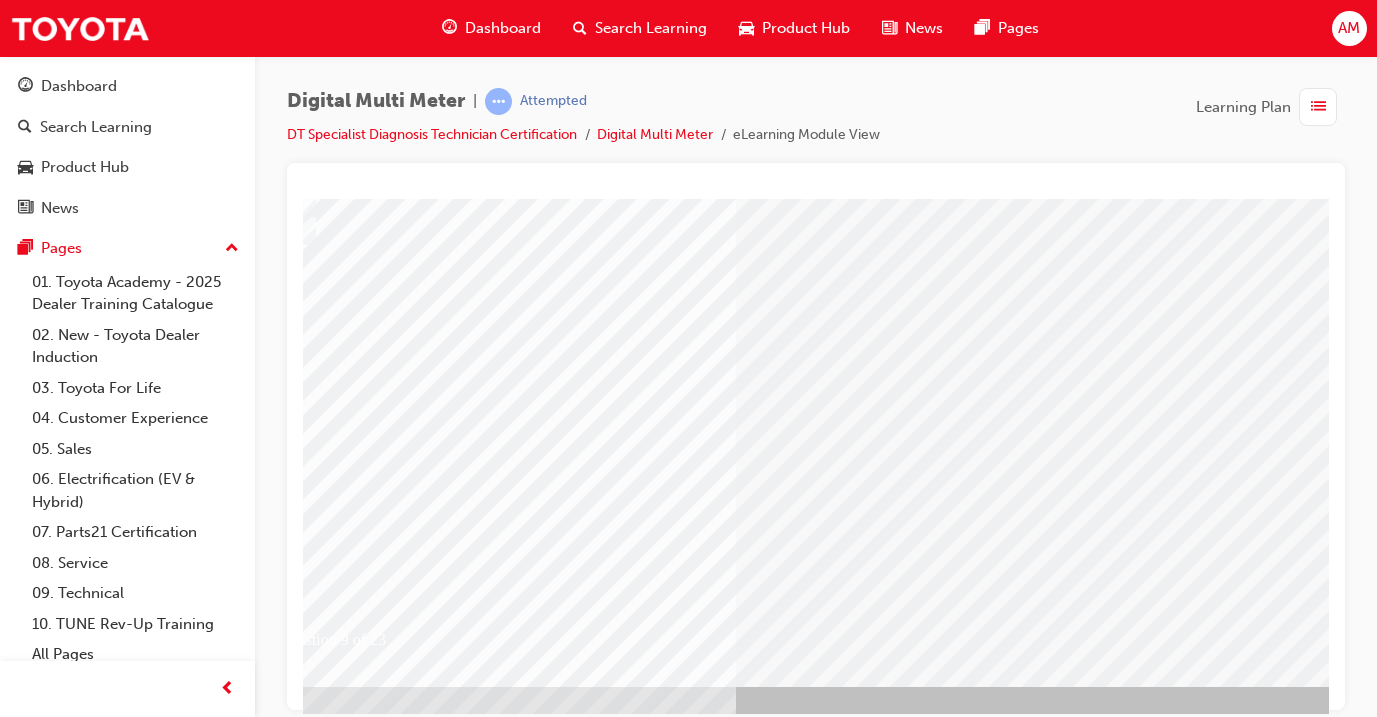 click at bounding box center (295, 2635) 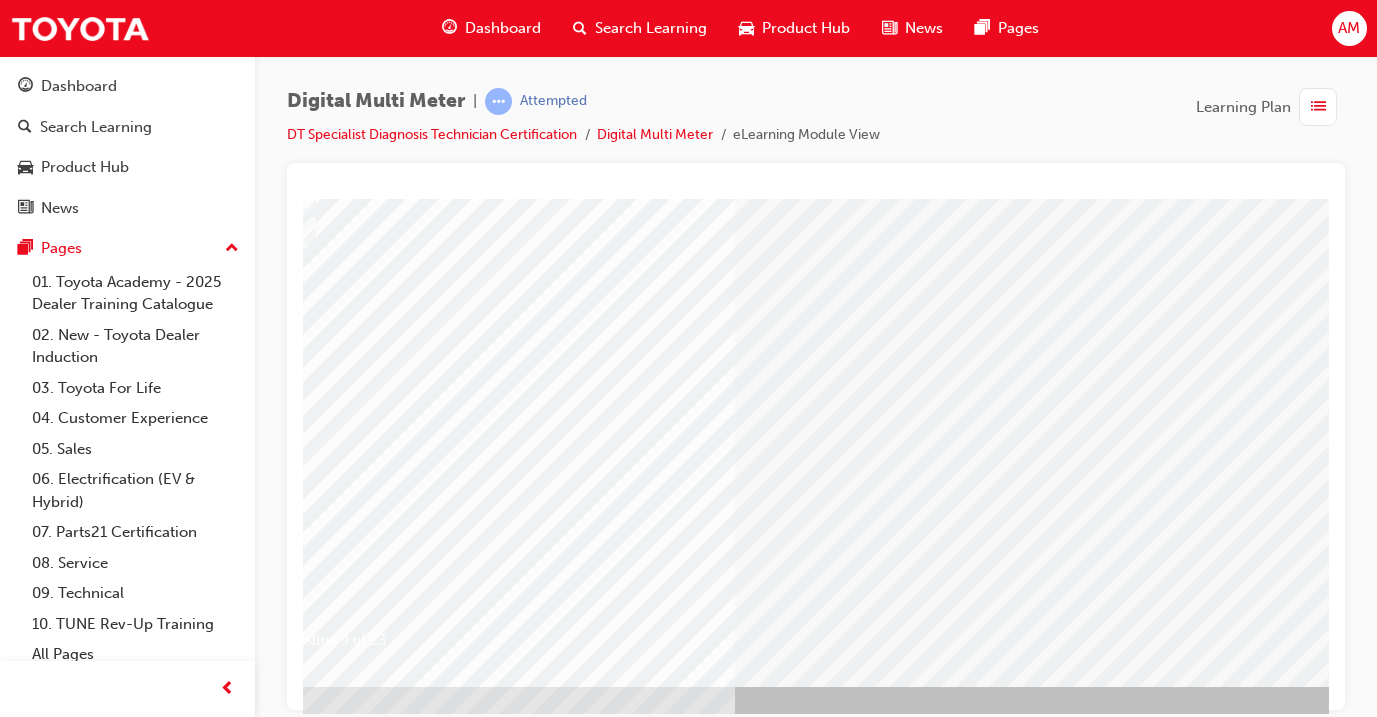 click at bounding box center [555, 2462] 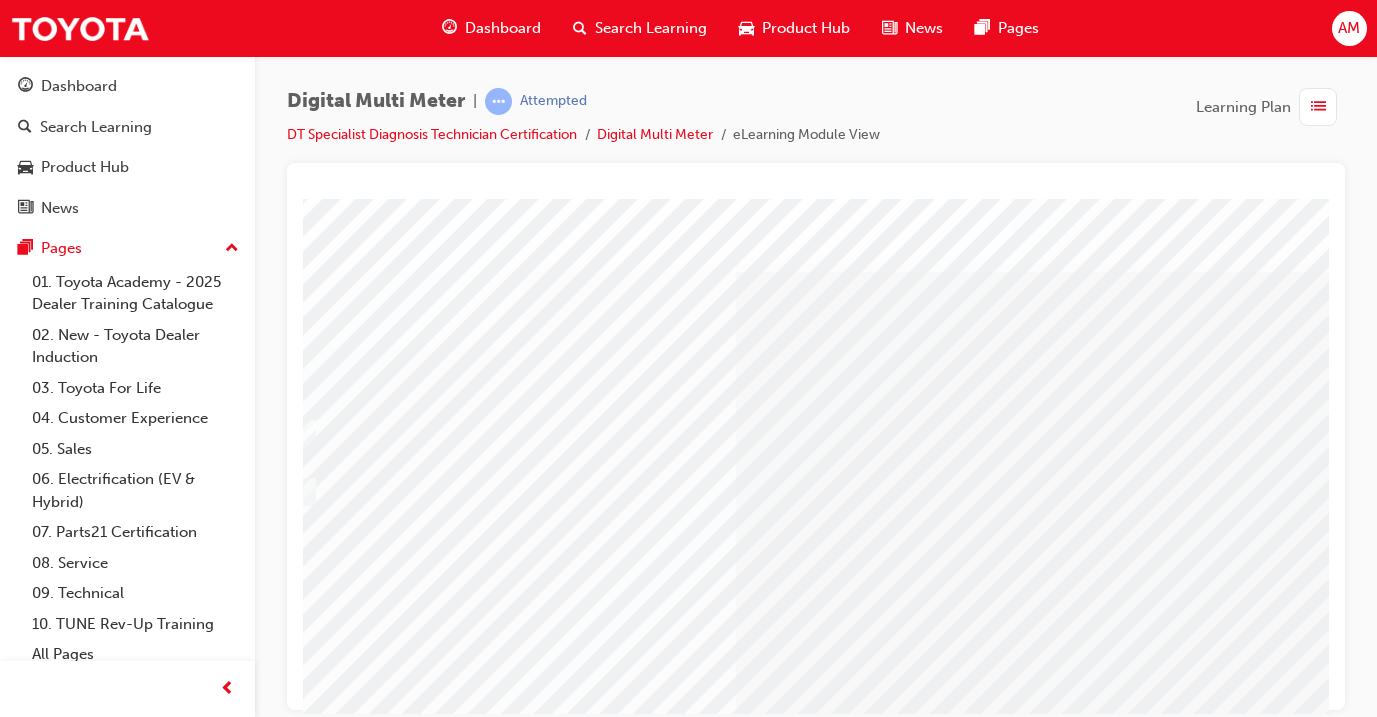 scroll, scrollTop: 0, scrollLeft: 0, axis: both 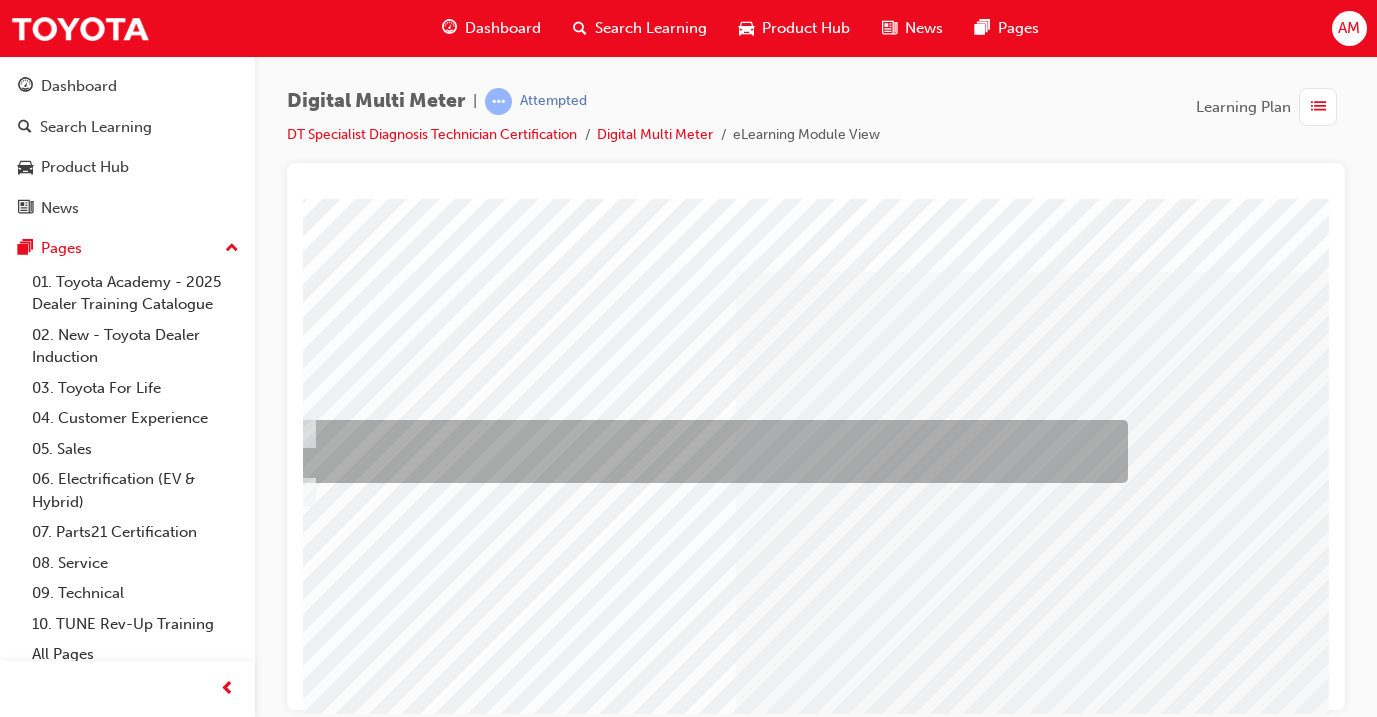 click at bounding box center [703, 451] 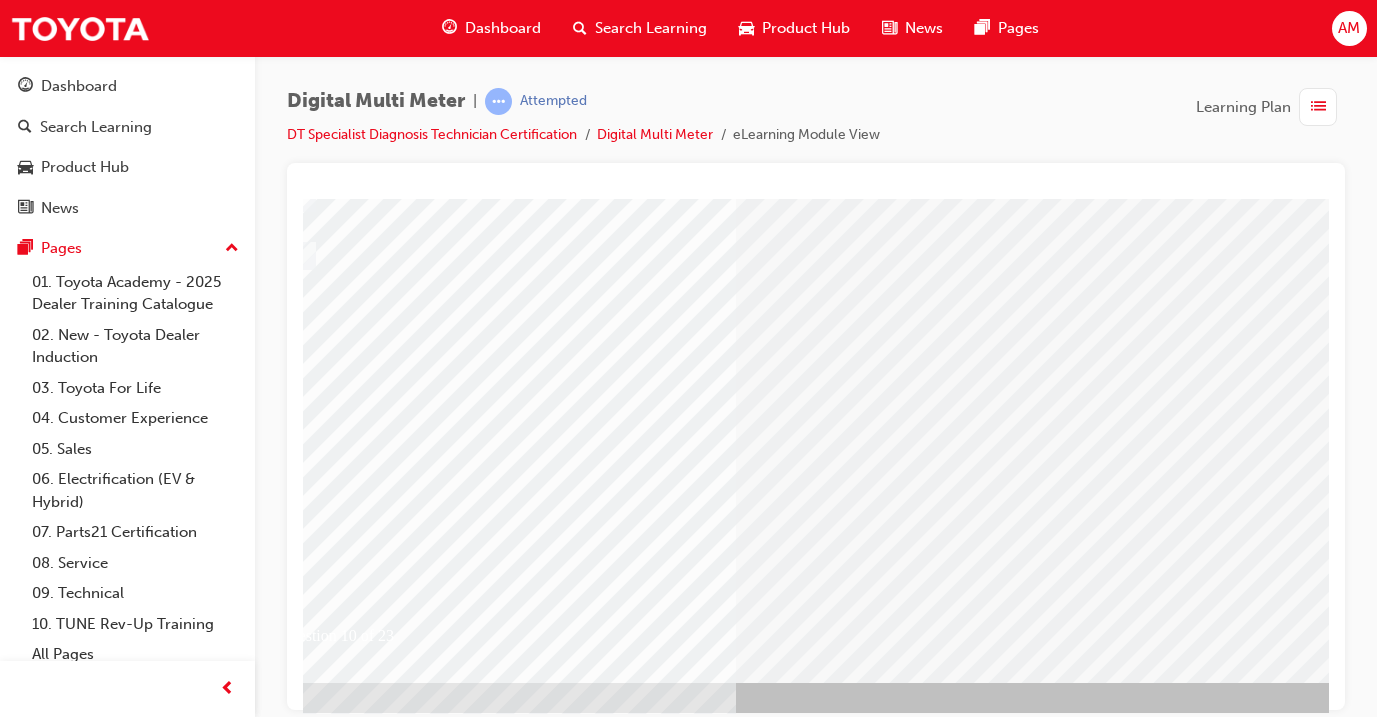 scroll, scrollTop: 235, scrollLeft: 80, axis: both 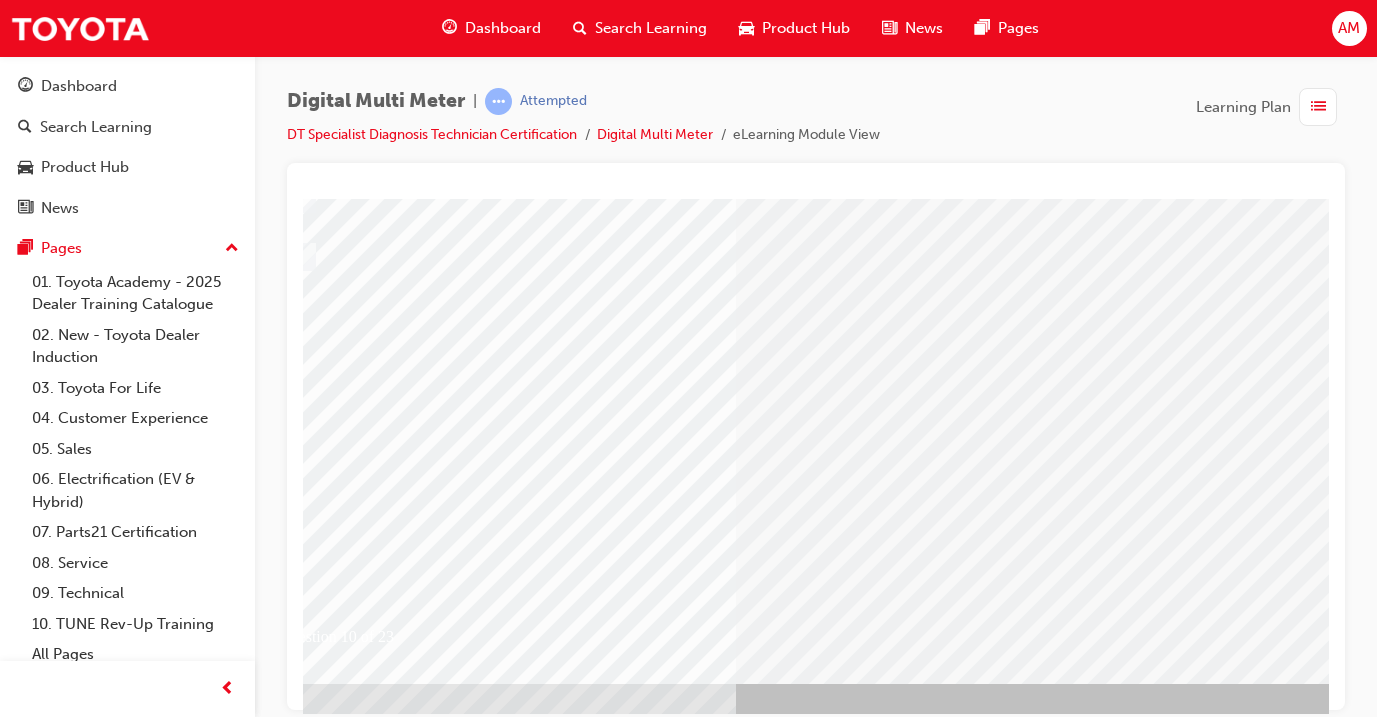 click at bounding box center (295, 2632) 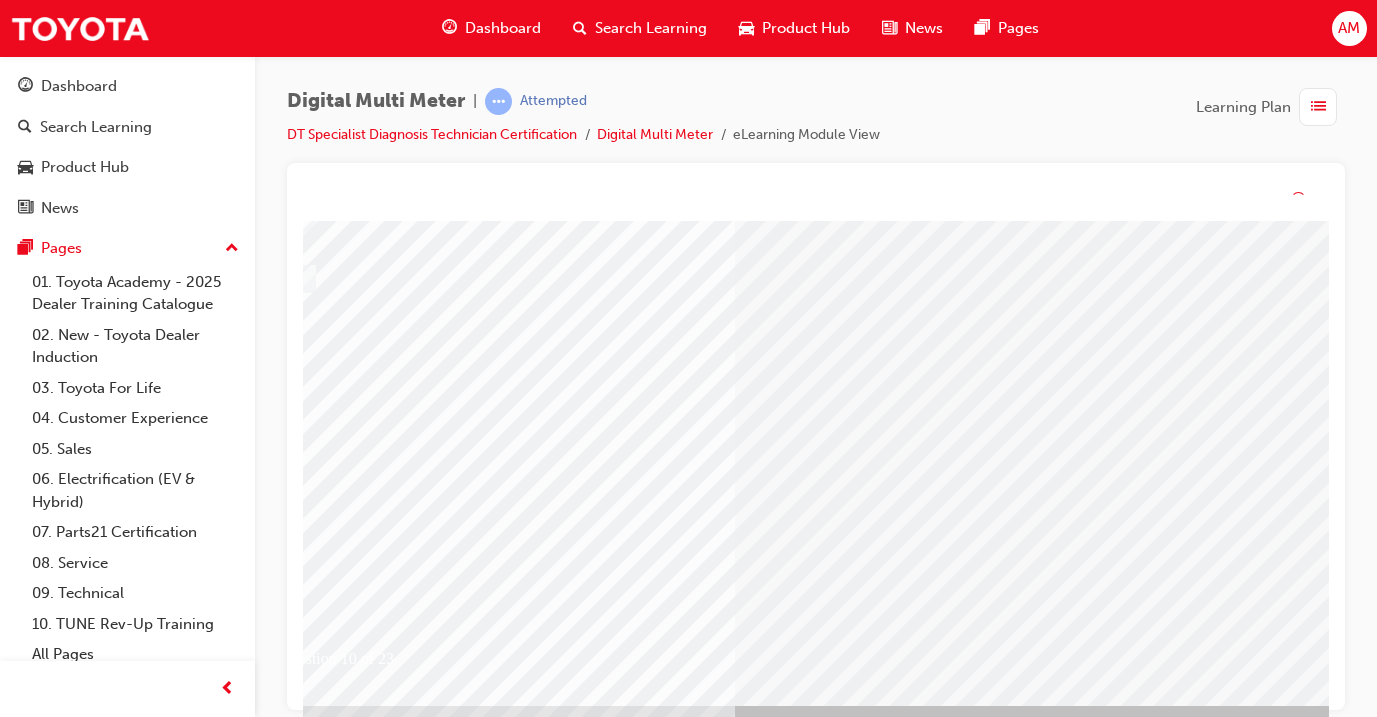 click at bounding box center [555, 2482] 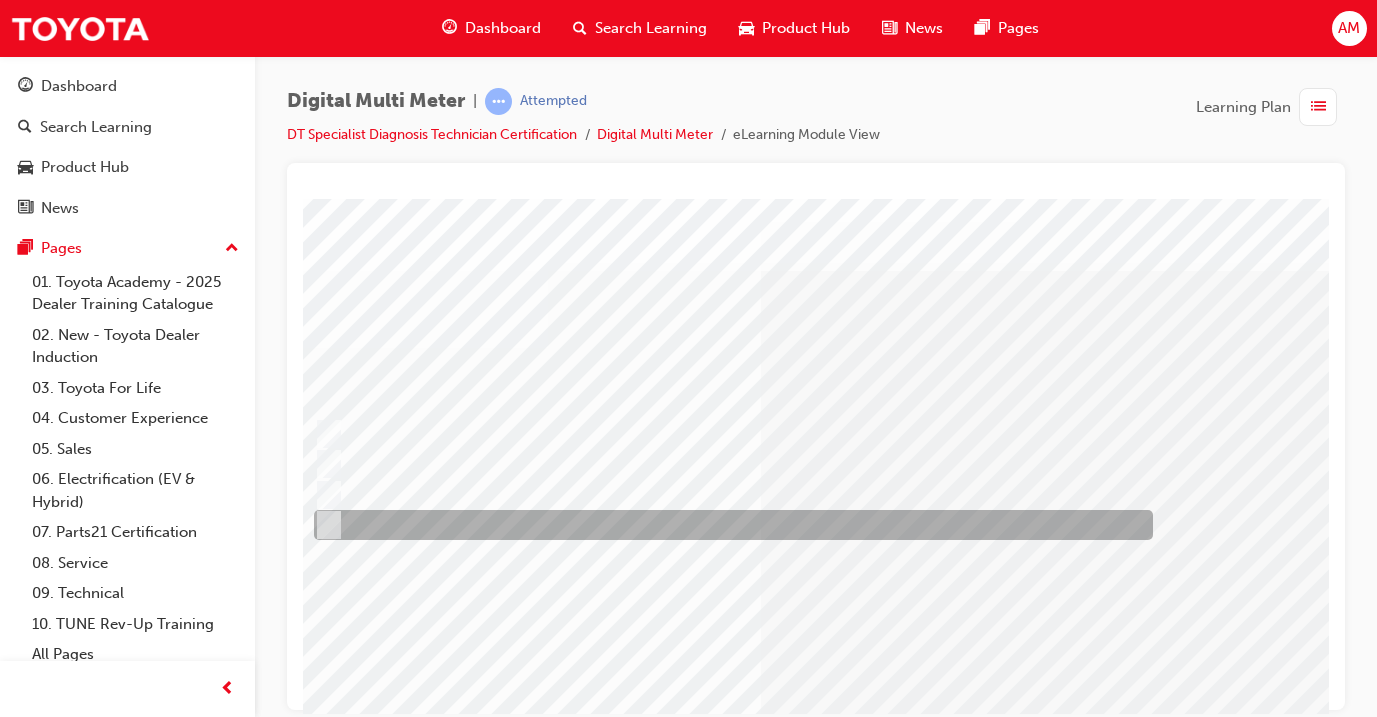 scroll, scrollTop: 0, scrollLeft: 32, axis: horizontal 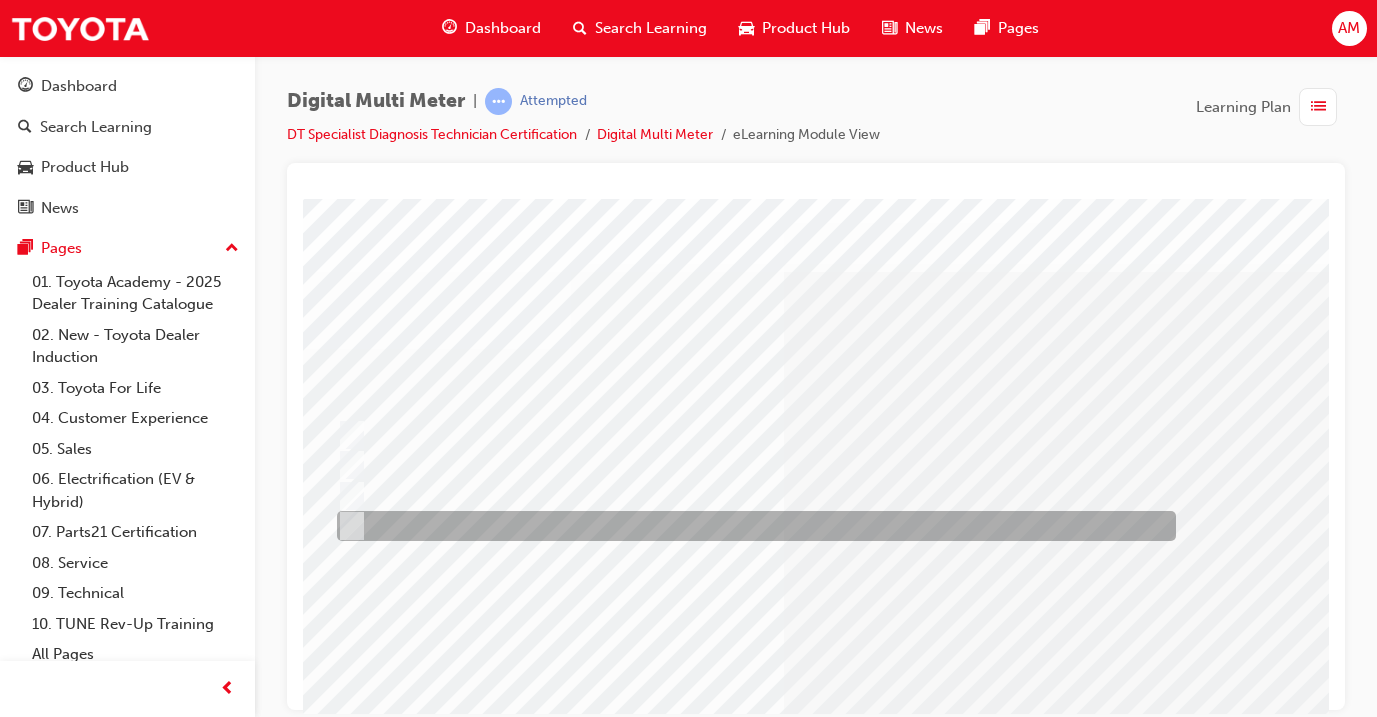 click at bounding box center (751, 526) 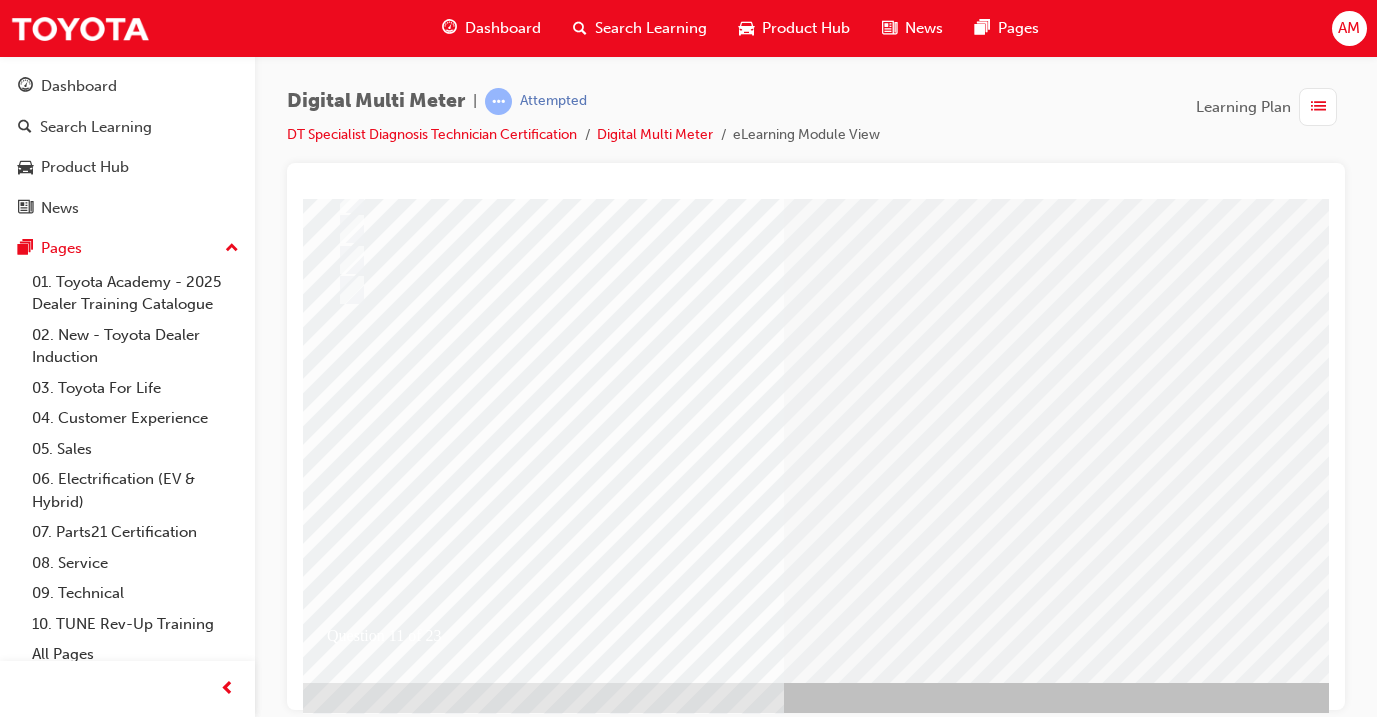 scroll, scrollTop: 235, scrollLeft: 32, axis: both 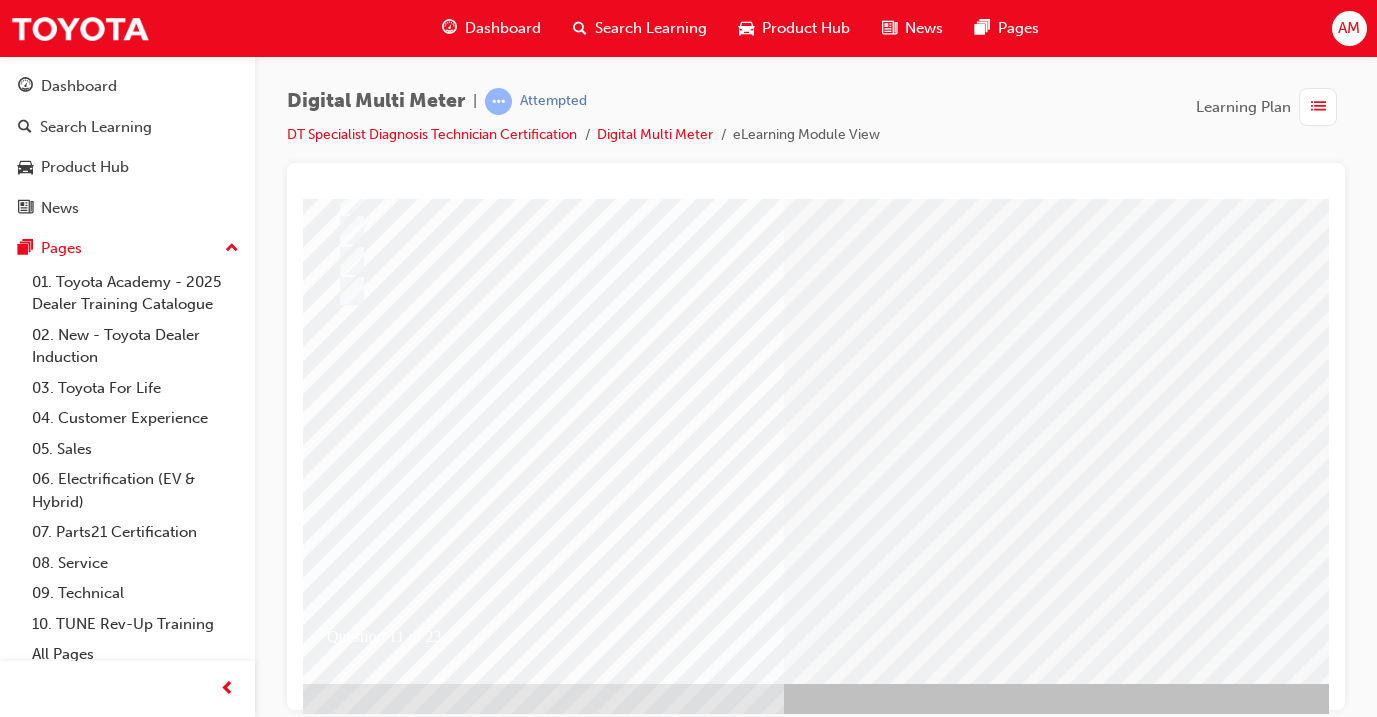 click at bounding box center [343, 2676] 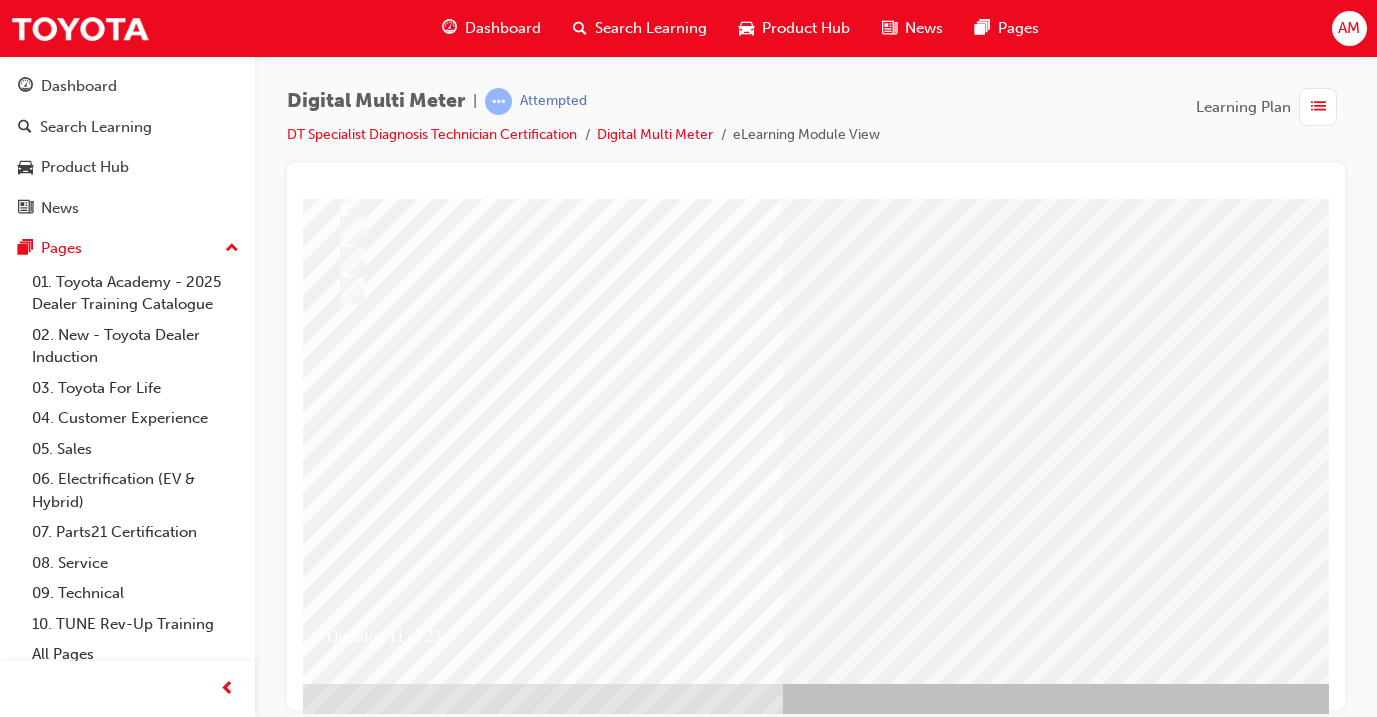 click at bounding box center [603, 2459] 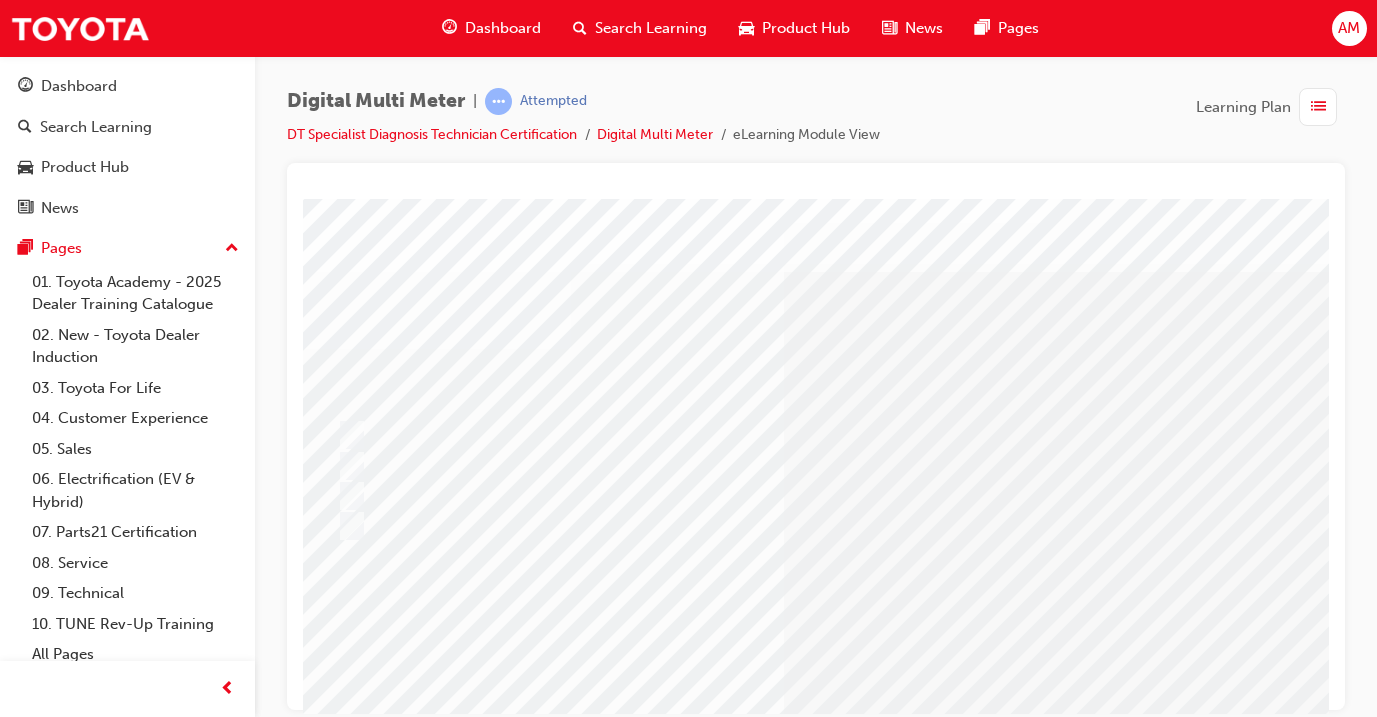 scroll, scrollTop: 0, scrollLeft: 34, axis: horizontal 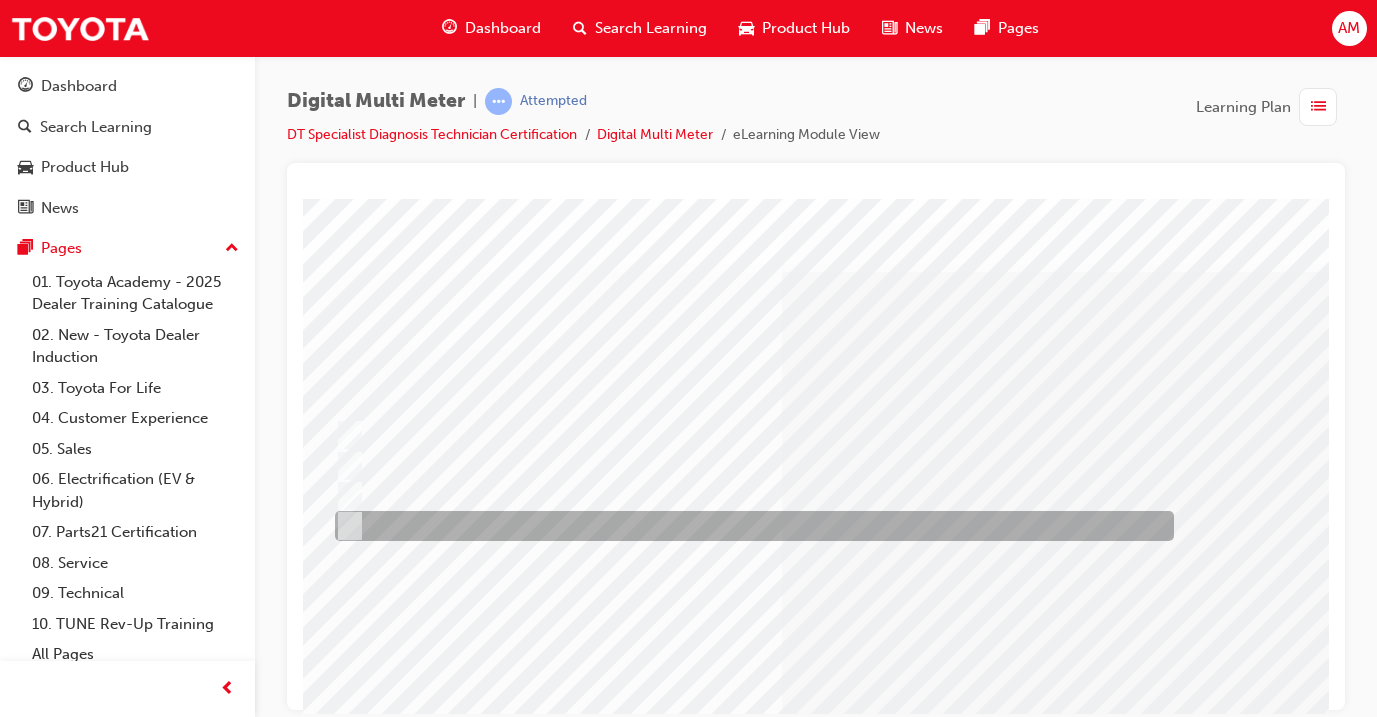 click at bounding box center [749, 526] 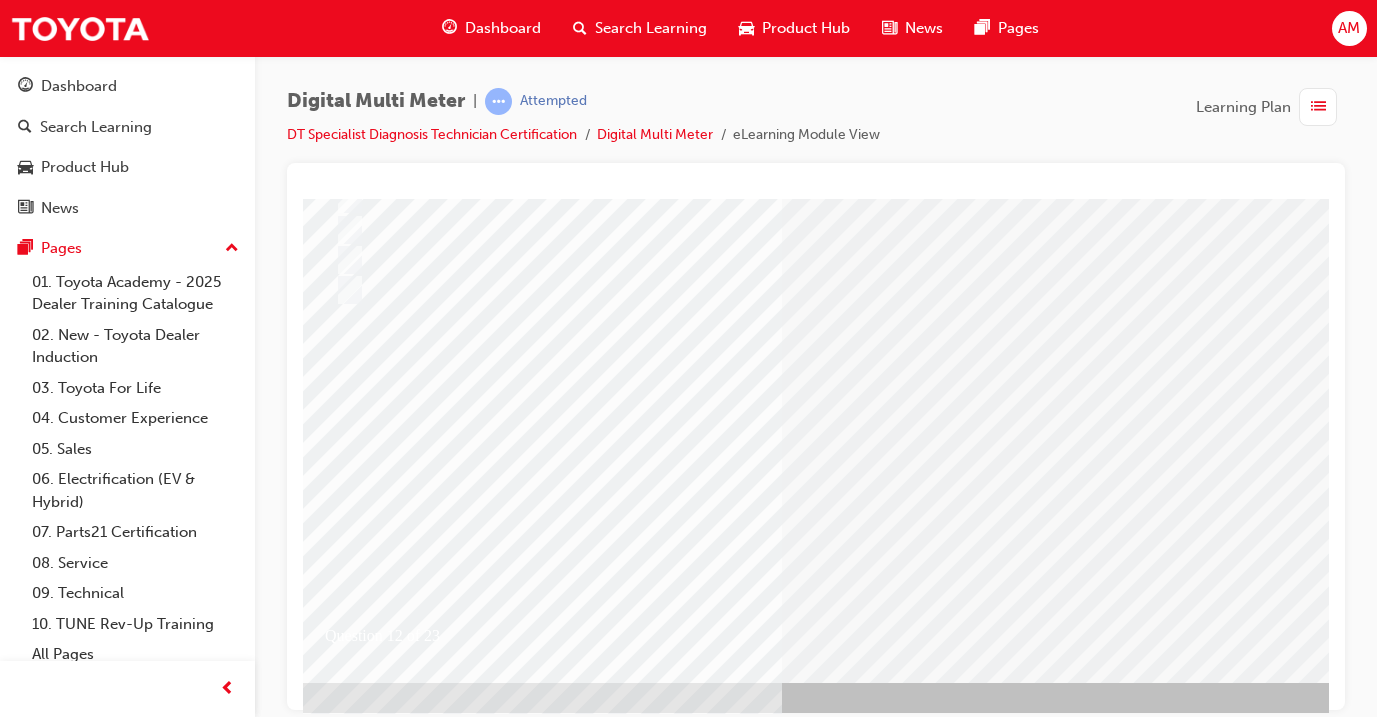 scroll, scrollTop: 235, scrollLeft: 34, axis: both 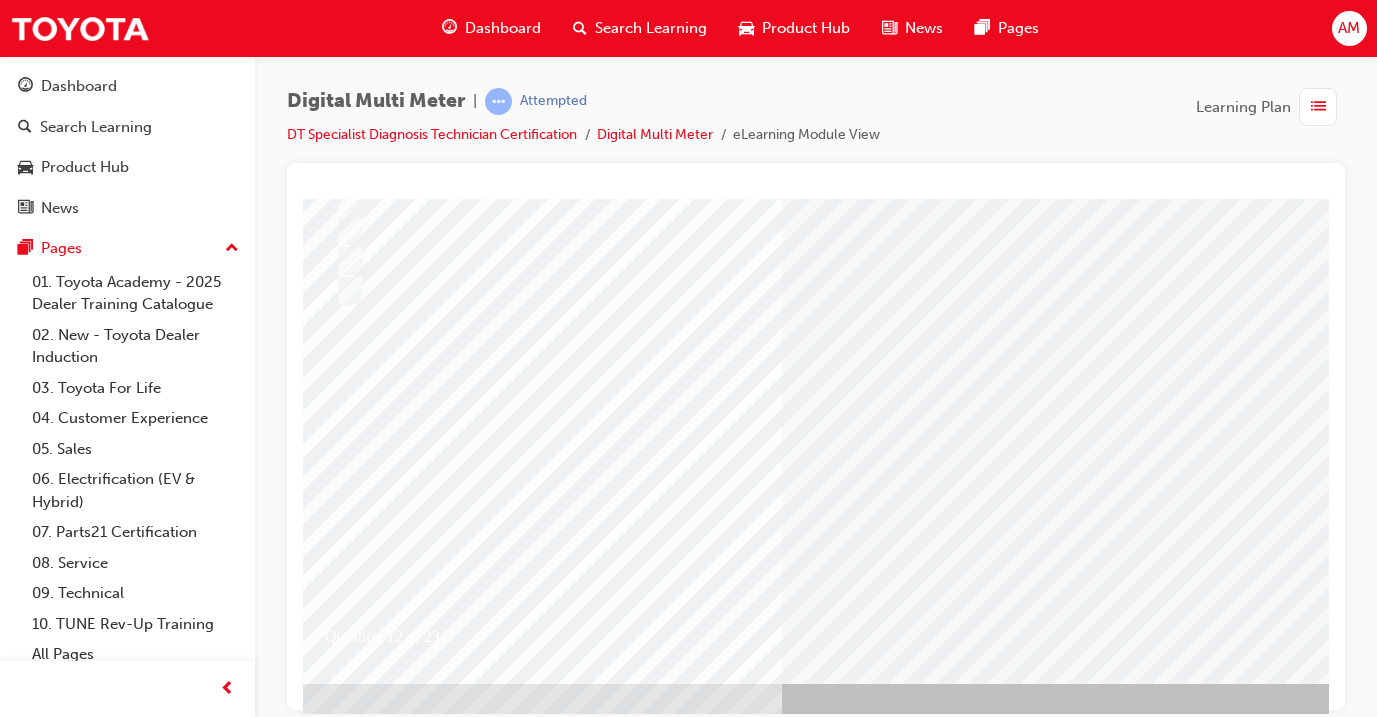 click at bounding box center (341, 2676) 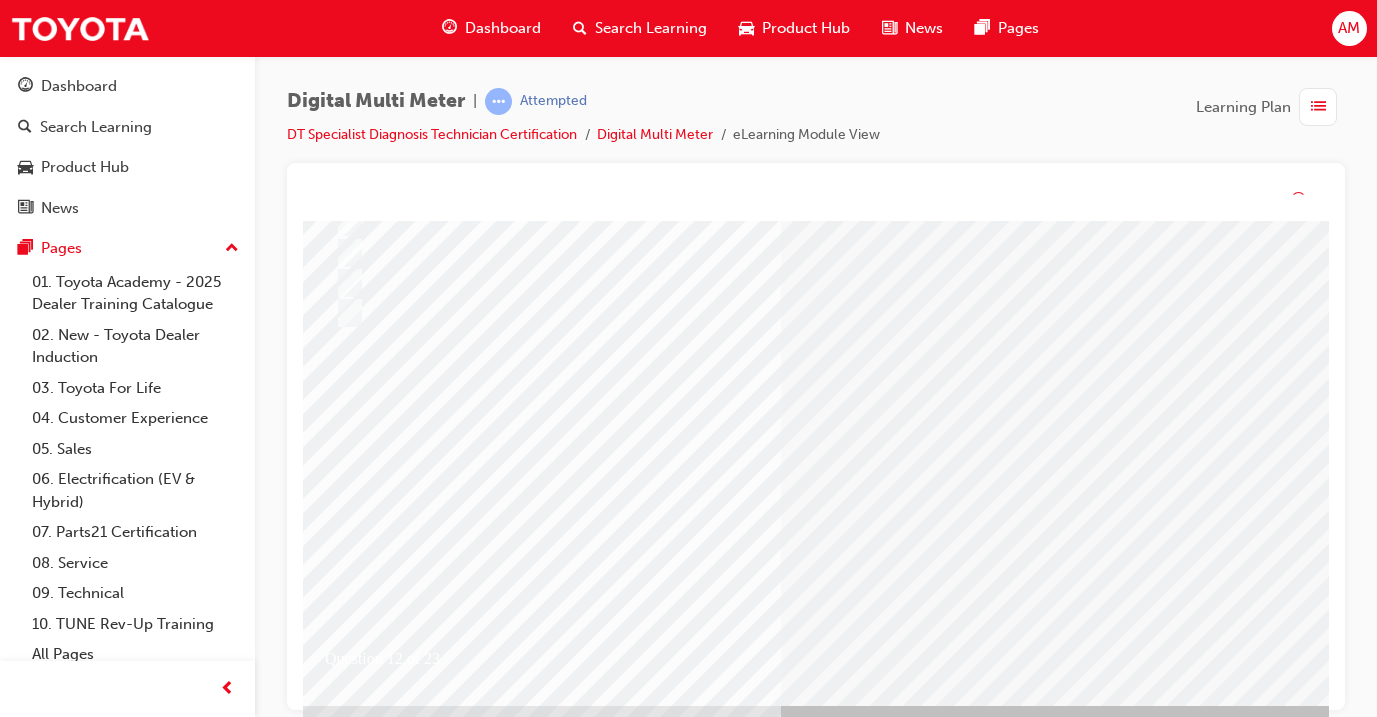 drag, startPoint x: 902, startPoint y: 527, endPoint x: 902, endPoint y: 549, distance: 22 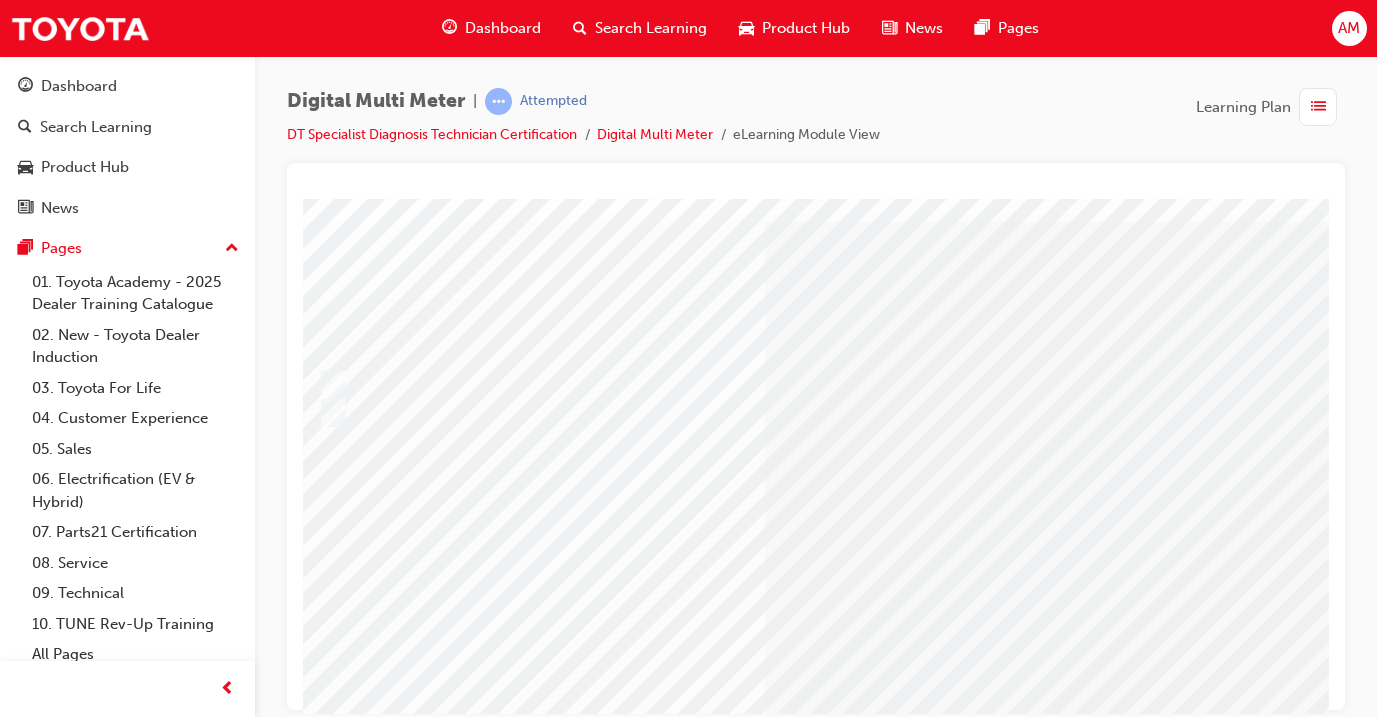 scroll, scrollTop: 50, scrollLeft: 53, axis: both 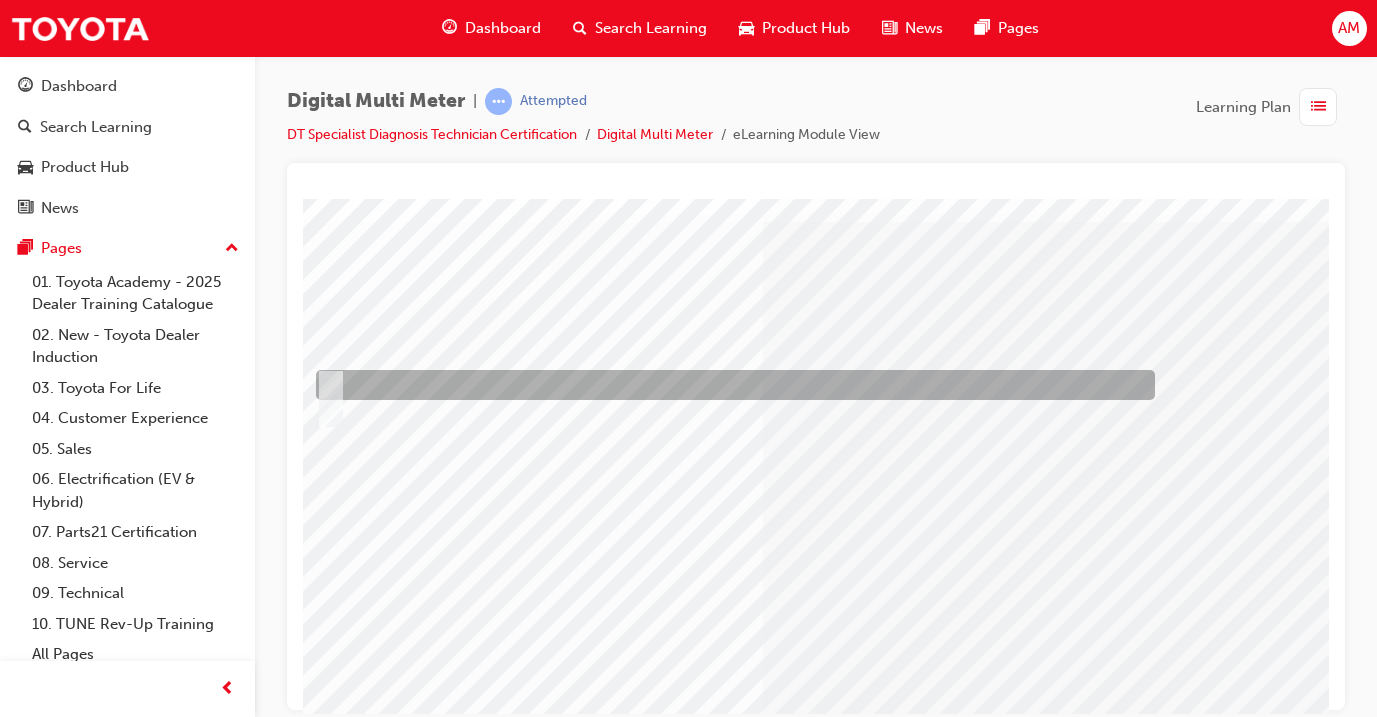 click at bounding box center [730, 385] 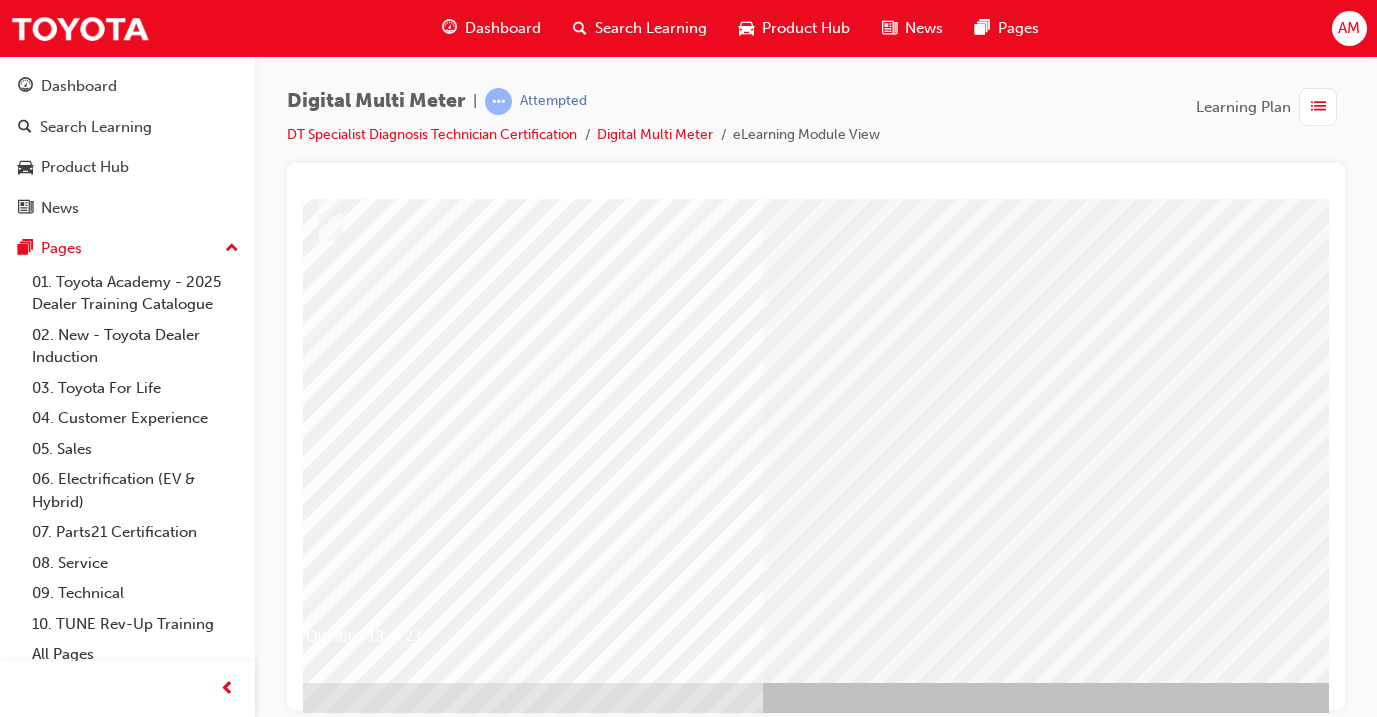 scroll, scrollTop: 235, scrollLeft: 53, axis: both 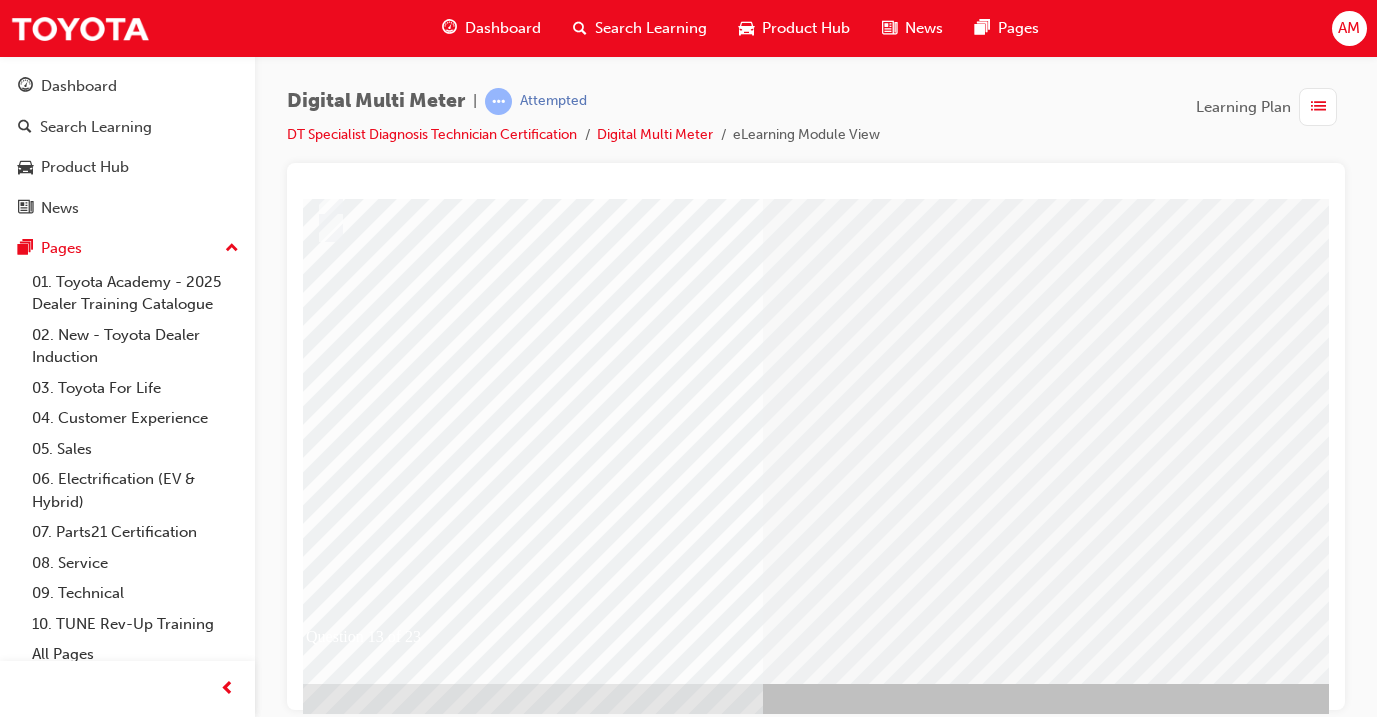 click at bounding box center (322, 2632) 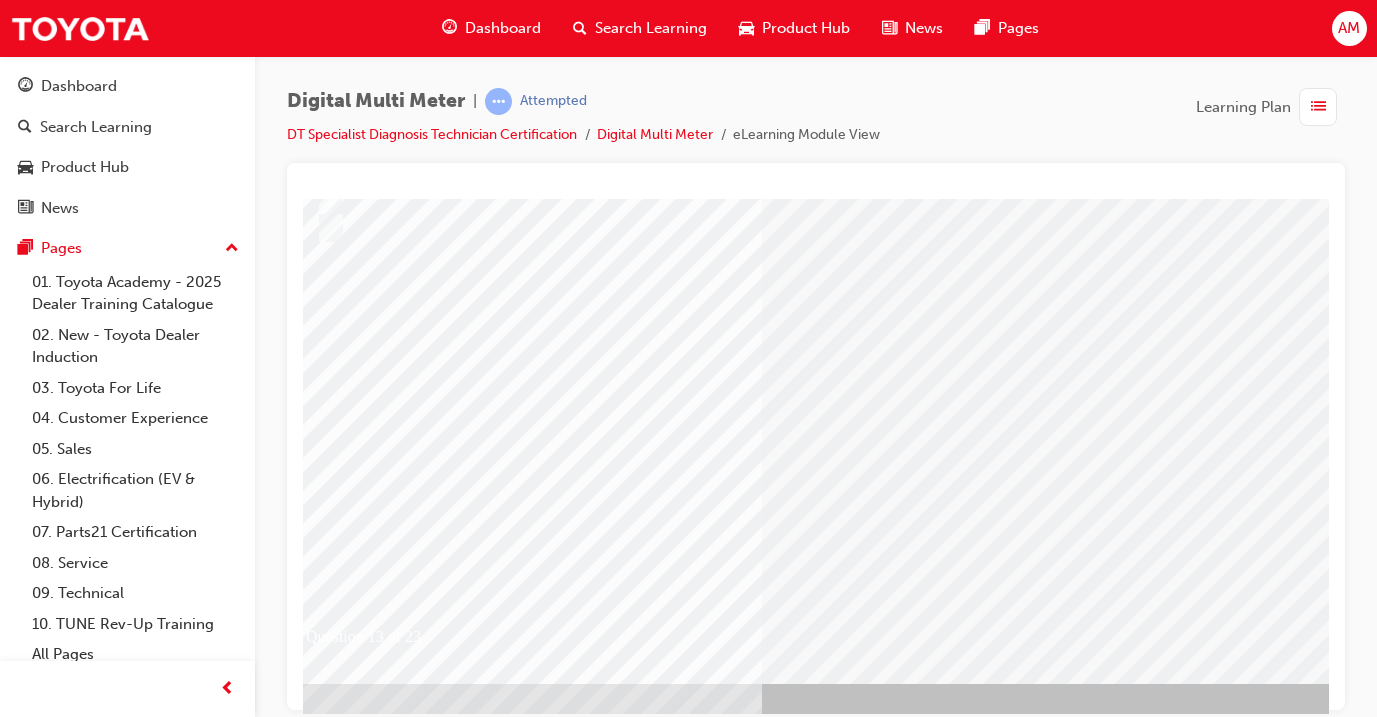 click at bounding box center (582, 2459) 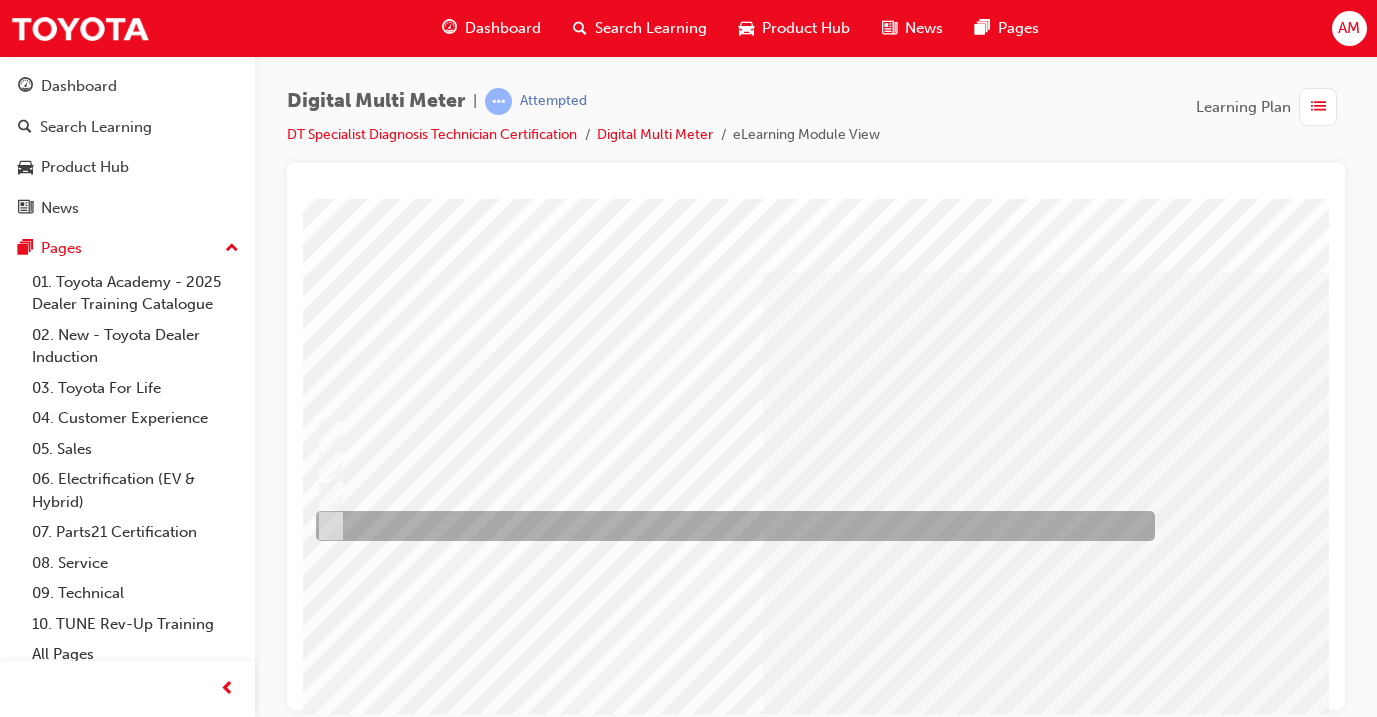 scroll, scrollTop: 0, scrollLeft: 53, axis: horizontal 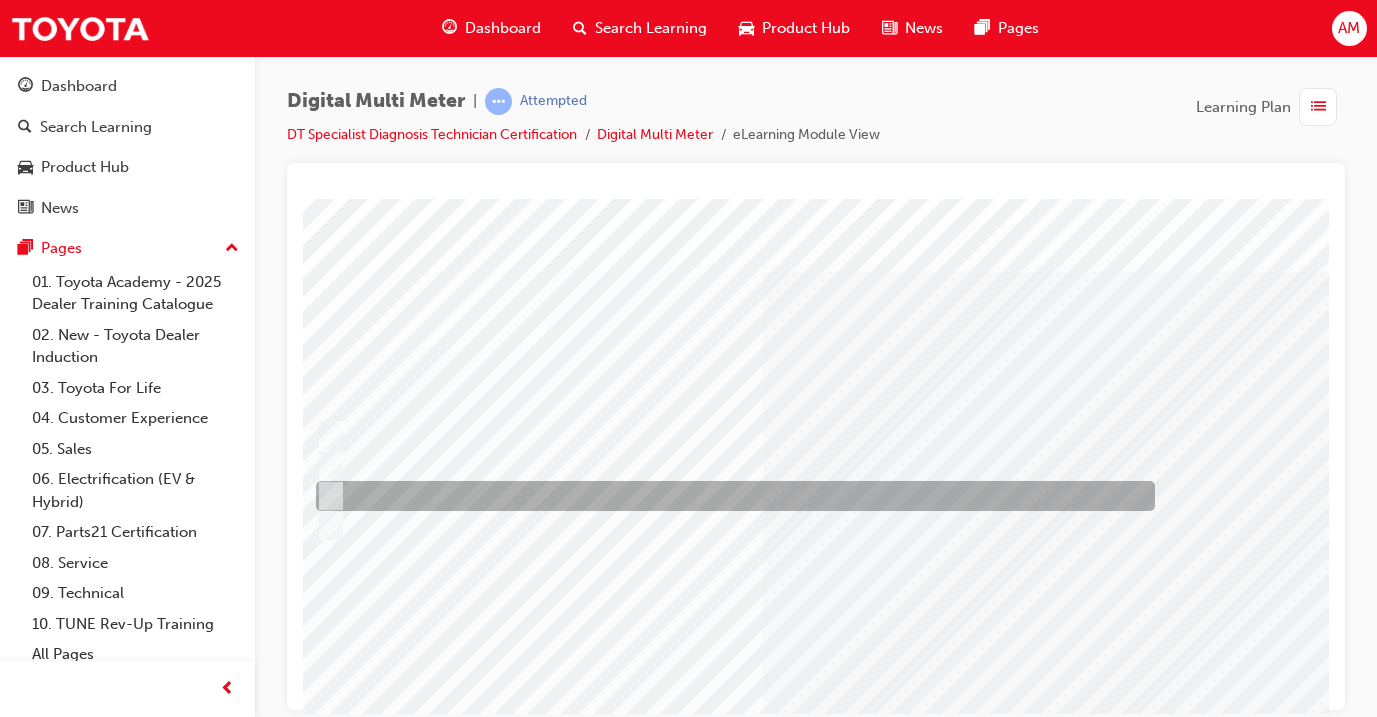 click at bounding box center (730, 496) 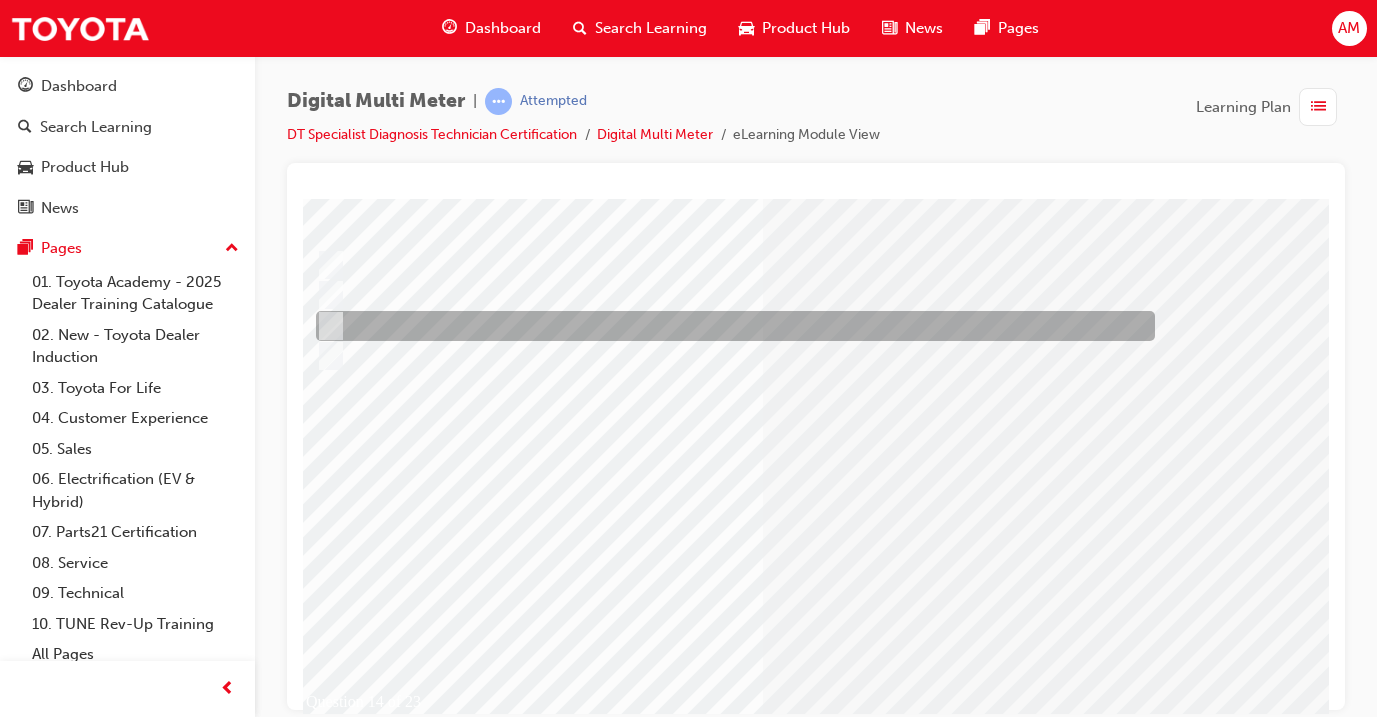scroll, scrollTop: 180, scrollLeft: 53, axis: both 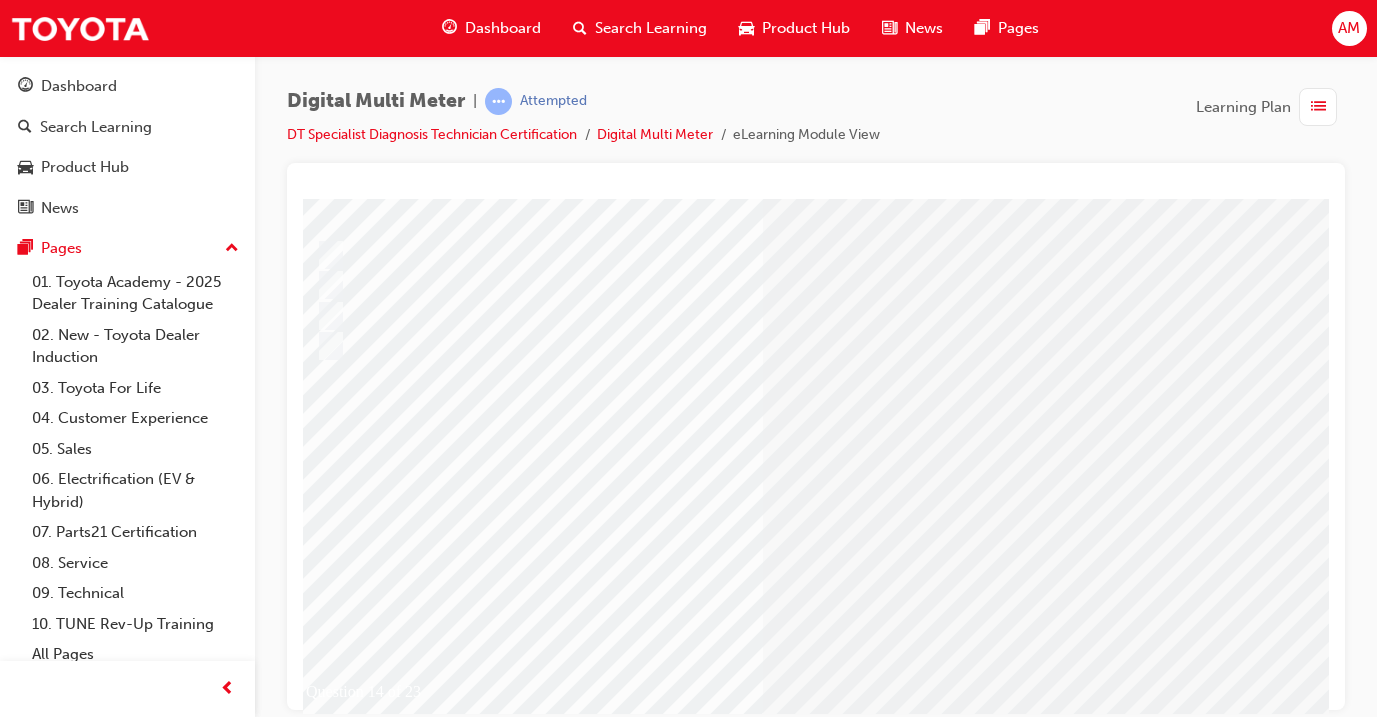 click at bounding box center [322, 2731] 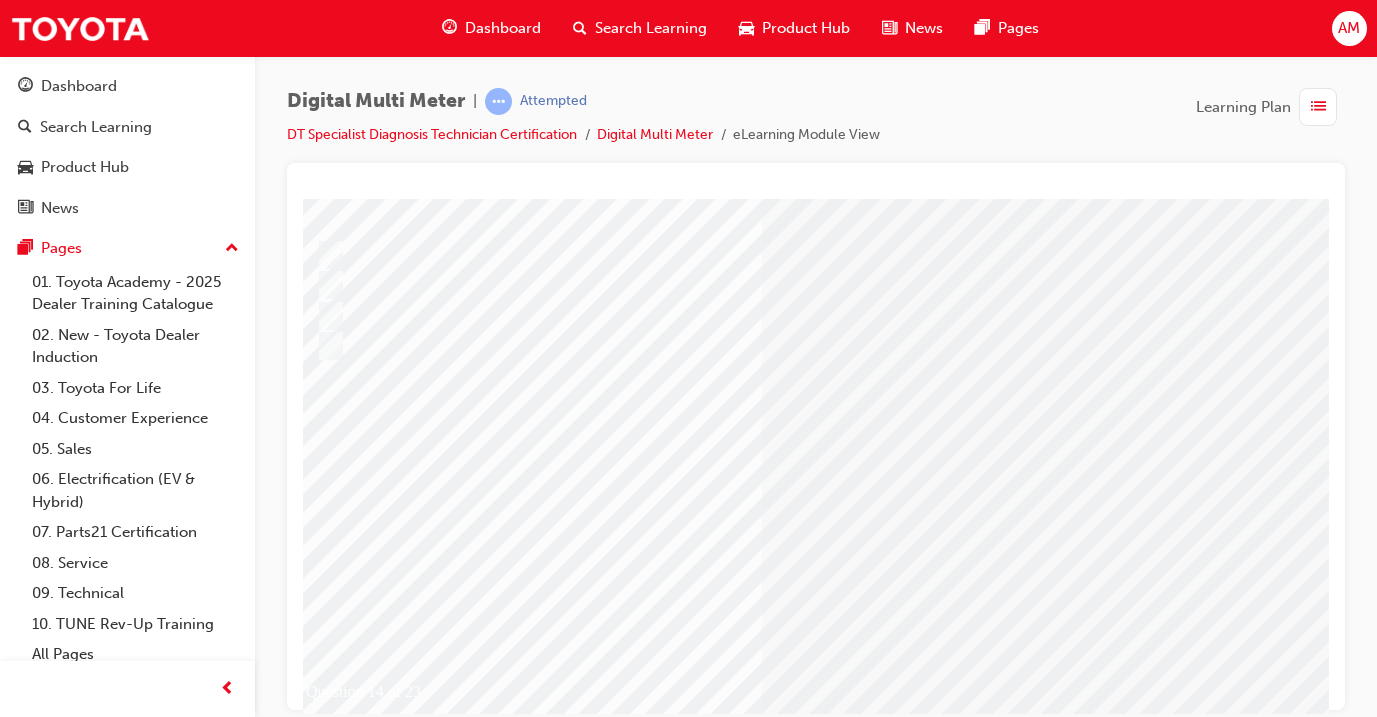 click at bounding box center [582, 2514] 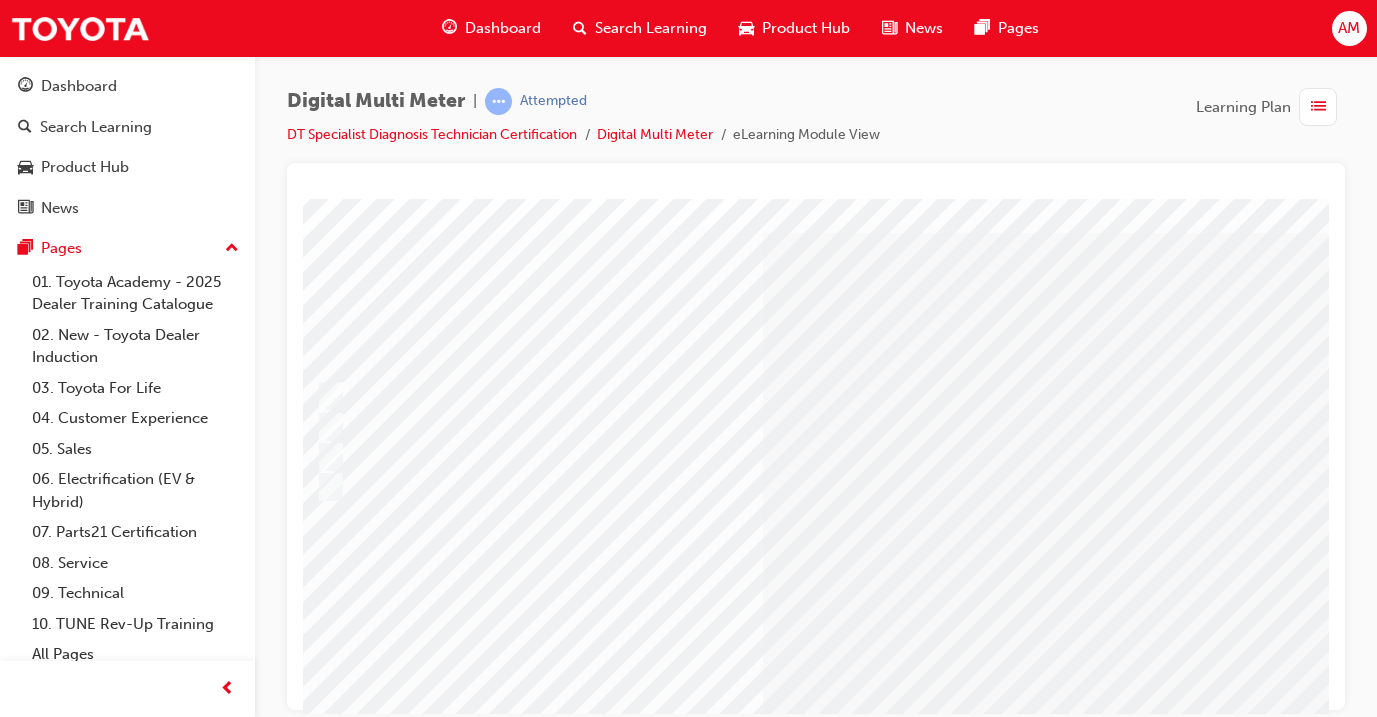 scroll, scrollTop: 29, scrollLeft: 53, axis: both 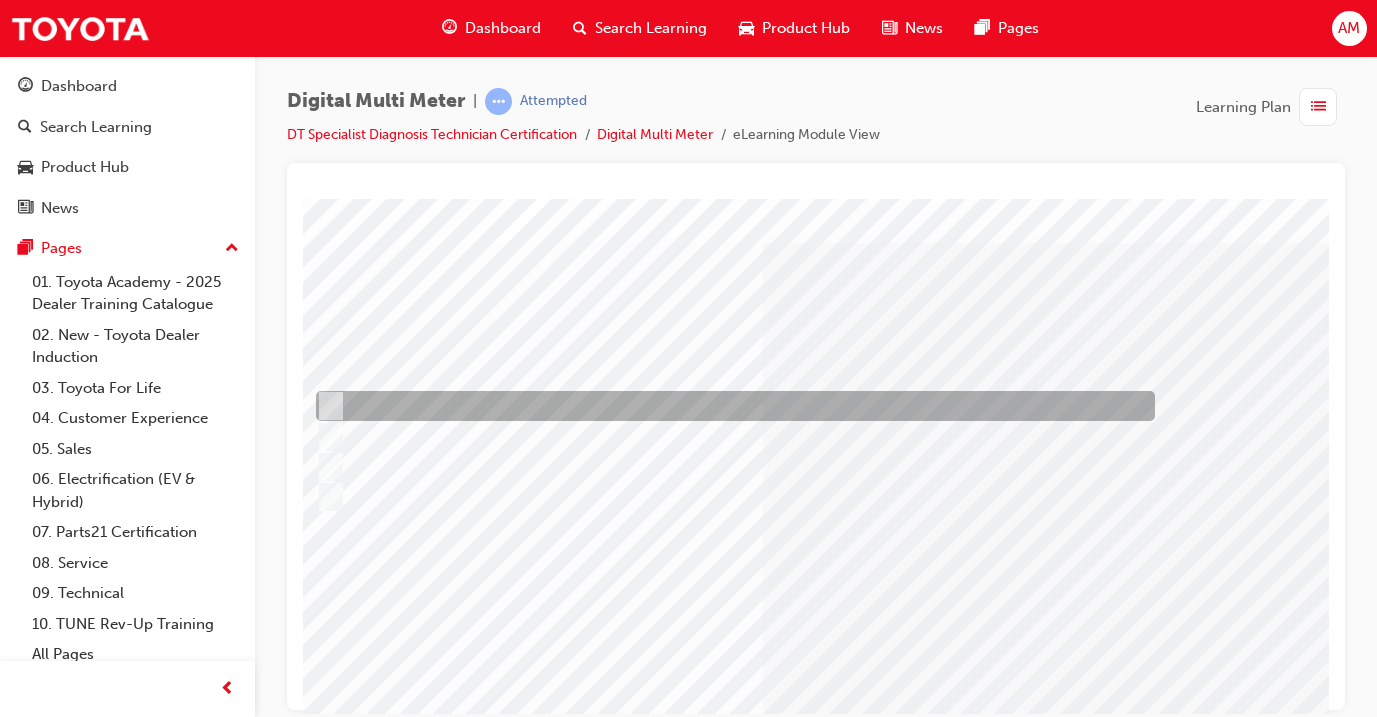 click at bounding box center [730, 406] 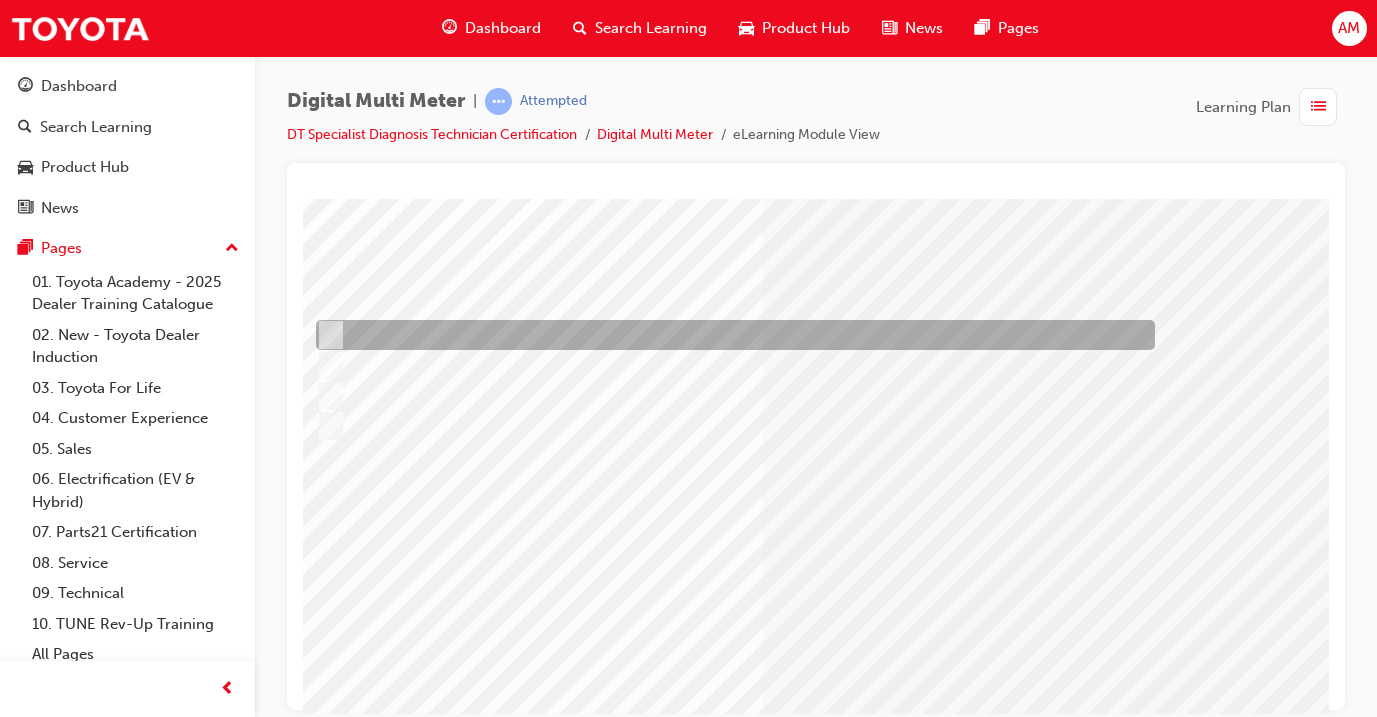 scroll, scrollTop: 101, scrollLeft: 53, axis: both 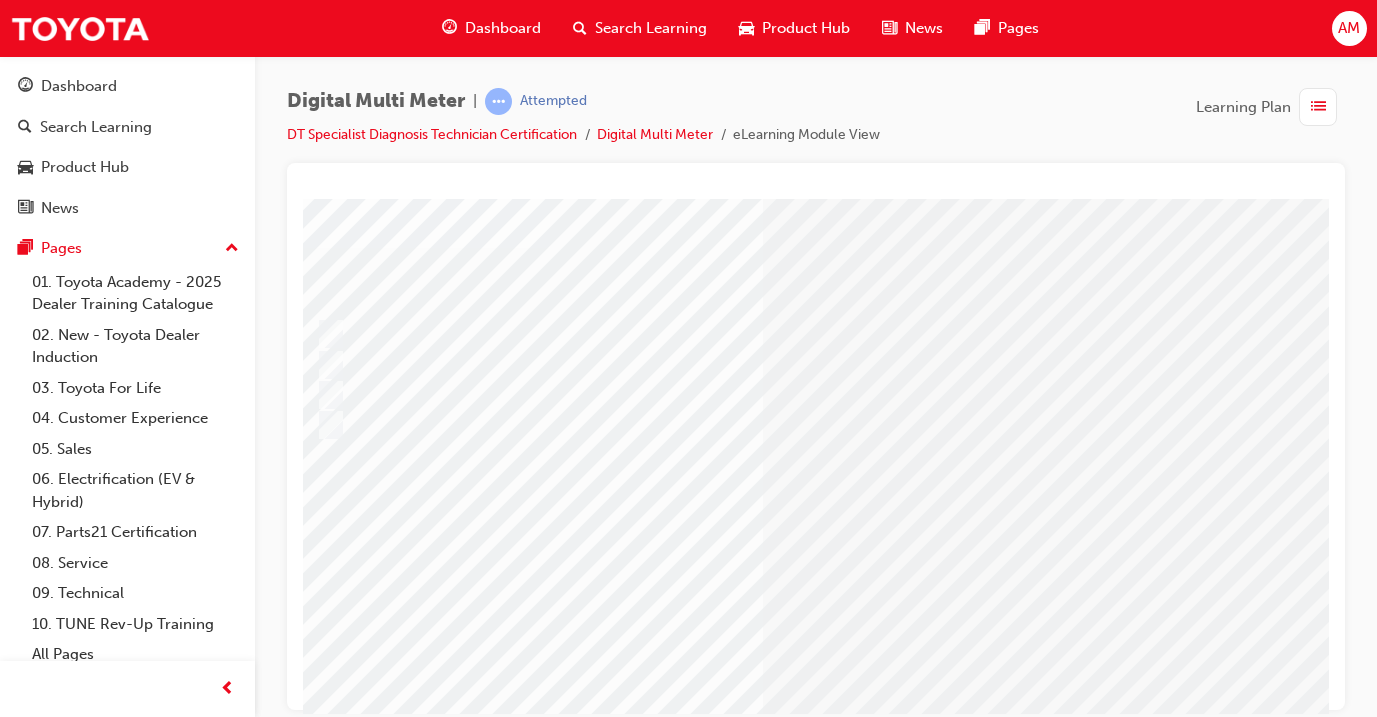 click at bounding box center [322, 2810] 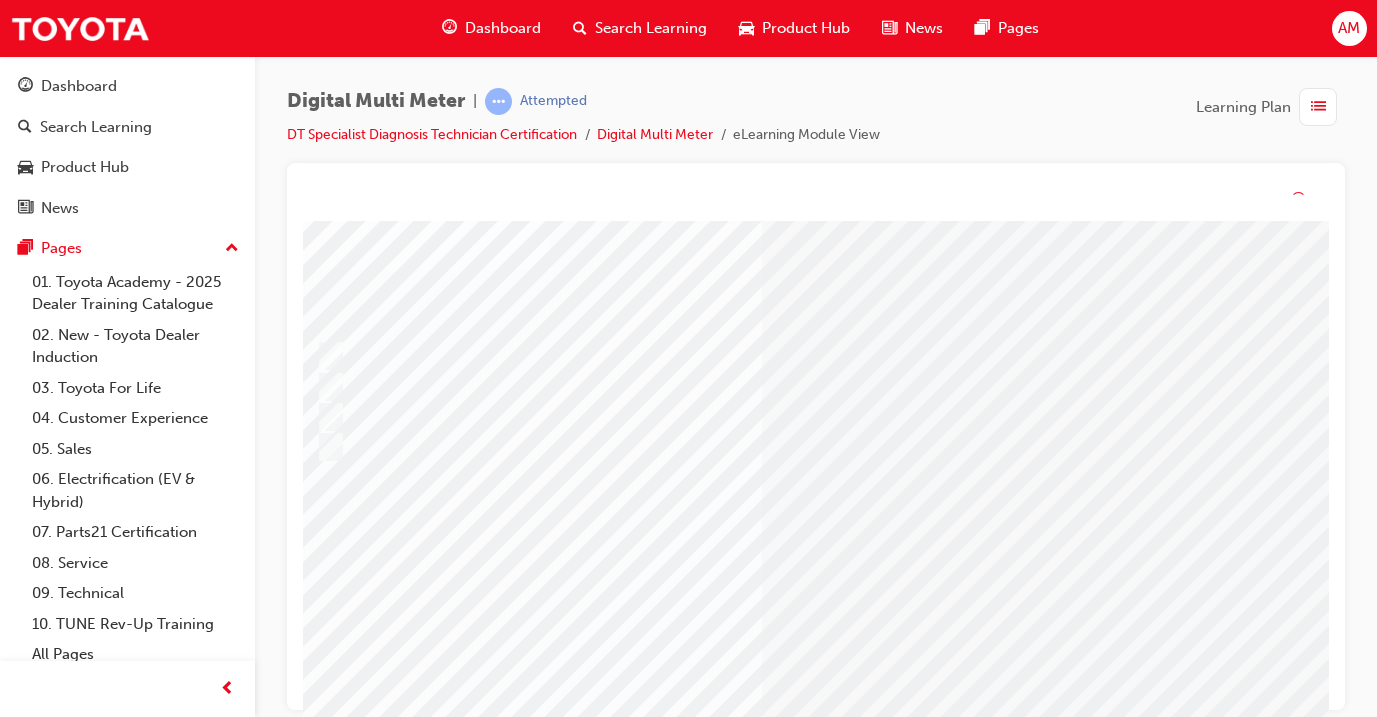 click at bounding box center (582, 2616) 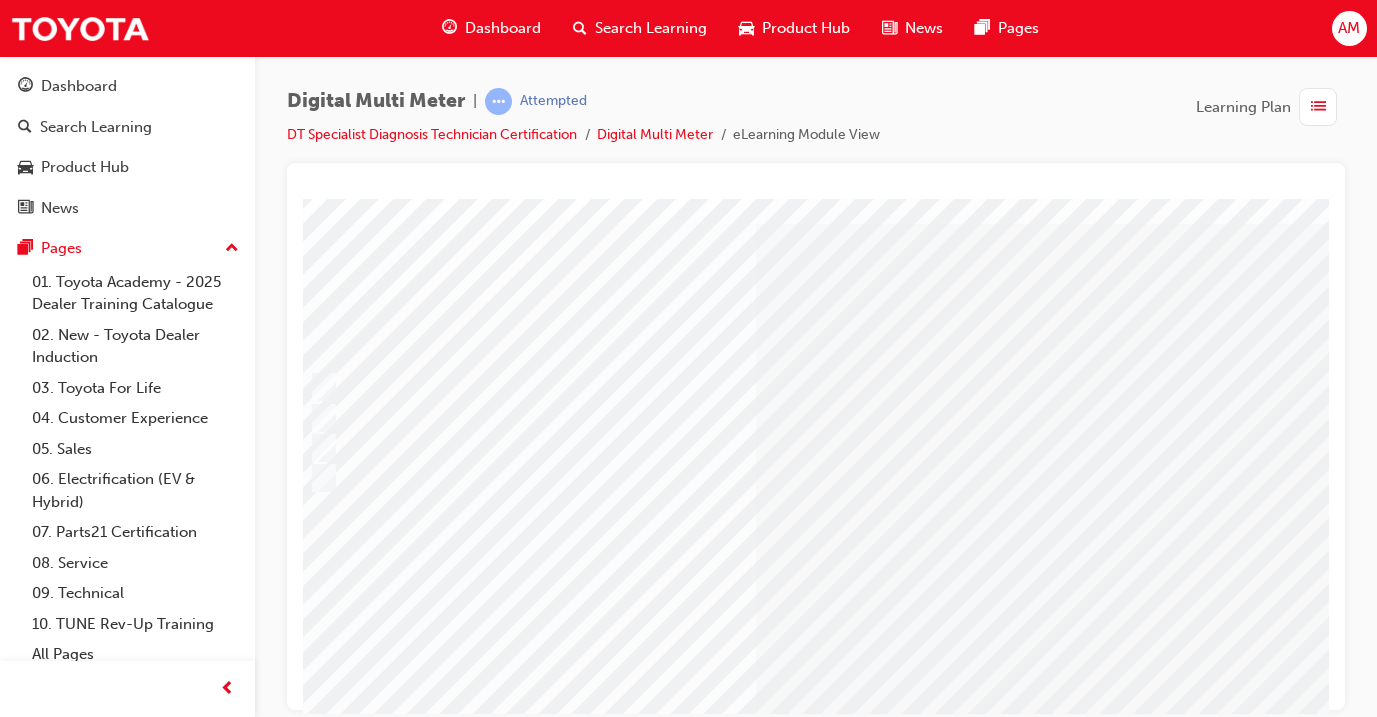 scroll, scrollTop: 49, scrollLeft: 58, axis: both 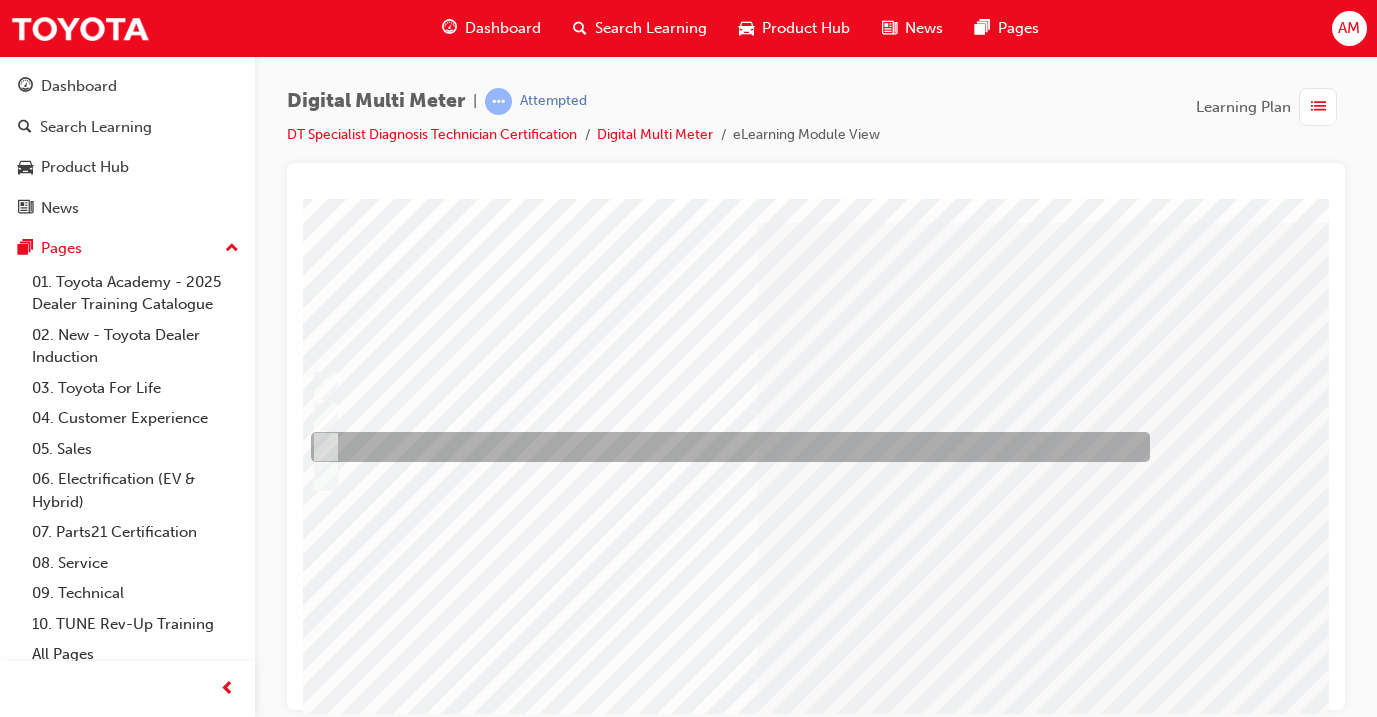 click at bounding box center (725, 447) 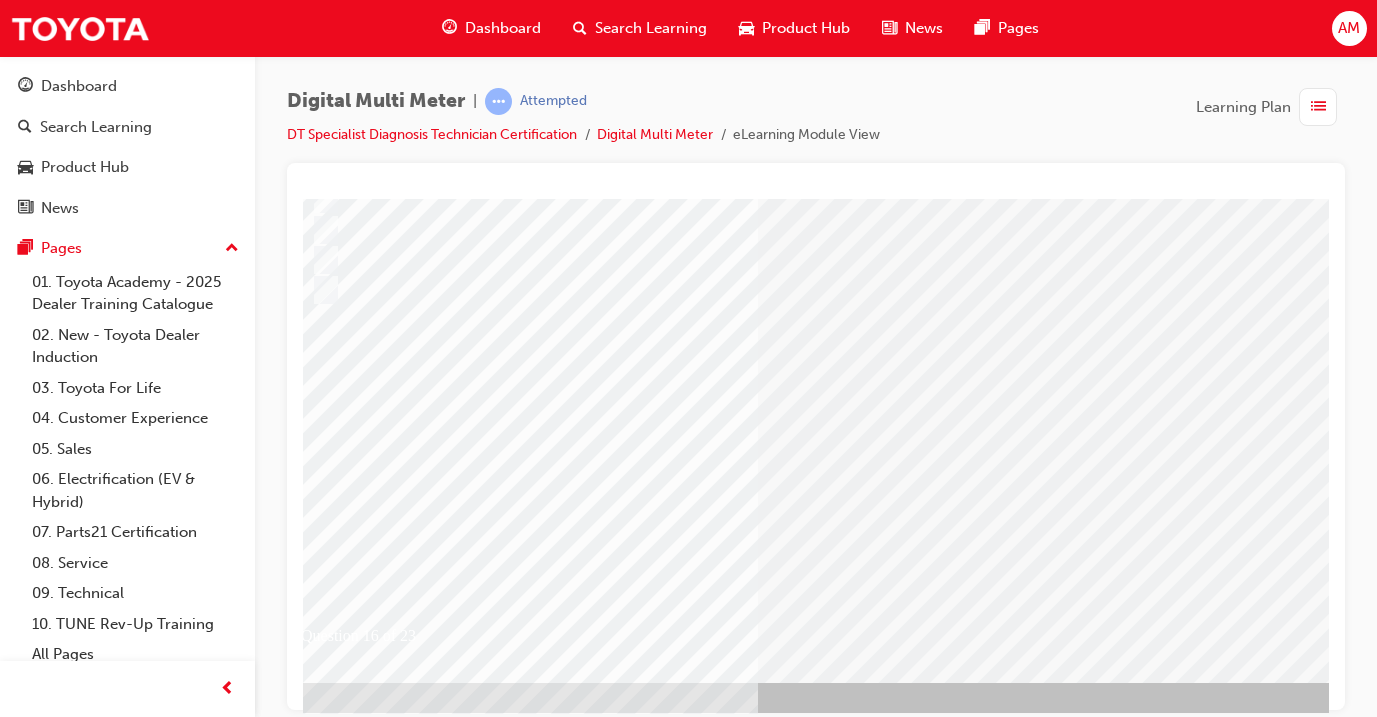 scroll, scrollTop: 235, scrollLeft: 58, axis: both 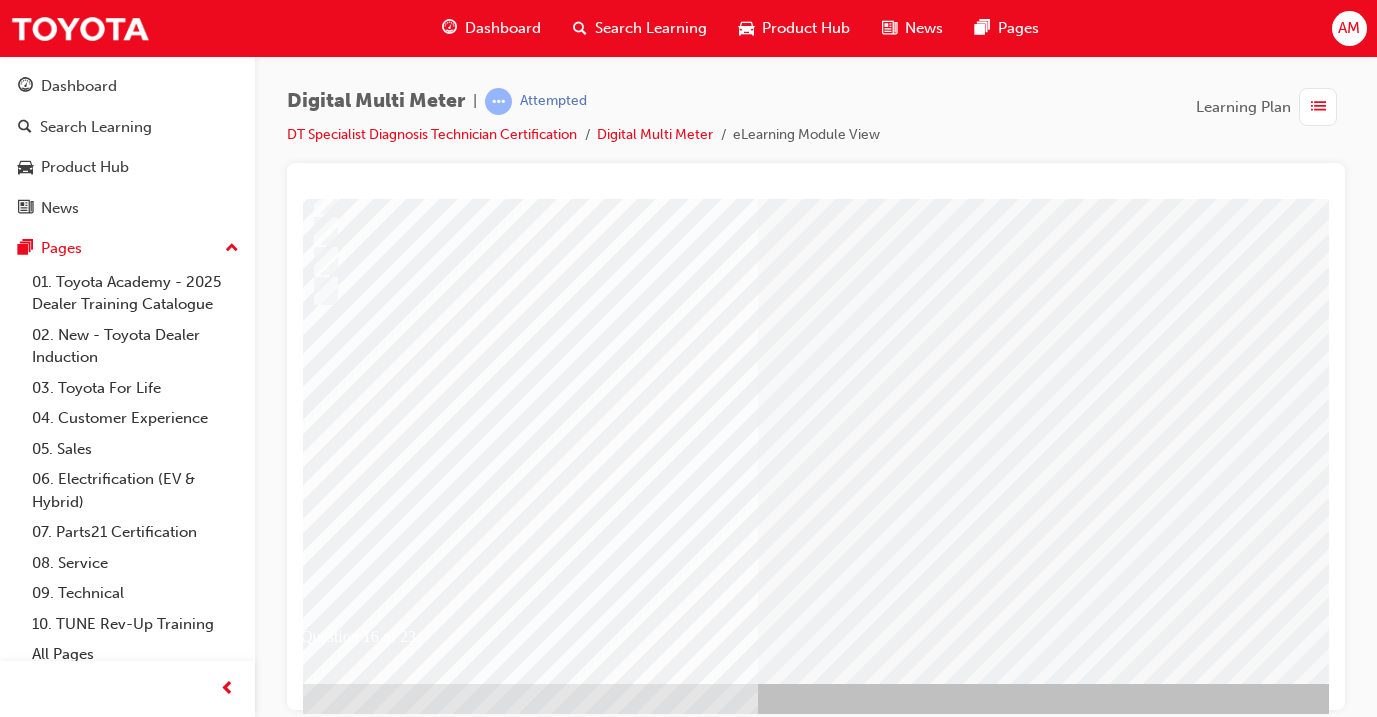 click at bounding box center (317, 2676) 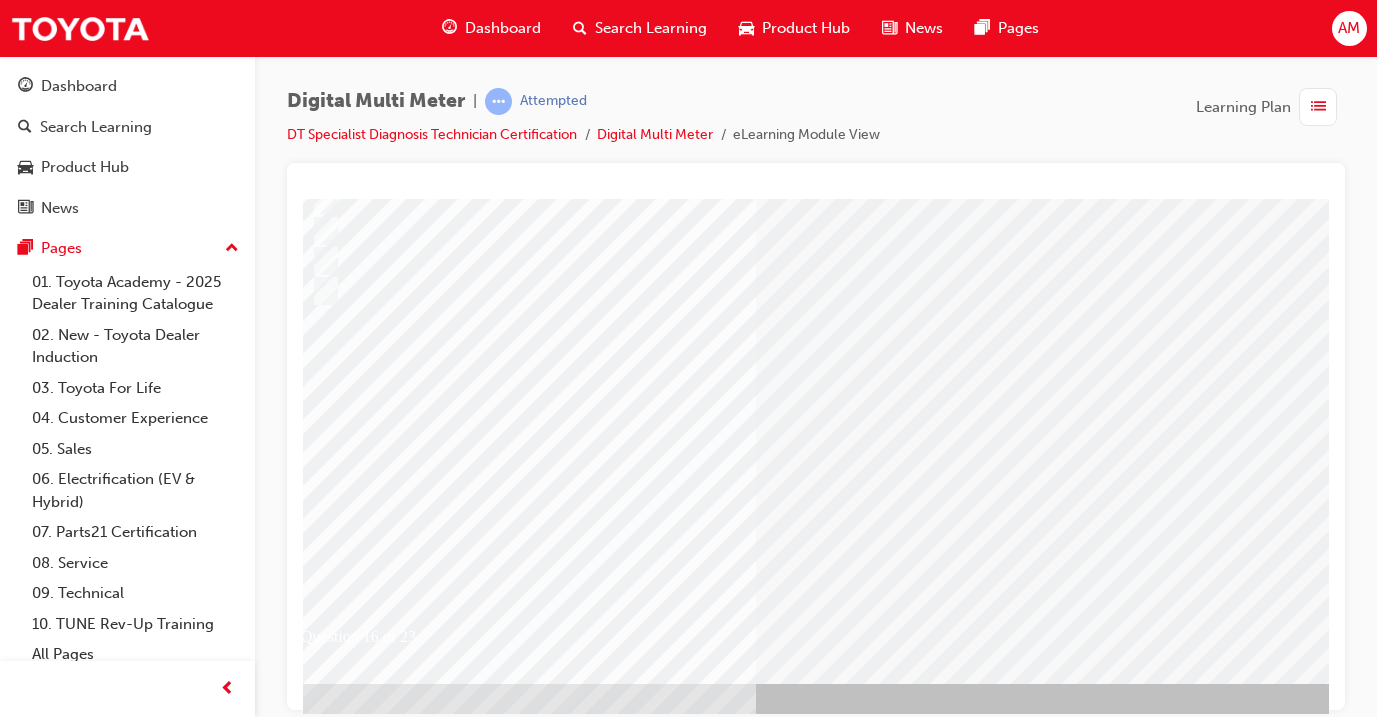 click at bounding box center (577, 2457) 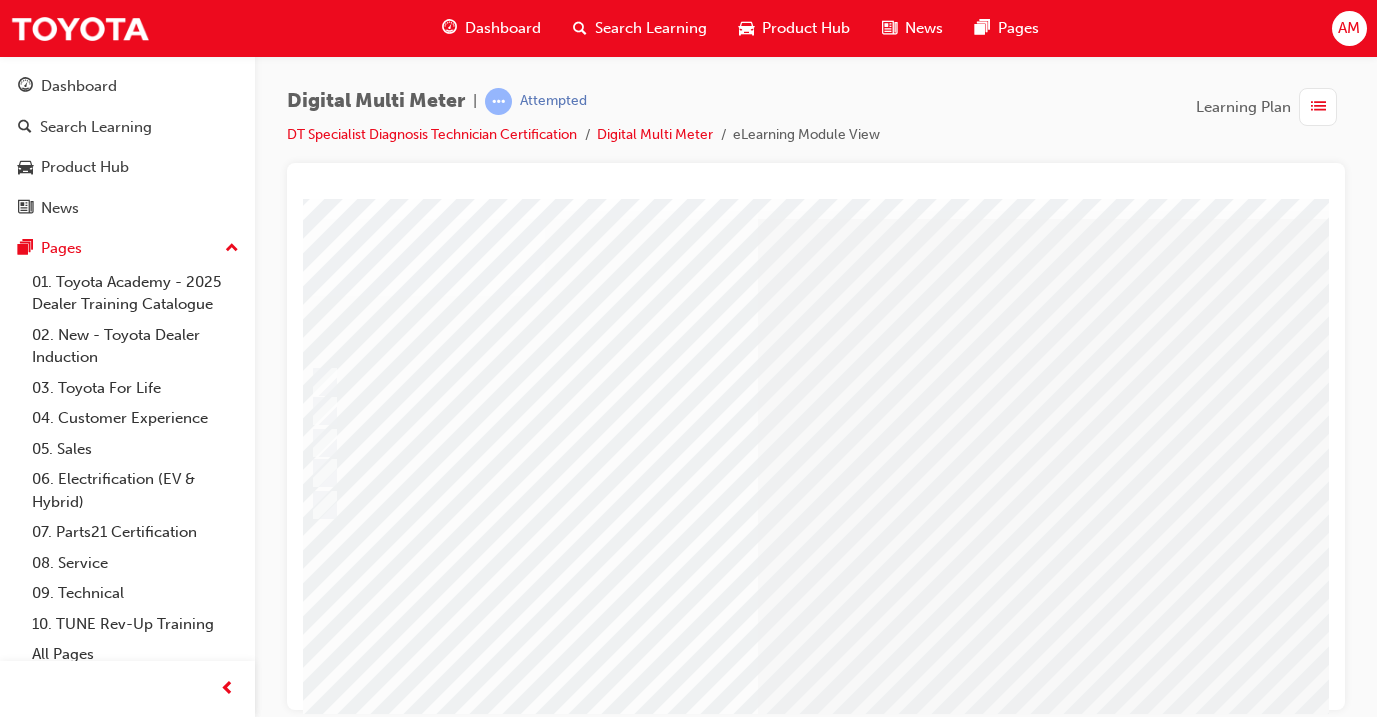 scroll, scrollTop: 51, scrollLeft: 58, axis: both 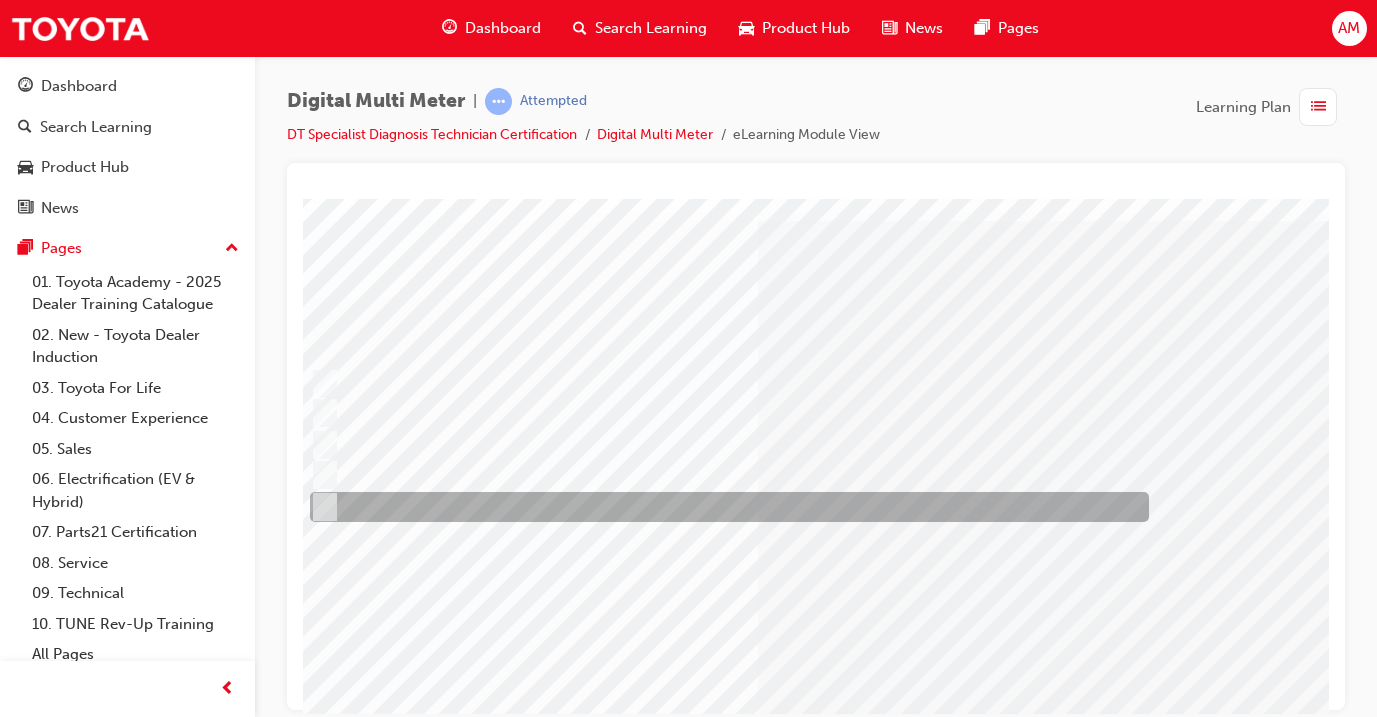 click at bounding box center [724, 507] 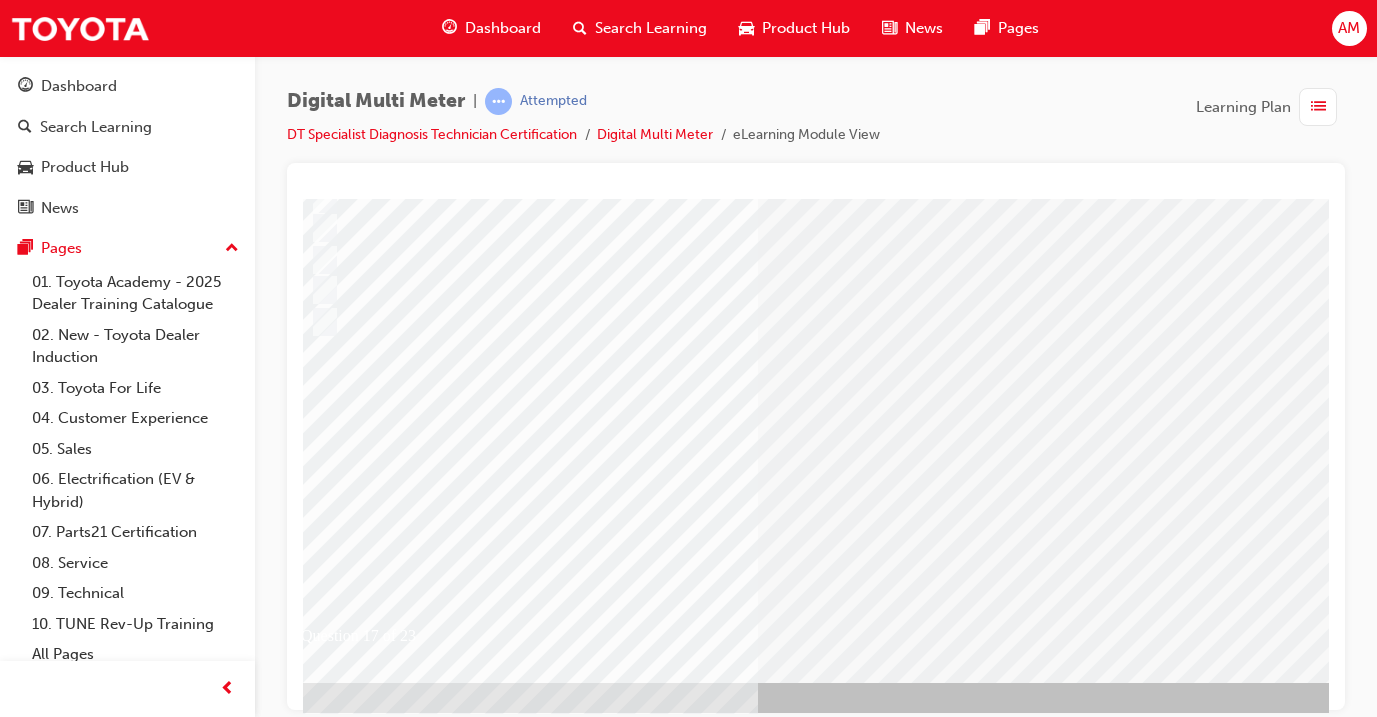 scroll, scrollTop: 235, scrollLeft: 58, axis: both 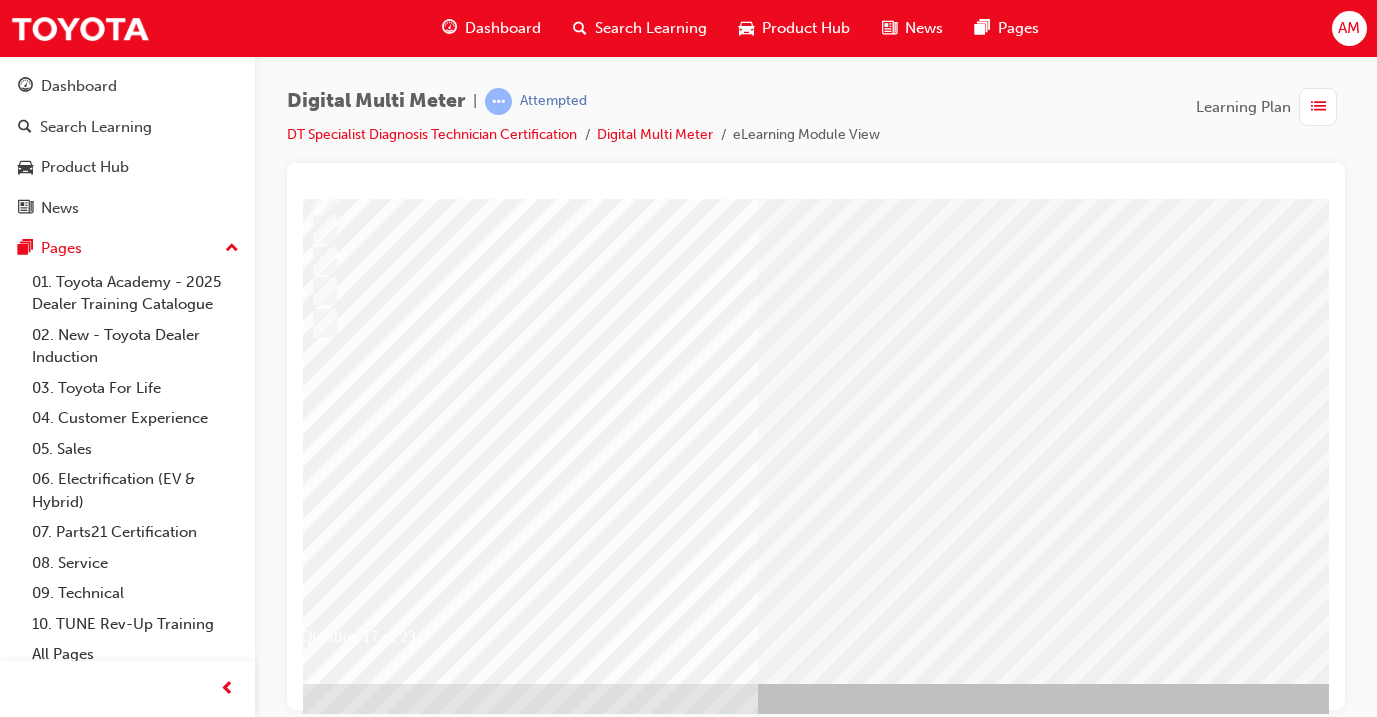 click at bounding box center (317, 2698) 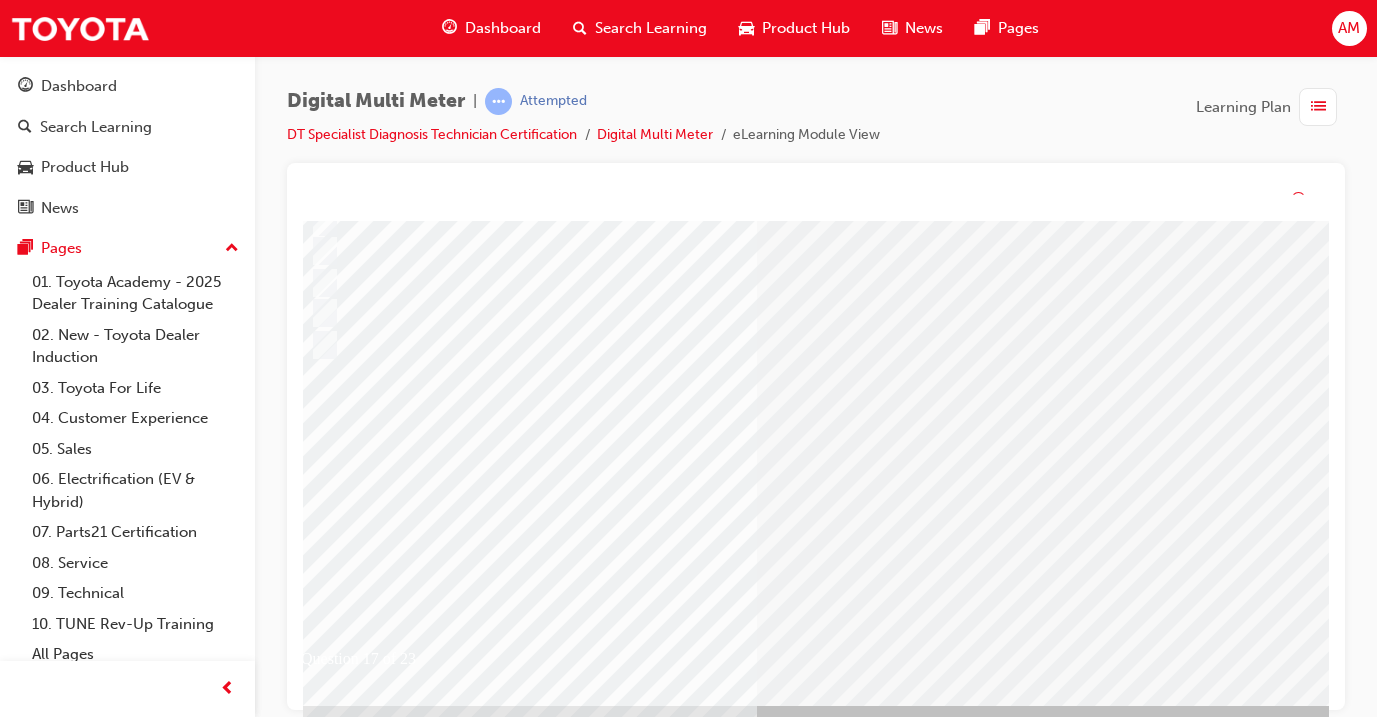 click at bounding box center [577, 2482] 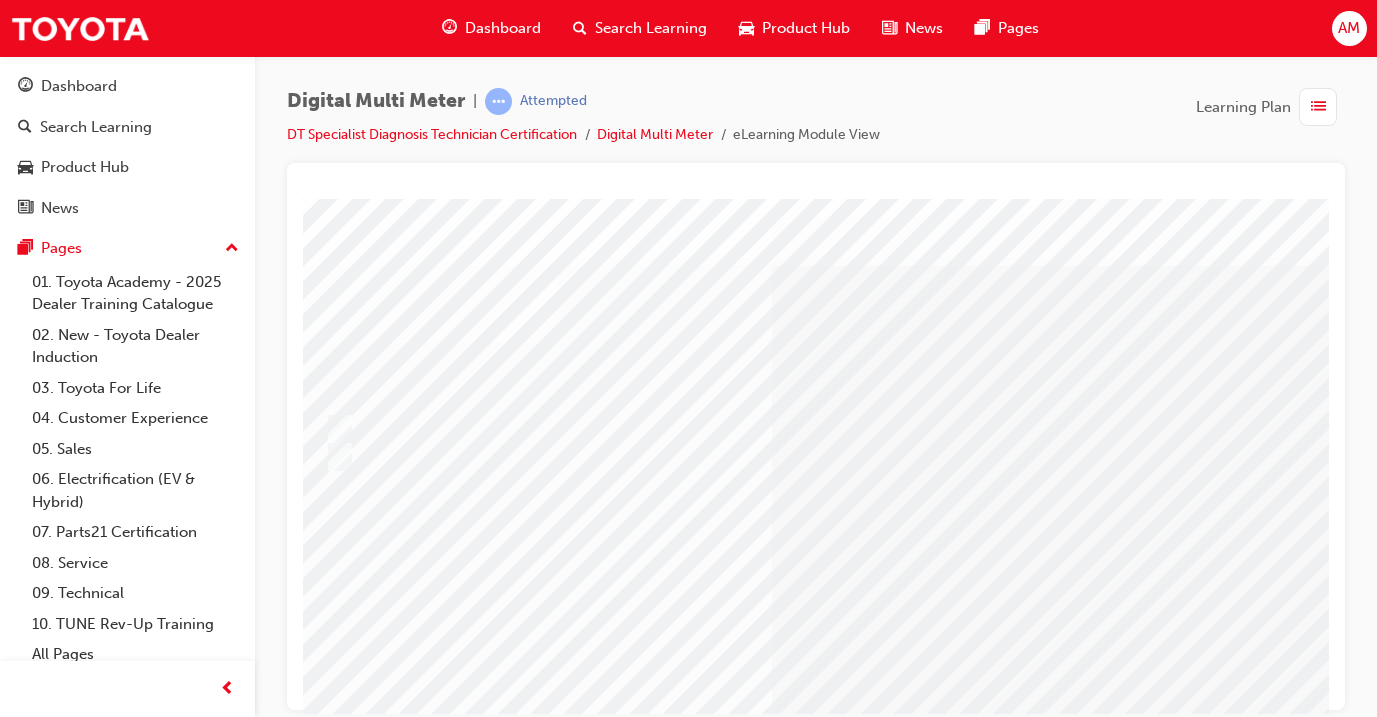 scroll, scrollTop: 5, scrollLeft: 44, axis: both 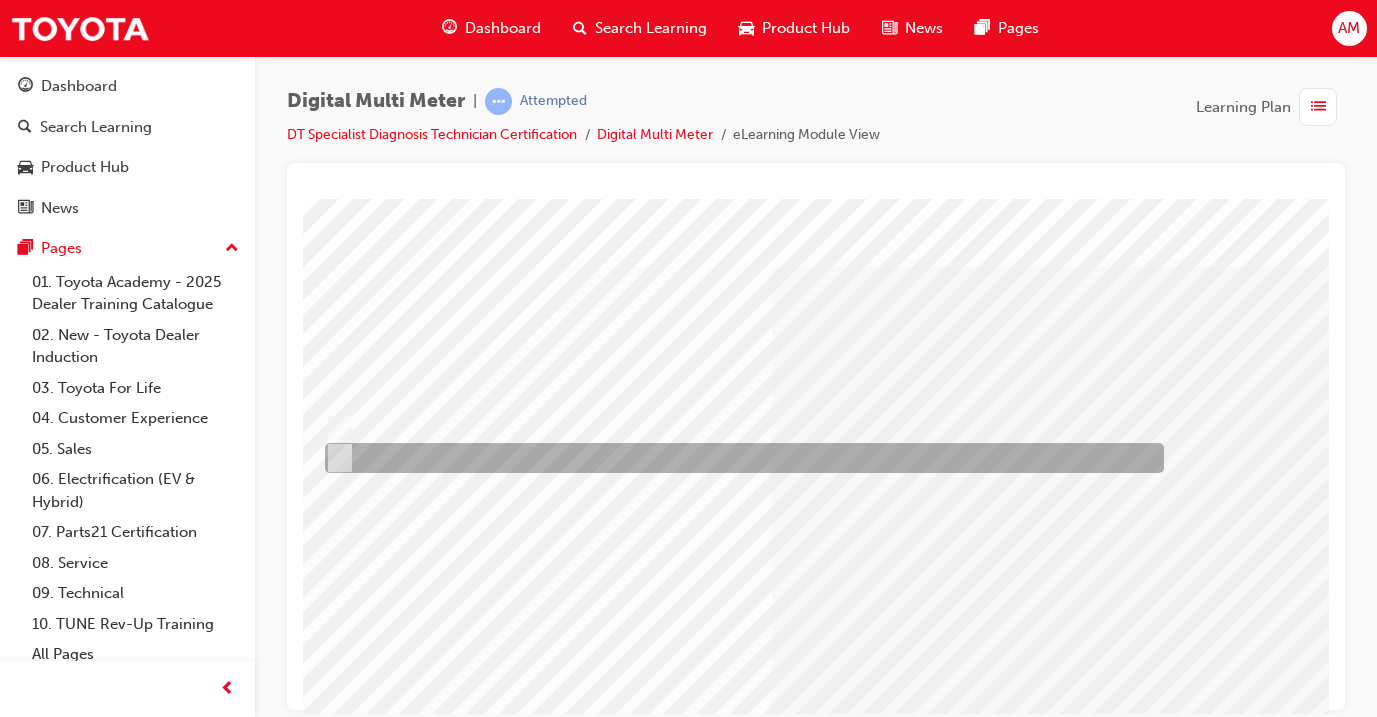 click at bounding box center (739, 458) 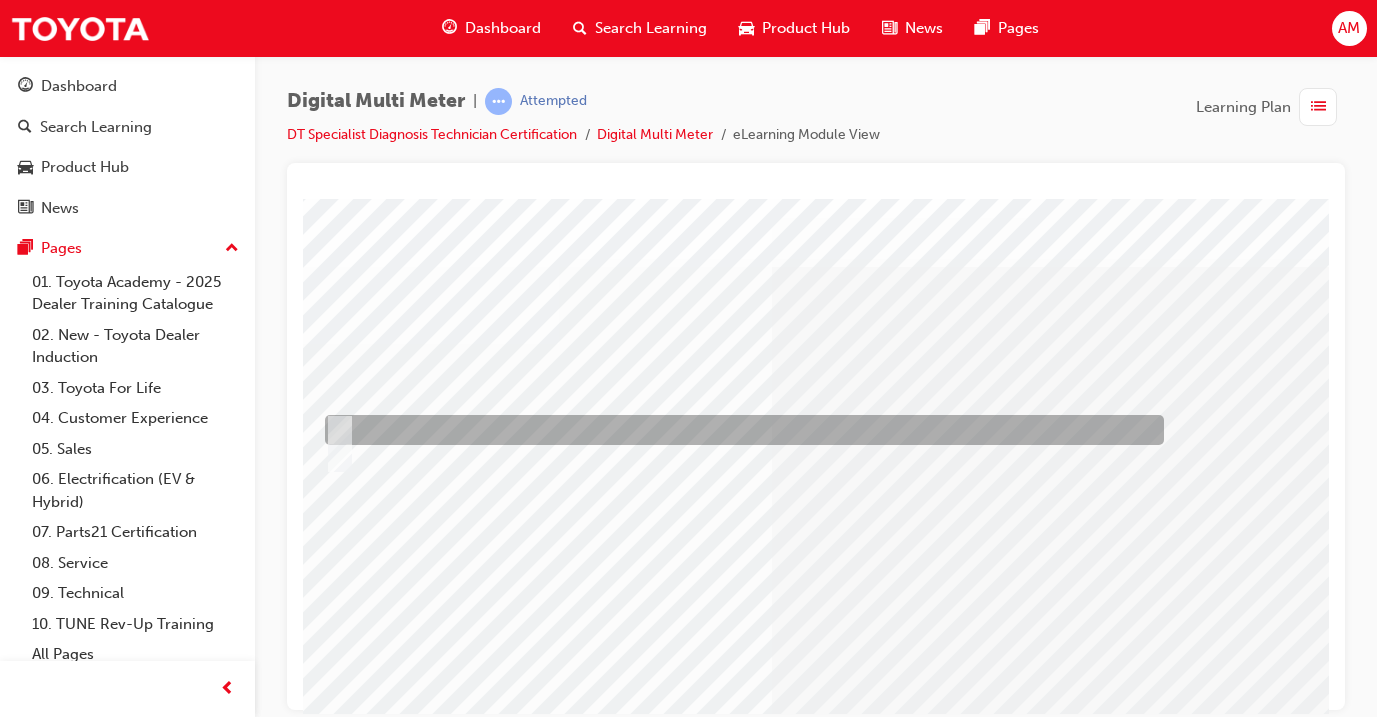 click at bounding box center [739, 430] 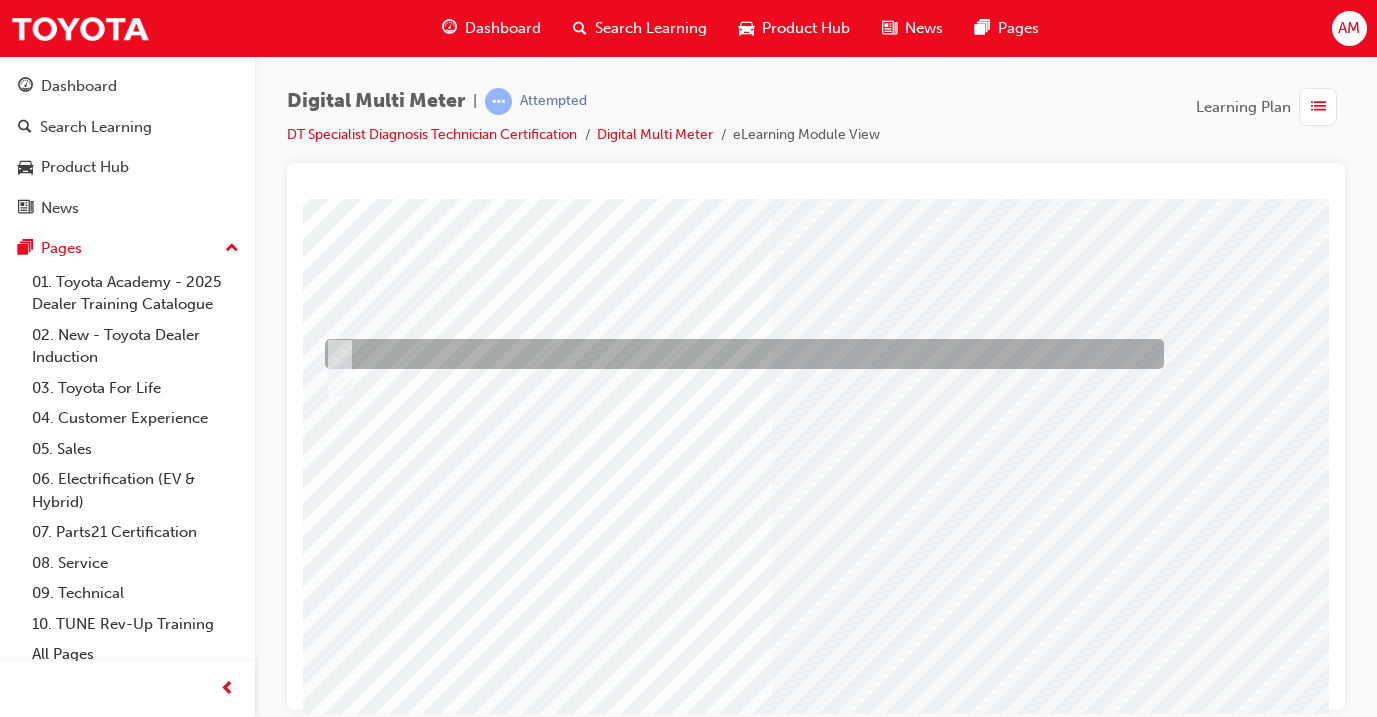 scroll, scrollTop: 129, scrollLeft: 44, axis: both 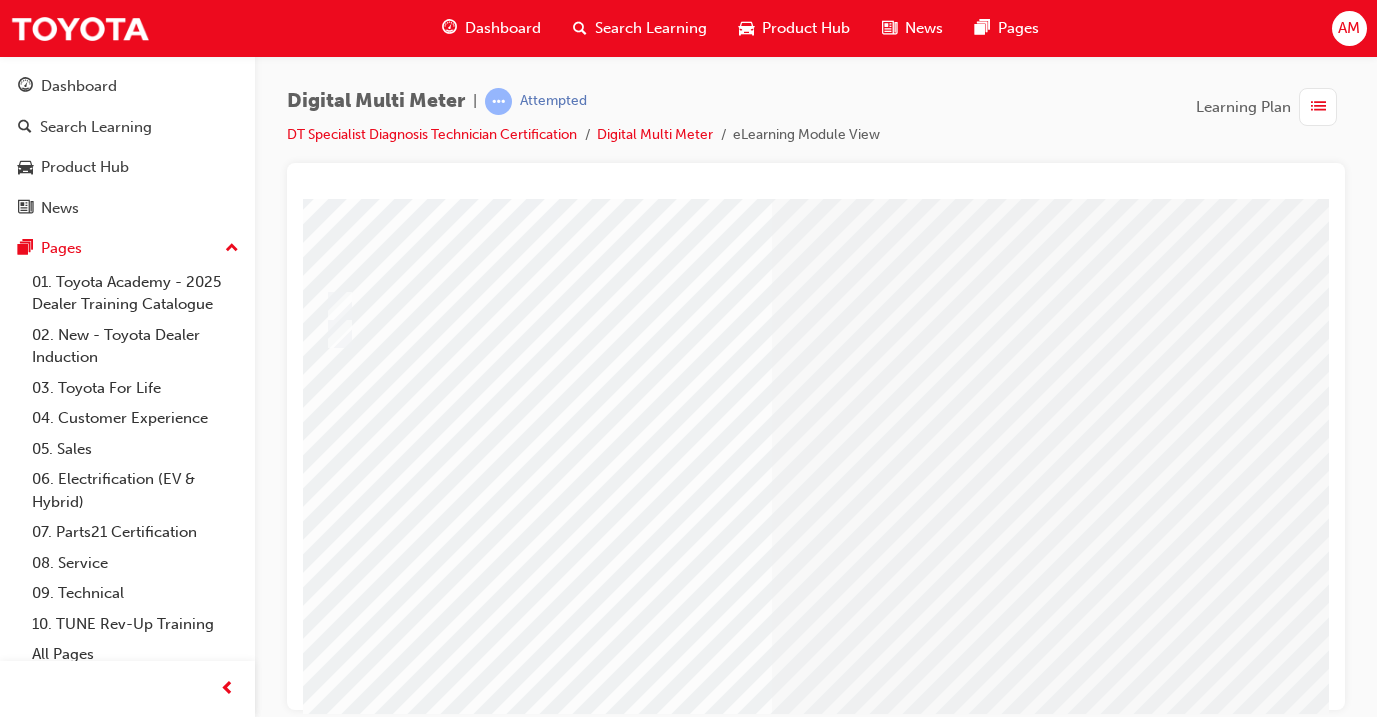 click at bounding box center [331, 2738] 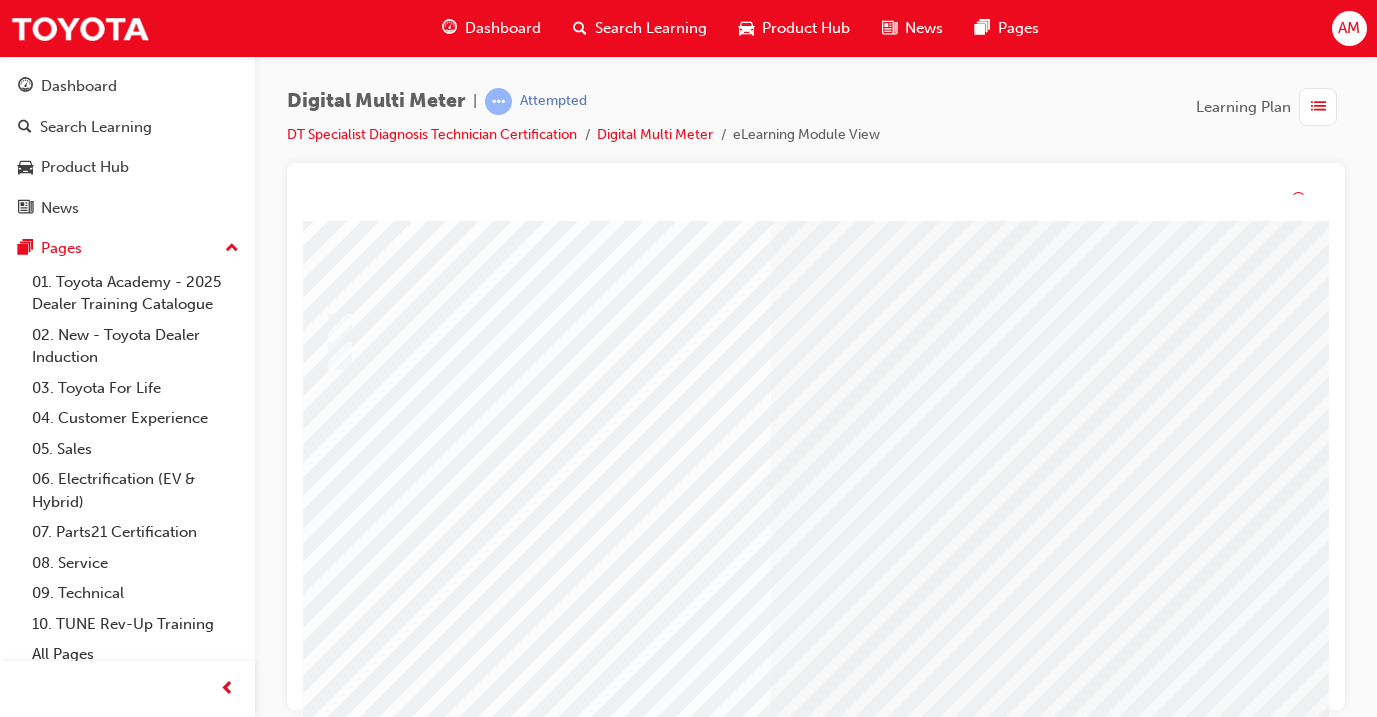 click at bounding box center (591, 2588) 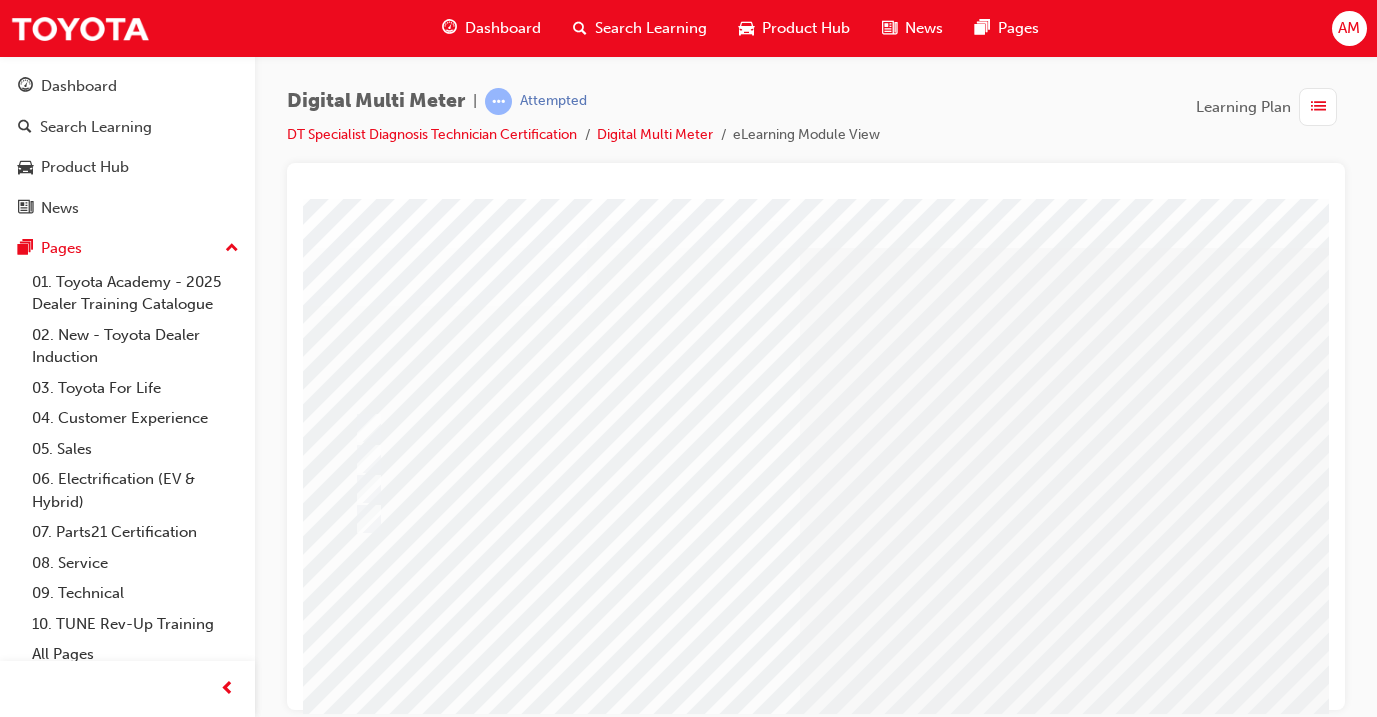 scroll, scrollTop: 41, scrollLeft: 17, axis: both 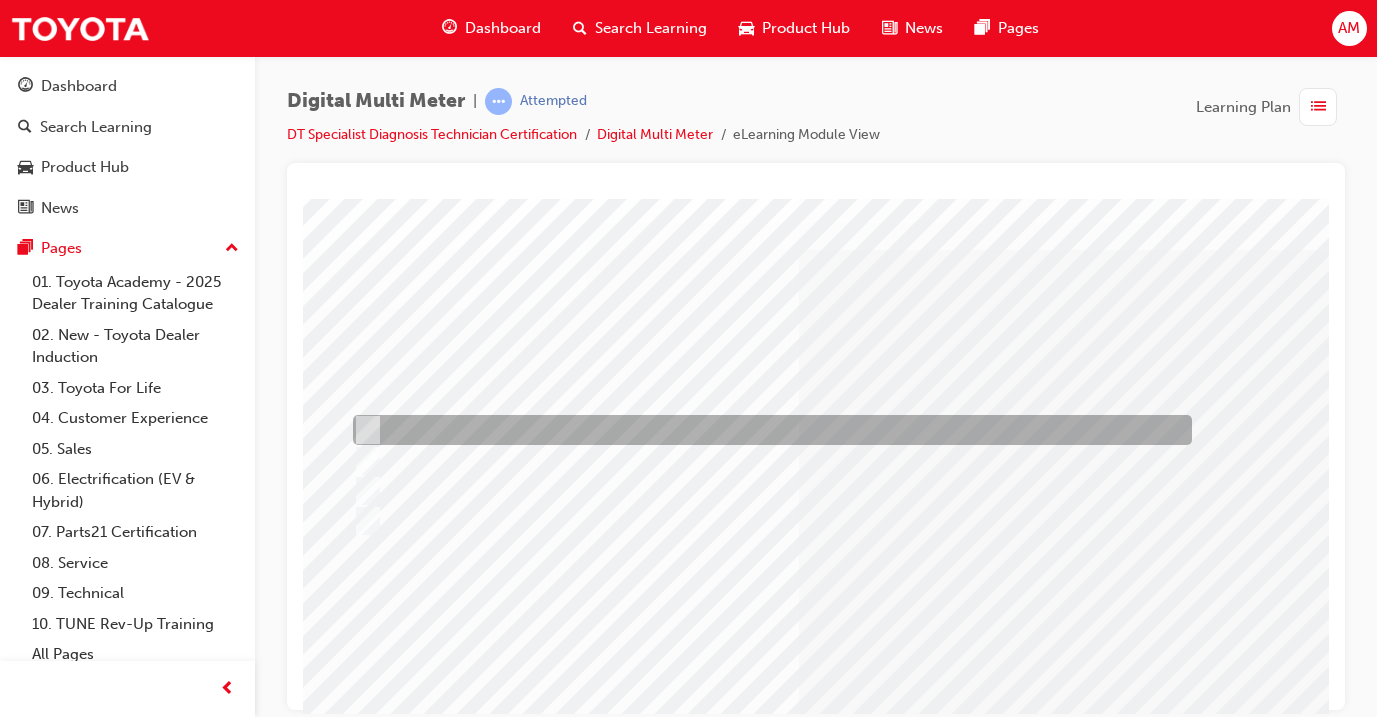 click at bounding box center (767, 430) 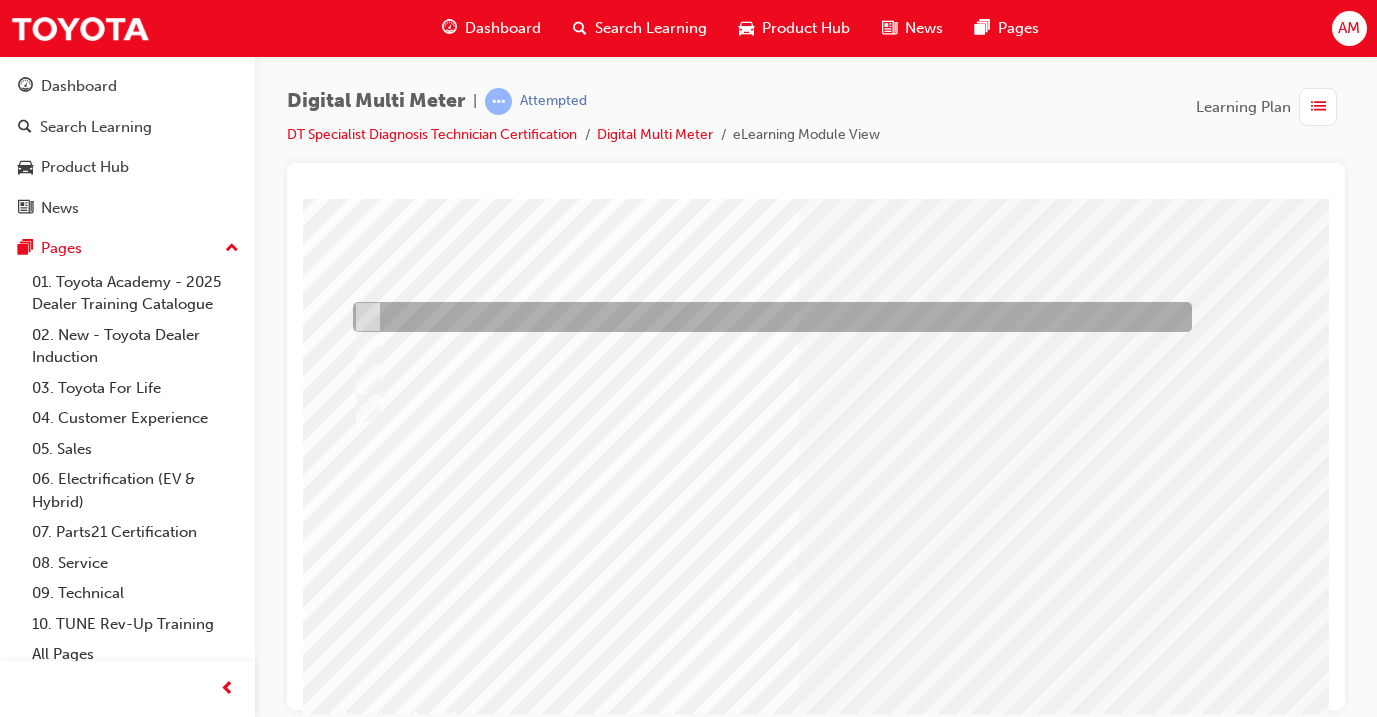 scroll, scrollTop: 208, scrollLeft: 17, axis: both 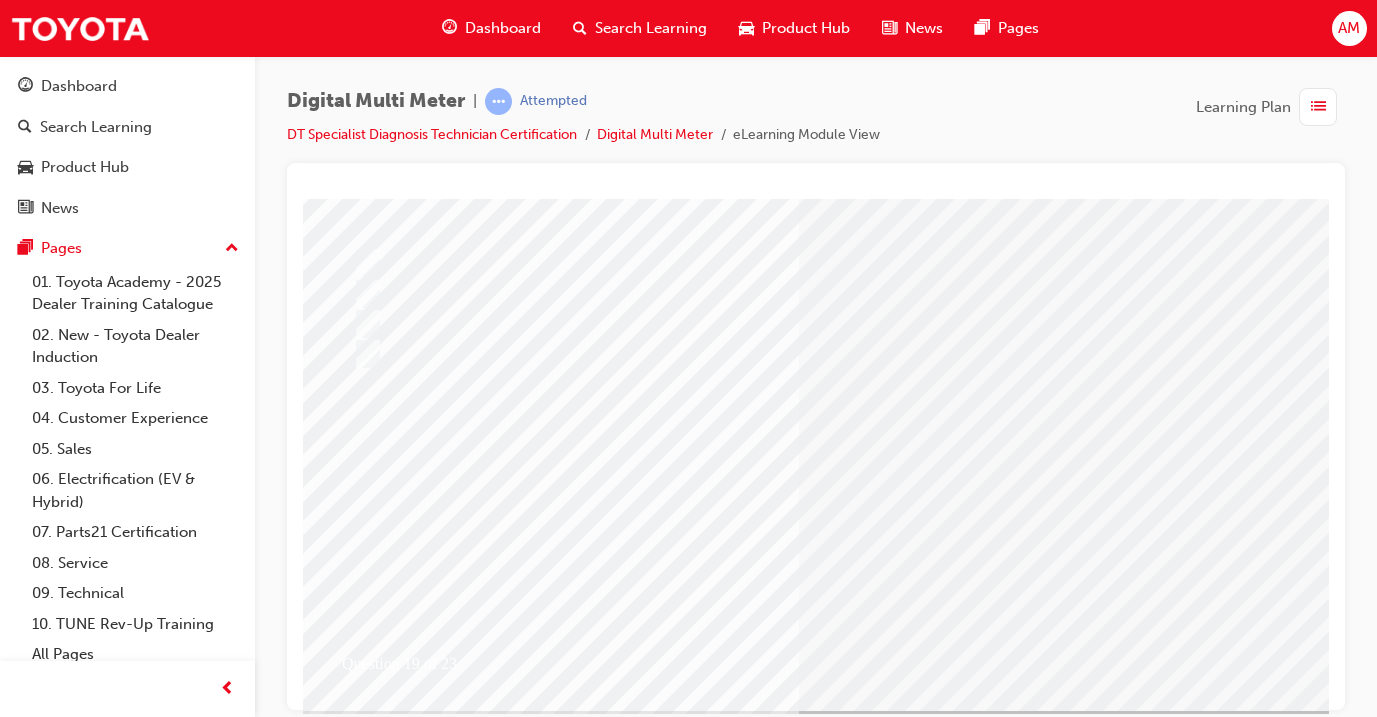 click at bounding box center [358, 2722] 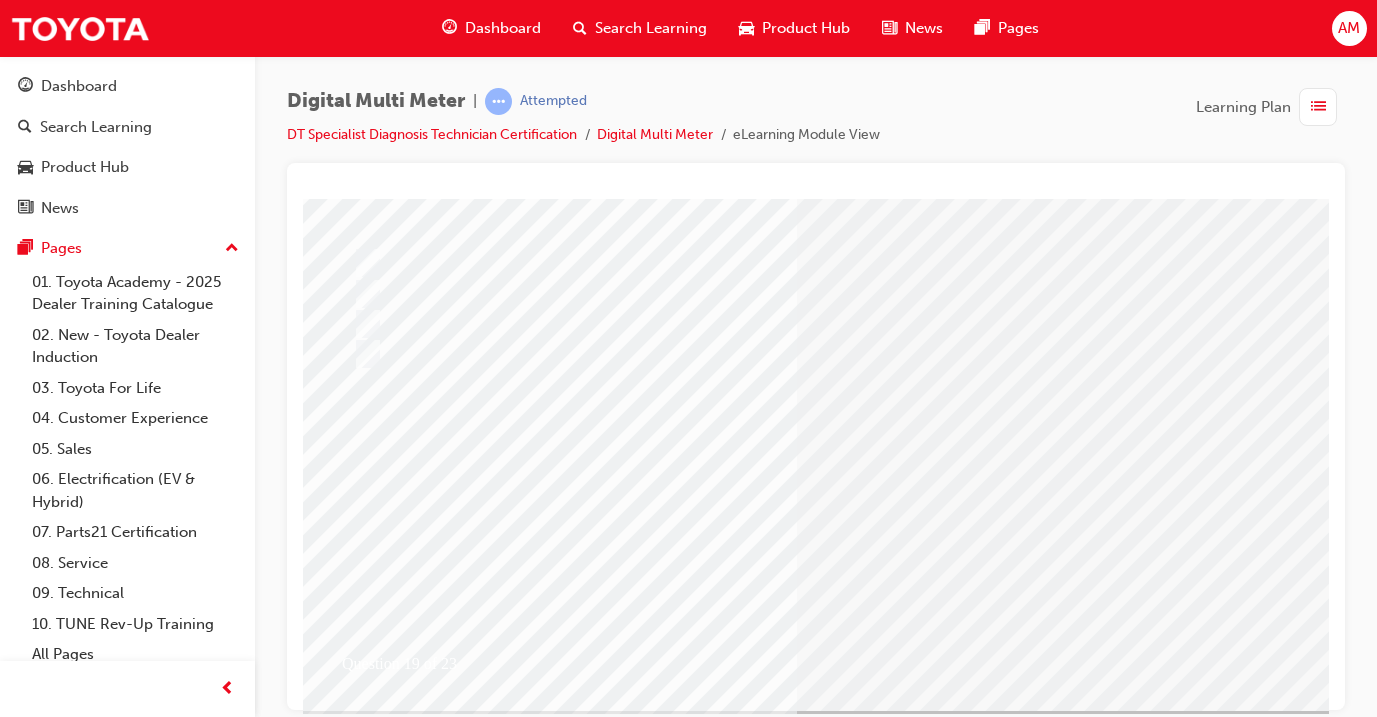 click at bounding box center (618, 2484) 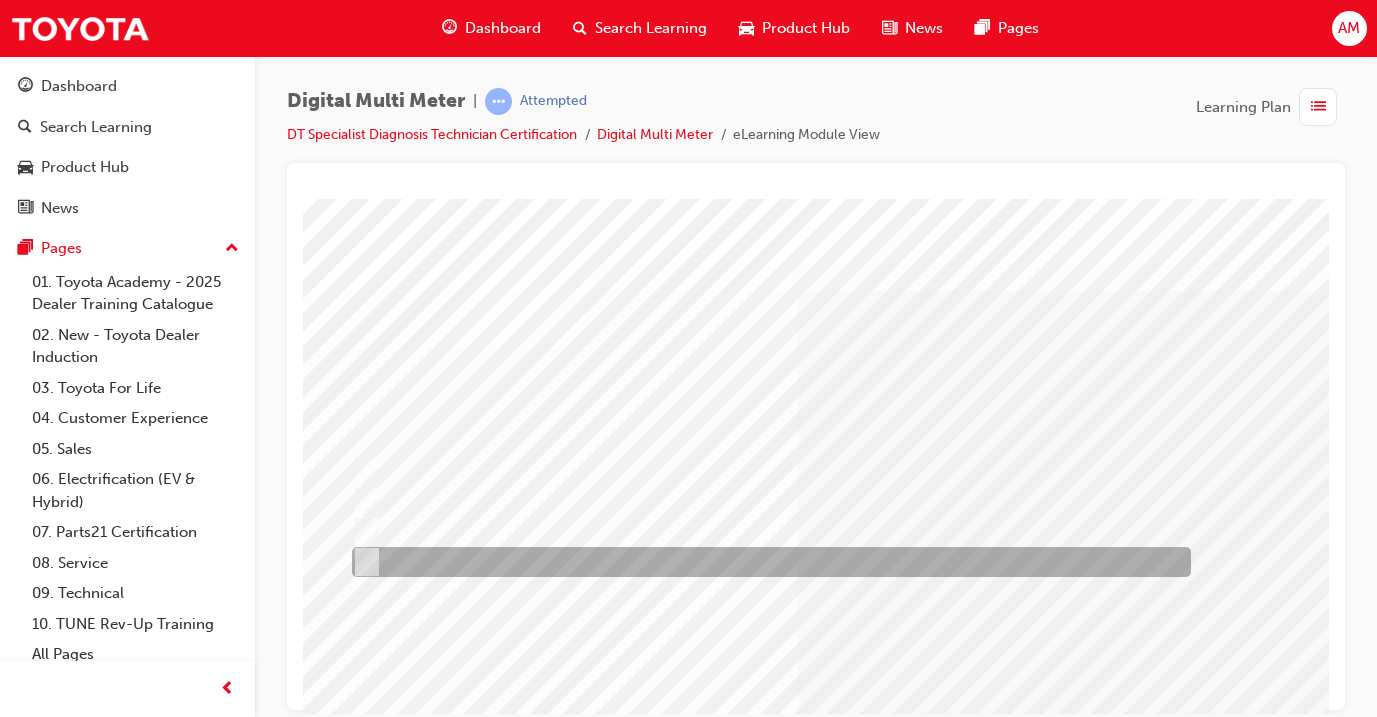 scroll, scrollTop: 0, scrollLeft: 18, axis: horizontal 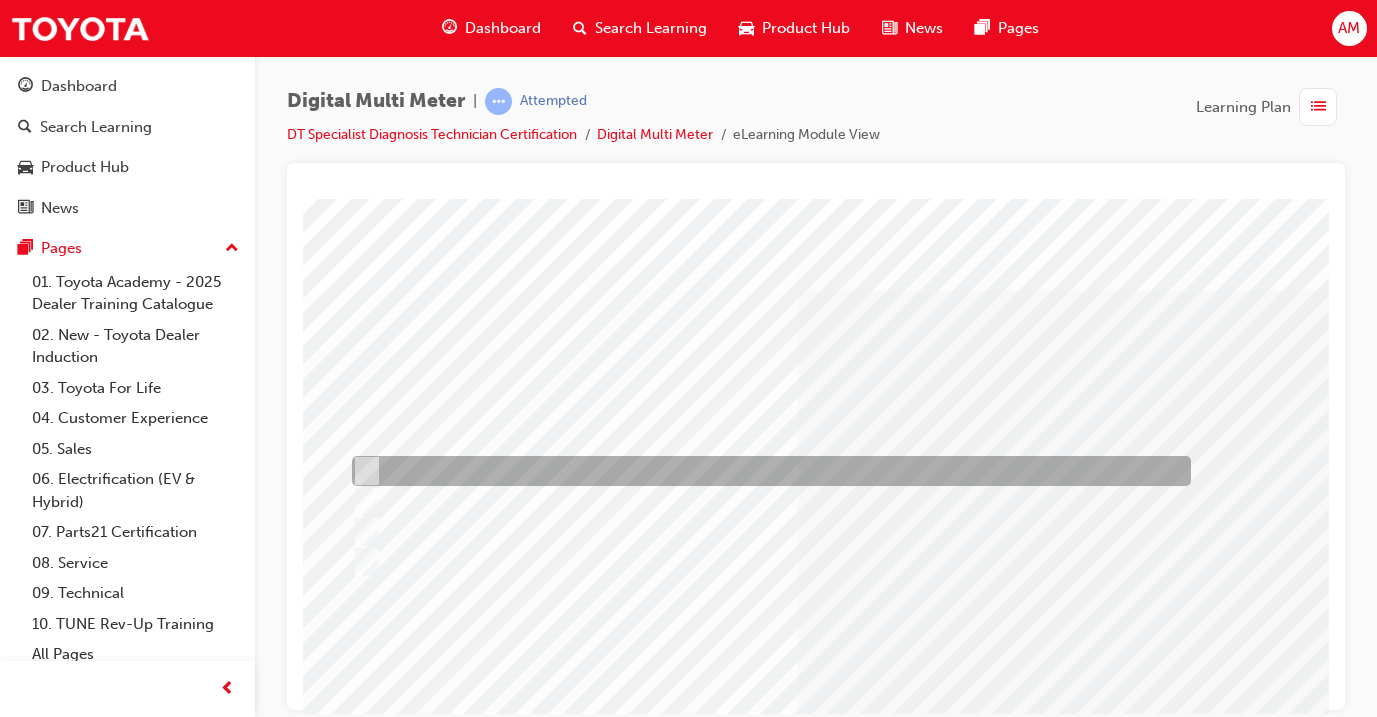 click at bounding box center (766, 471) 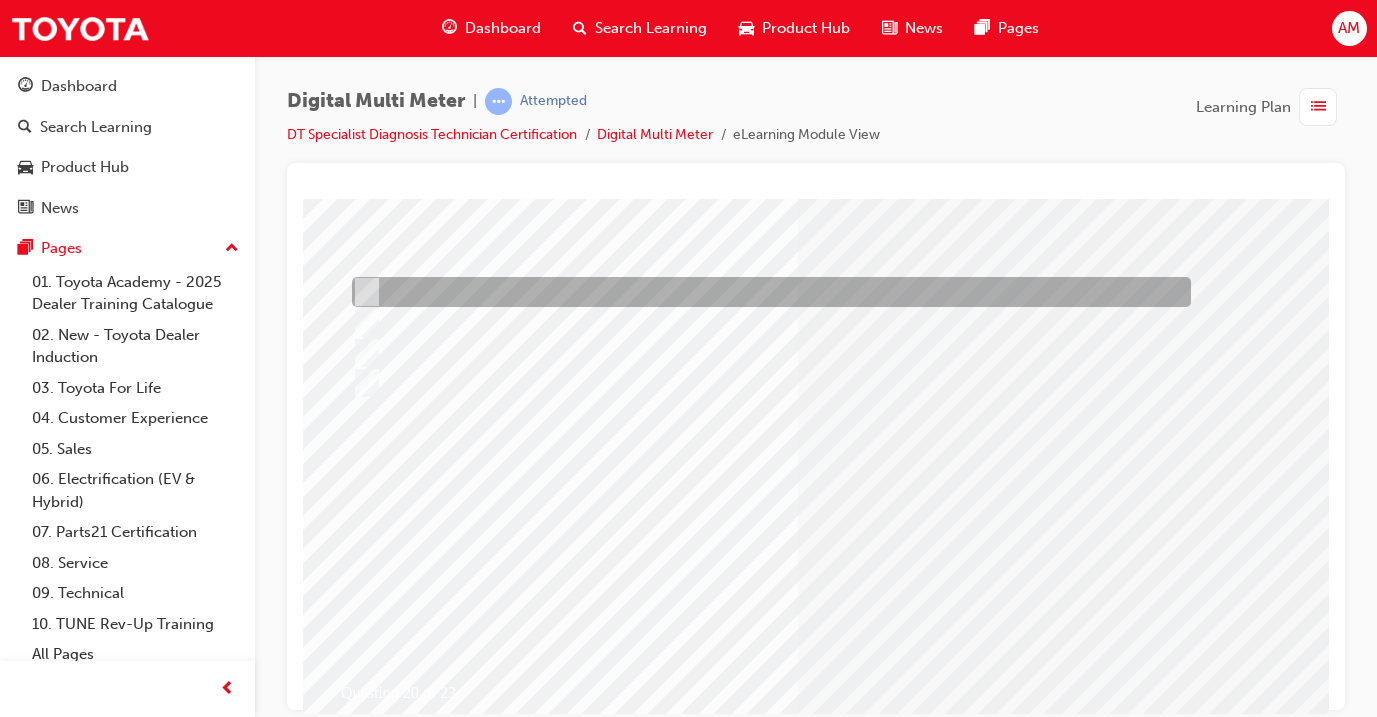scroll, scrollTop: 194, scrollLeft: 18, axis: both 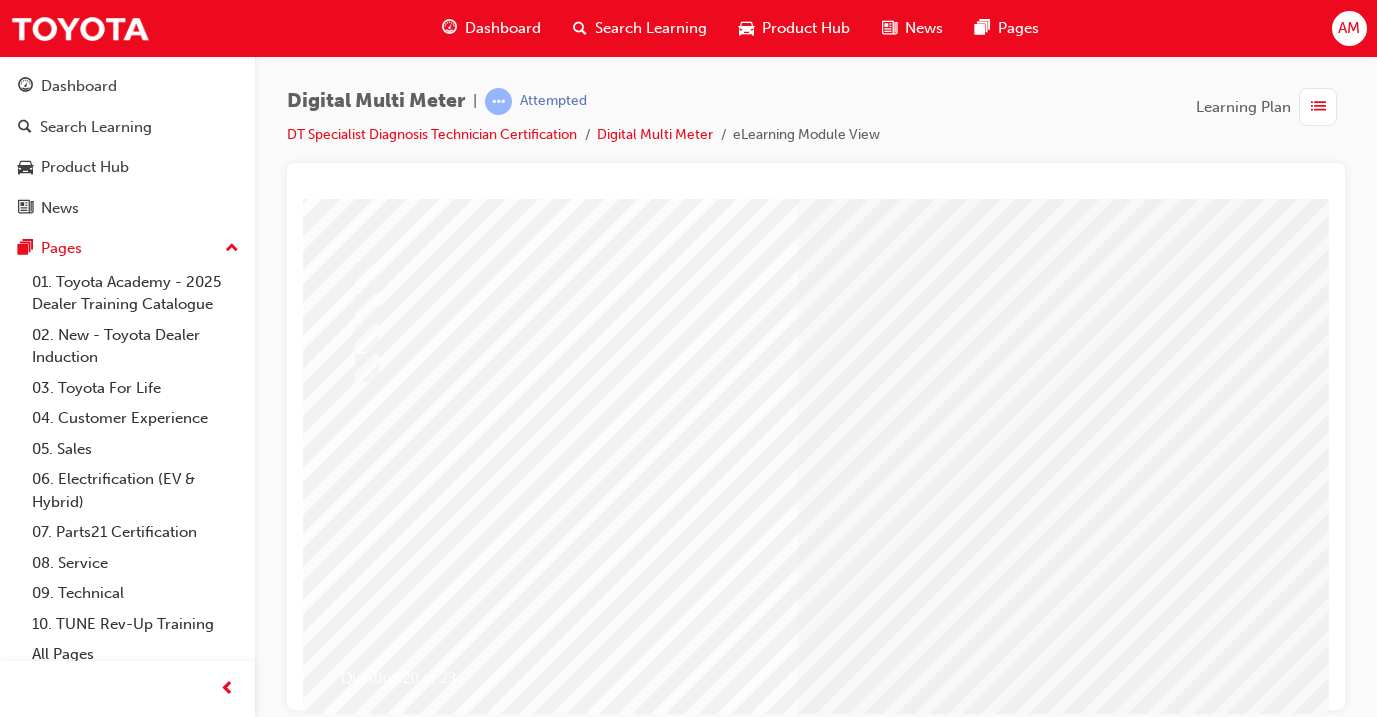 click at bounding box center (357, 2736) 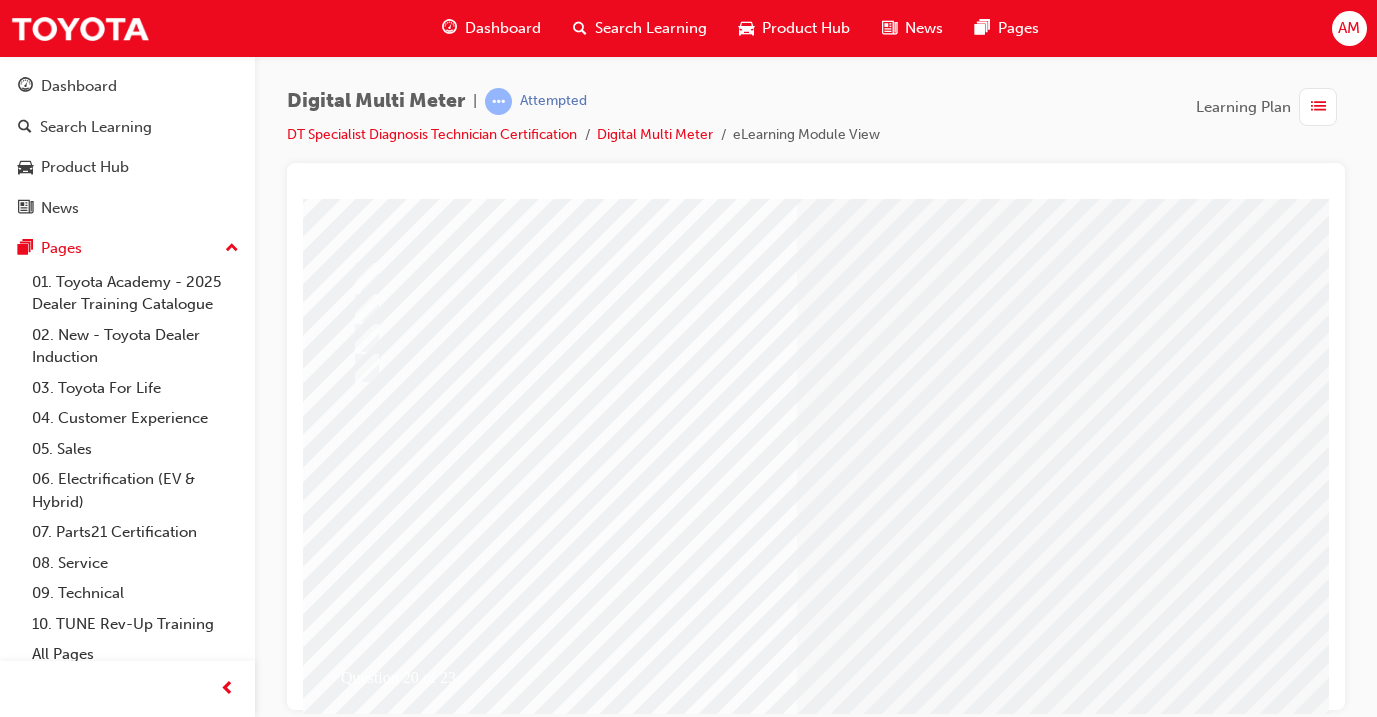 click at bounding box center [617, 2500] 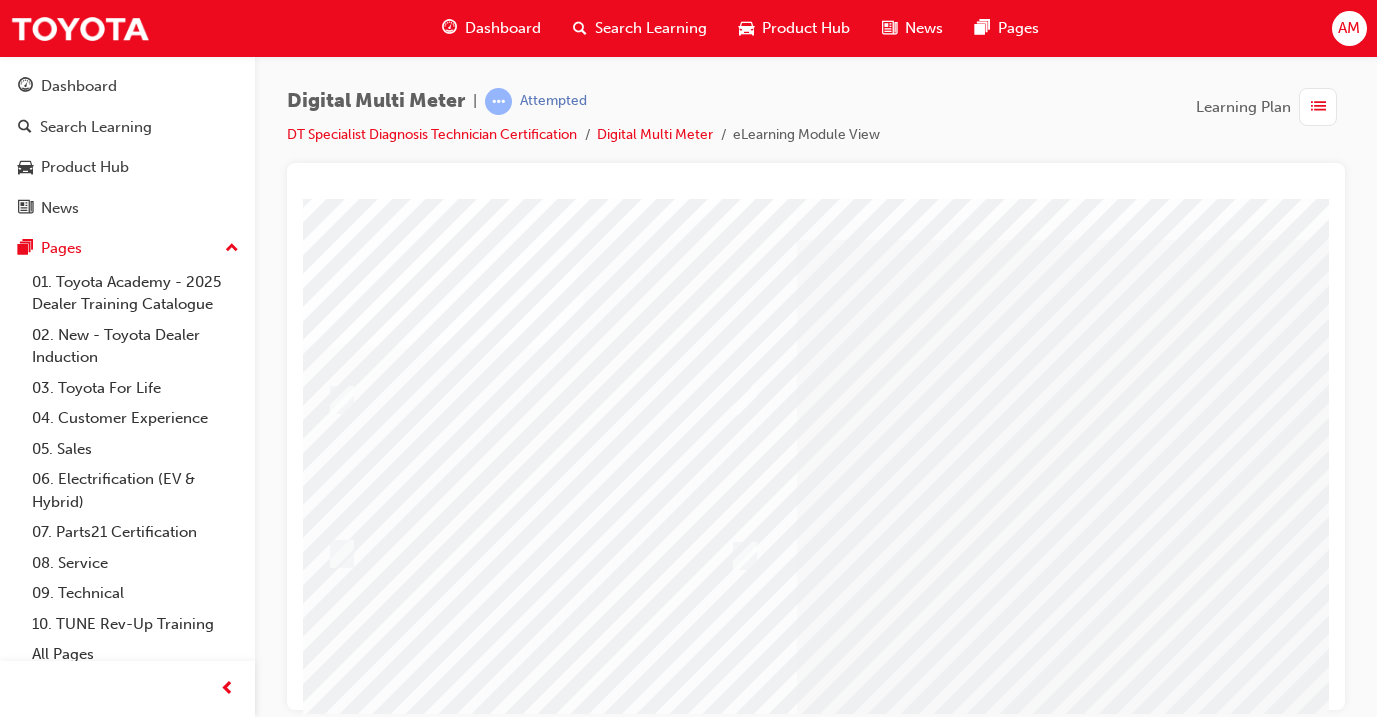 scroll, scrollTop: 27, scrollLeft: 19, axis: both 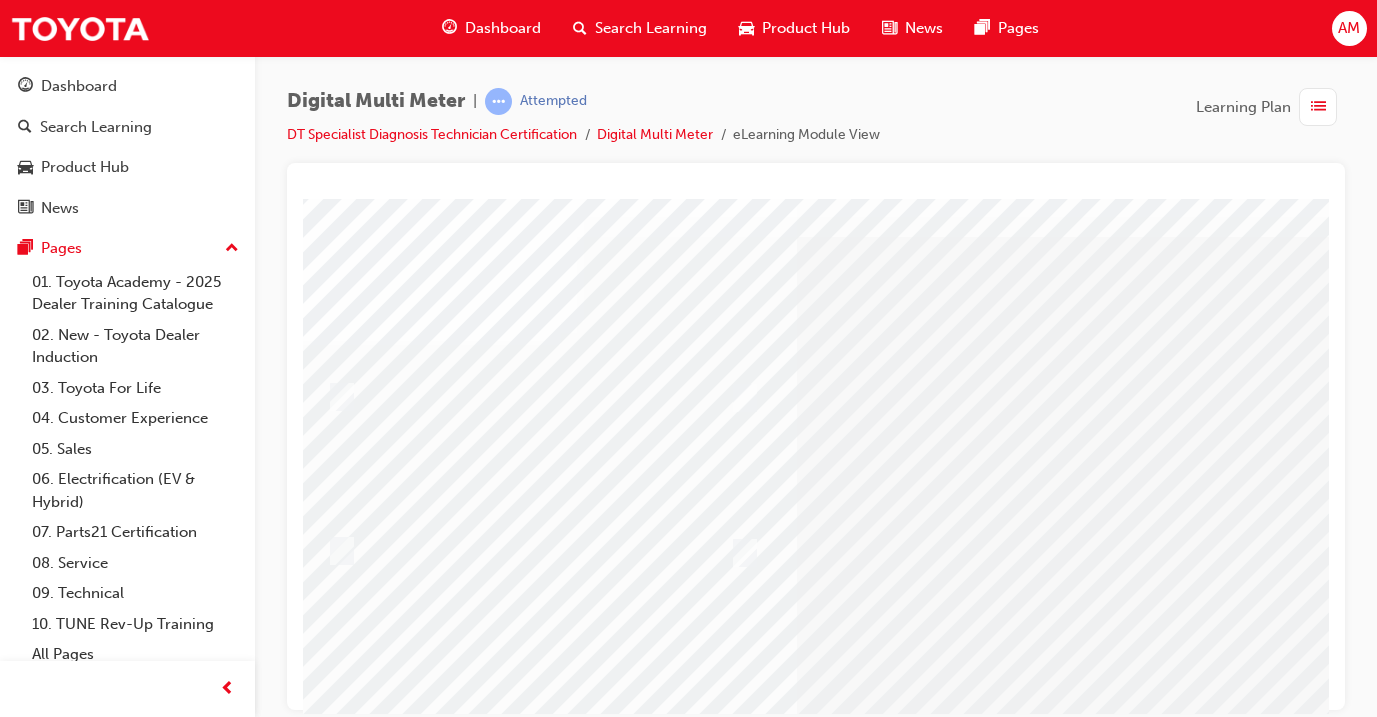 click at bounding box center (414, 3124) 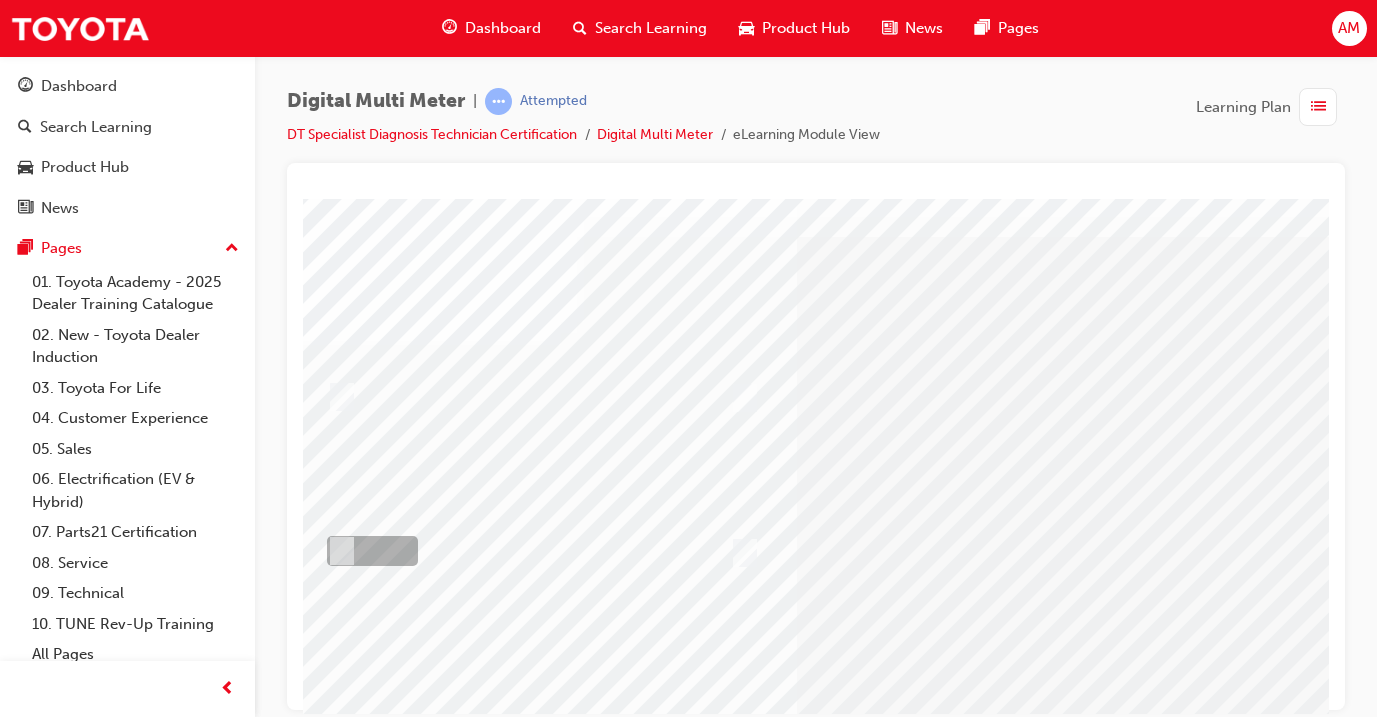 click at bounding box center (367, 551) 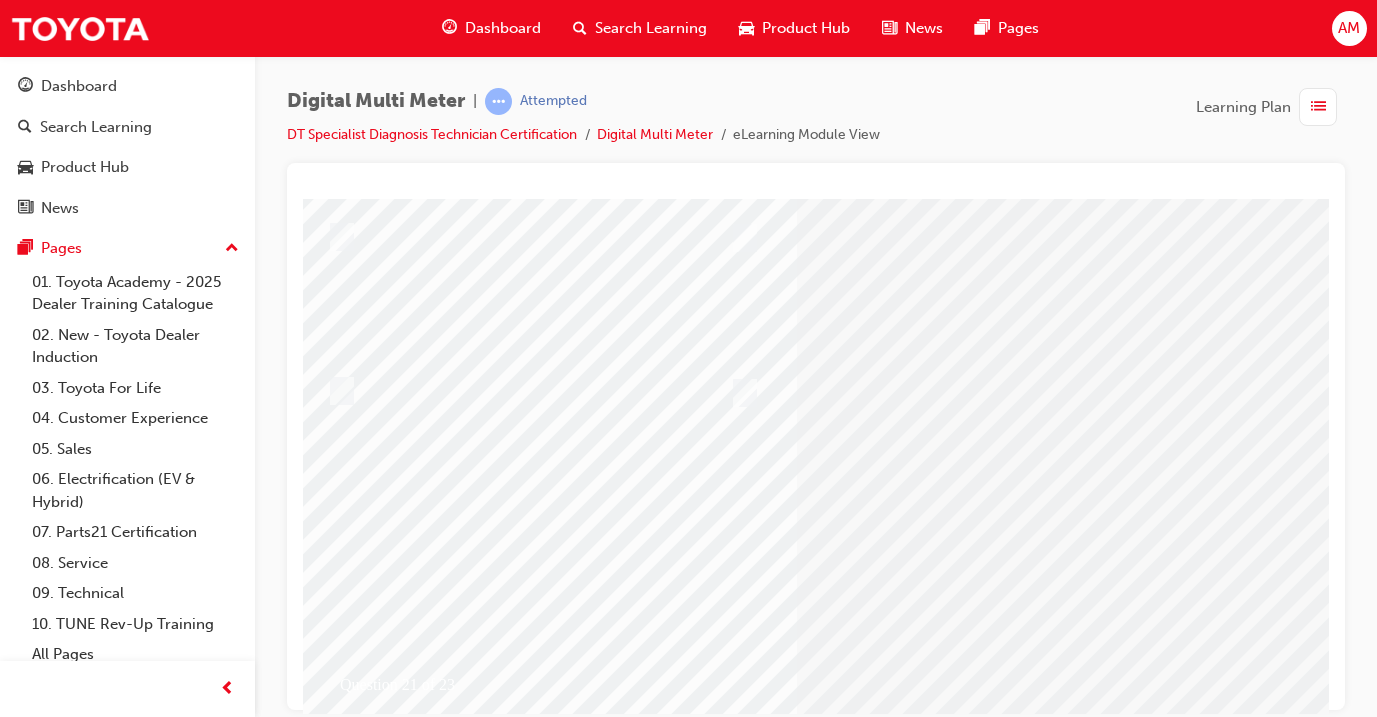 scroll, scrollTop: 199, scrollLeft: 19, axis: both 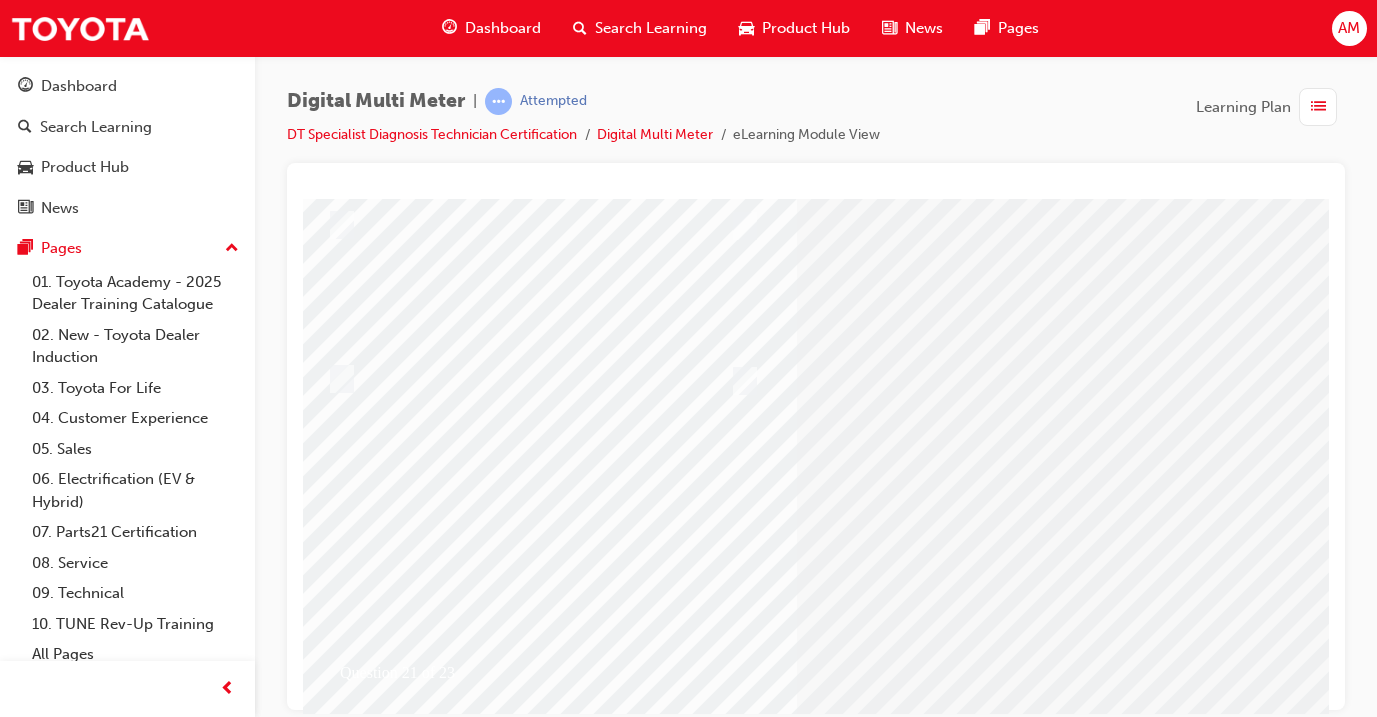 click at bounding box center (356, 3344) 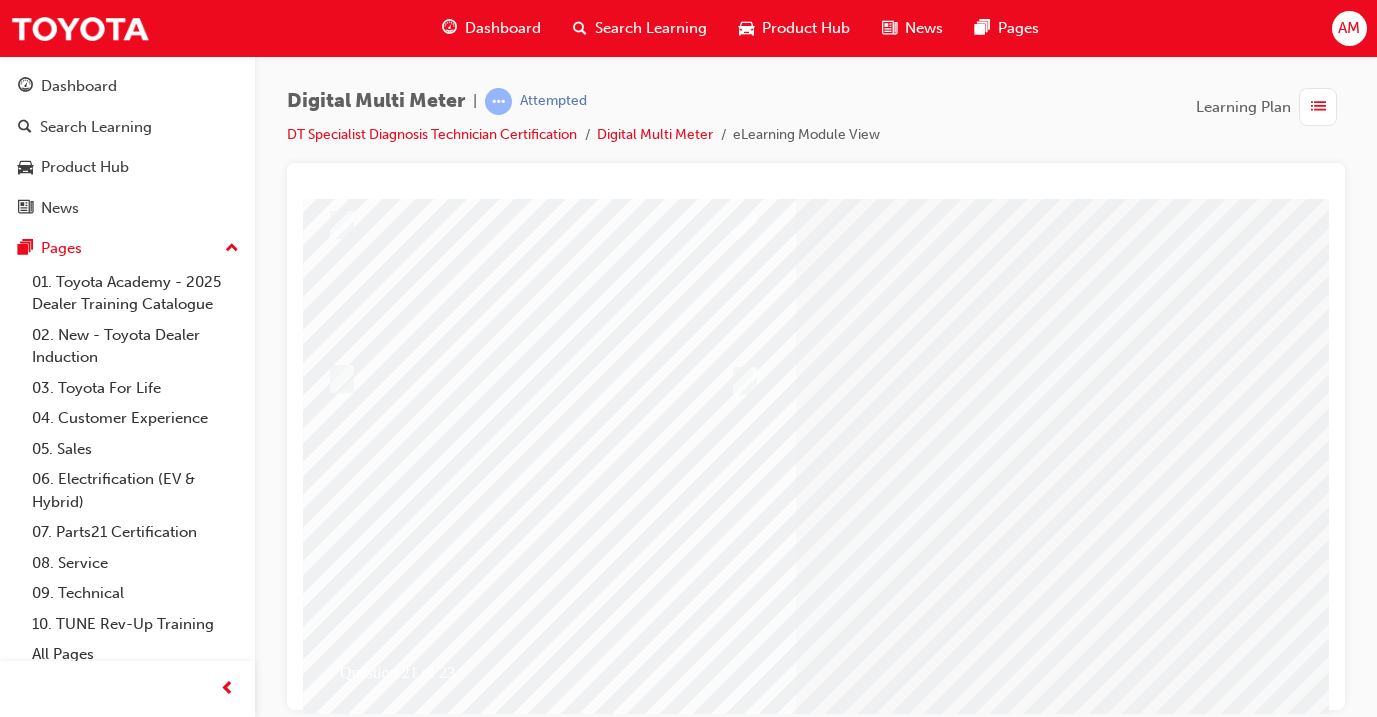 click at bounding box center [616, 2495] 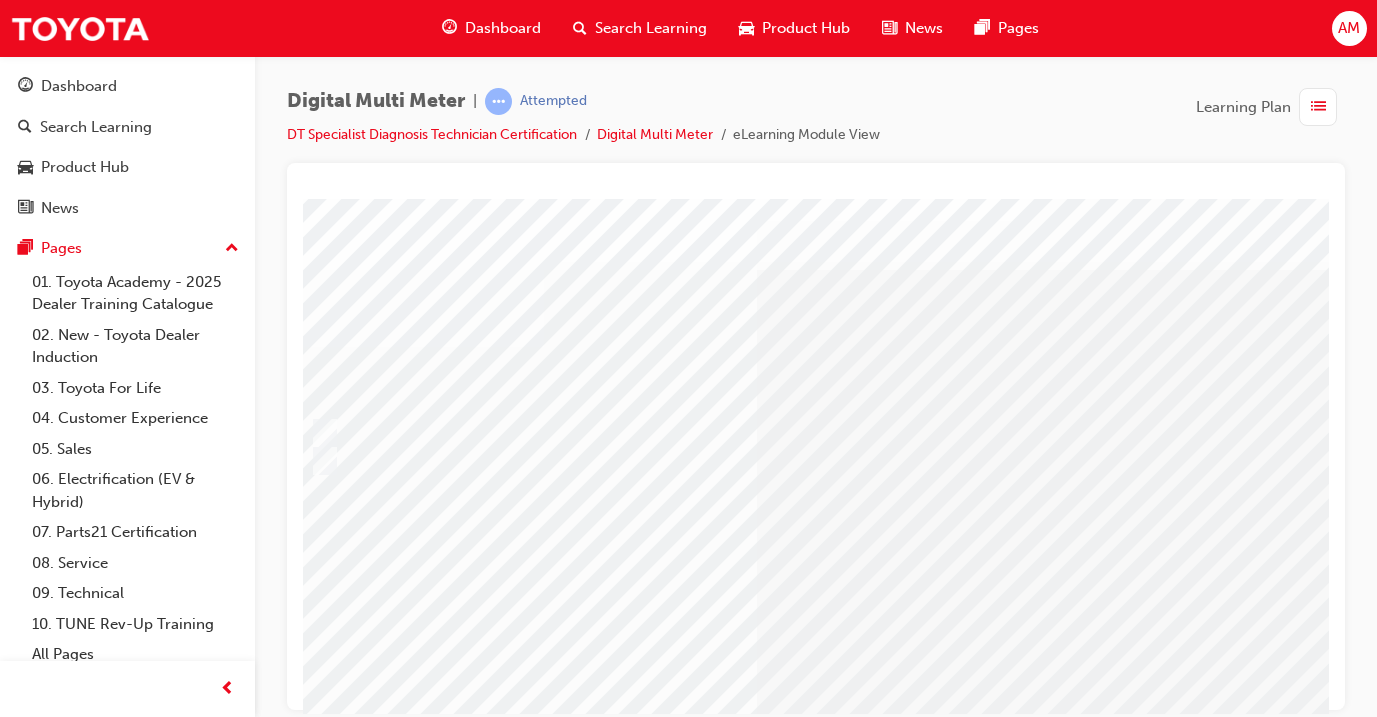 scroll, scrollTop: 0, scrollLeft: 59, axis: horizontal 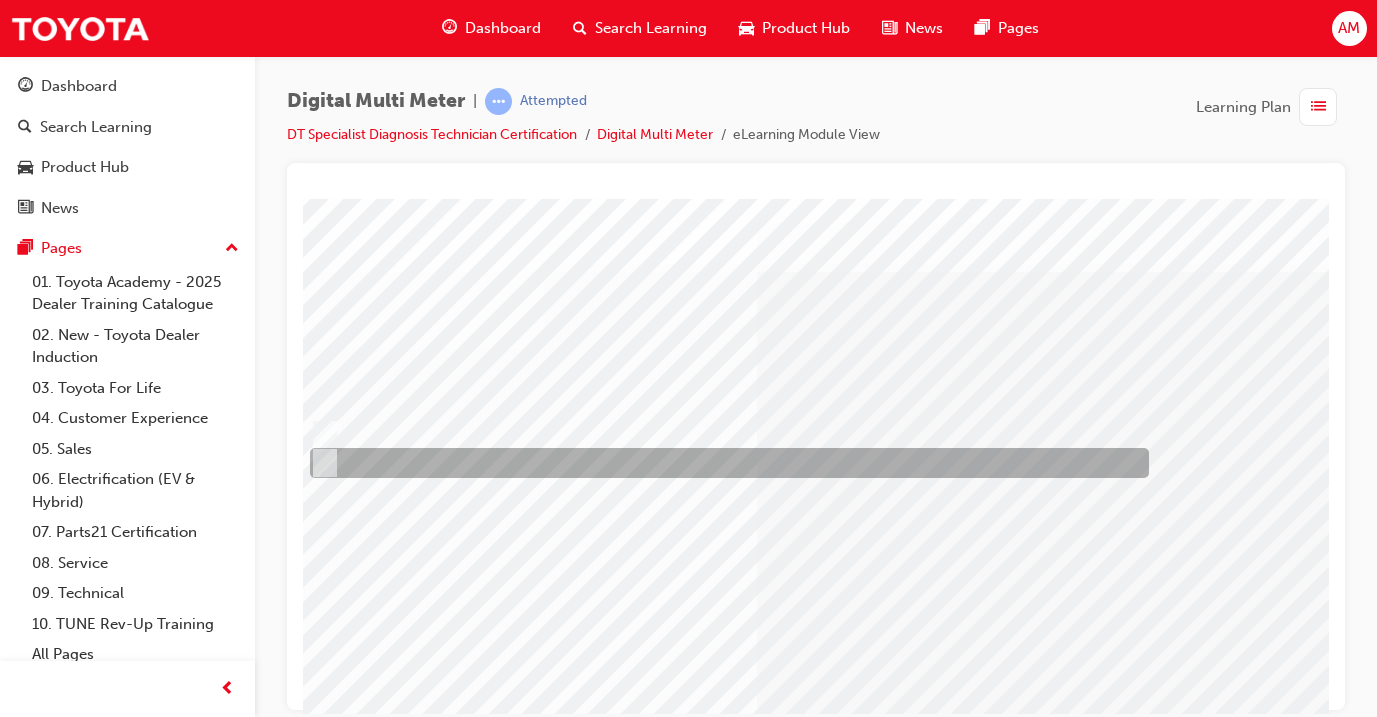 click at bounding box center [724, 463] 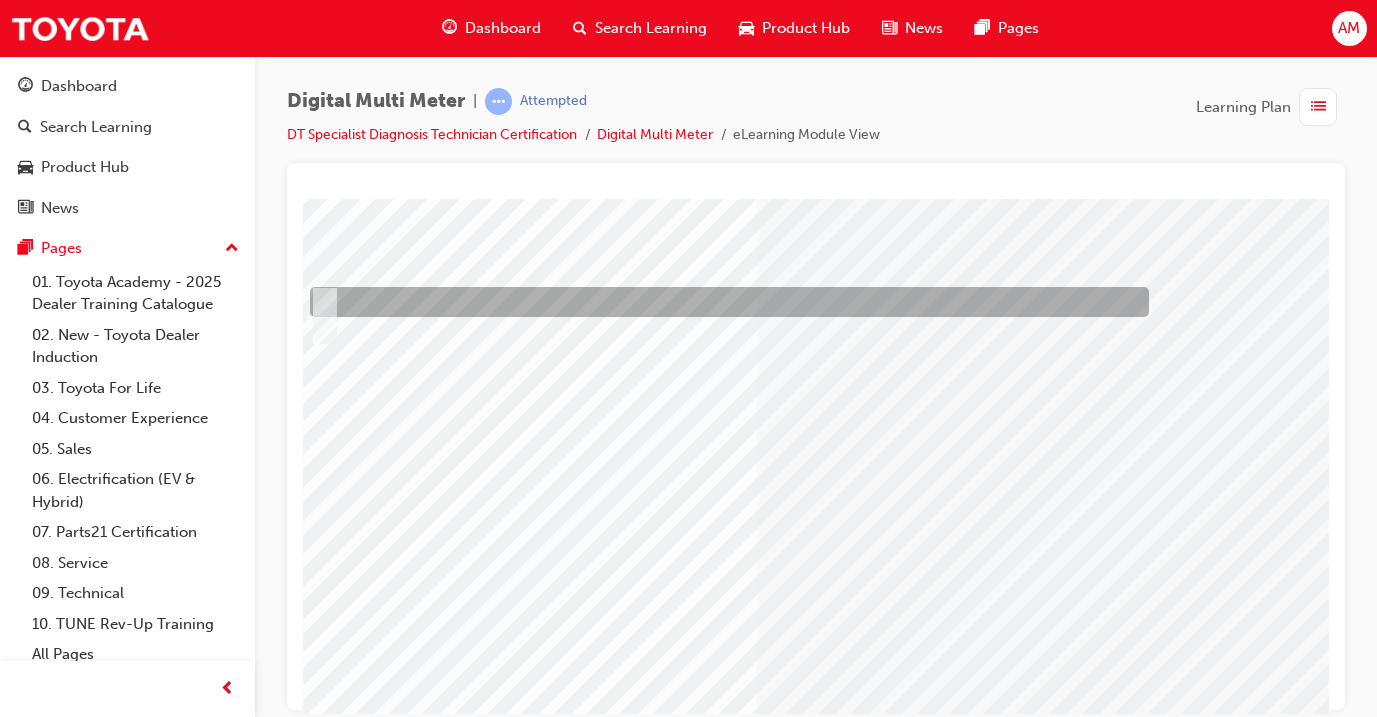 scroll, scrollTop: 210, scrollLeft: 59, axis: both 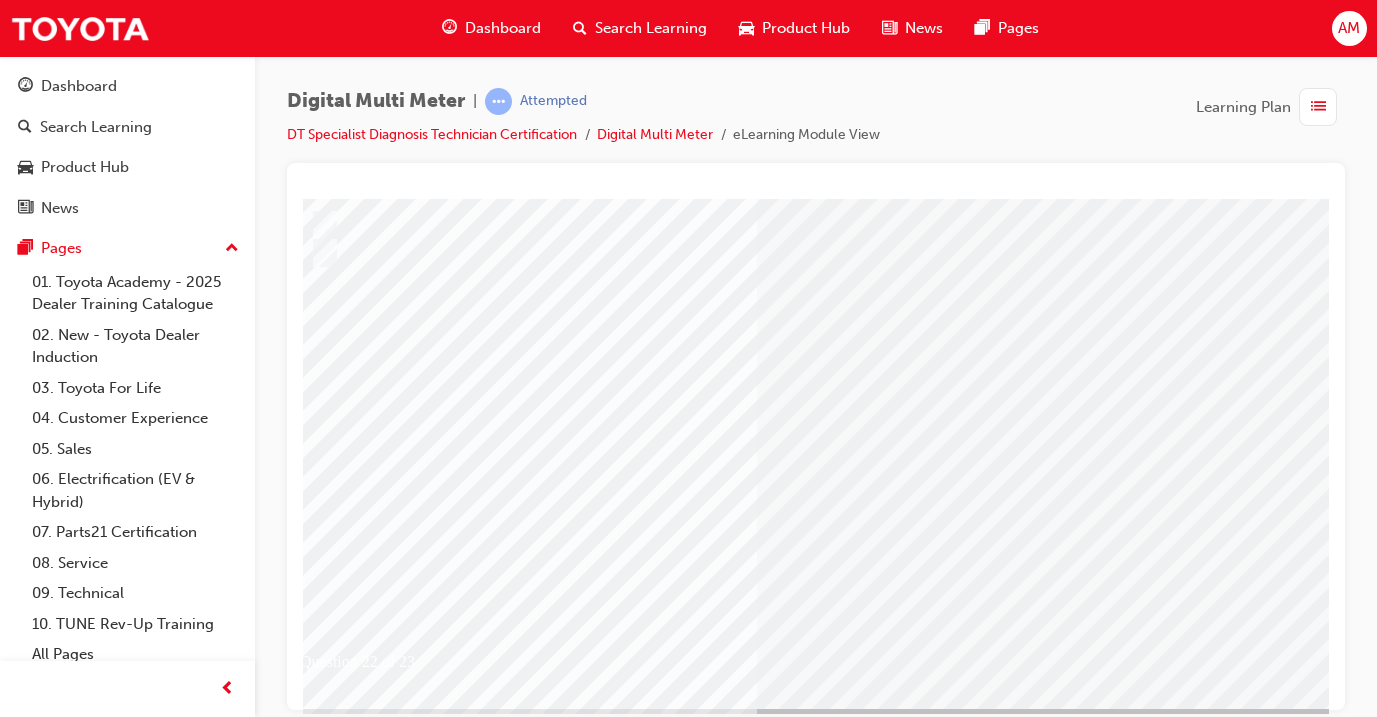 click at bounding box center (316, 2657) 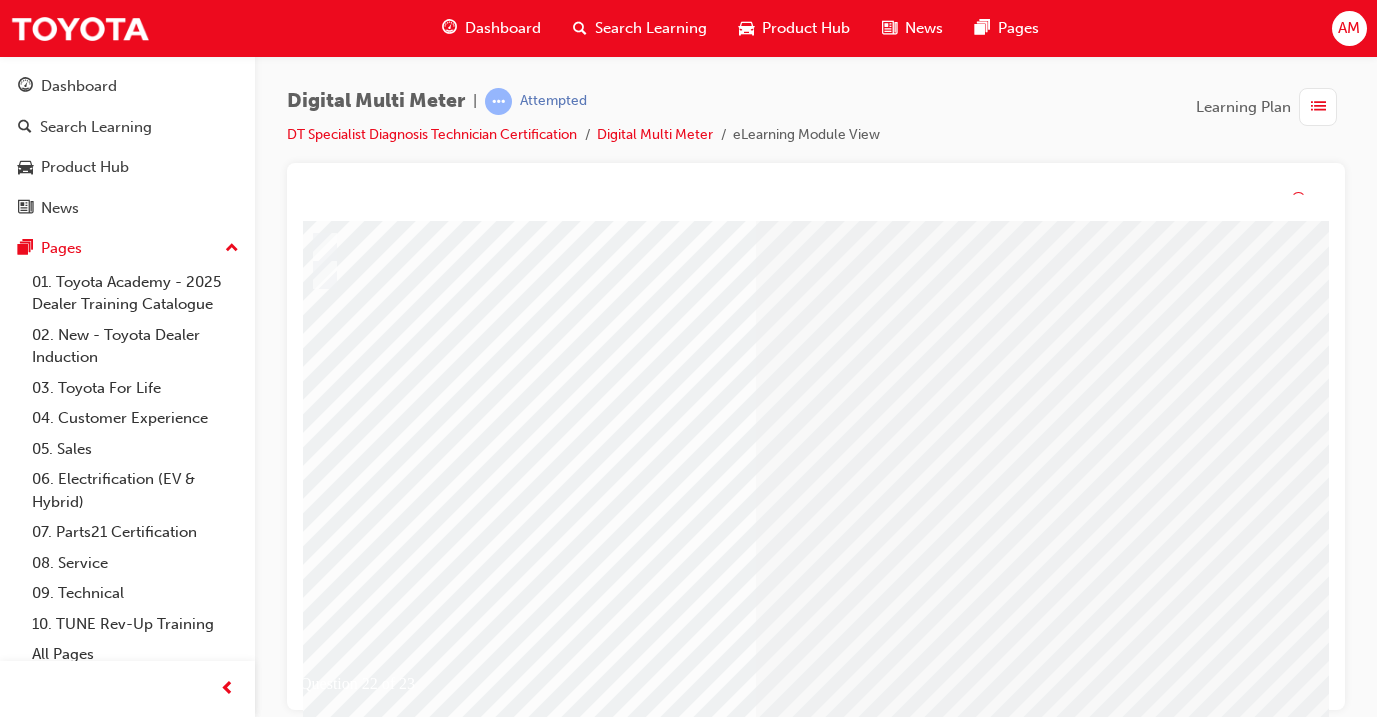 click at bounding box center [576, 2507] 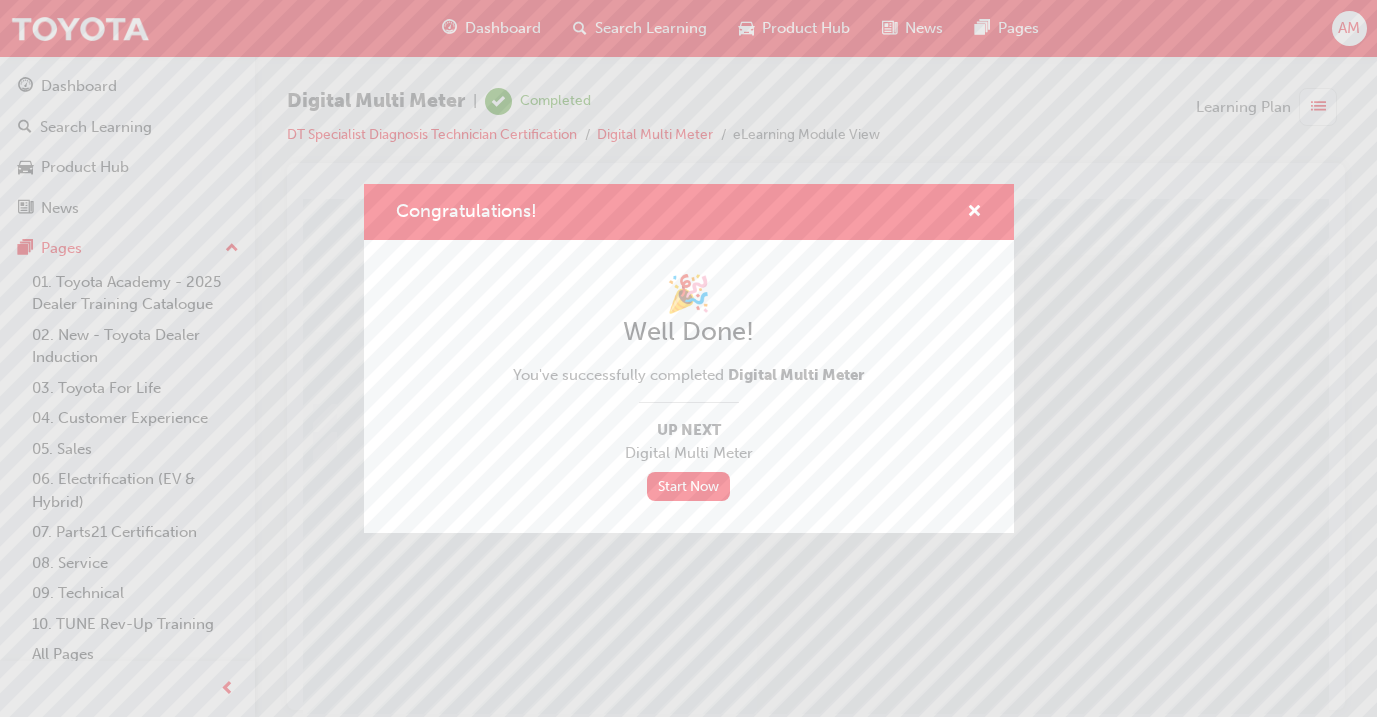scroll, scrollTop: 0, scrollLeft: 0, axis: both 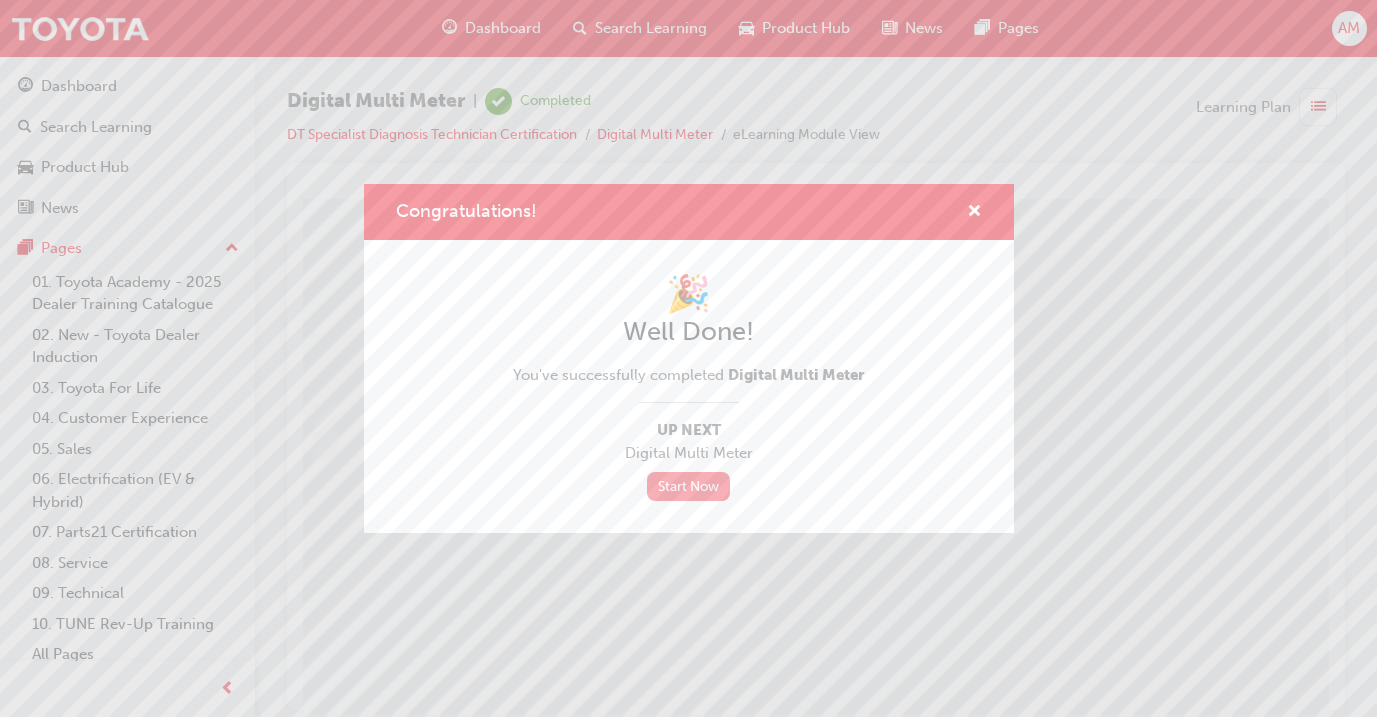 click on "Start Now" at bounding box center [689, 486] 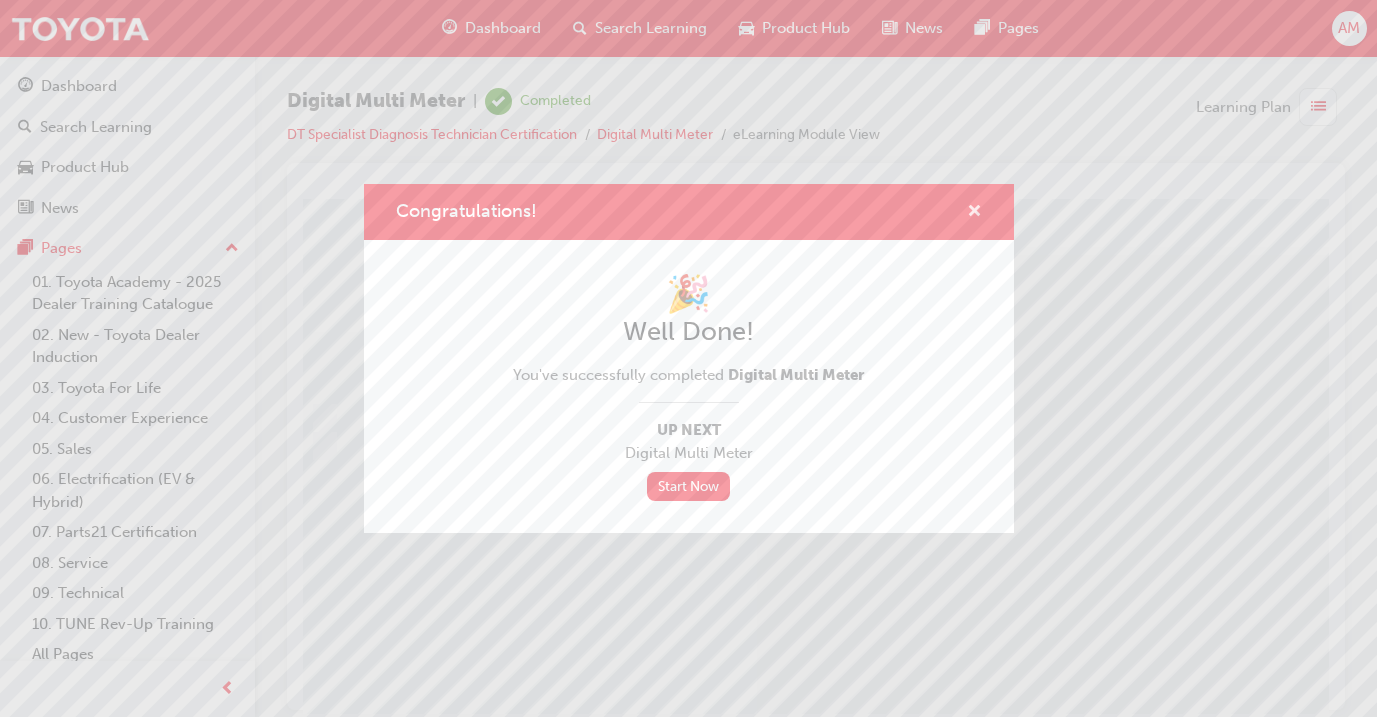 click at bounding box center (974, 213) 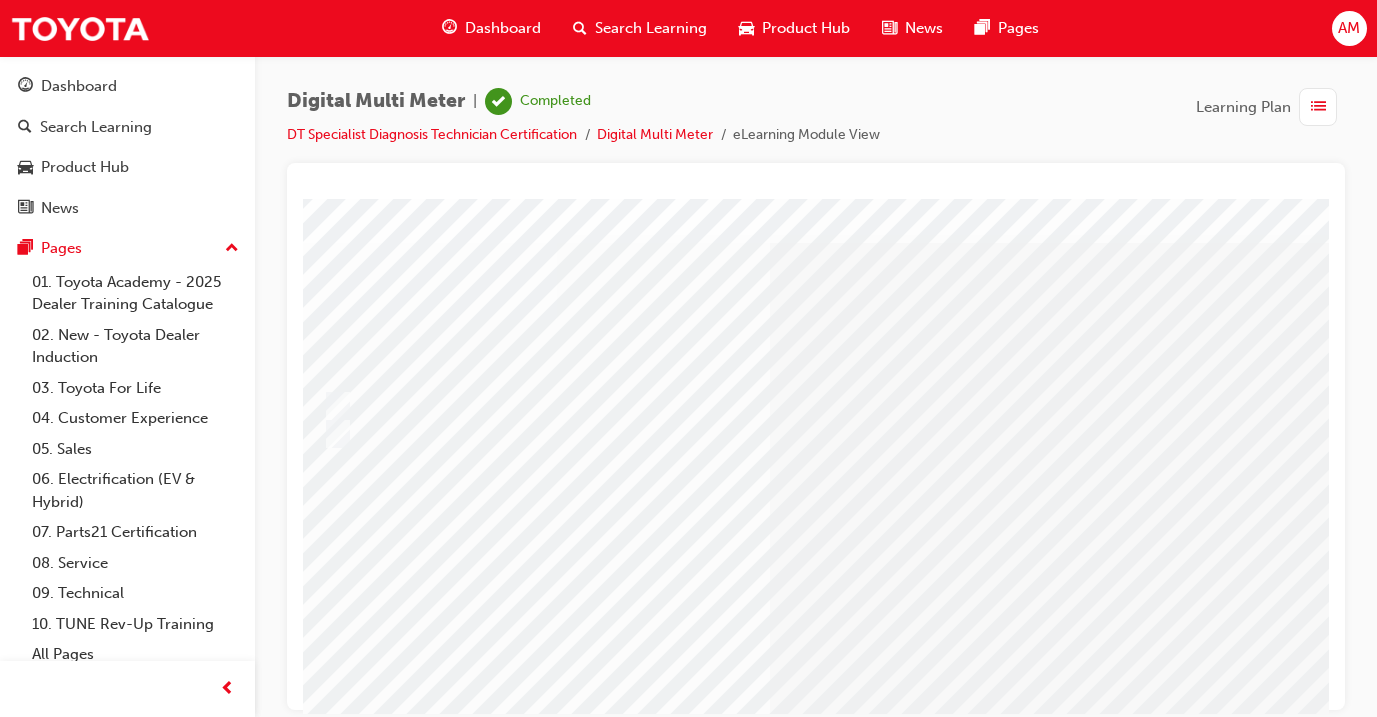 scroll, scrollTop: 29, scrollLeft: 50, axis: both 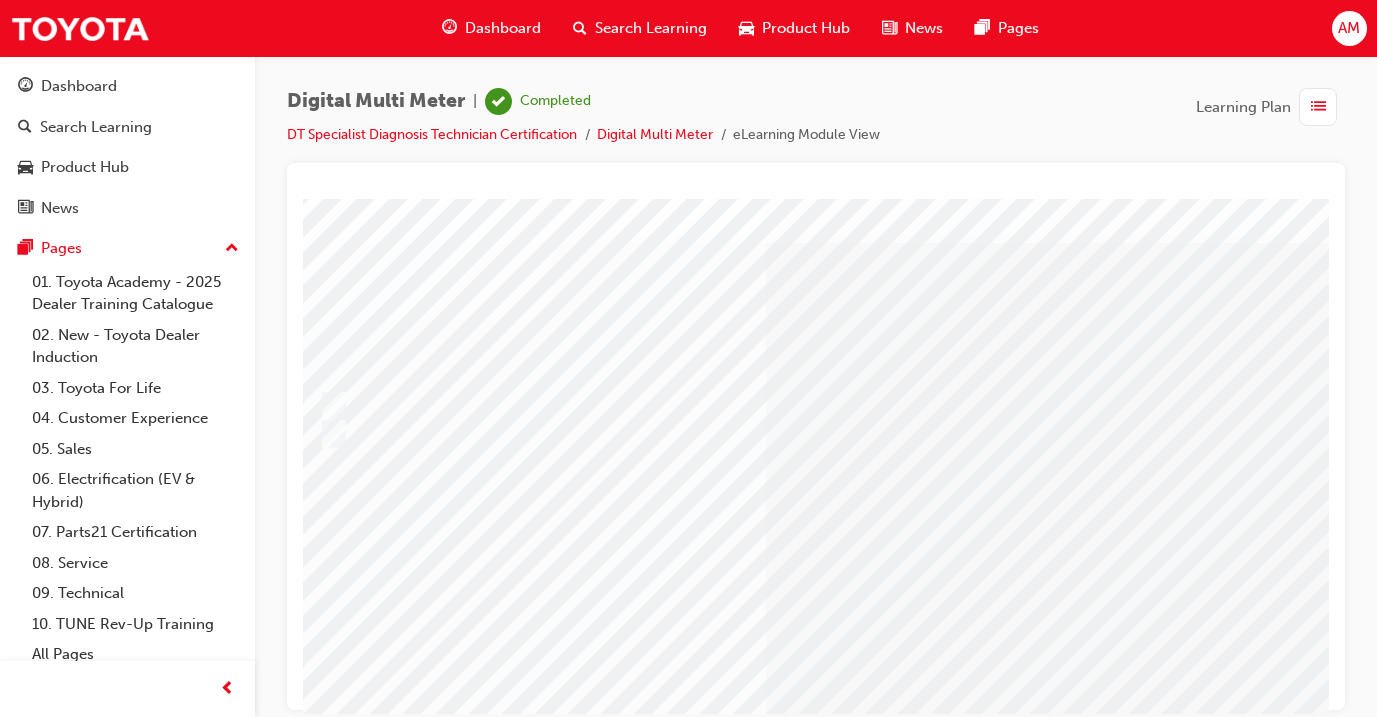 click at bounding box center (933, 1249) 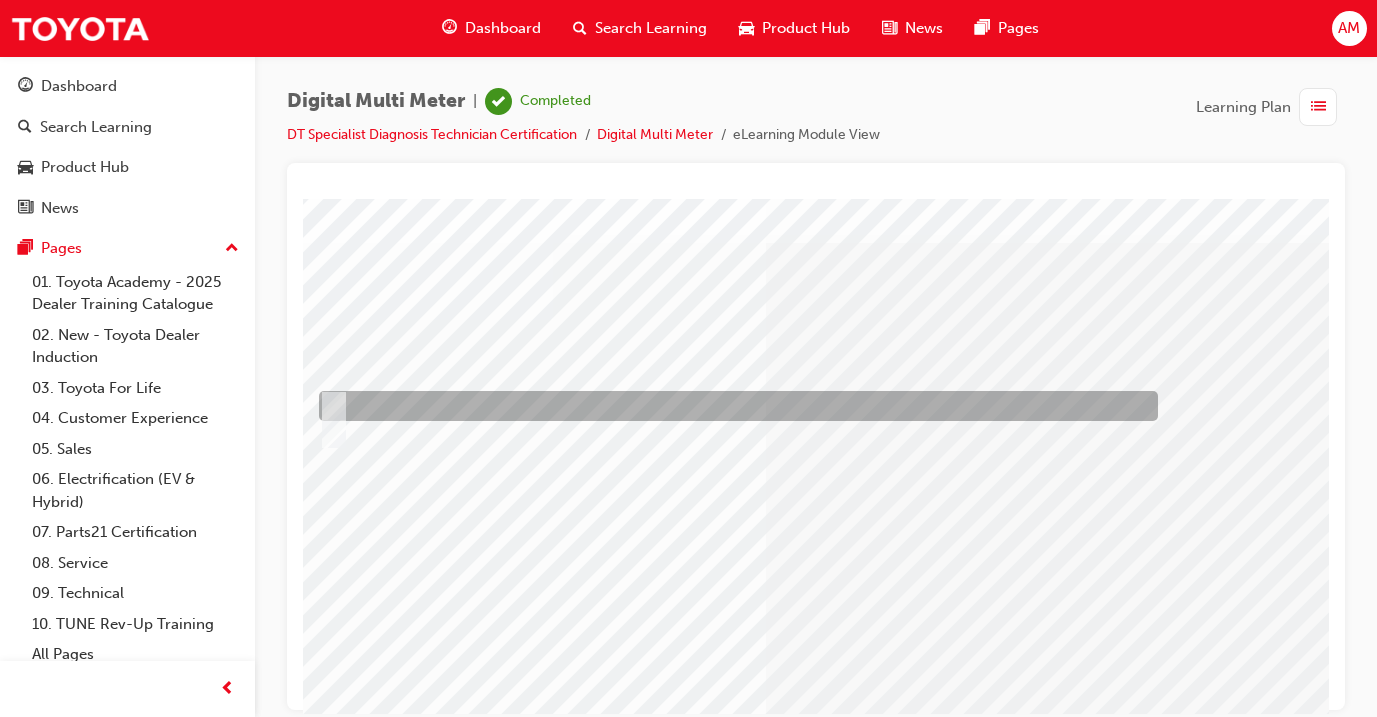 click at bounding box center [733, 406] 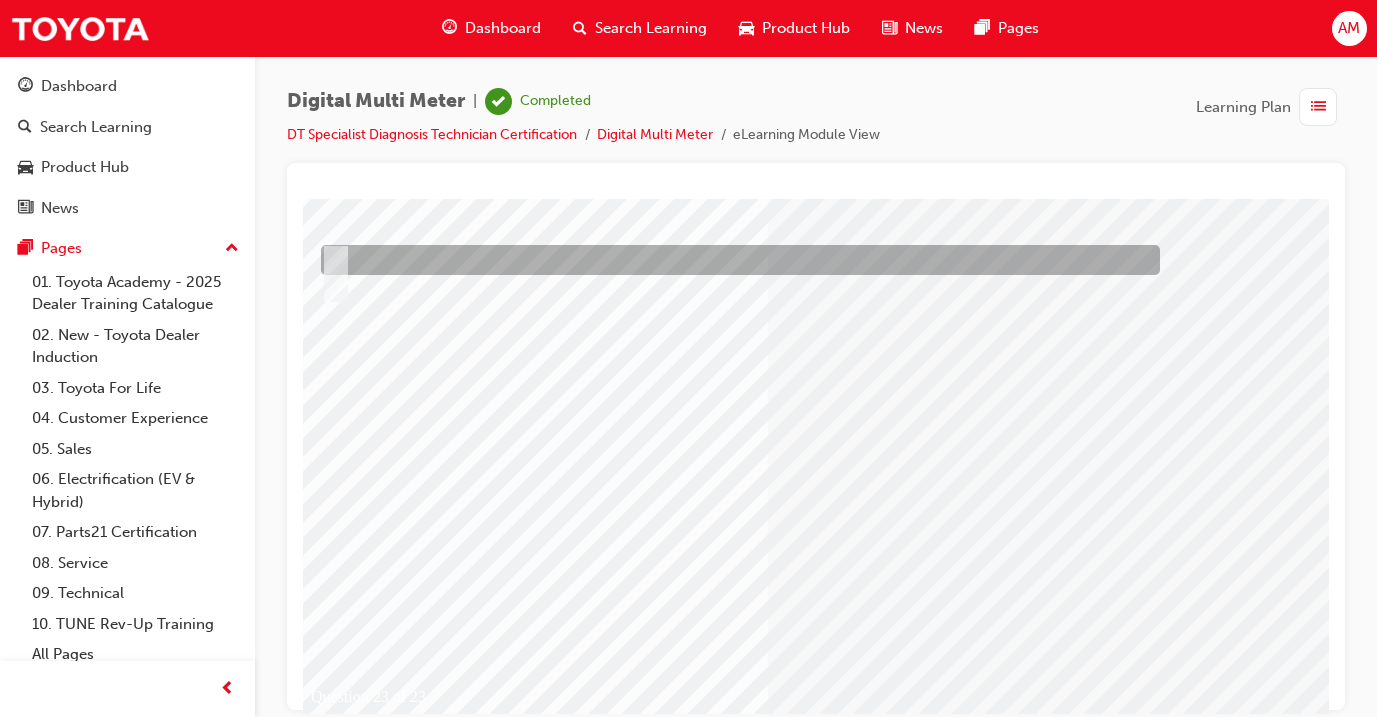 scroll, scrollTop: 181, scrollLeft: 48, axis: both 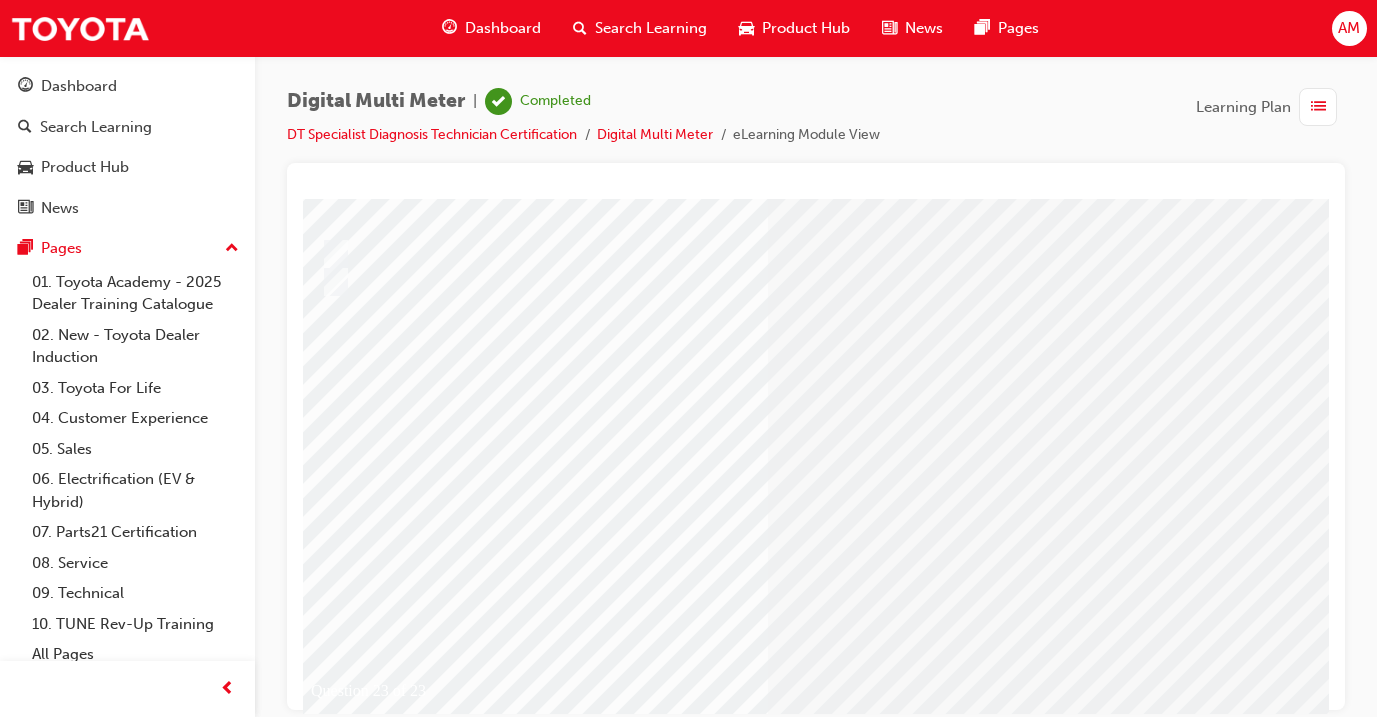 click at bounding box center [327, 2686] 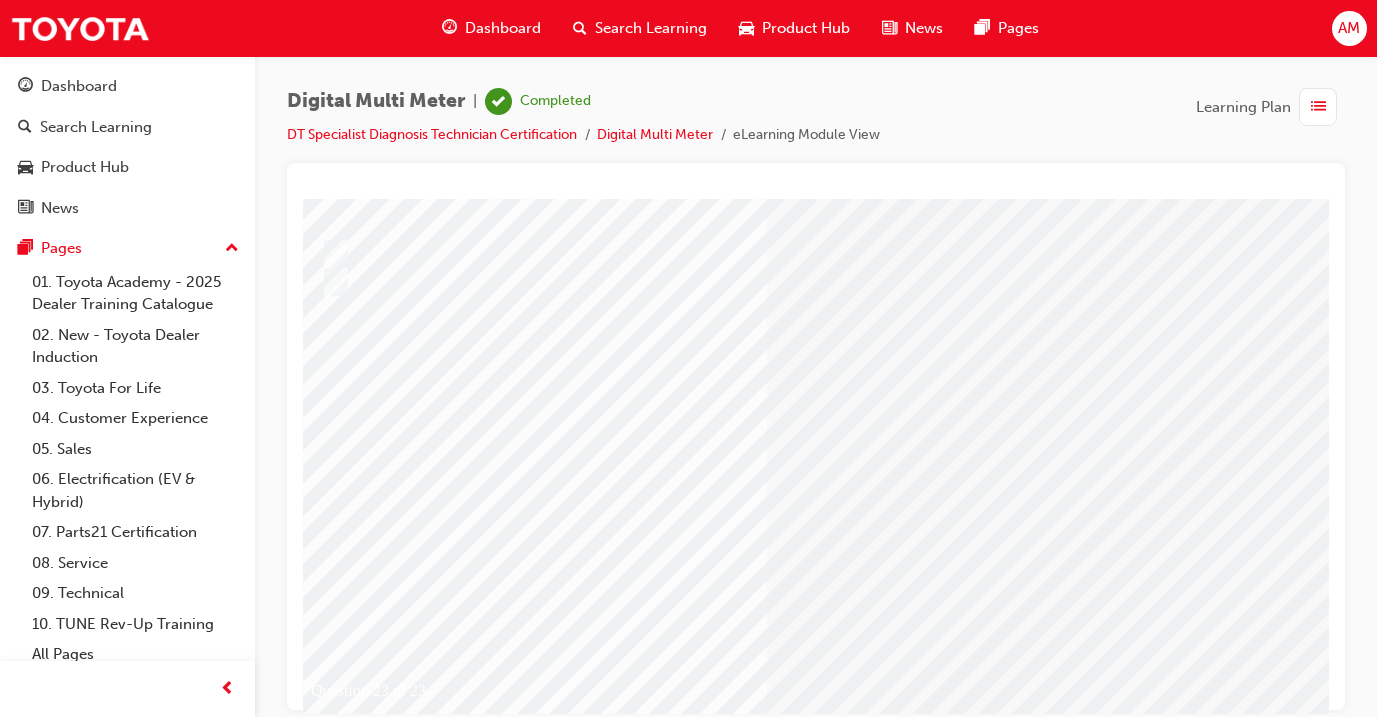click at bounding box center (587, 2513) 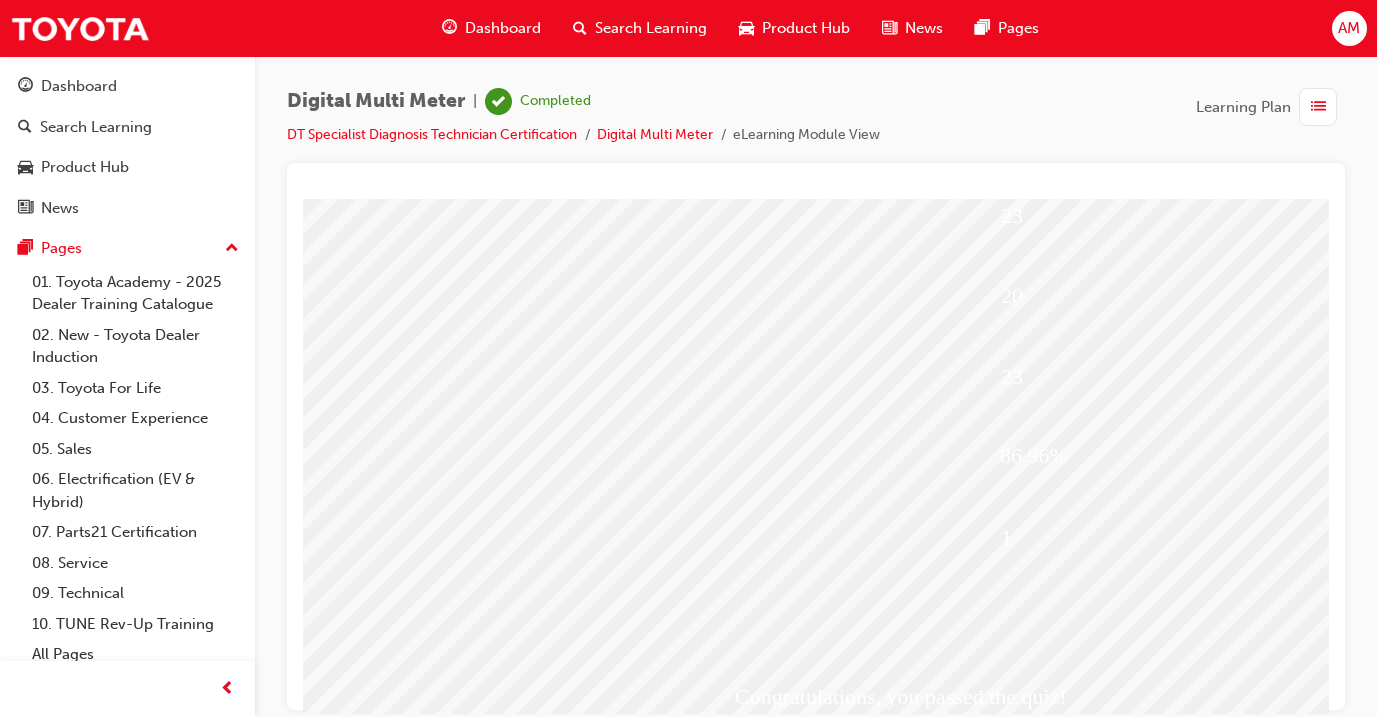 click at bounding box center [363, 1940] 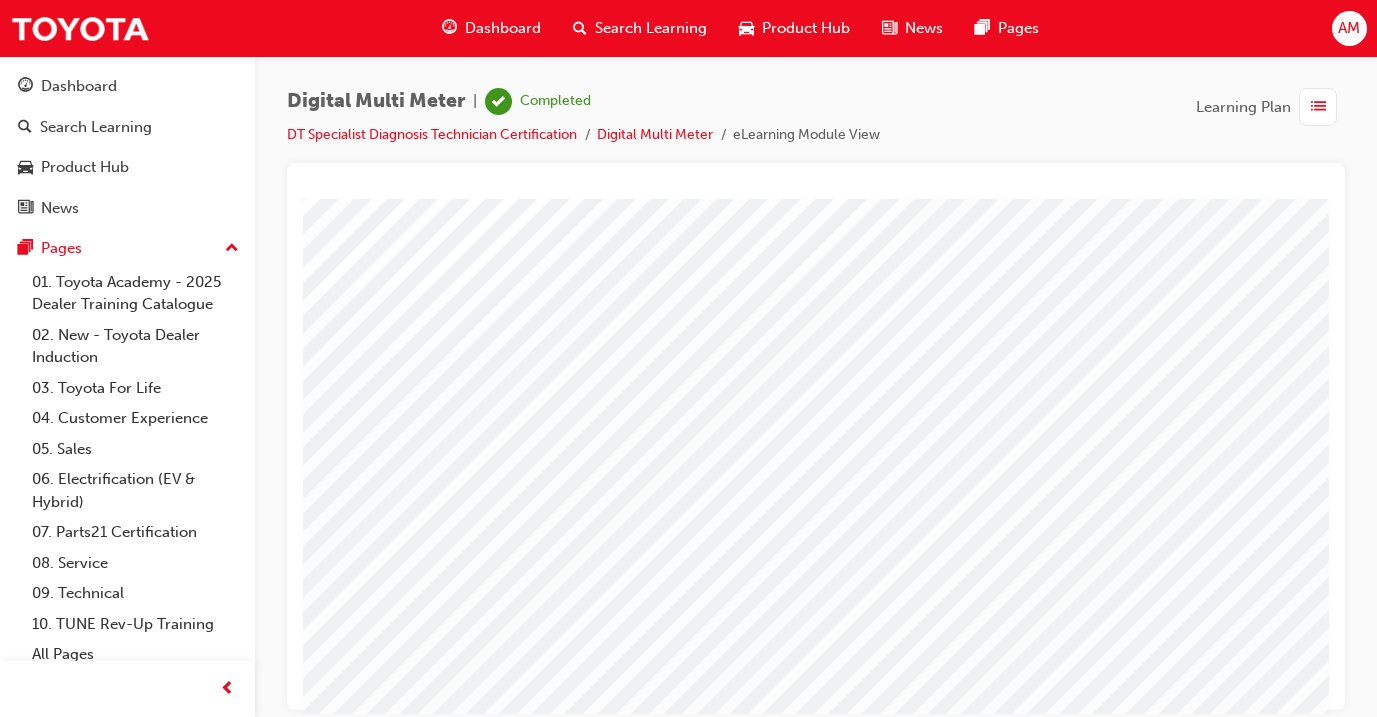 scroll, scrollTop: 0, scrollLeft: 49, axis: horizontal 